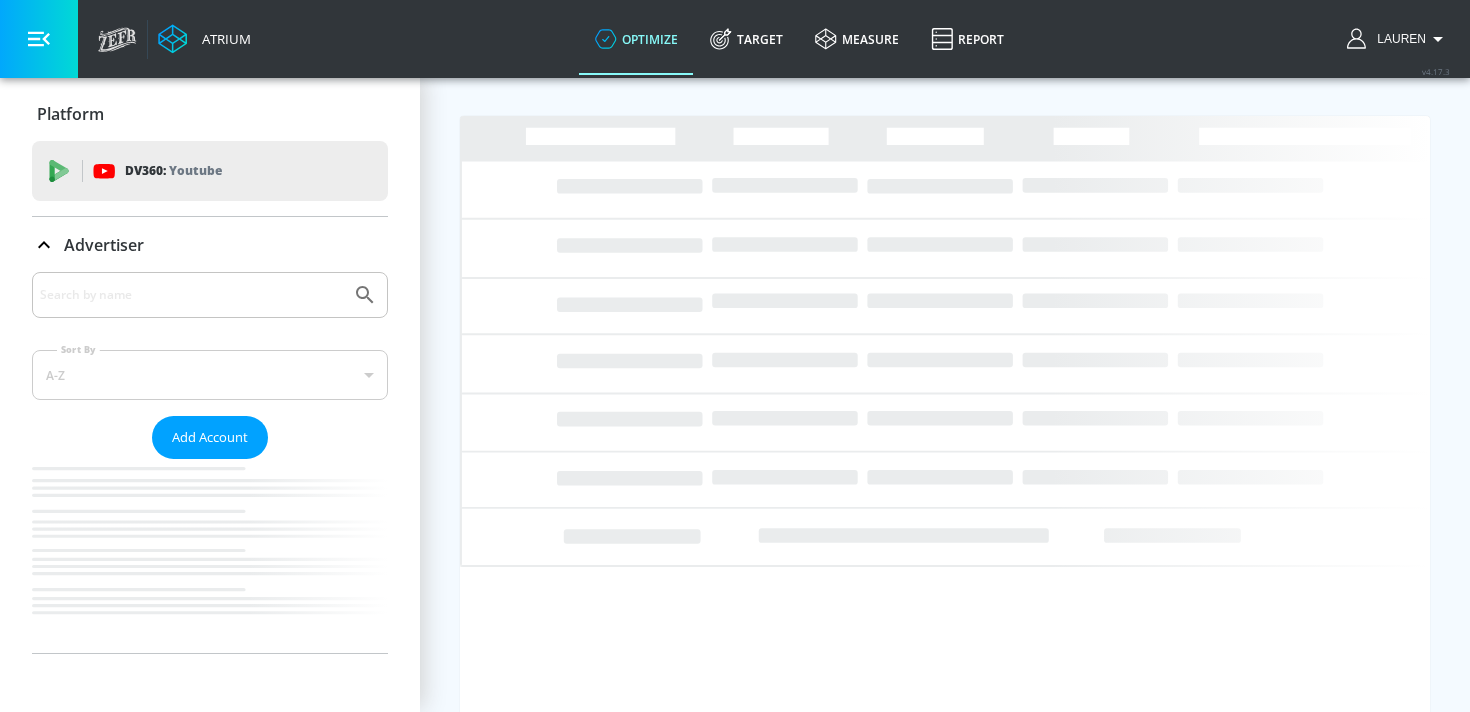 scroll, scrollTop: 0, scrollLeft: 0, axis: both 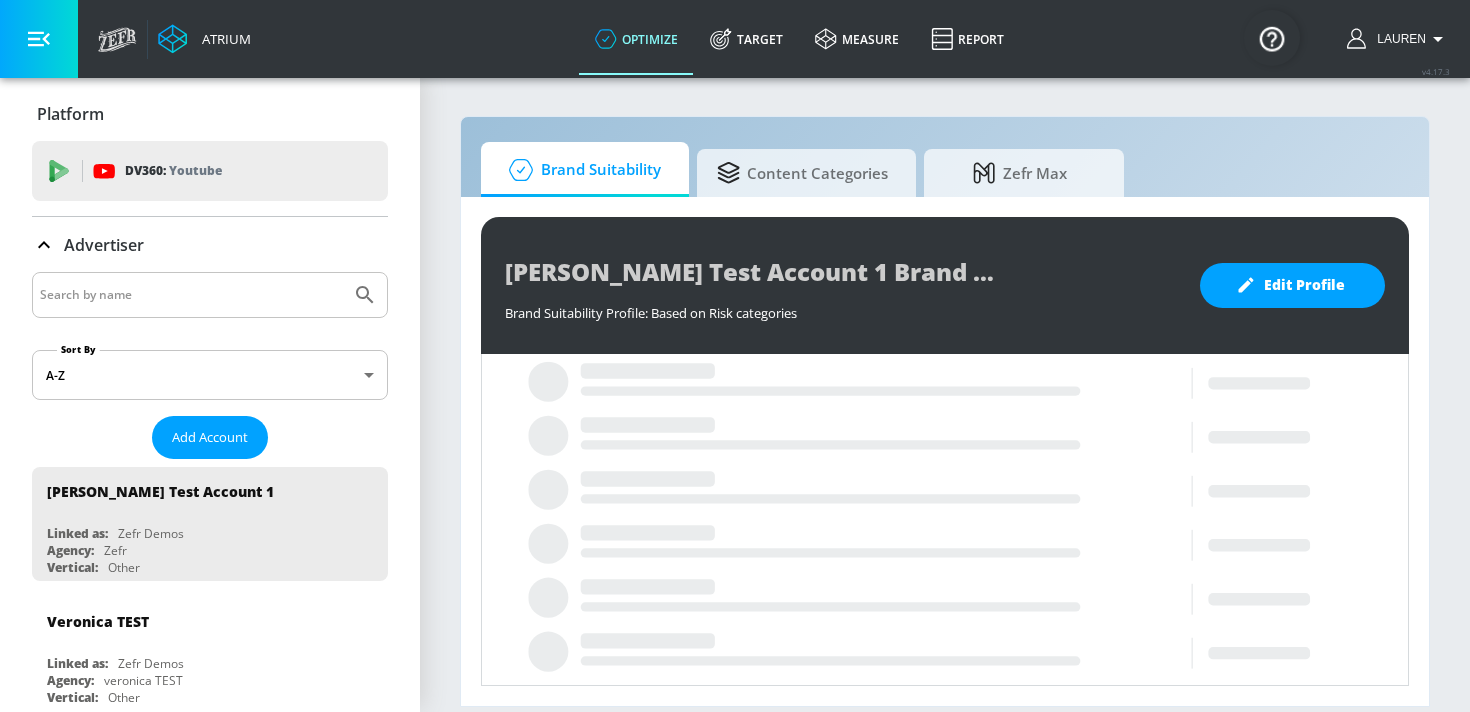 click at bounding box center (191, 295) 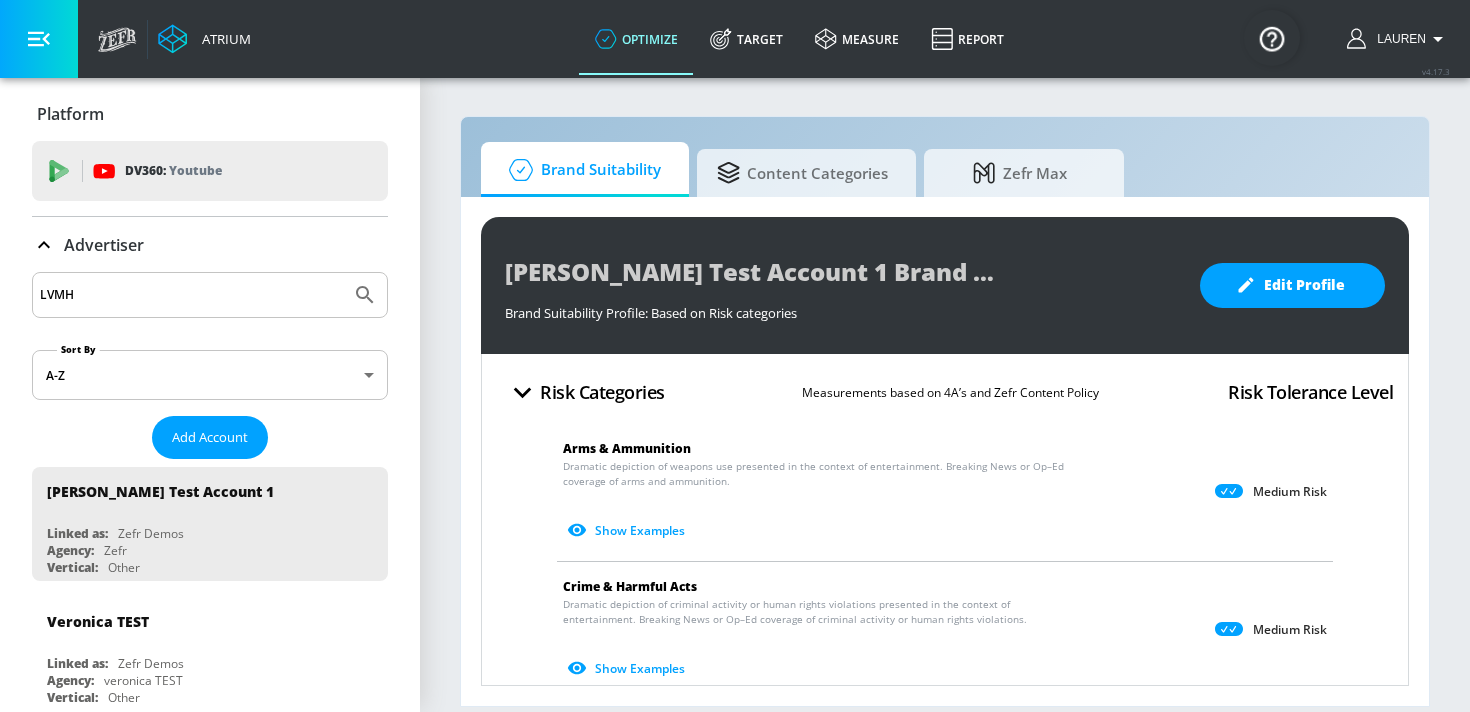 type on "LVMH" 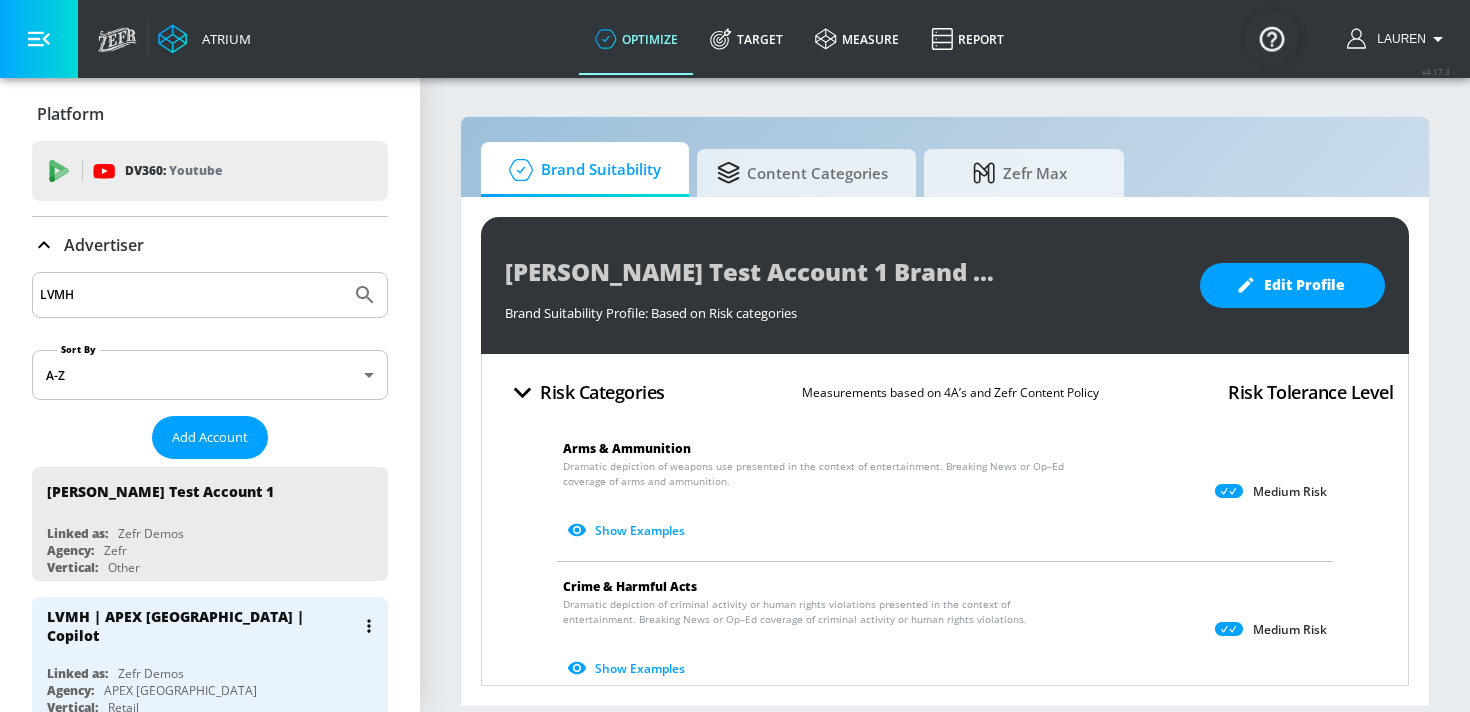 click on "LVMH | APEX [GEOGRAPHIC_DATA] | Copilot" at bounding box center [201, 626] 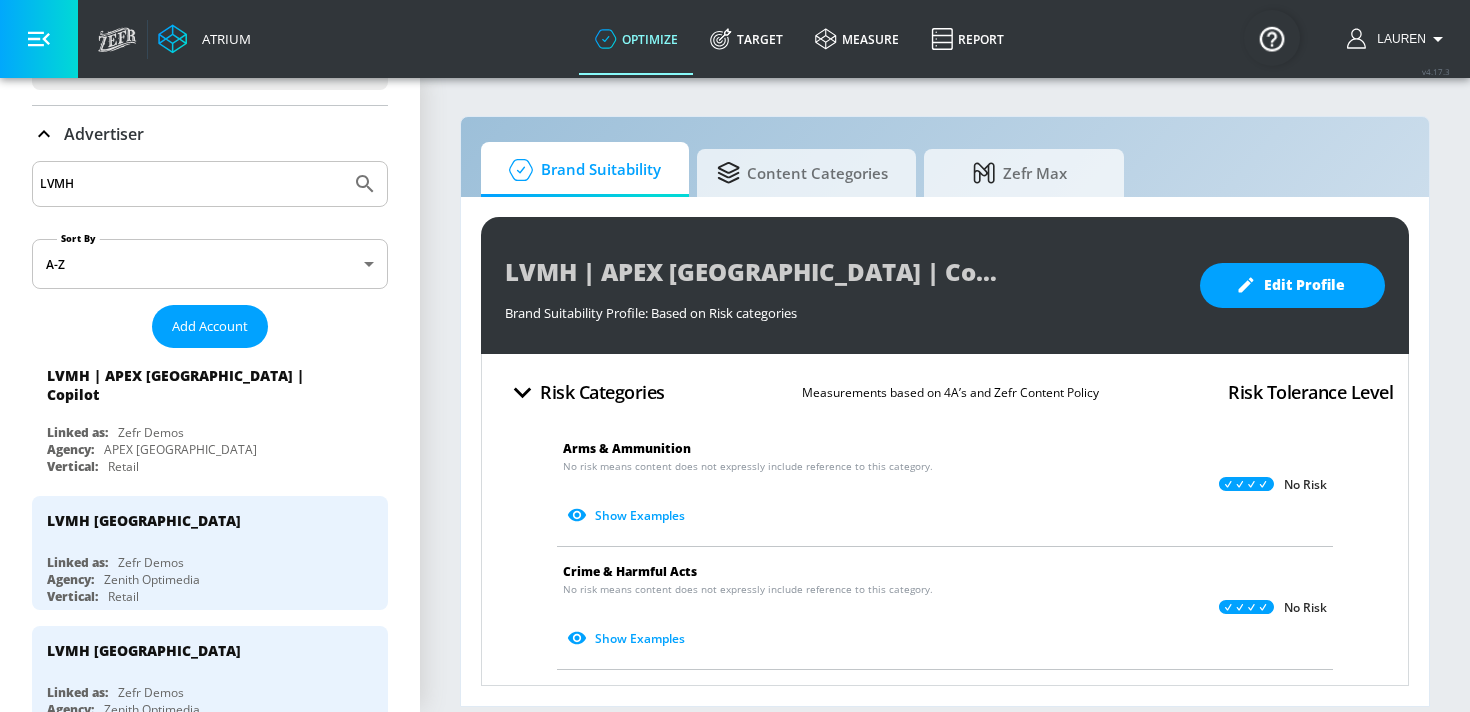 scroll, scrollTop: 118, scrollLeft: 0, axis: vertical 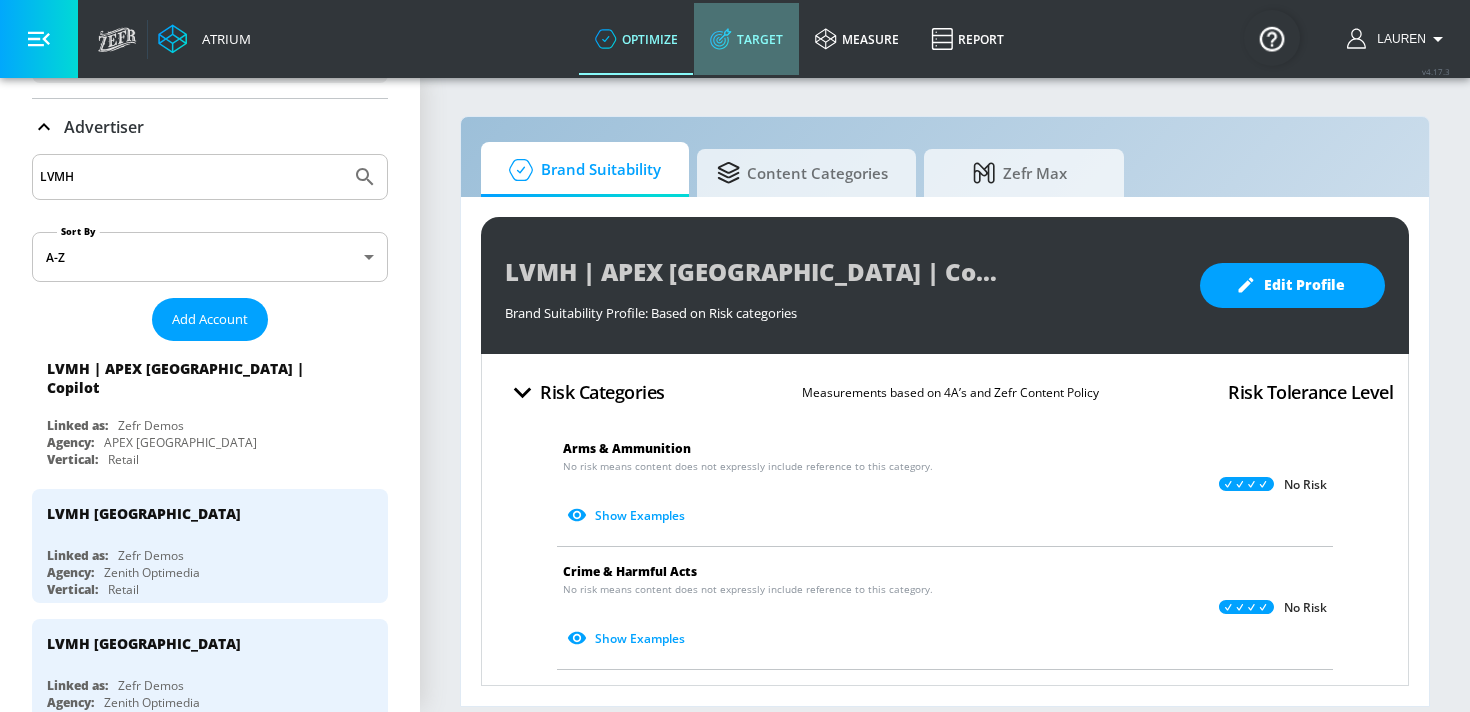 click on "Target" at bounding box center (746, 39) 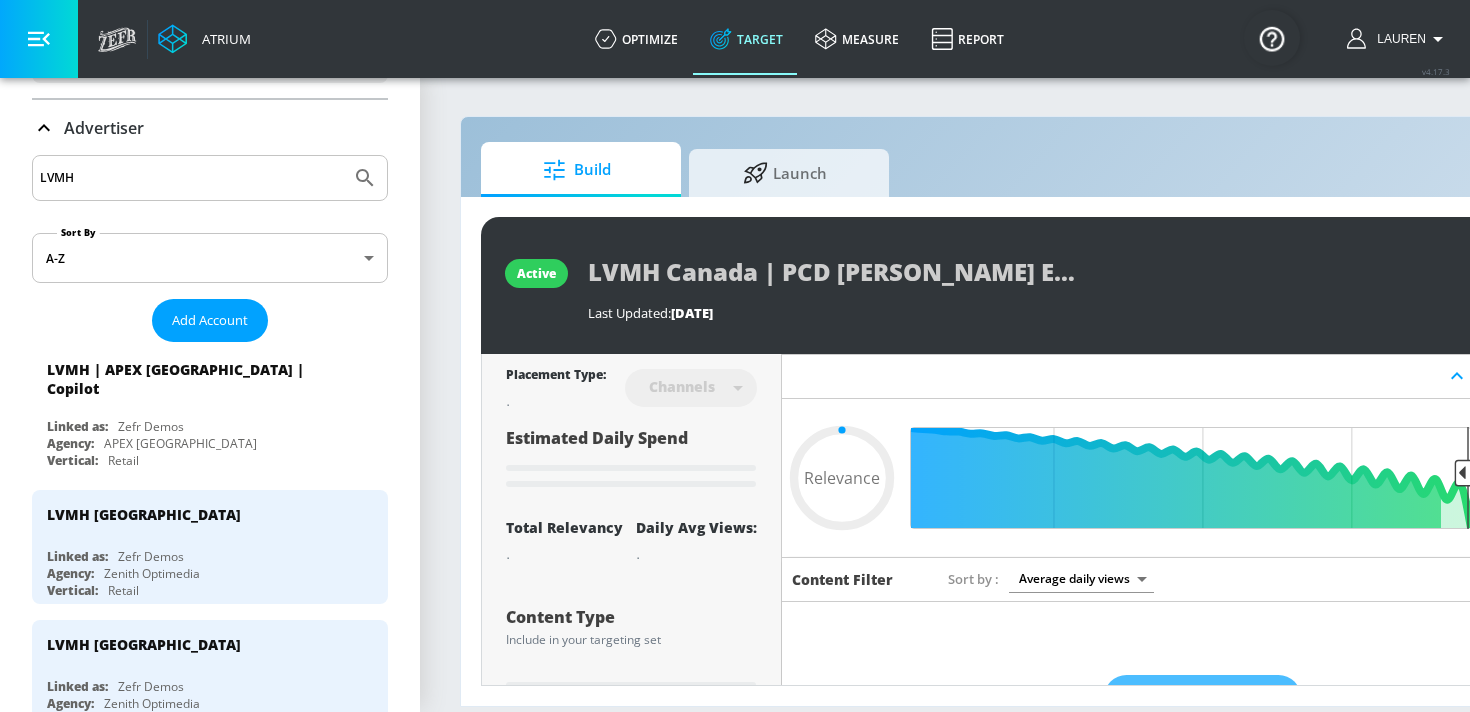type on "0.05" 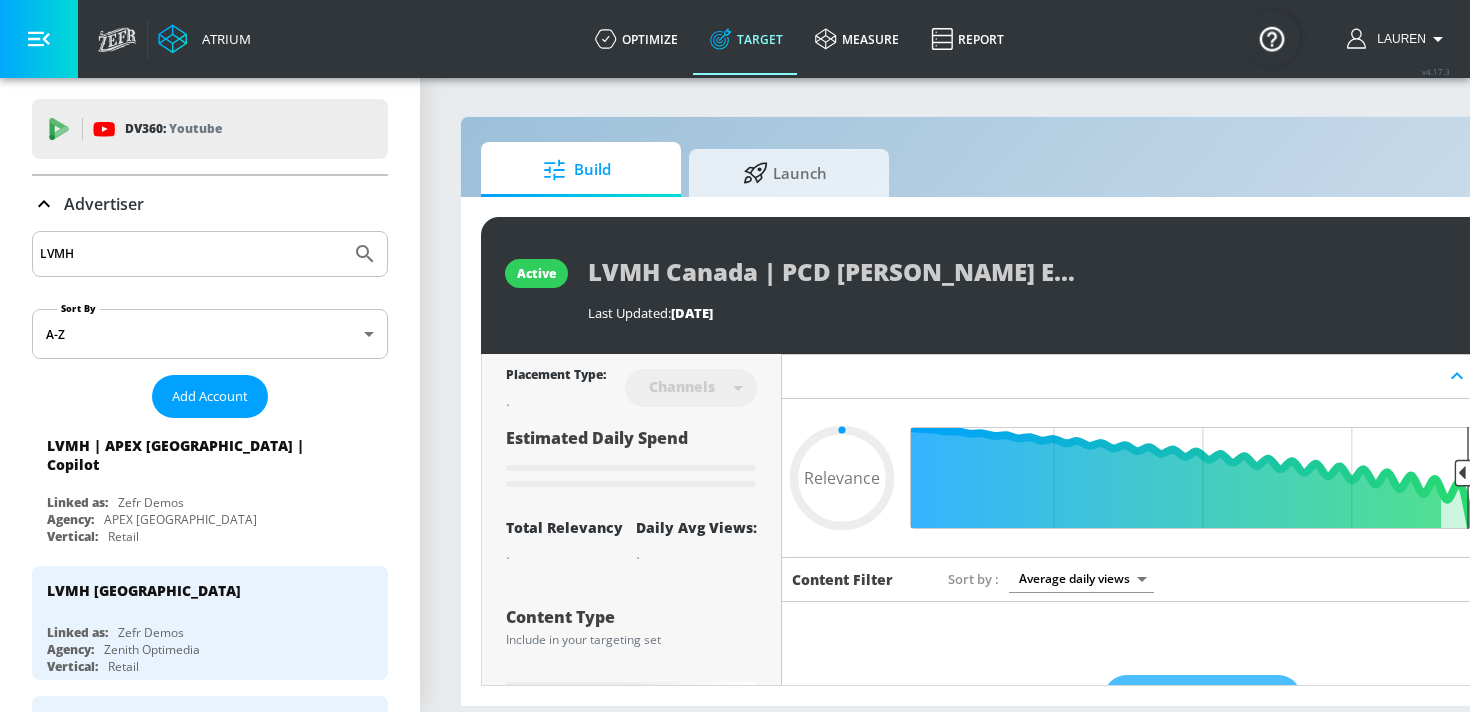 scroll, scrollTop: 0, scrollLeft: 0, axis: both 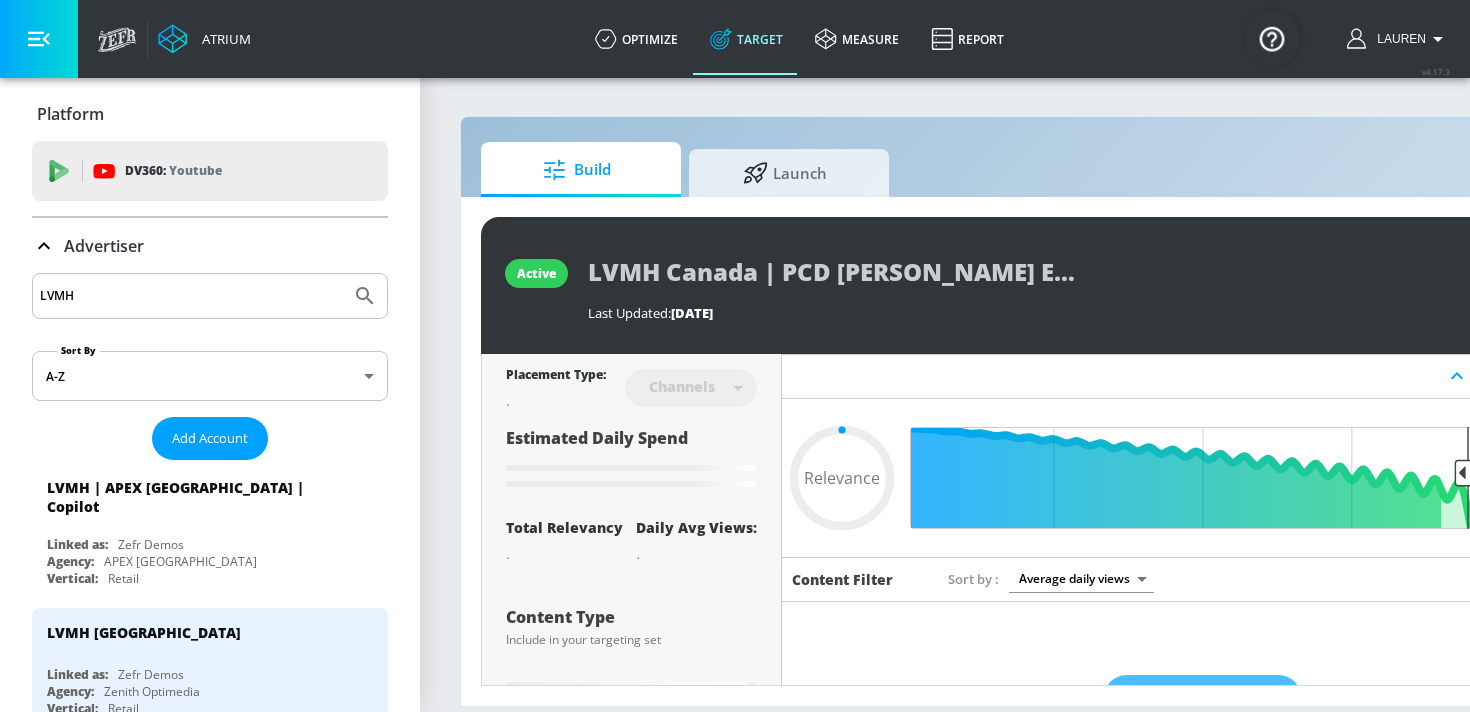click 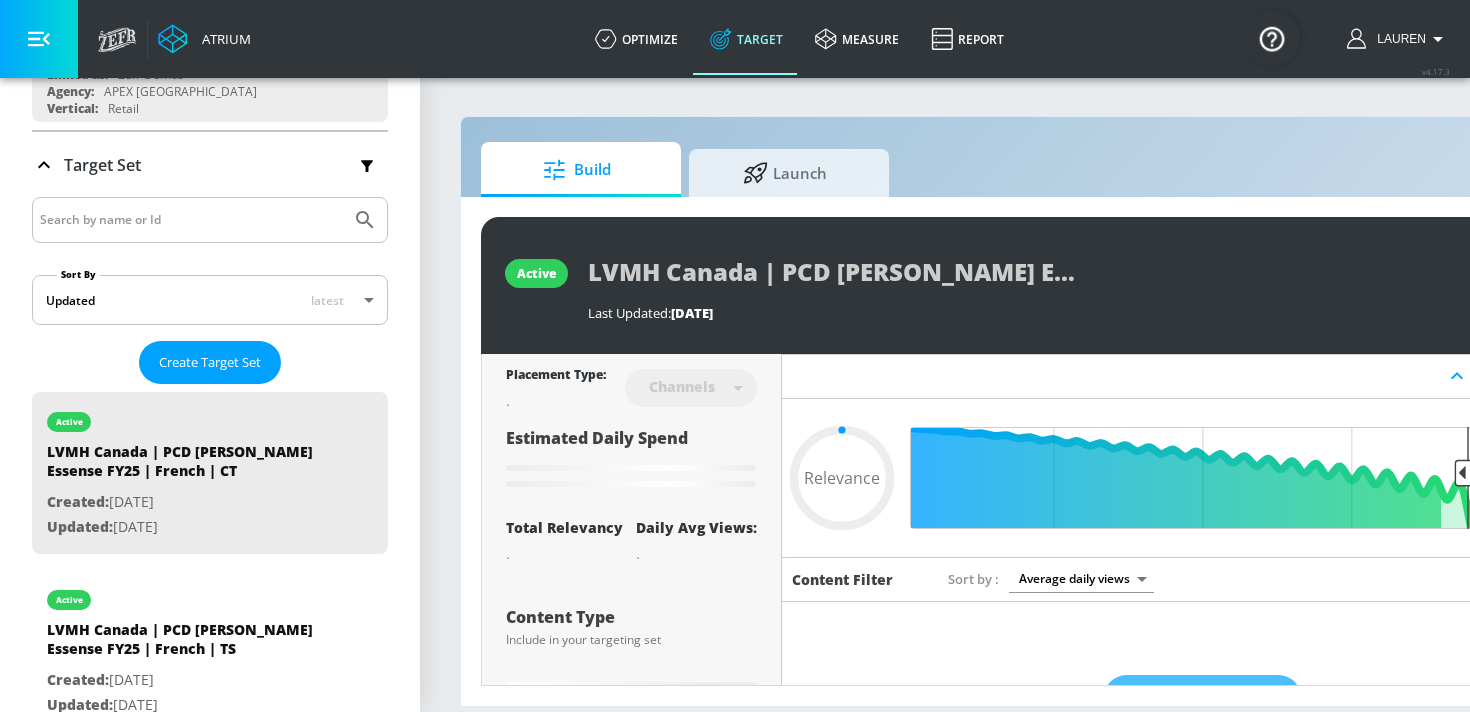 scroll, scrollTop: 266, scrollLeft: 0, axis: vertical 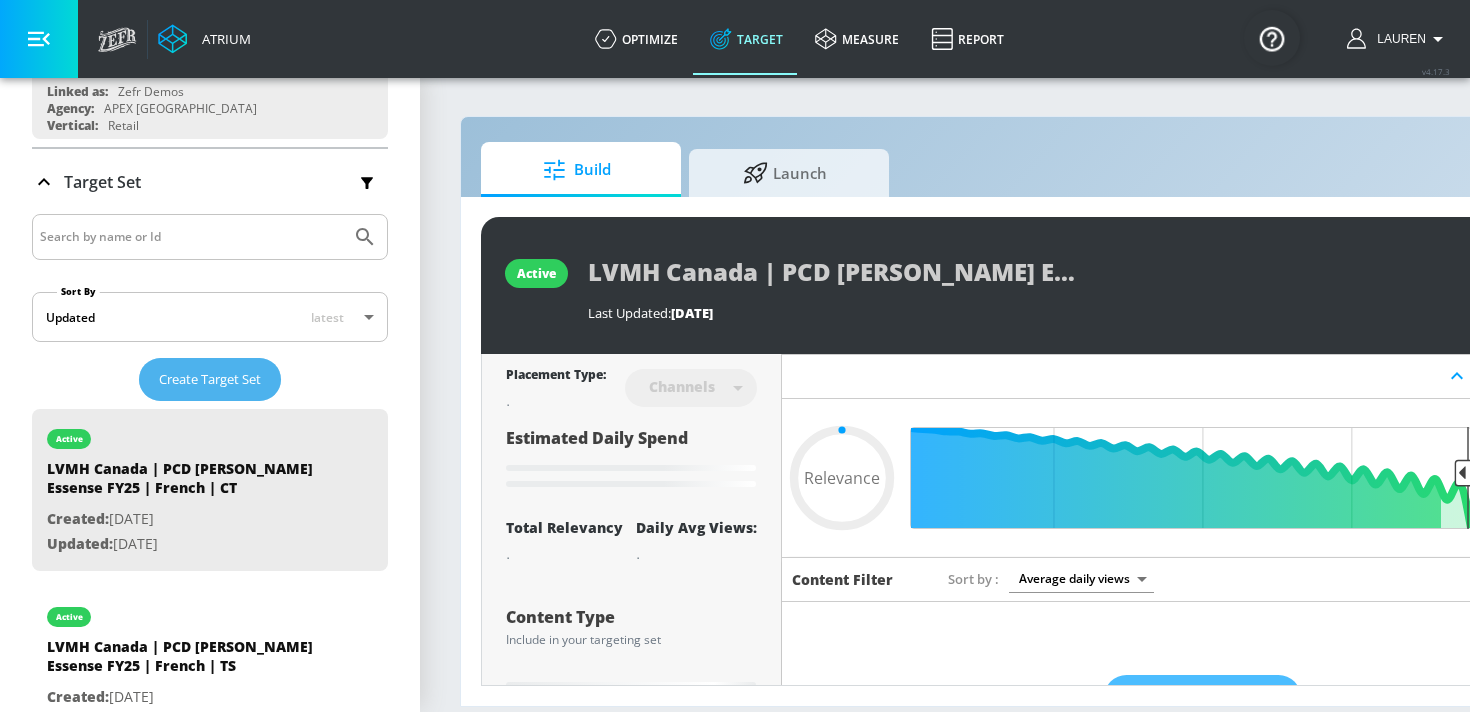 click on "Create Target Set" at bounding box center [210, 379] 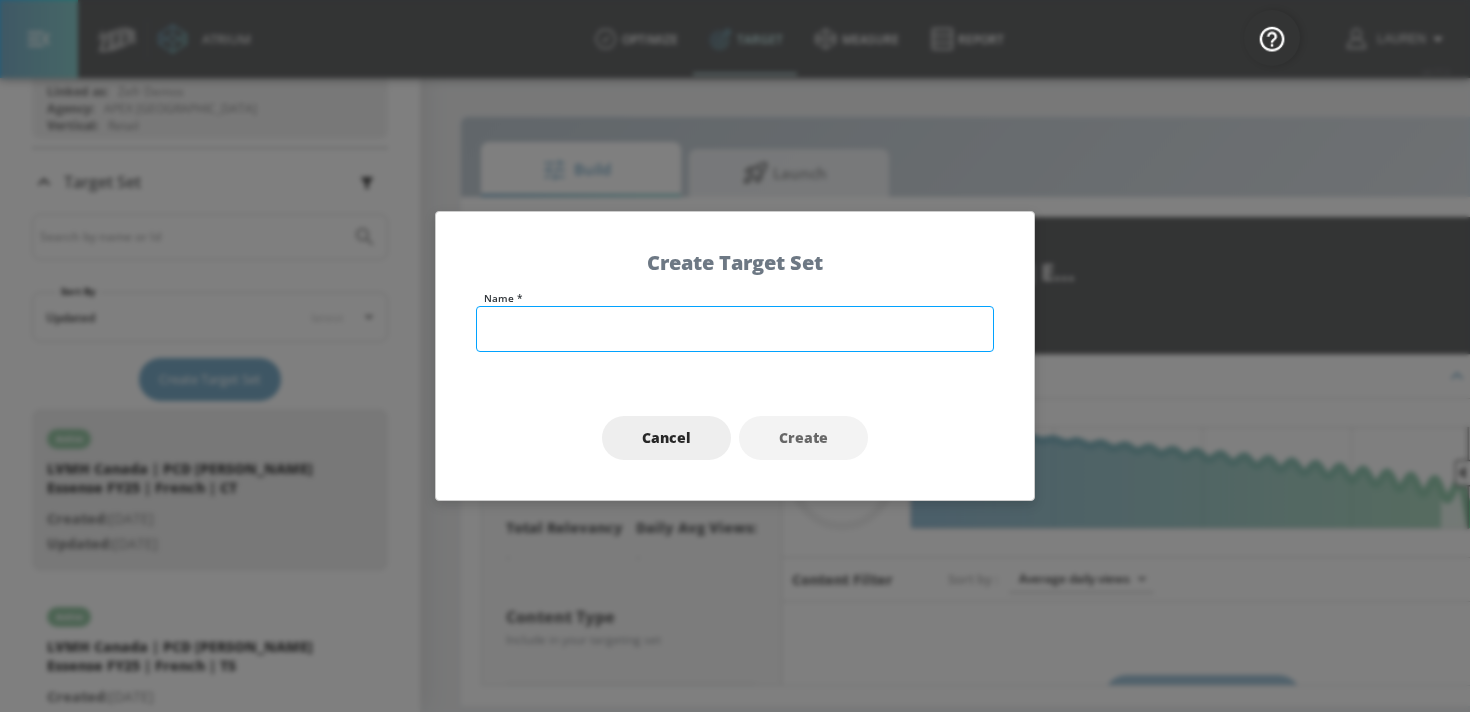 click at bounding box center (735, 329) 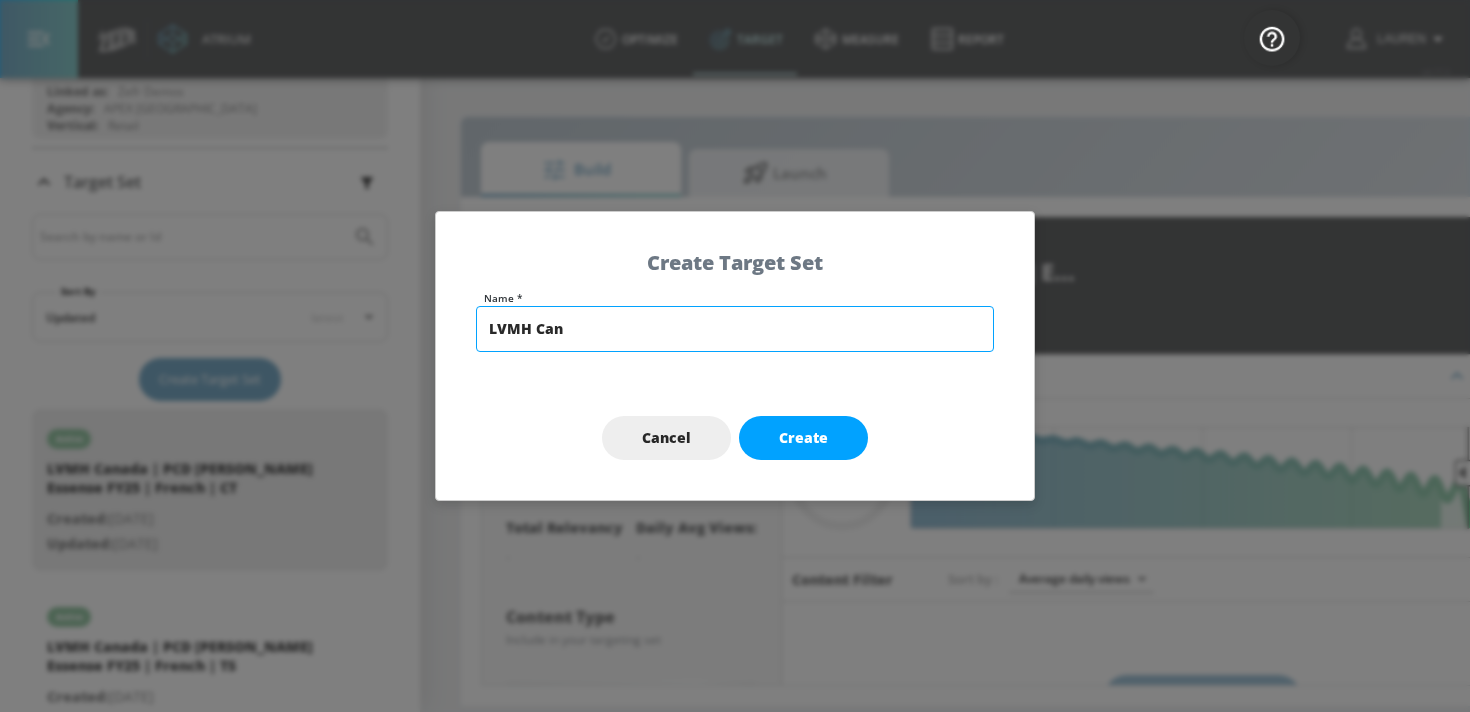 type on "LVMH Cana" 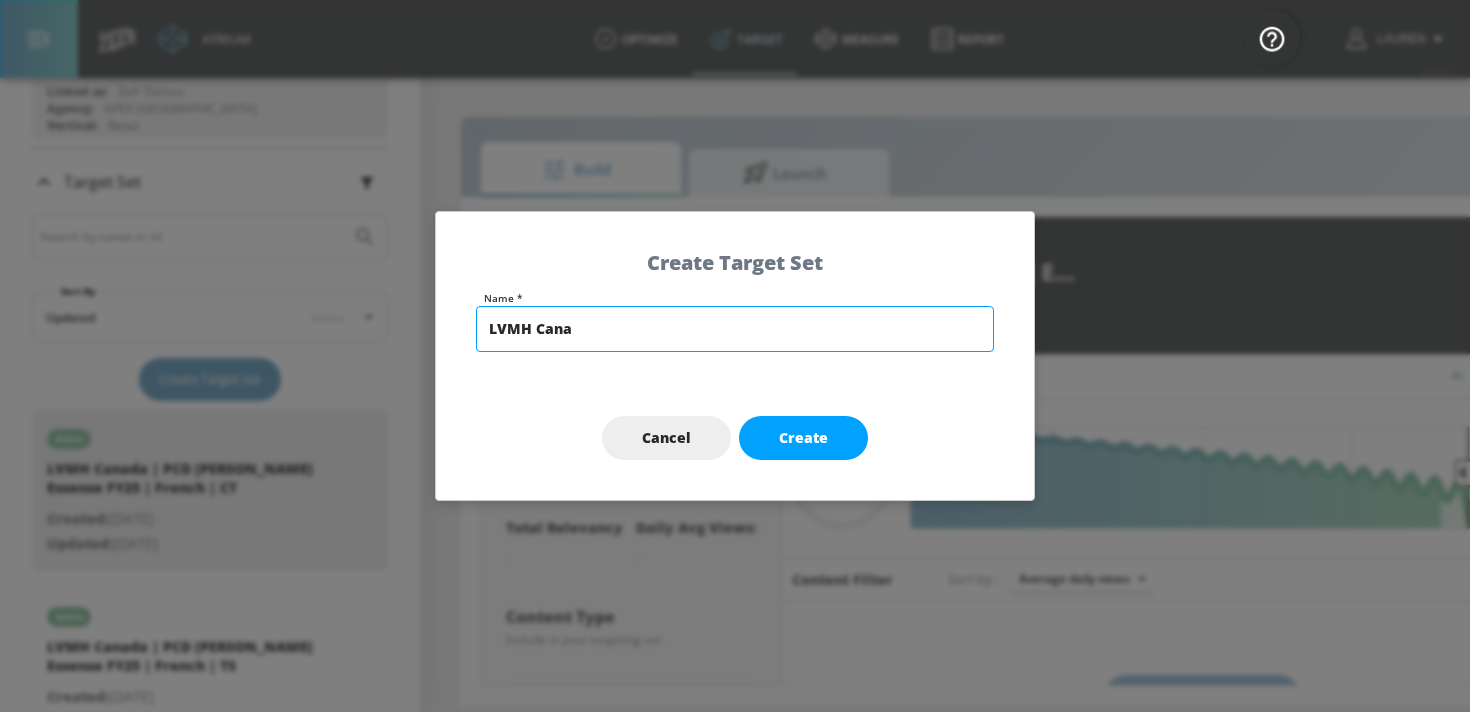 type on "0.5" 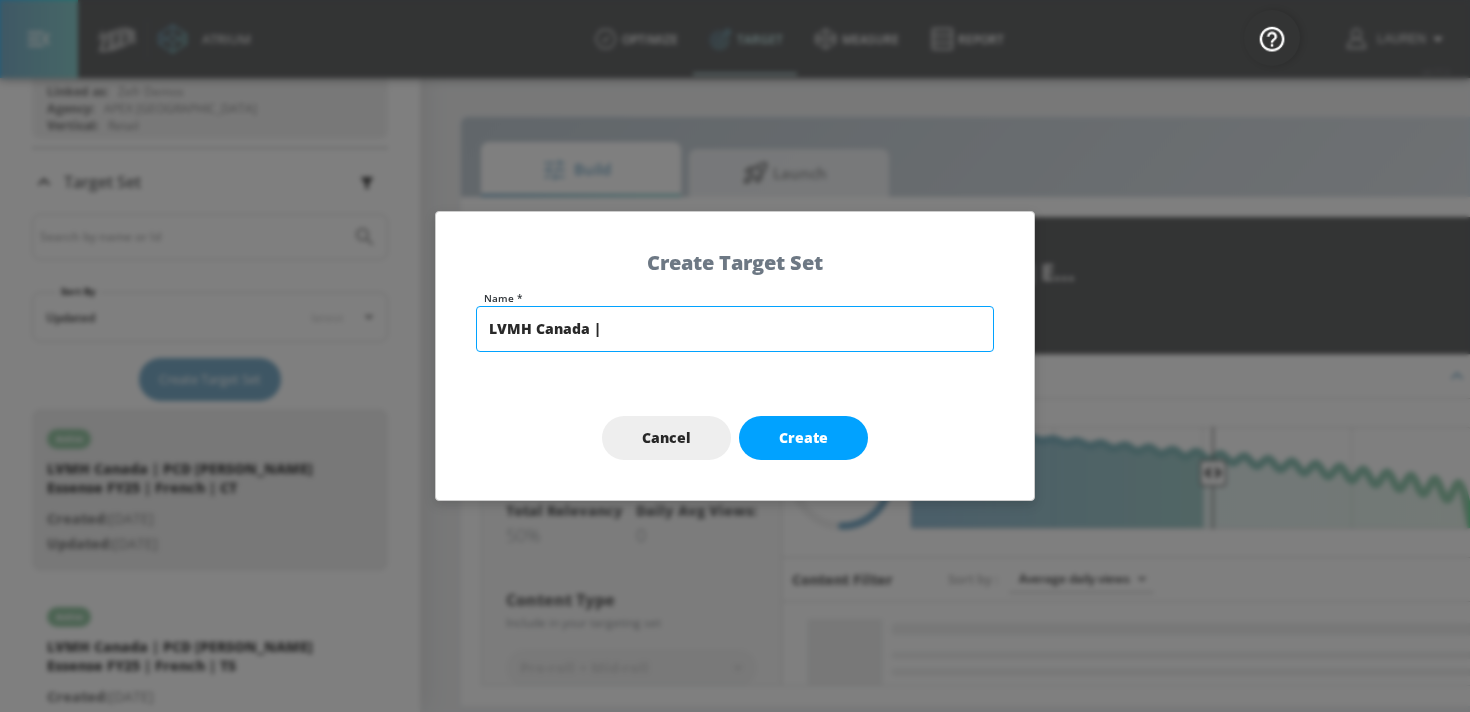 paste on "2025 Hennessy Made For More" 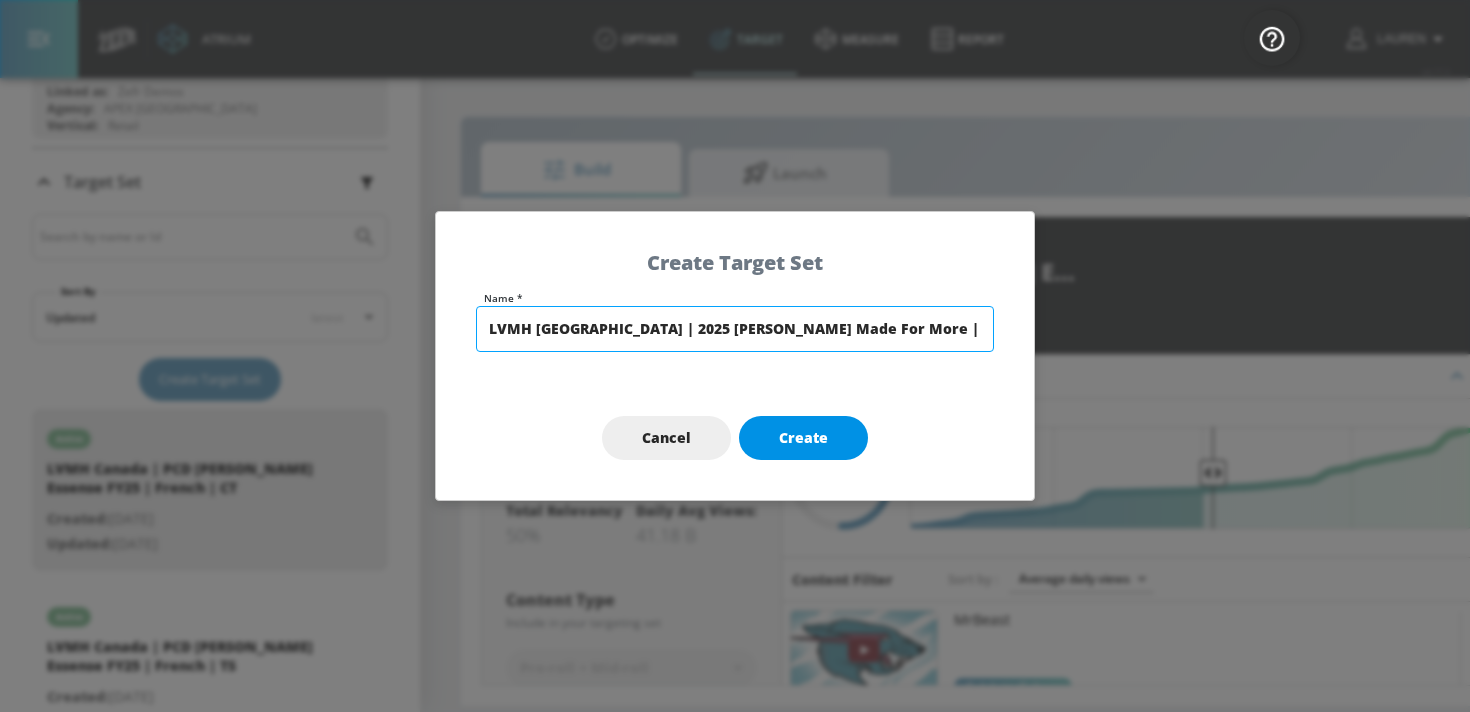 type on "LVMH [GEOGRAPHIC_DATA] | 2025 [PERSON_NAME] Made For More | TS" 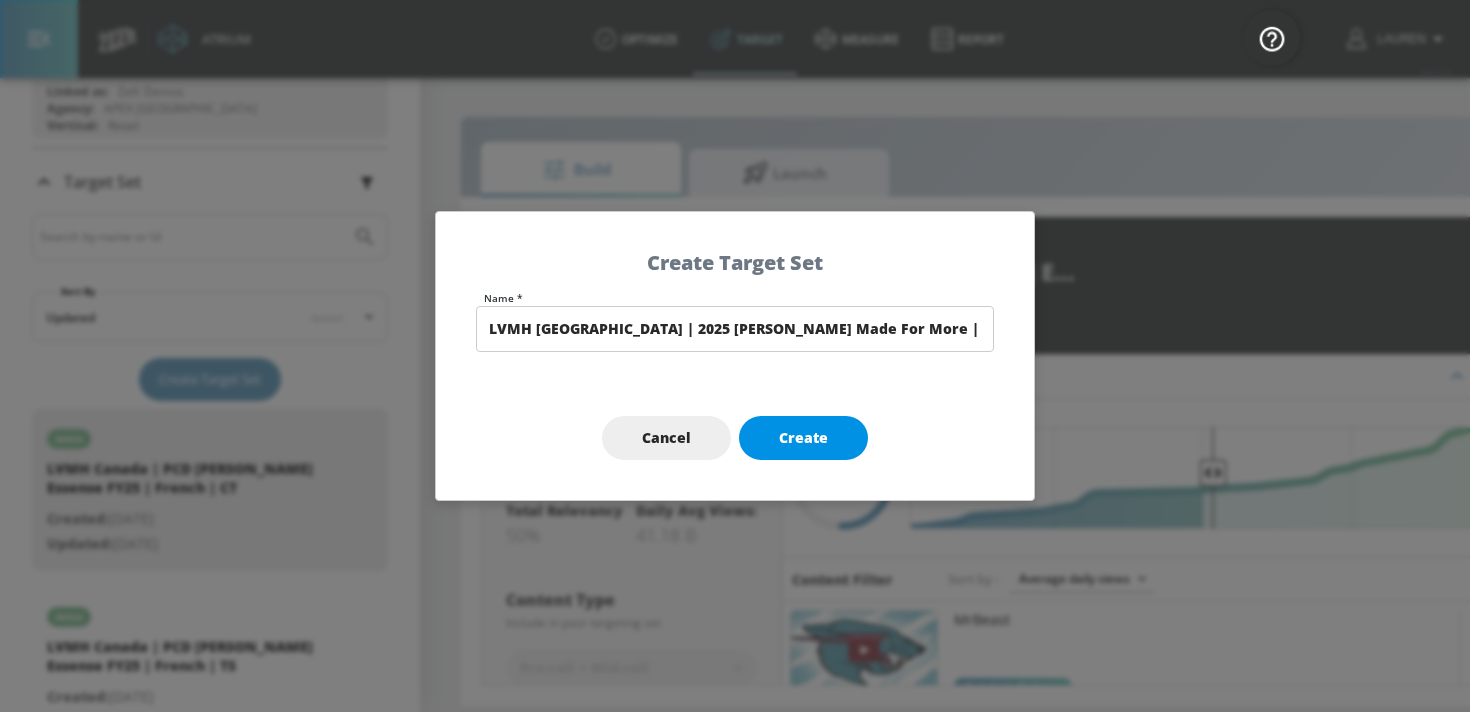 click on "Create" at bounding box center [803, 438] 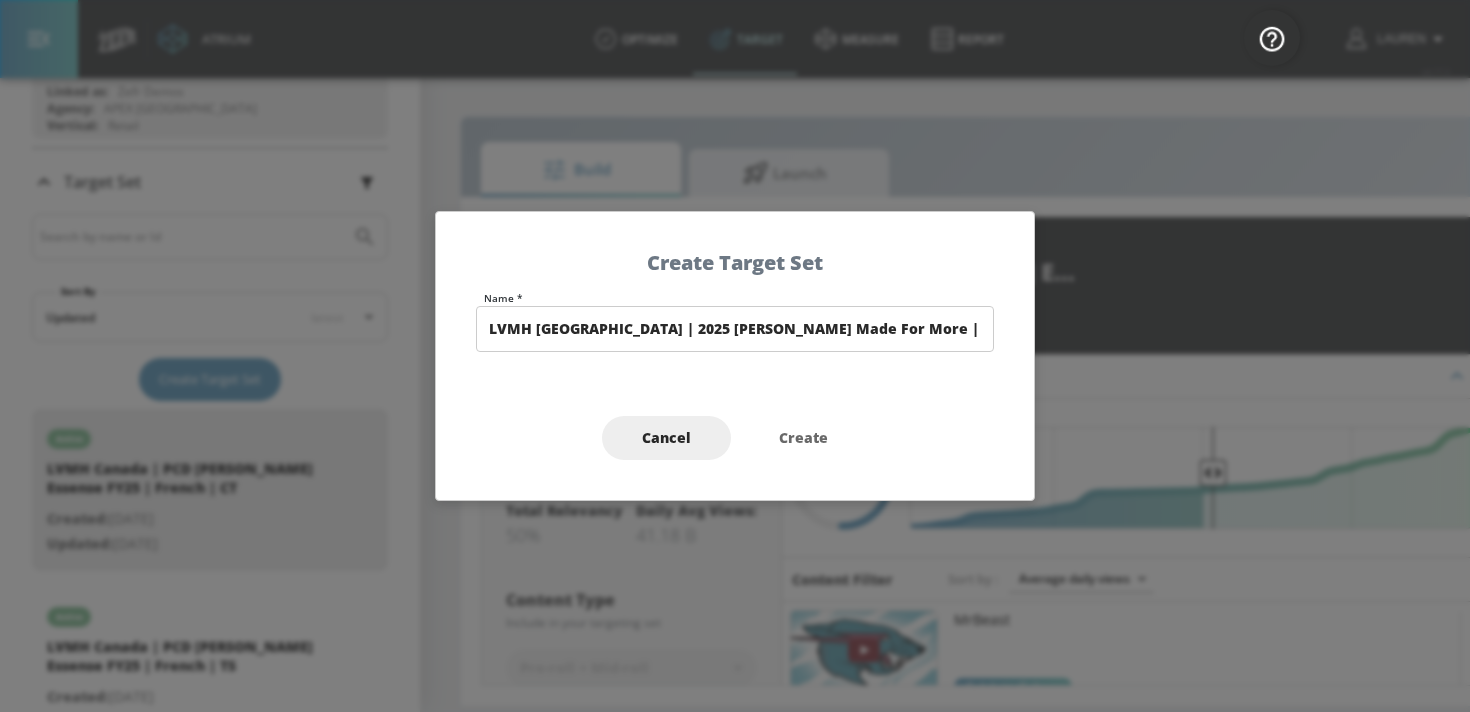 type on "LVMH [GEOGRAPHIC_DATA] | 2025 [PERSON_NAME] Made For More | TS" 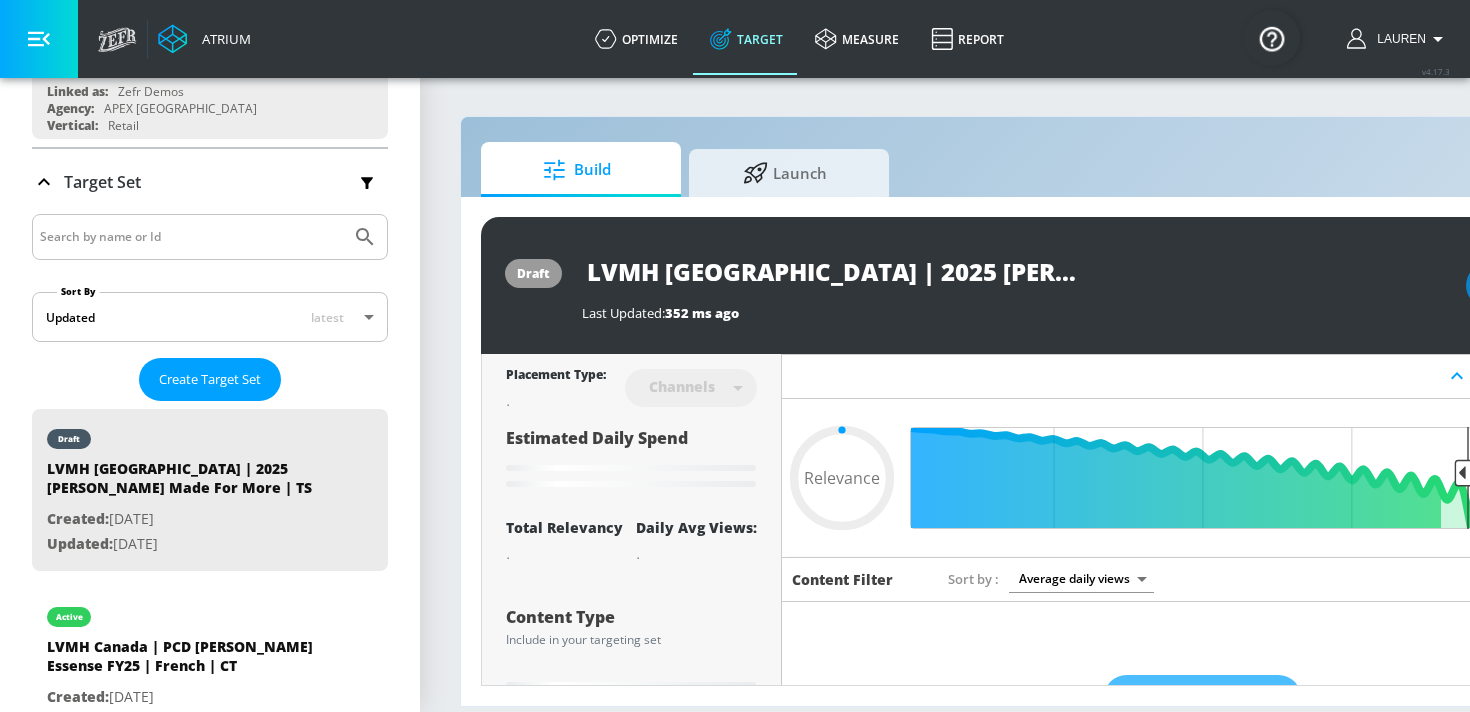 click on "draft LVMH Canada | 2025 Hennessy Made For More | TS Last Updated:  352 ms ago Activate" at bounding box center [1052, 285] 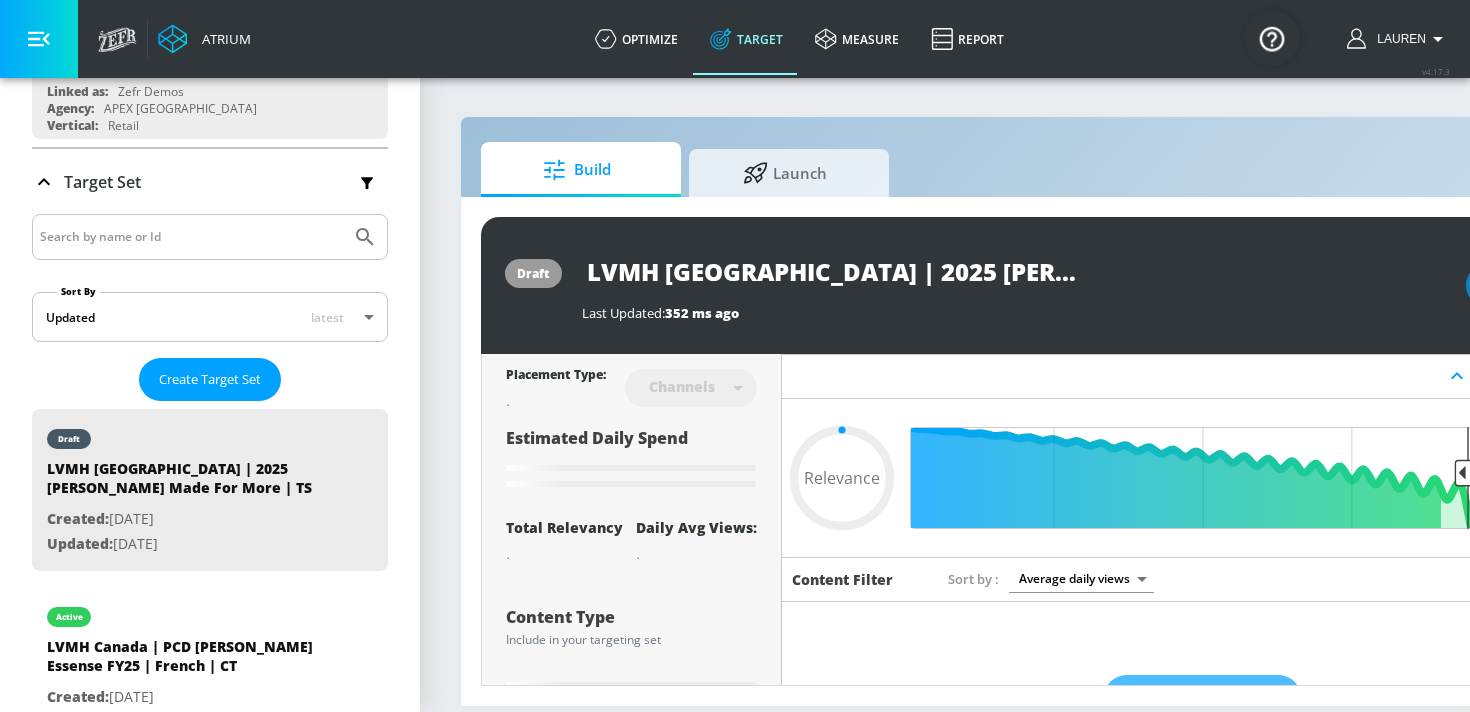 type on "0.7" 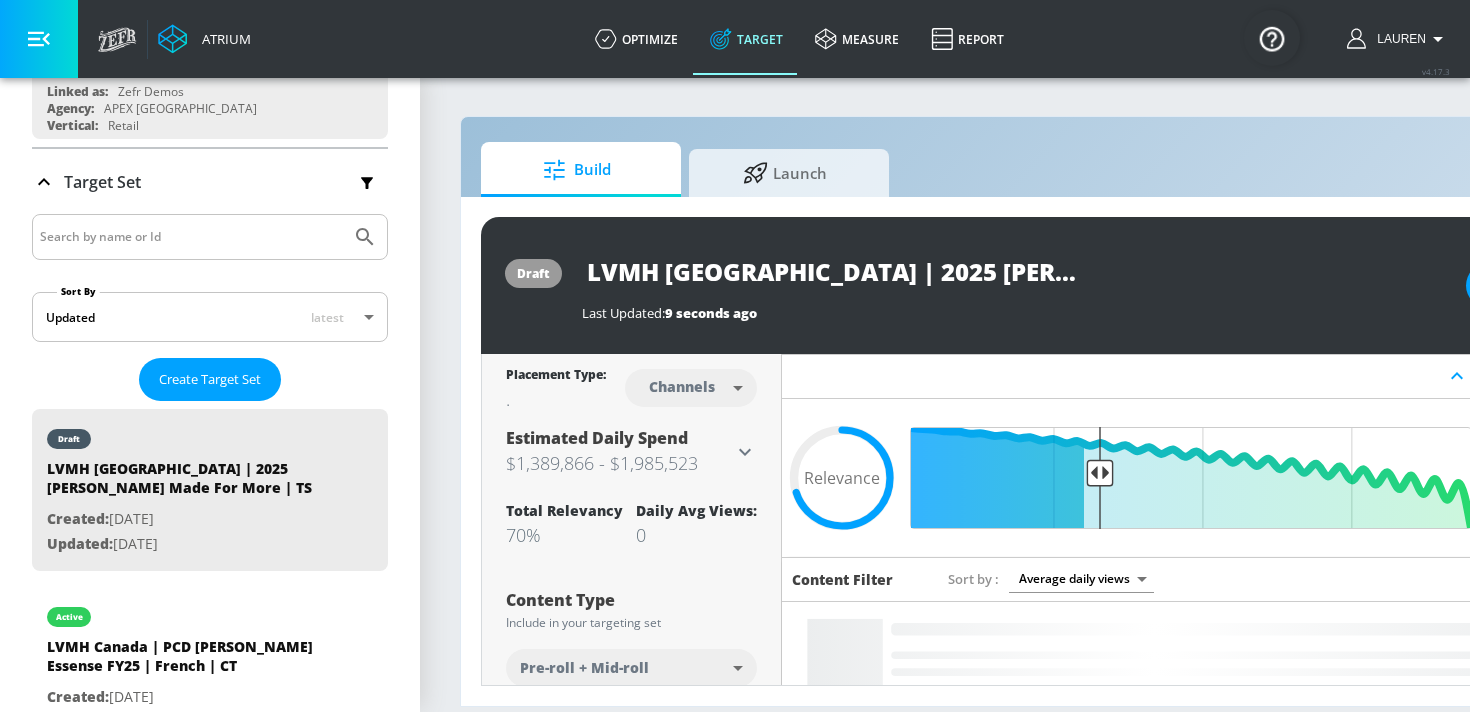 click on "Atrium optimize Target measure Report optimize Target measure Report v 4.17.3 Lauren Platform DV360:   Youtube DV360:   Youtube Advertiser LVMH Sort By A-Z asc ​ Add Account LVMH | APEX Canada | Copilot Linked as: Zefr Demos Agency: APEX Canada Vertical: Retail LVMH Canada Linked as: Zefr Demos Agency: Zenith Optimedia Vertical: Retail LVMH Canada Linked as: Zefr Demos Agency: Zenith Optimedia Vertical: Fashion Veronica TEST Linked as: Zefr Demos Agency: veronica TEST Vertical: Other Aracely Test Account 1 Linked as: Zefr Demos Agency: Zefr Vertical: Other Shannan Test Account Linked as: Zefr Demos Agency: #1 Media Agency in the World Vertical: Retail Casey C Test Account Linked as: Zefr Demos Agency: Sterling Cooper Vertical: CPG (Consumer Packaged Goods) Stefan TEST YTL USR Q|A Linked as: QA YTL Test Brand Agency: QA Vertical: Healthcare Mike Test Account Linked as: Zefr Demos Agency: Mike Test Agency Vertical: Fashion Parry Test Linked as: Zefr Demos Agency: Parry Test Vertical: Music KZ Test  Agency:" at bounding box center (735, 356) 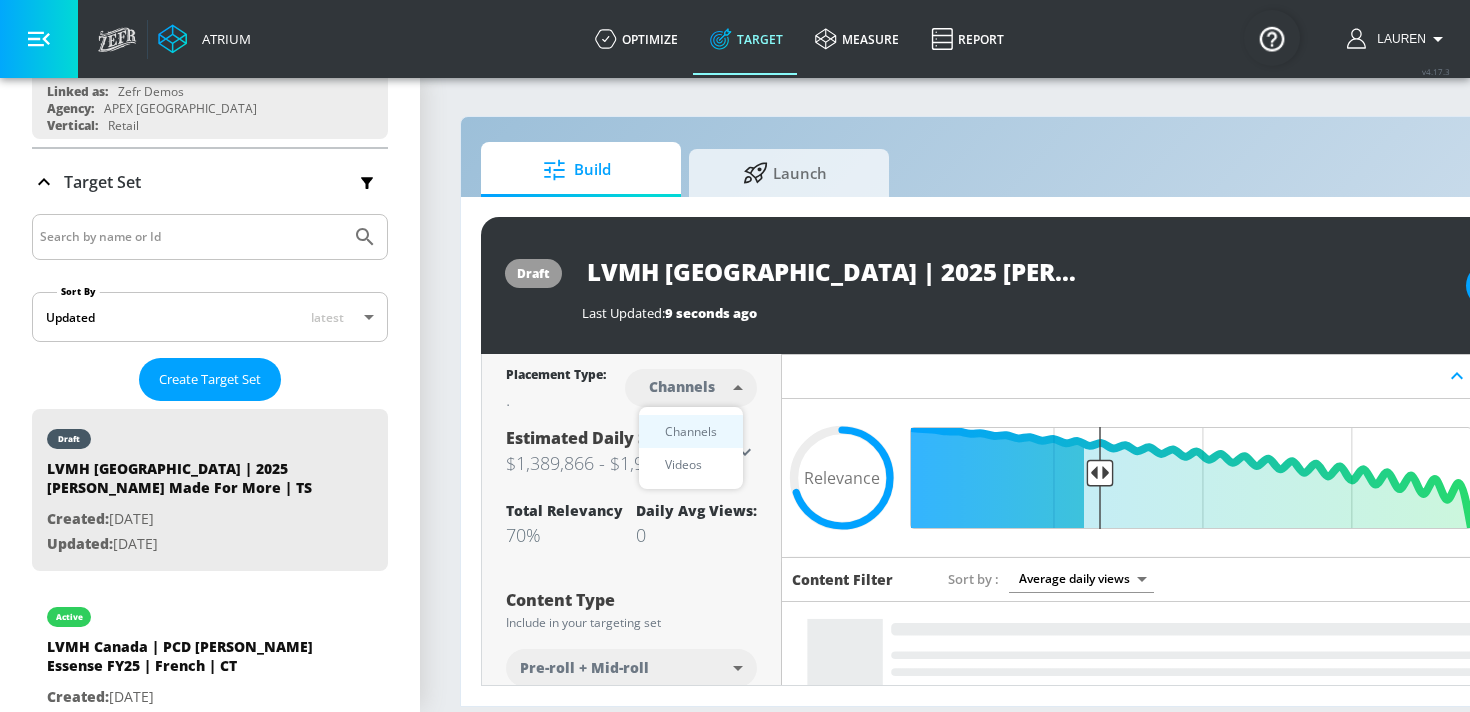 click on "Videos" at bounding box center [691, 464] 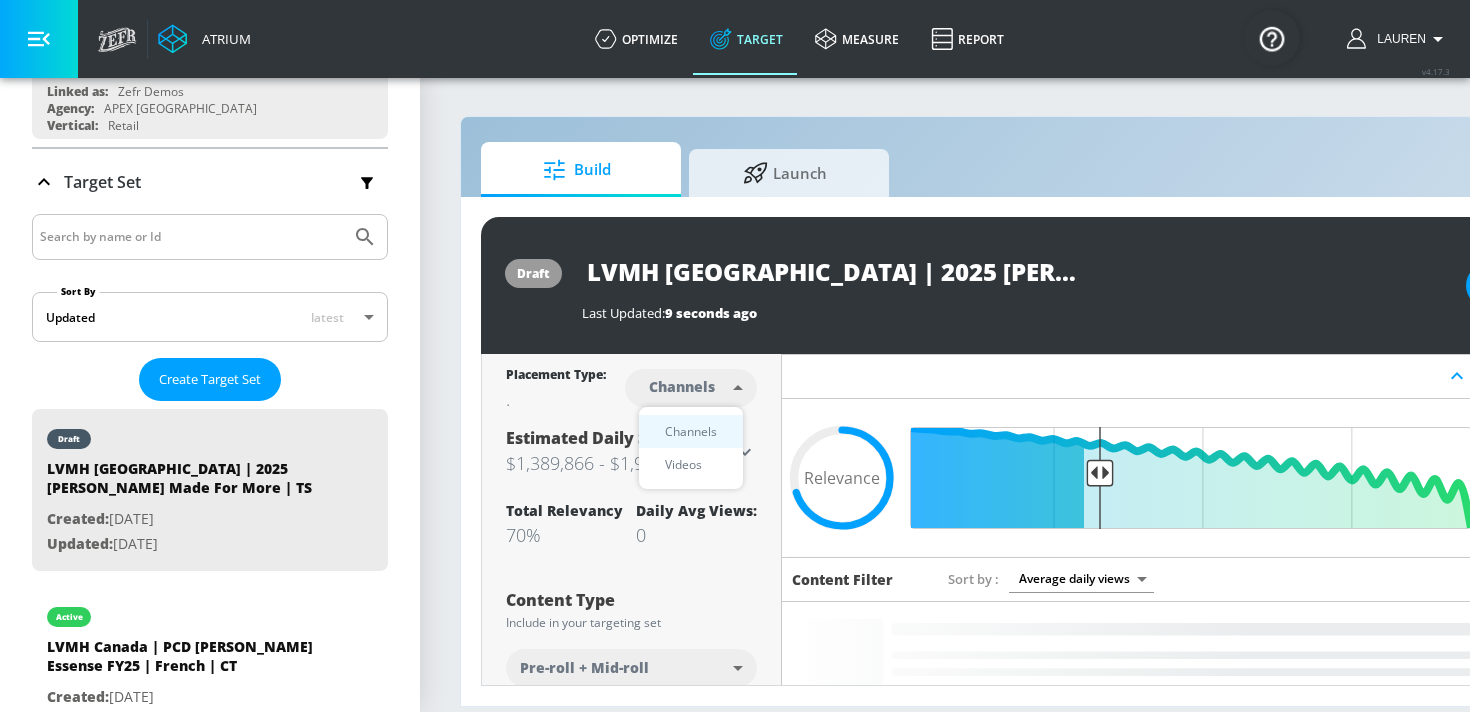 type on "videos" 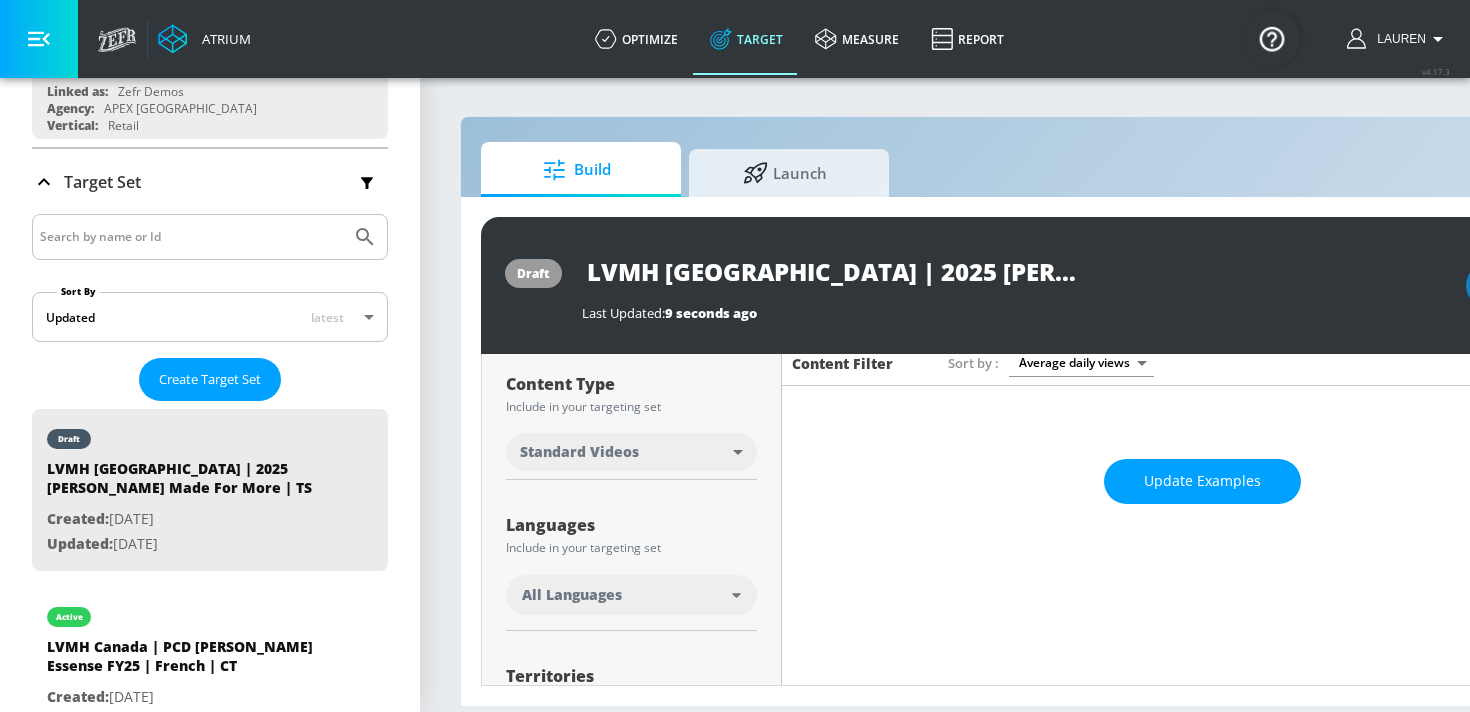scroll, scrollTop: 248, scrollLeft: 0, axis: vertical 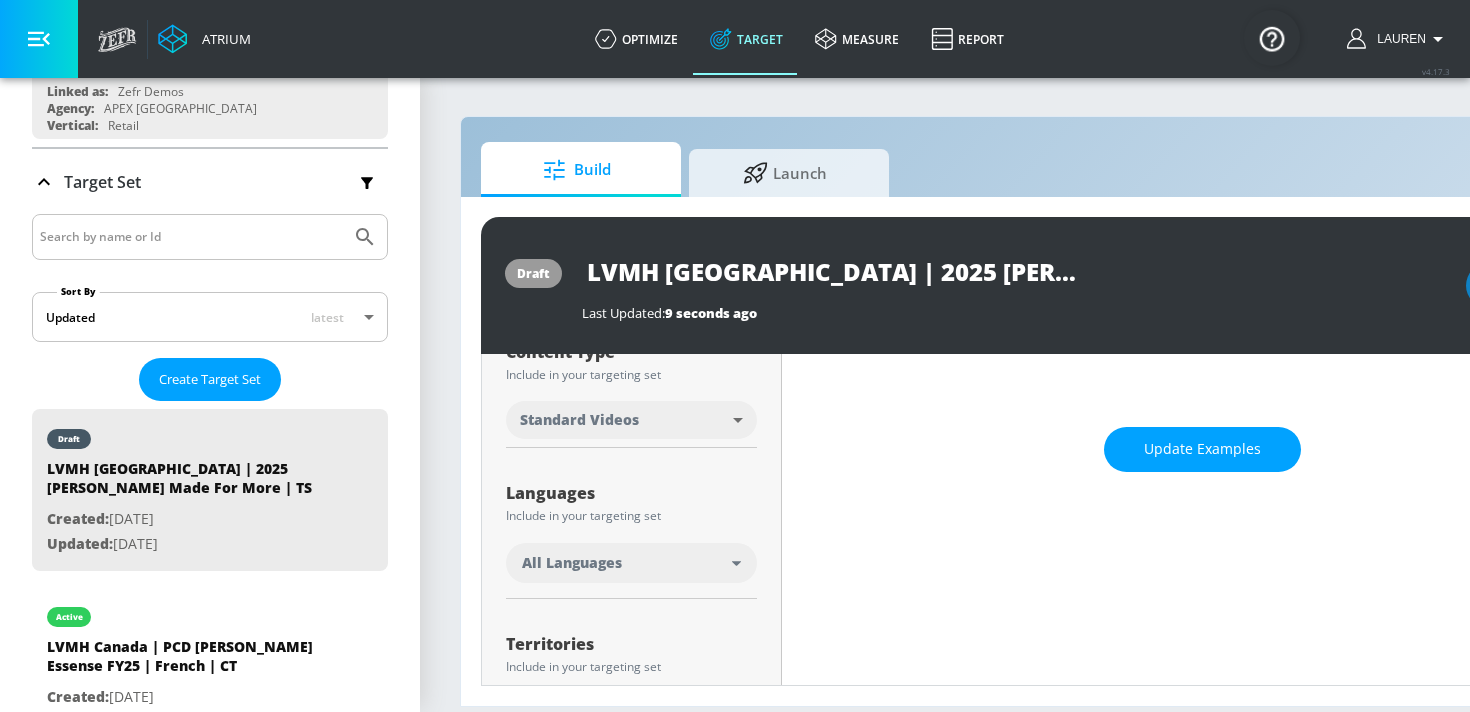 click on "Atrium optimize Target measure Report optimize Target measure Report v 4.17.3 Lauren Platform DV360:   Youtube DV360:   Youtube Advertiser LVMH Sort By A-Z asc ​ Add Account LVMH | APEX Canada | Copilot Linked as: Zefr Demos Agency: APEX Canada Vertical: Retail LVMH Canada Linked as: Zefr Demos Agency: Zenith Optimedia Vertical: Retail LVMH Canada Linked as: Zefr Demos Agency: Zenith Optimedia Vertical: Fashion Veronica TEST Linked as: Zefr Demos Agency: veronica TEST Vertical: Other Aracely Test Account 1 Linked as: Zefr Demos Agency: Zefr Vertical: Other Shannan Test Account Linked as: Zefr Demos Agency: #1 Media Agency in the World Vertical: Retail Casey C Test Account Linked as: Zefr Demos Agency: Sterling Cooper Vertical: CPG (Consumer Packaged Goods) Stefan TEST YTL USR Q|A Linked as: QA YTL Test Brand Agency: QA Vertical: Healthcare Mike Test Account Linked as: Zefr Demos Agency: Mike Test Agency Vertical: Fashion Parry Test Linked as: Zefr Demos Agency: Parry Test Vertical: Music KZ Test  Agency:" at bounding box center (735, 356) 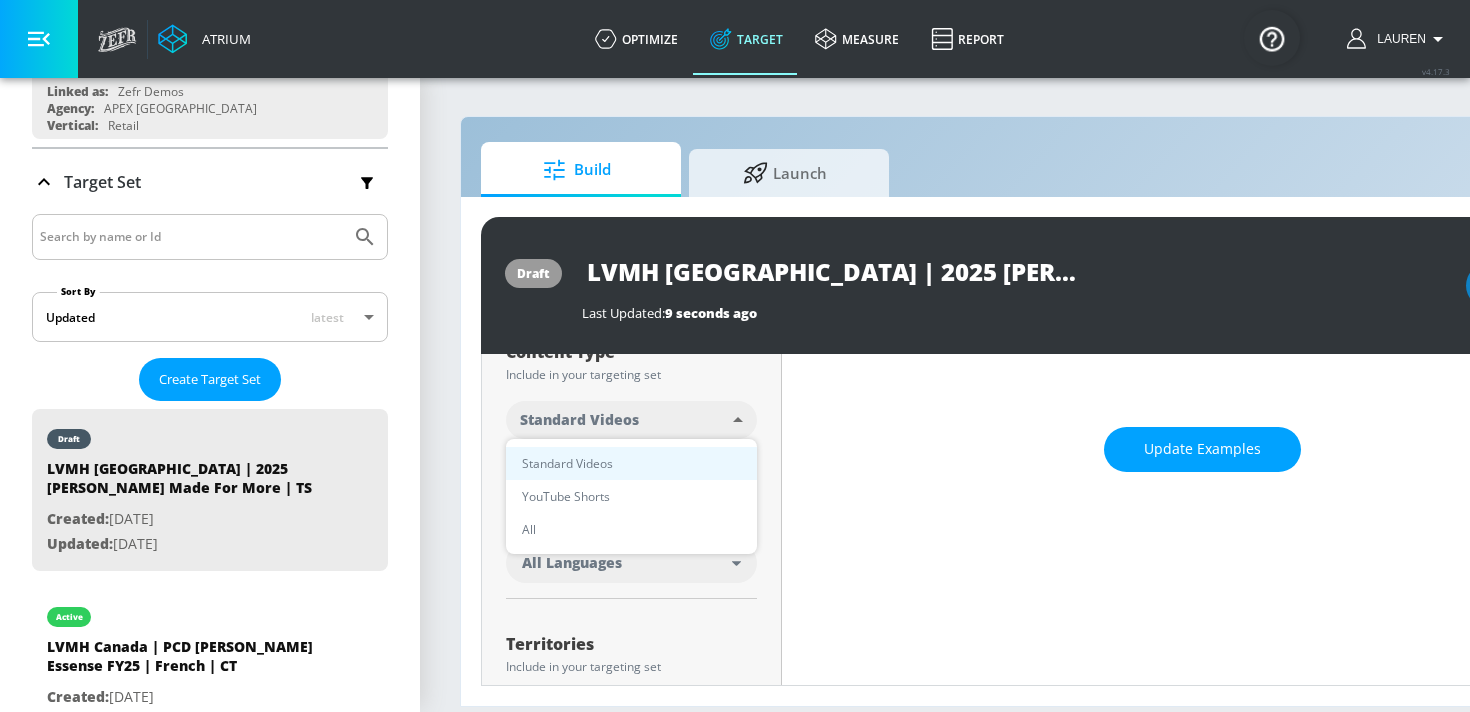 click at bounding box center (735, 356) 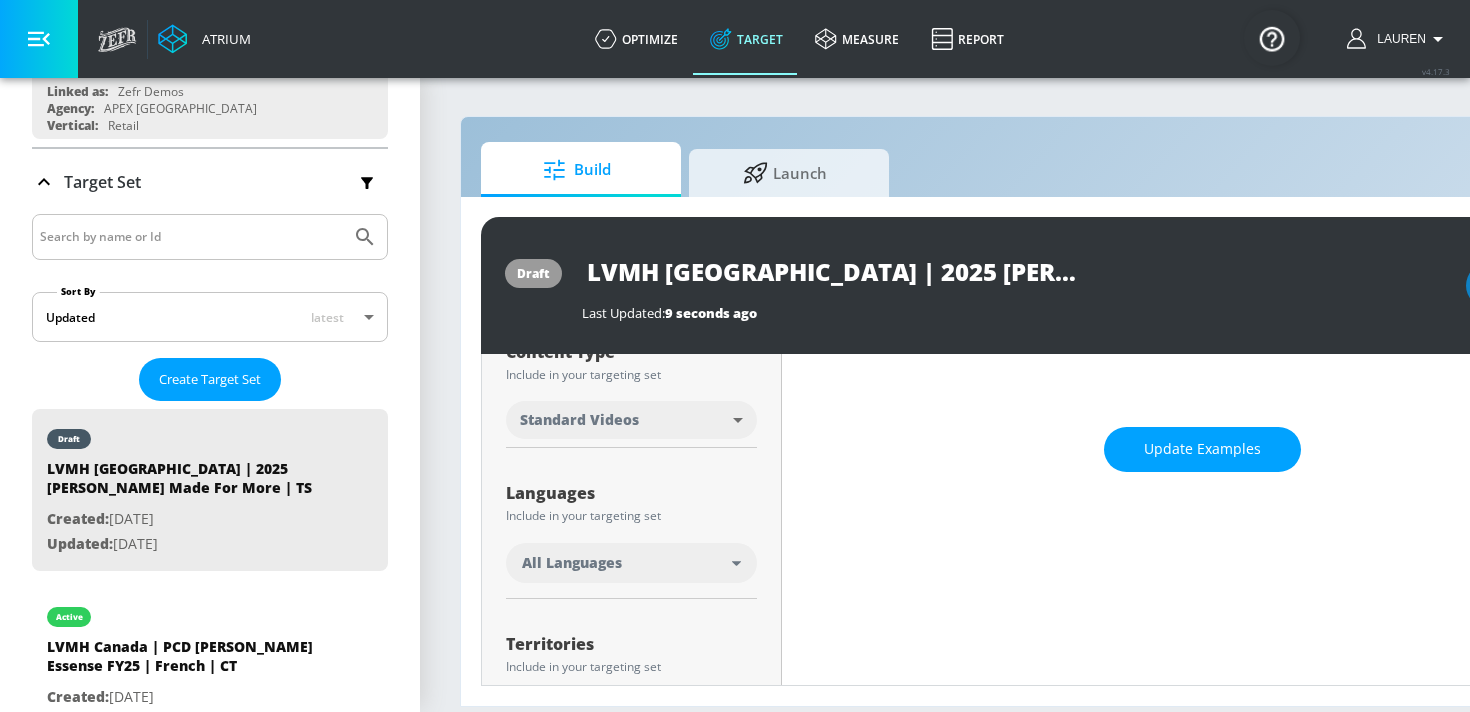 click on "All Languages" at bounding box center (631, 563) 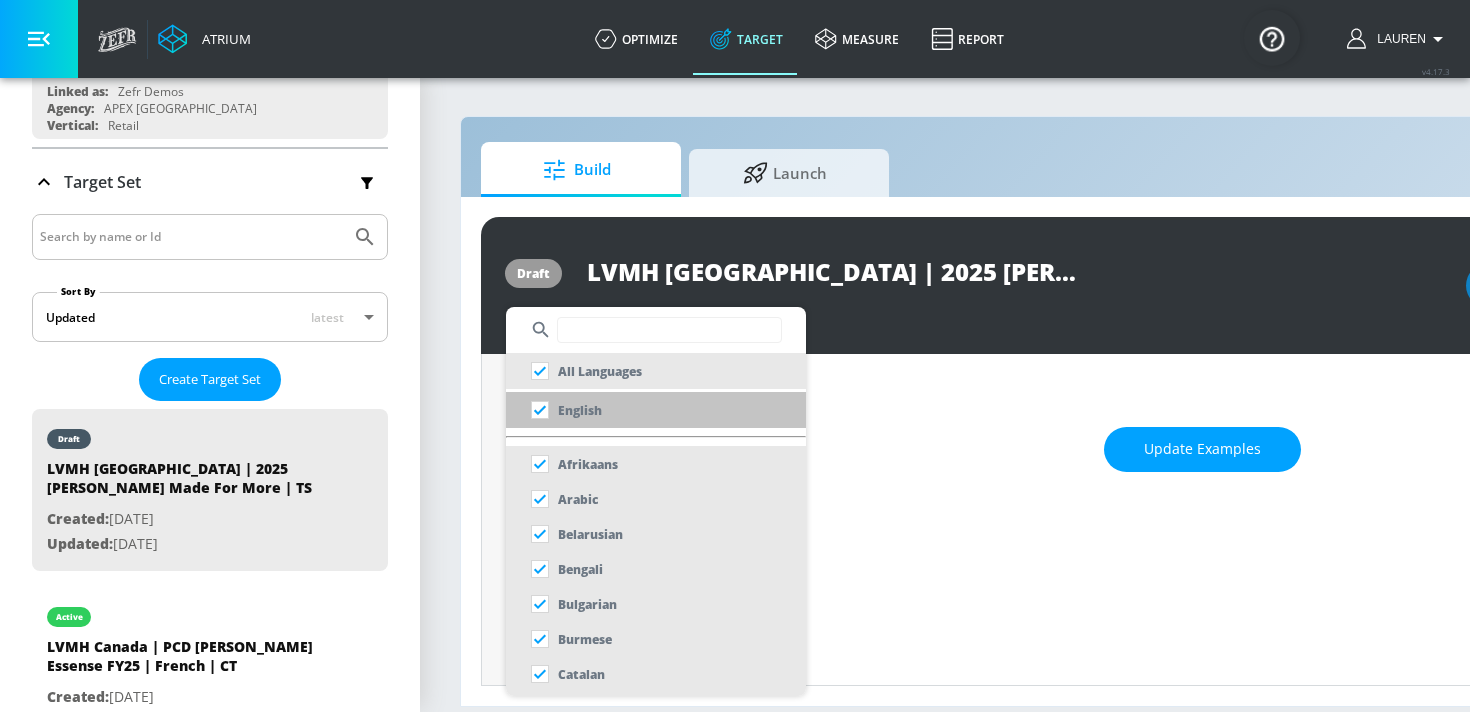 click on "English" at bounding box center (562, 410) 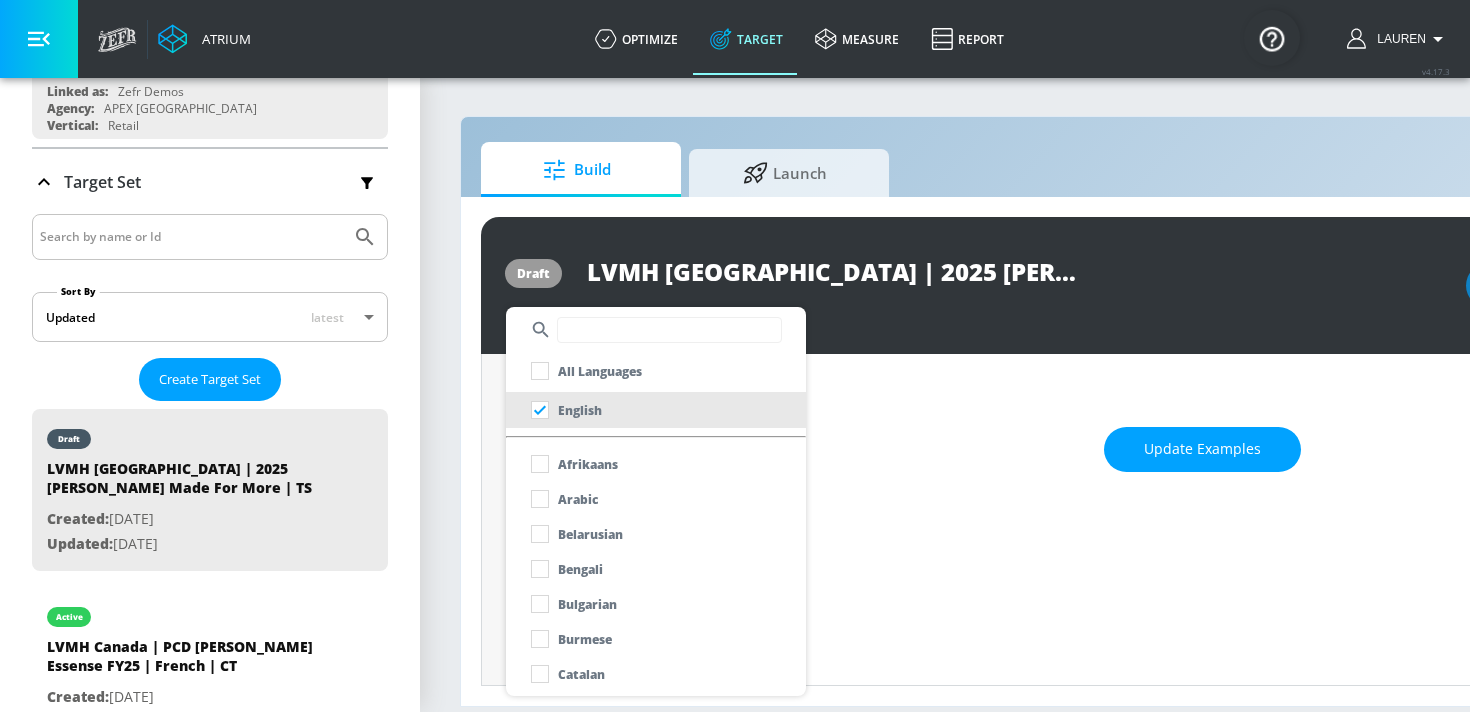 click at bounding box center [735, 356] 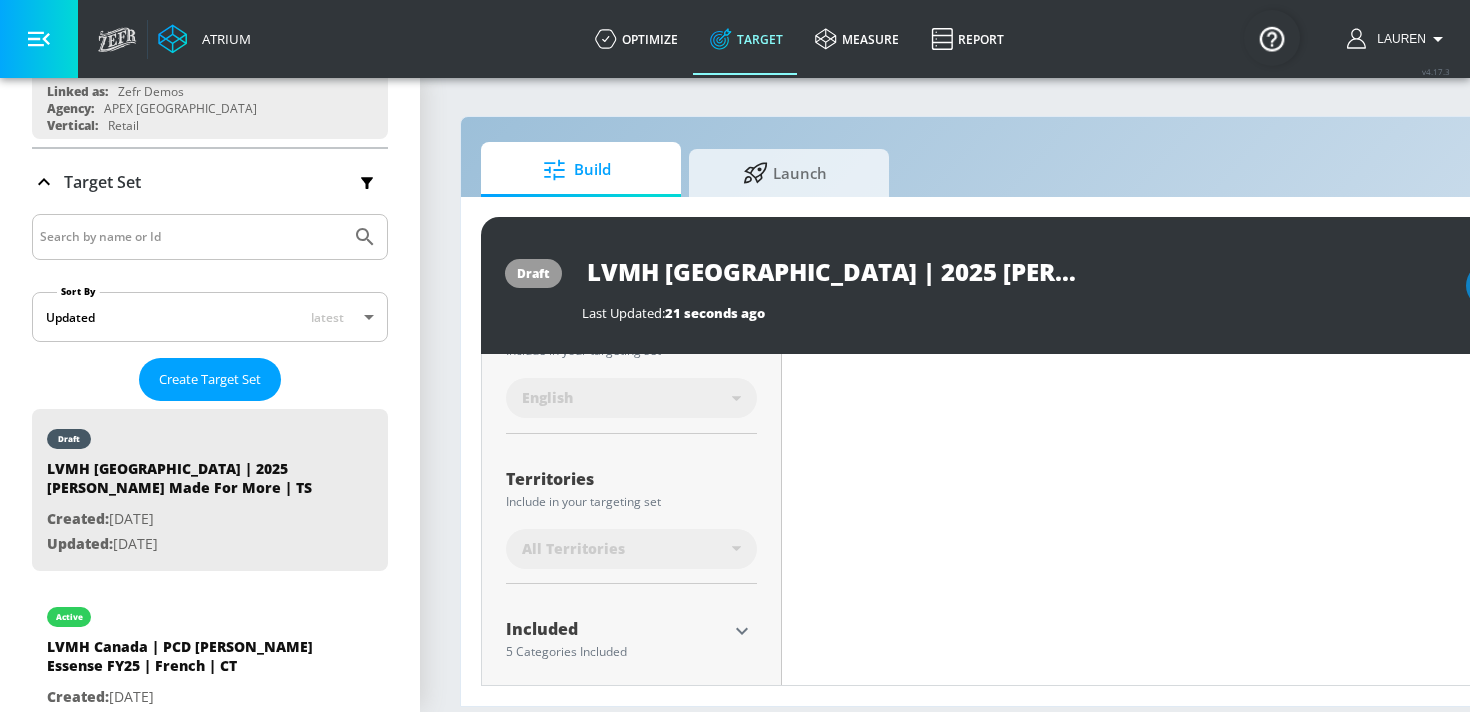 scroll, scrollTop: 435, scrollLeft: 0, axis: vertical 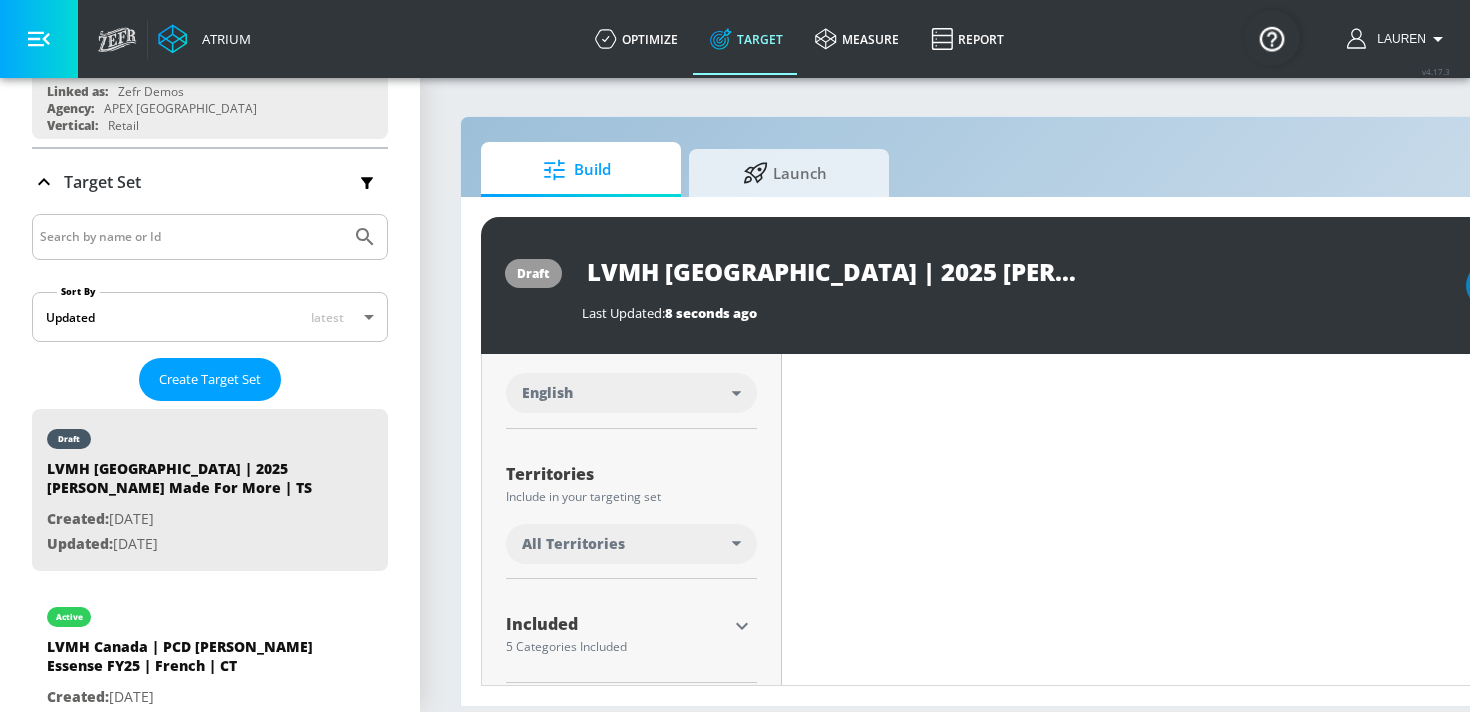 click on "All Territories" at bounding box center (573, 544) 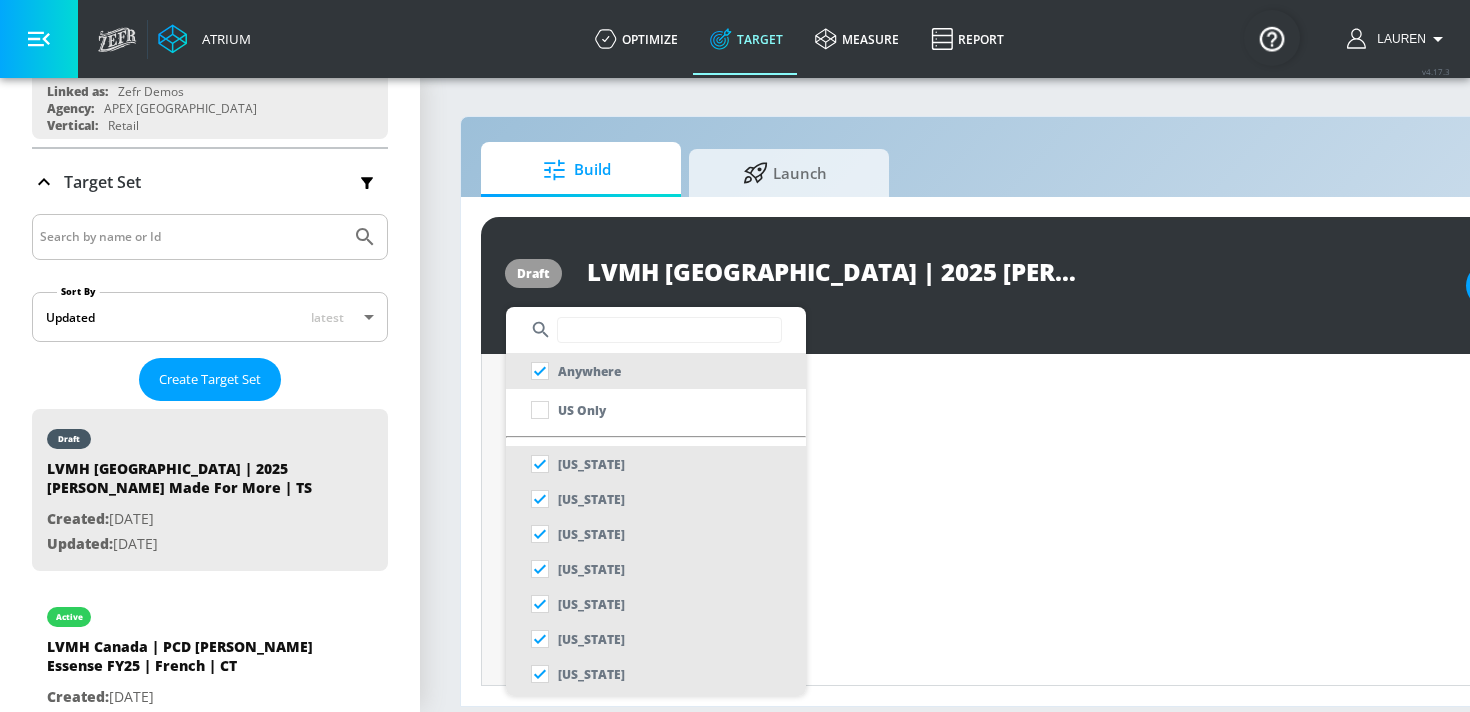 click at bounding box center (669, 330) 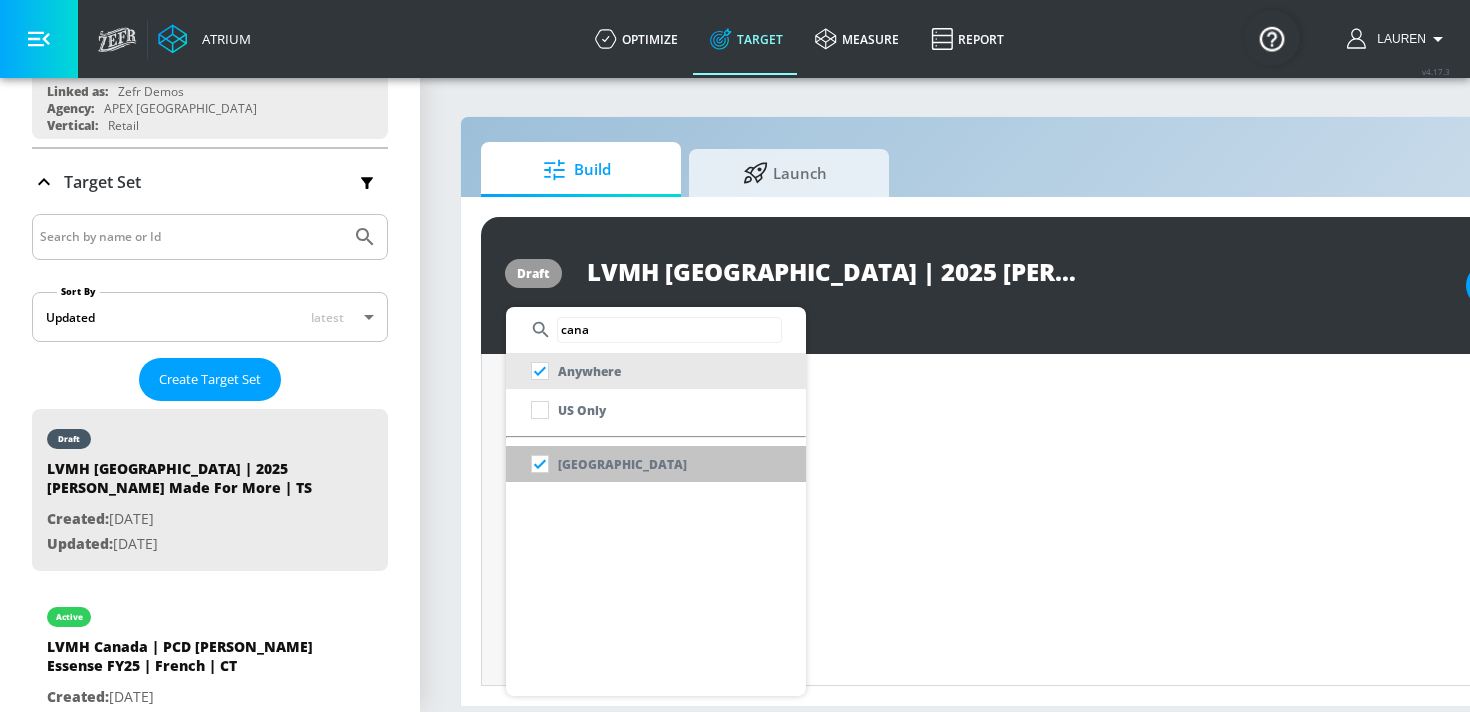 type on "cana" 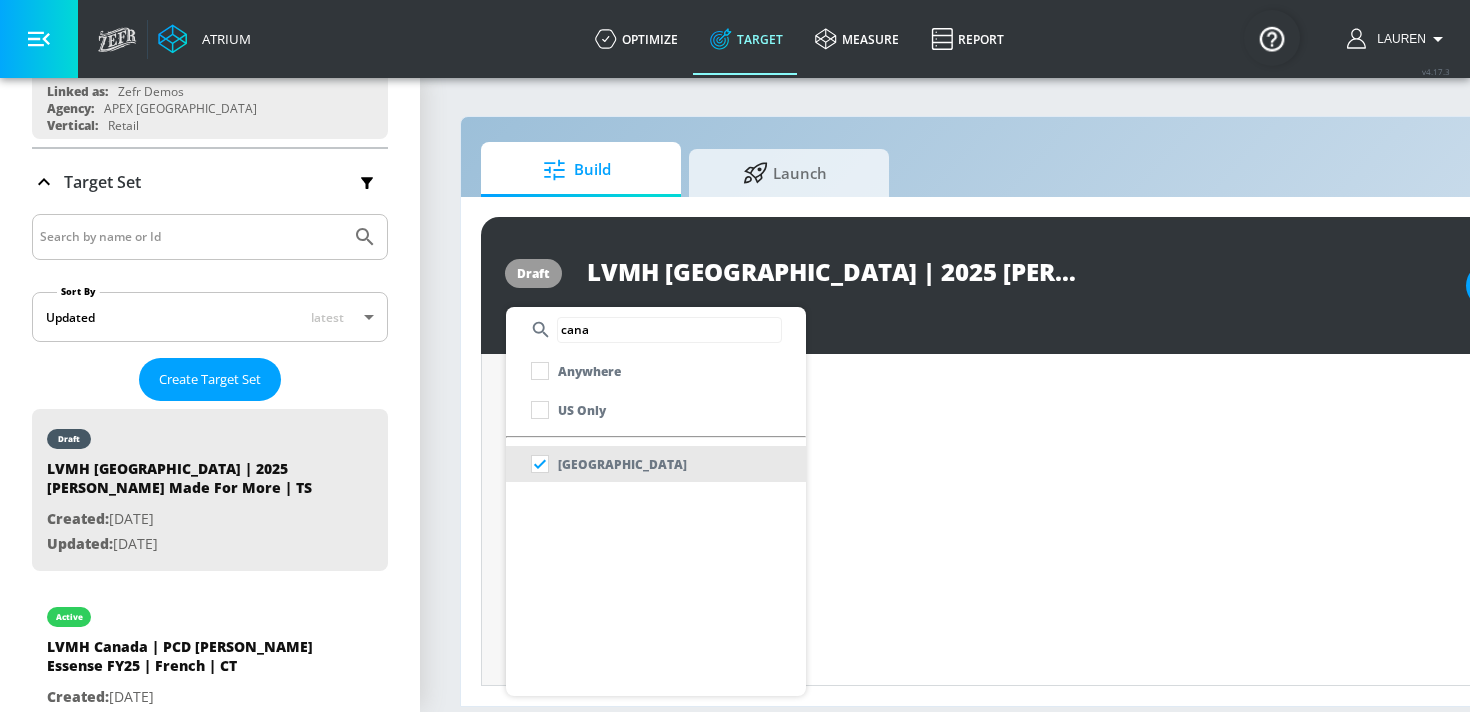 click at bounding box center (735, 356) 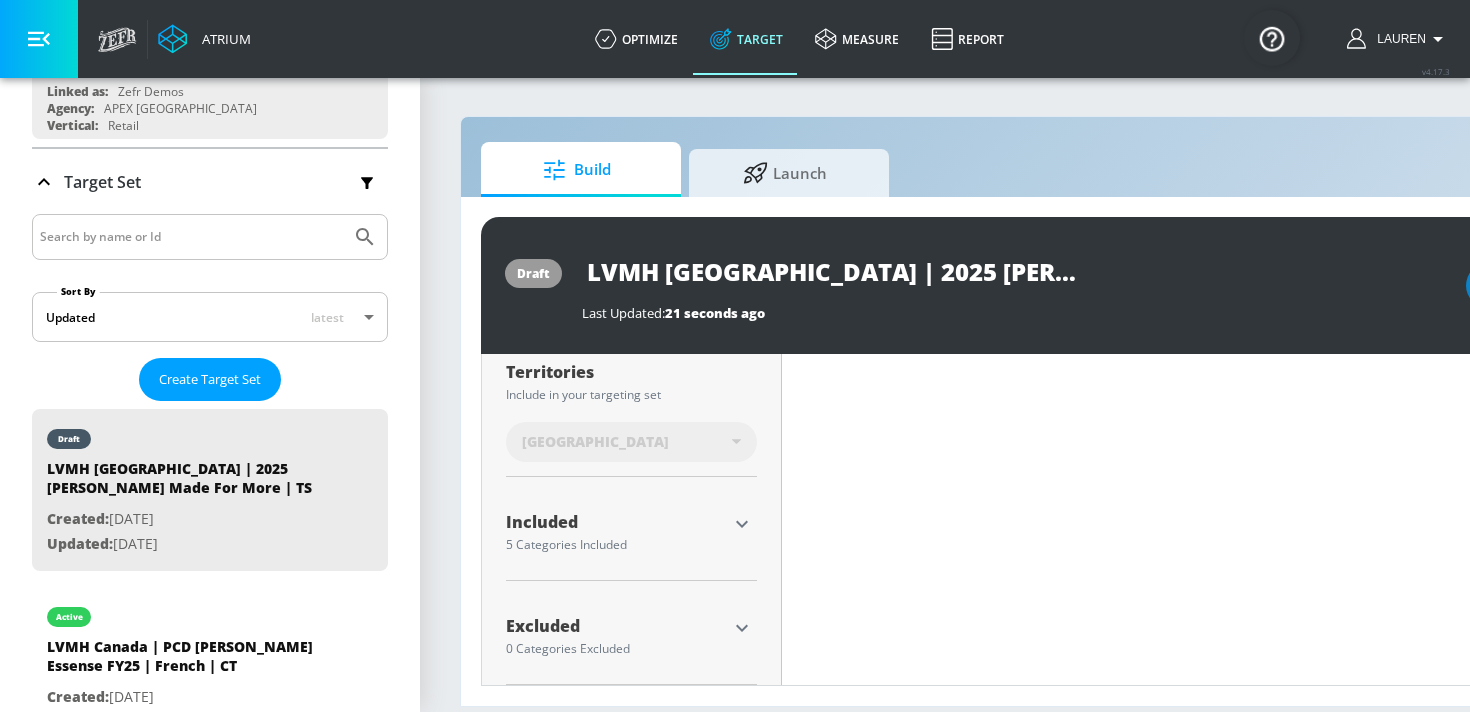 scroll, scrollTop: 553, scrollLeft: 0, axis: vertical 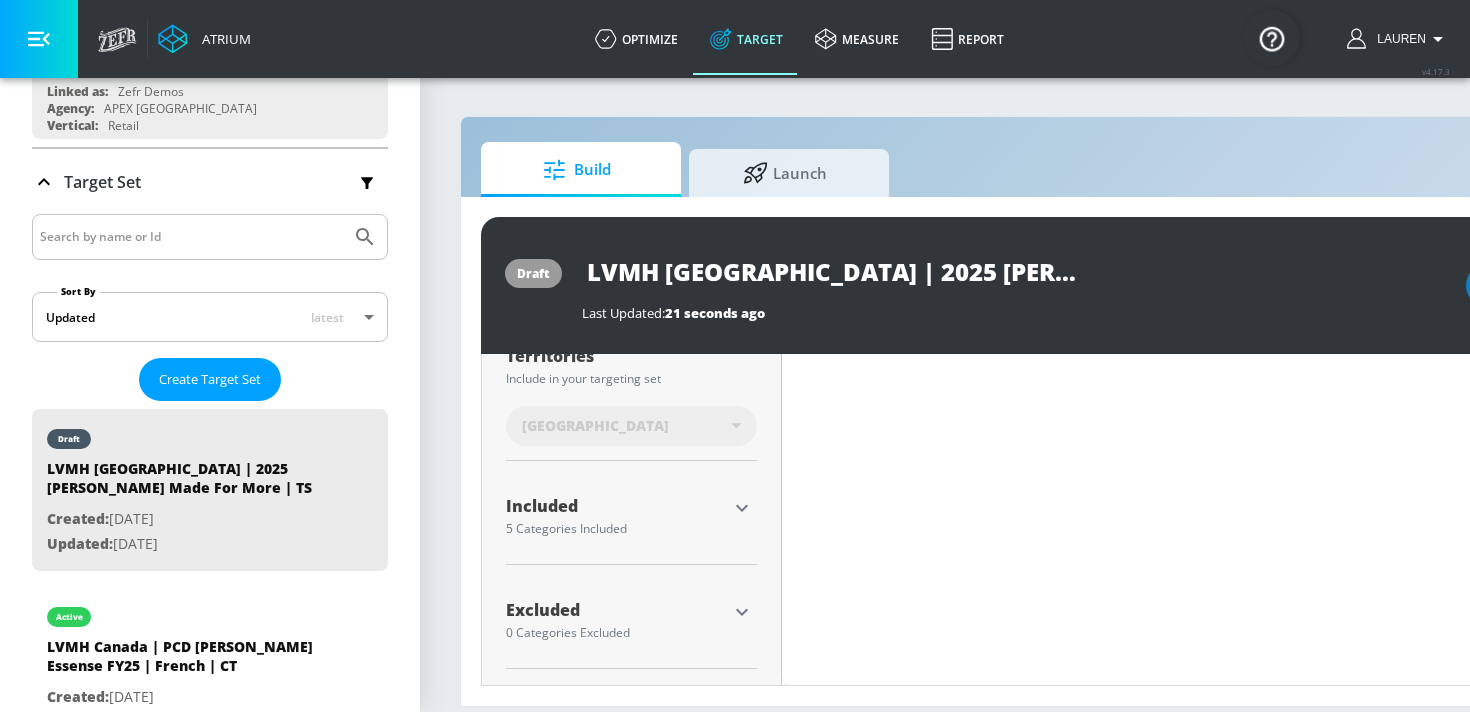 click 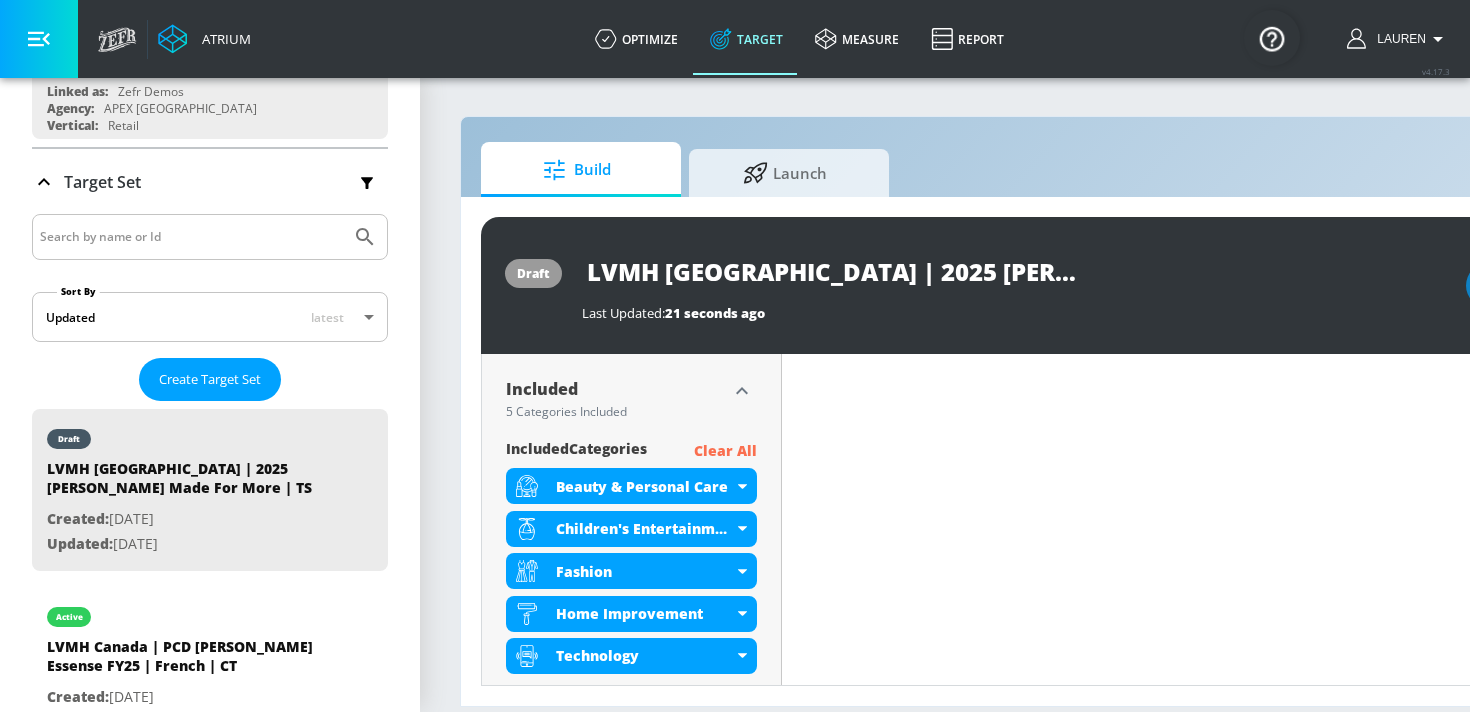 scroll, scrollTop: 699, scrollLeft: 0, axis: vertical 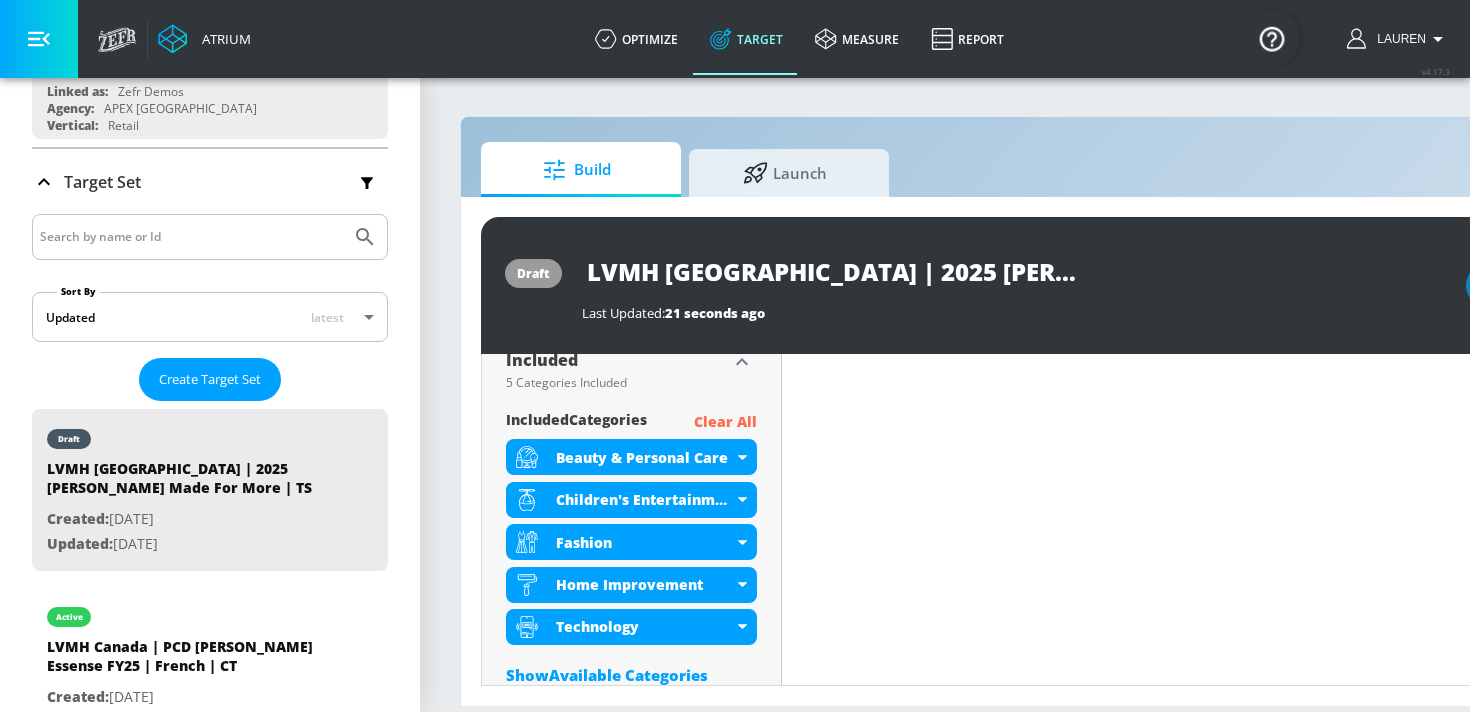 click on "Clear All" at bounding box center (725, 422) 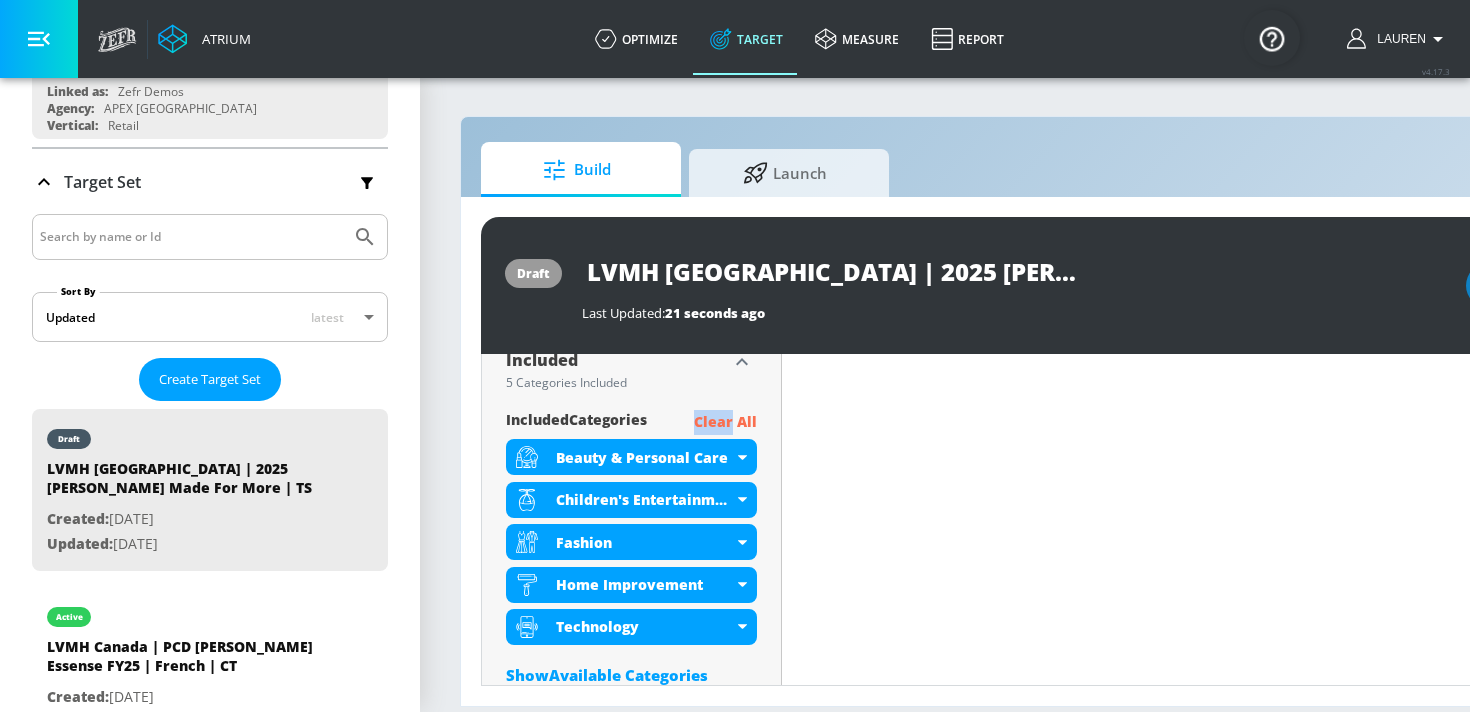click on "Clear All" at bounding box center (725, 422) 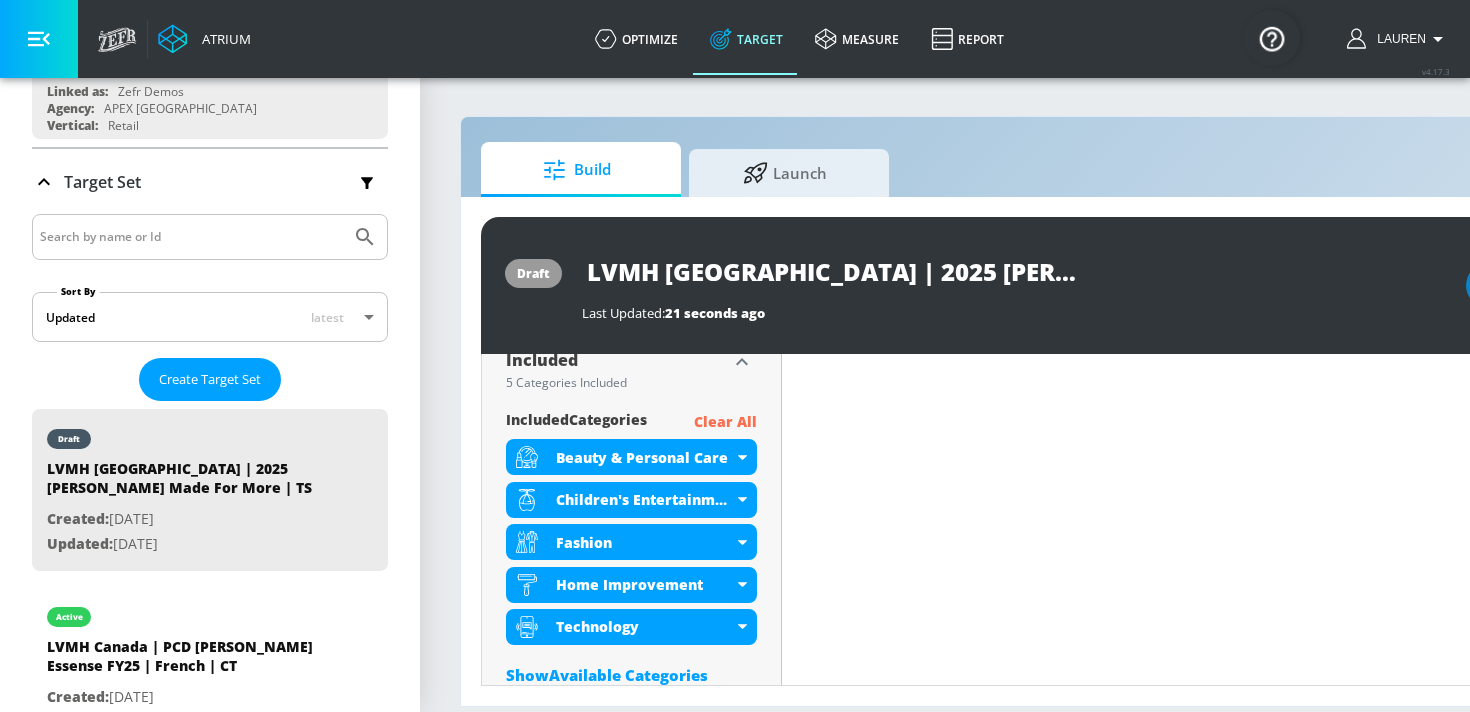 click on "Clear All" at bounding box center (725, 422) 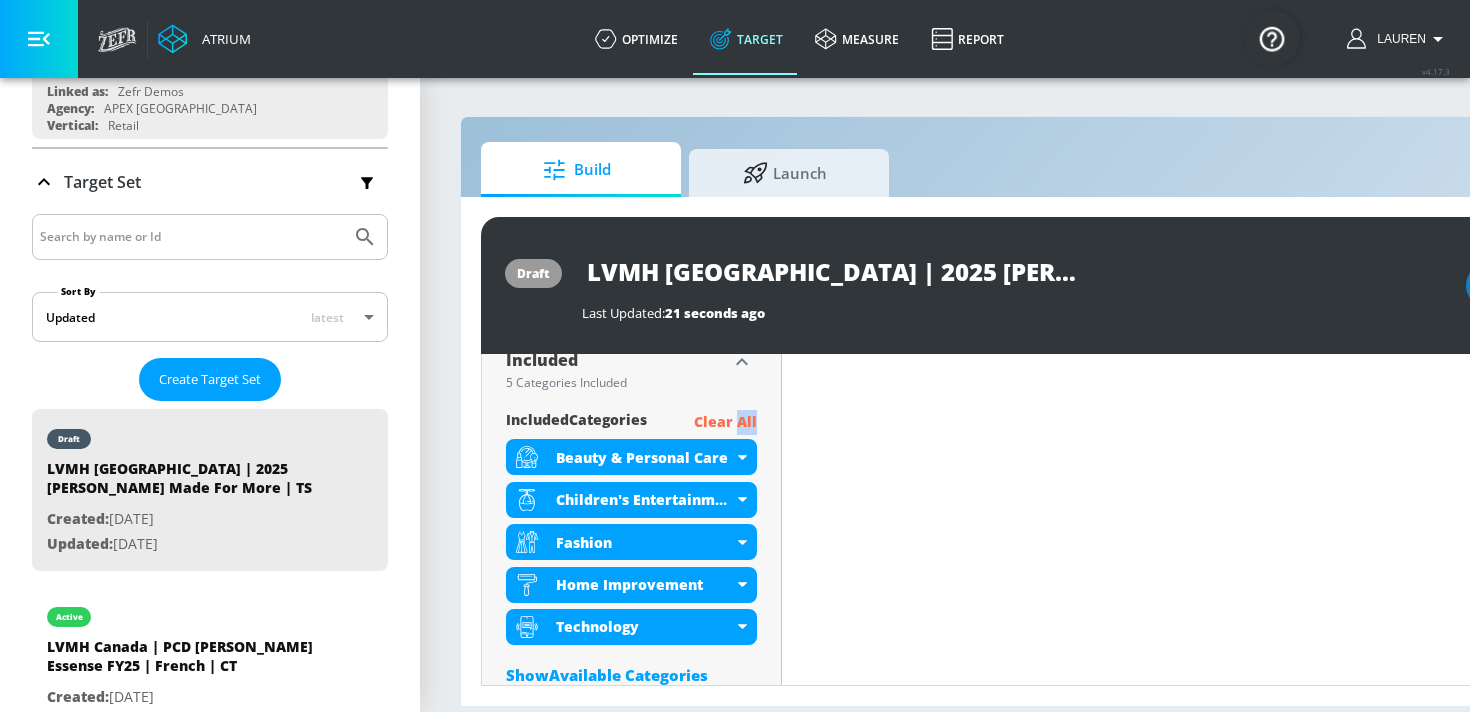 click on "Clear All" at bounding box center (725, 422) 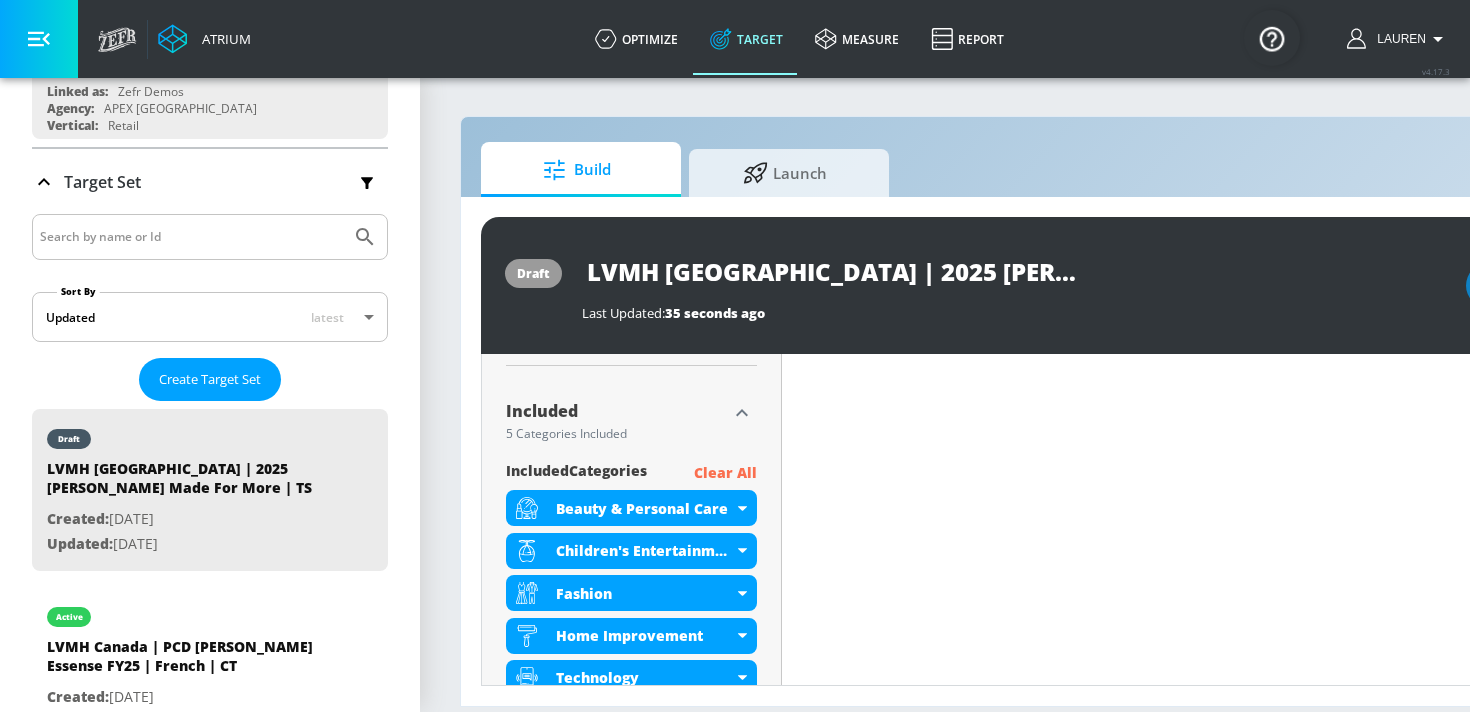 click on "Clear All" at bounding box center (725, 473) 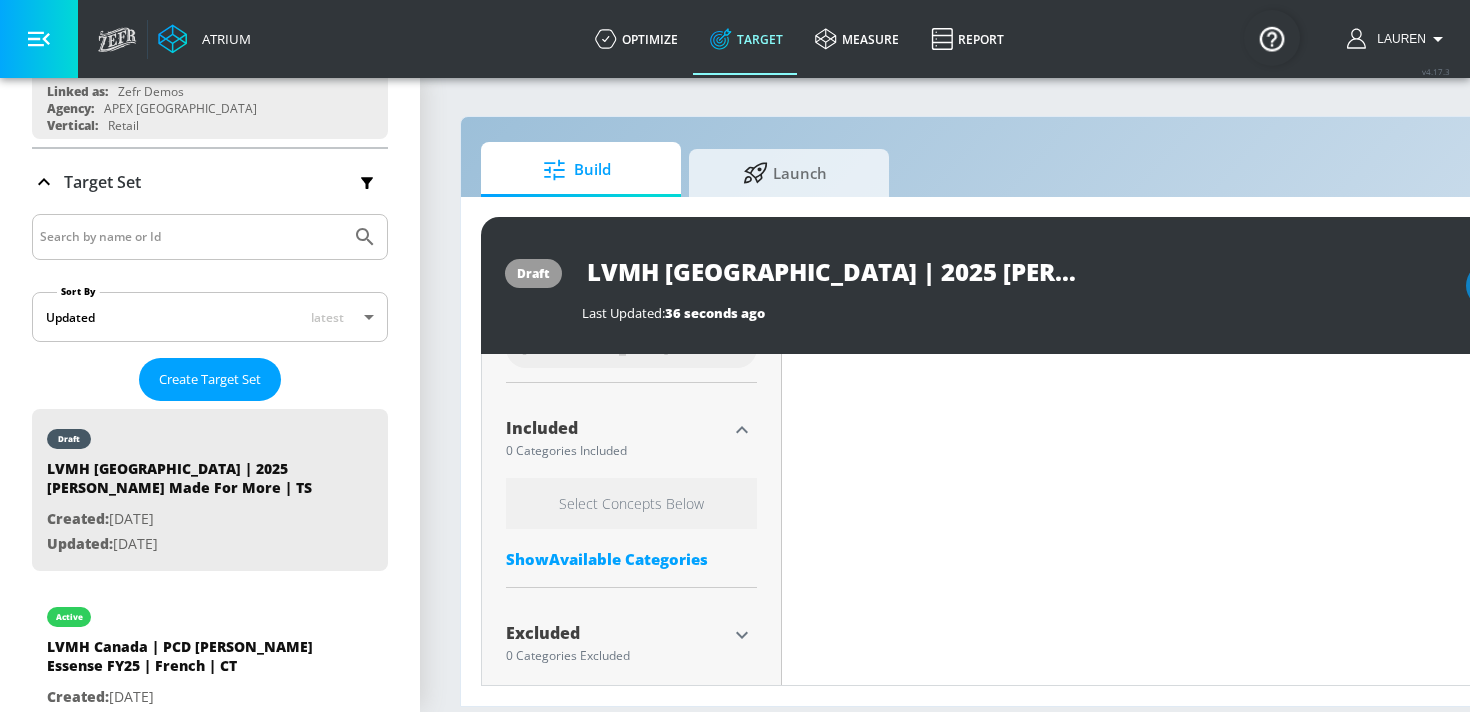 scroll, scrollTop: 648, scrollLeft: 0, axis: vertical 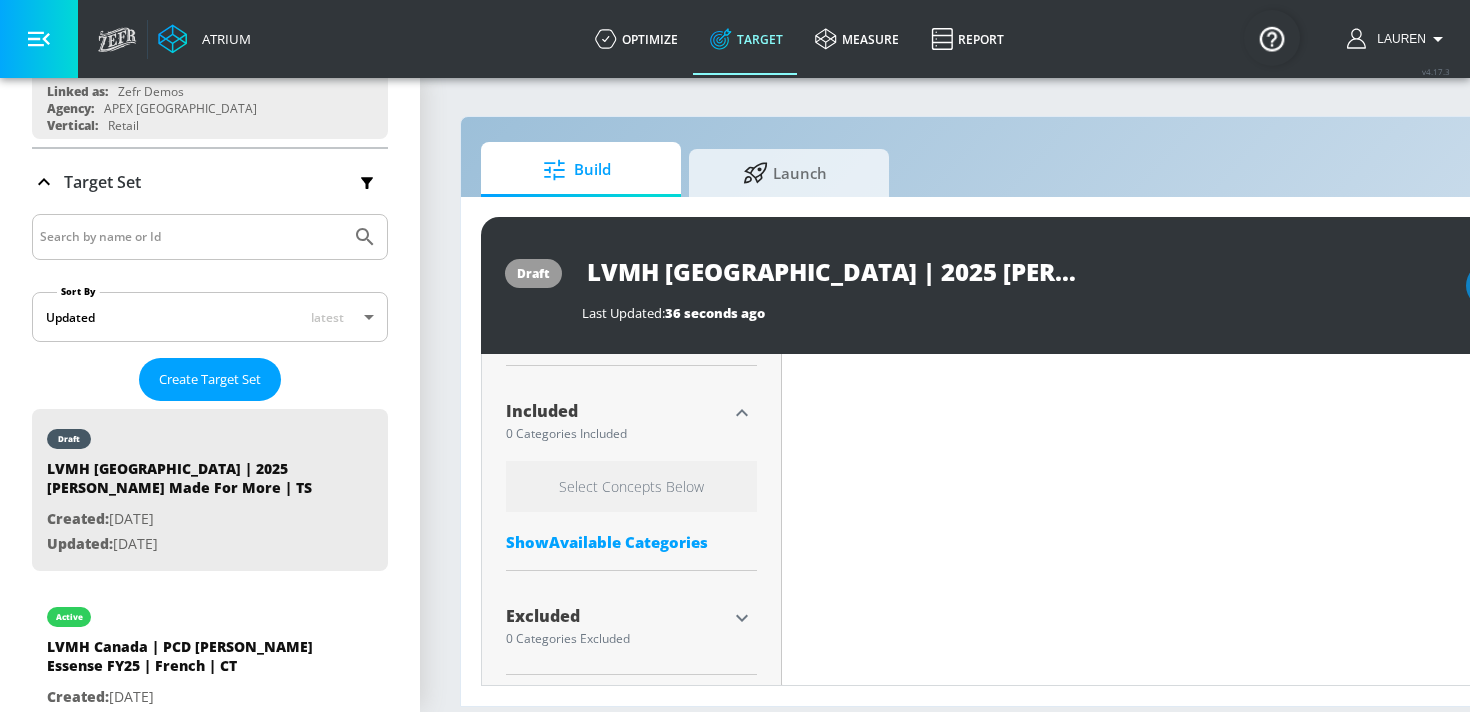 click on "Show  Available Categories" at bounding box center (631, 542) 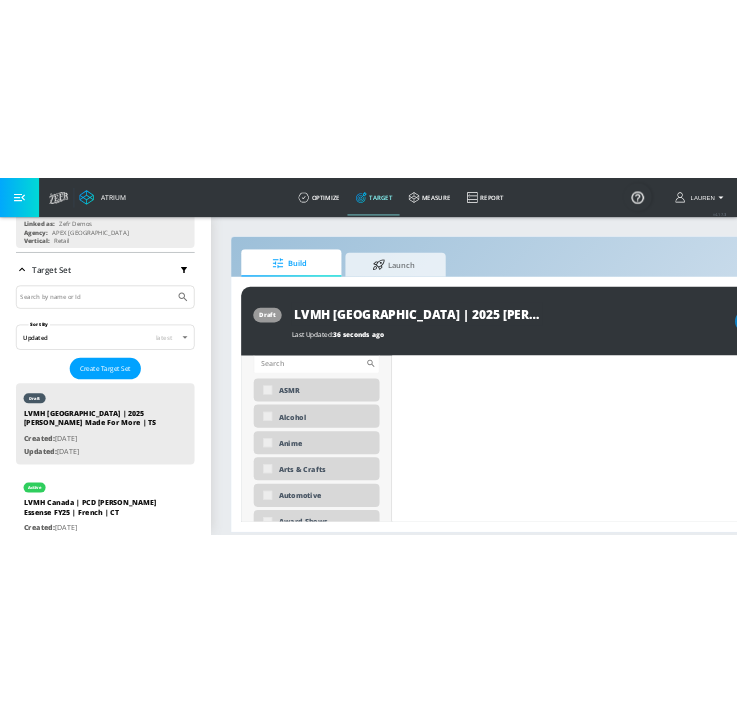 scroll, scrollTop: 861, scrollLeft: 0, axis: vertical 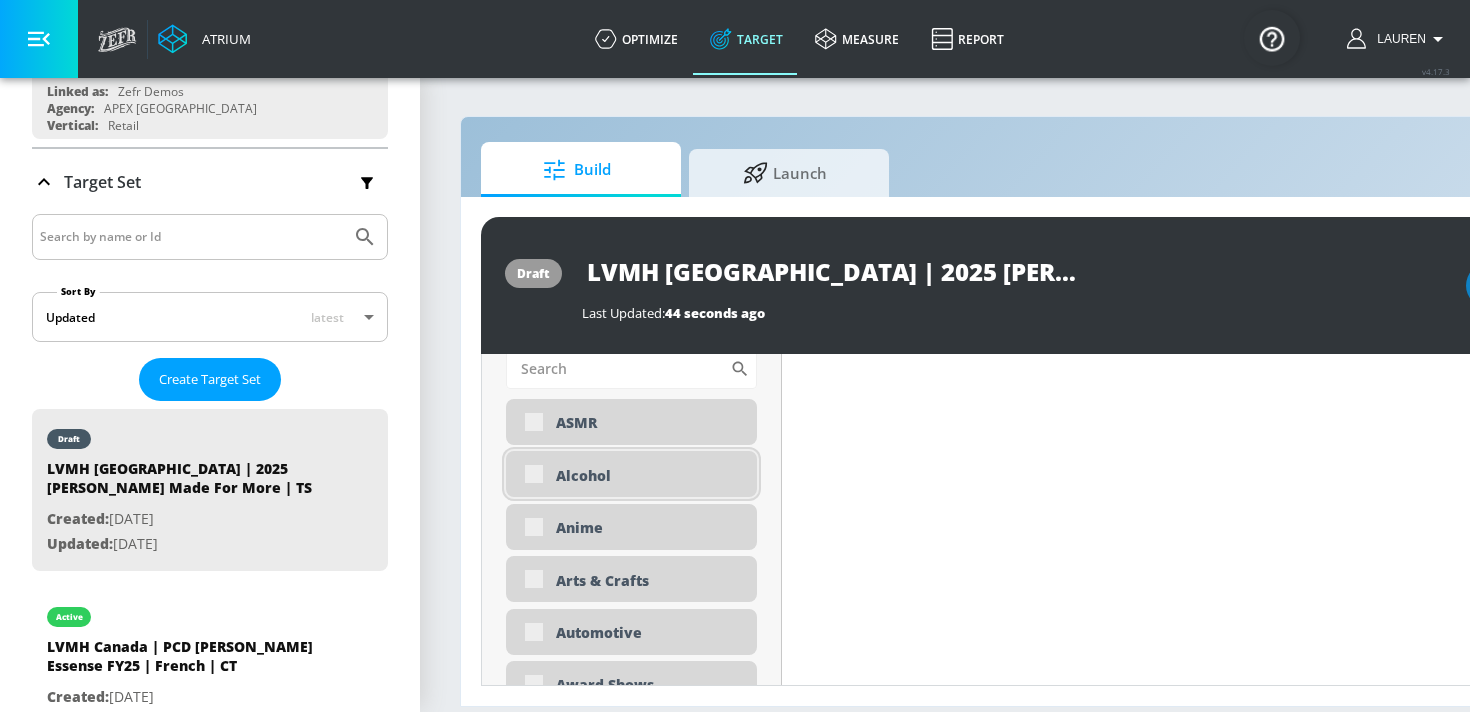click on "Alcohol" at bounding box center [631, 474] 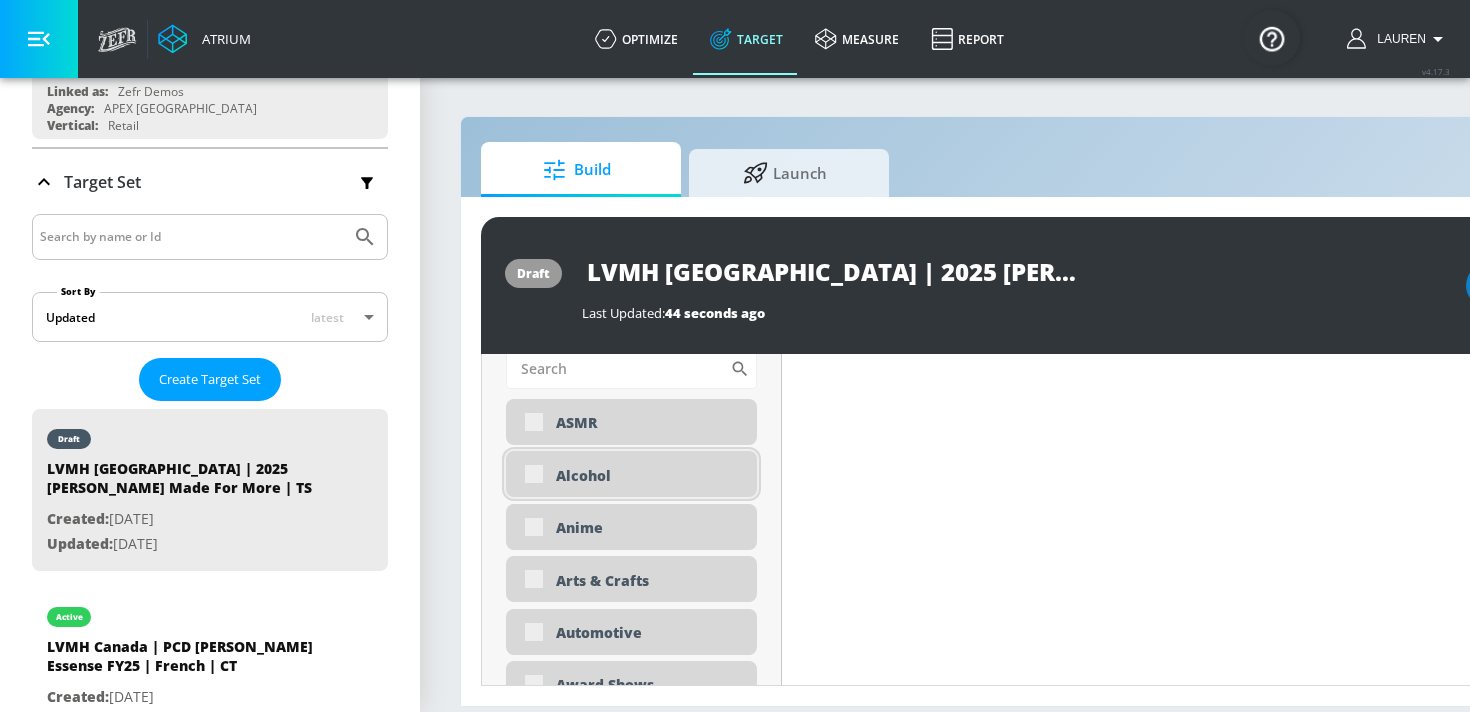 click on "Alcohol" at bounding box center (631, 474) 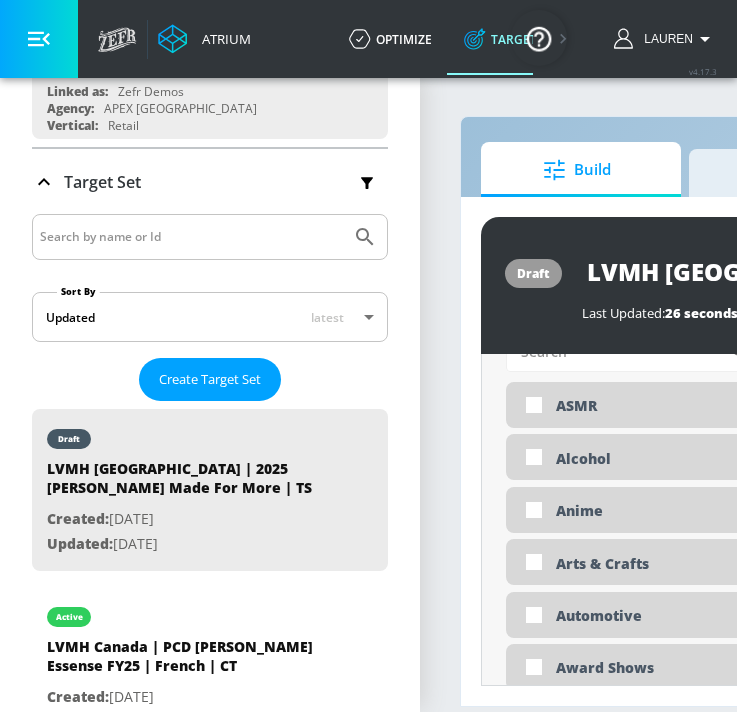 scroll, scrollTop: 844, scrollLeft: 0, axis: vertical 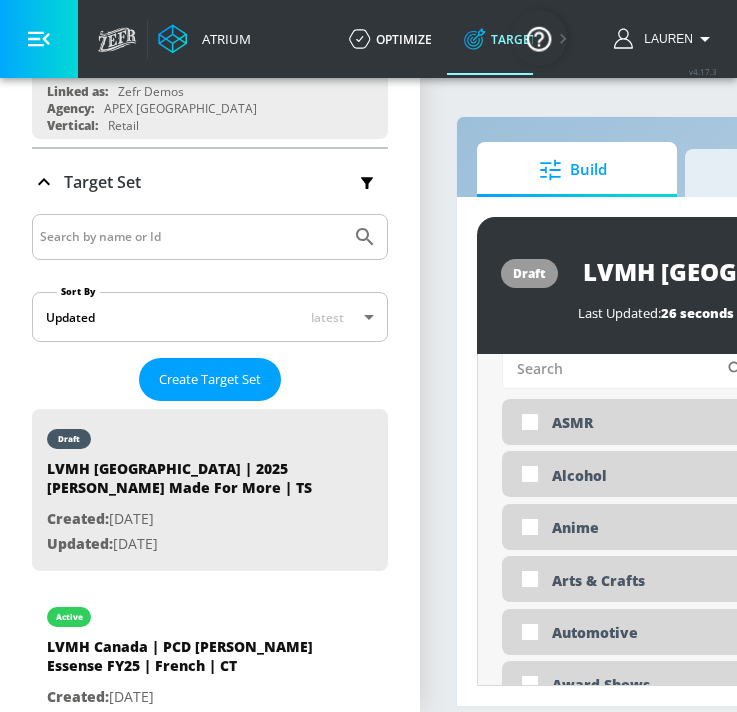 click at bounding box center (39, 39) 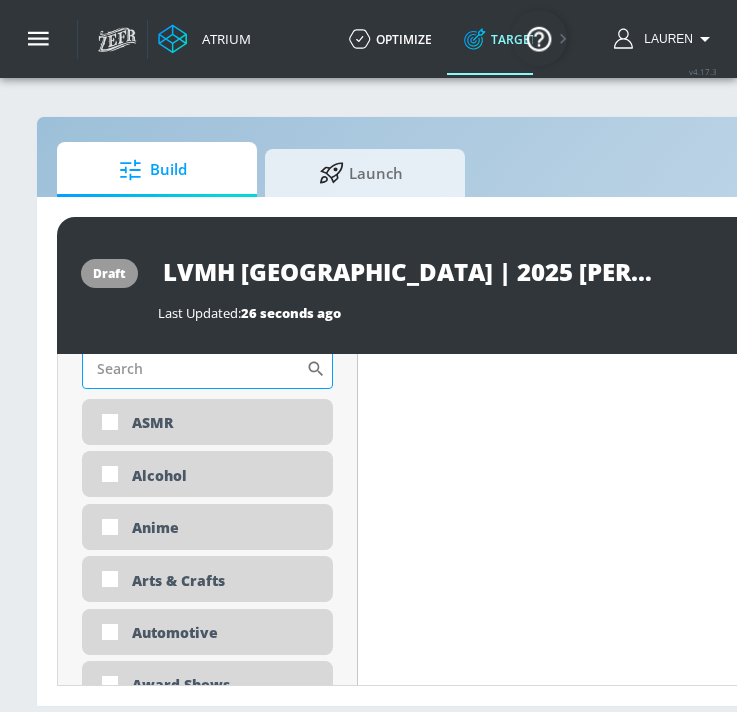 click on "Sort By" at bounding box center [194, 369] 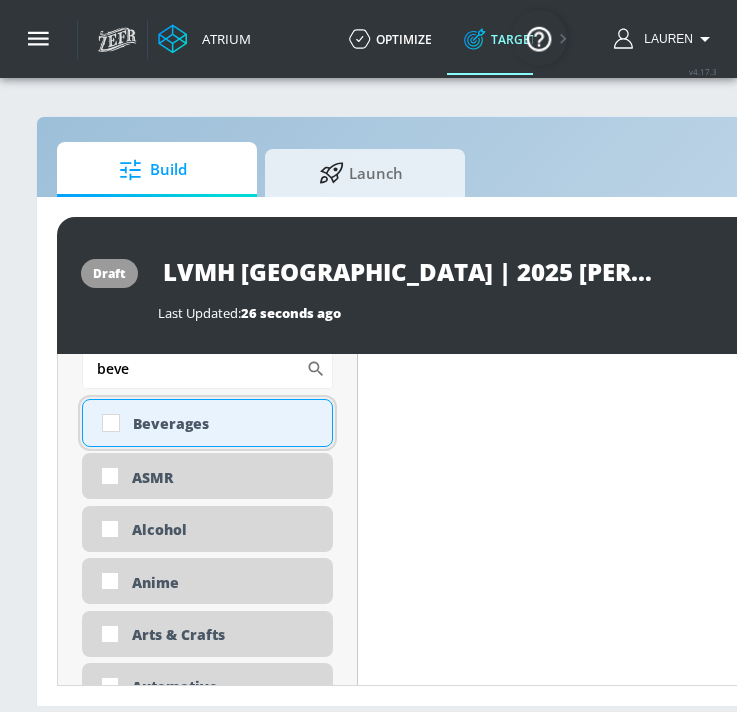 type on "beve" 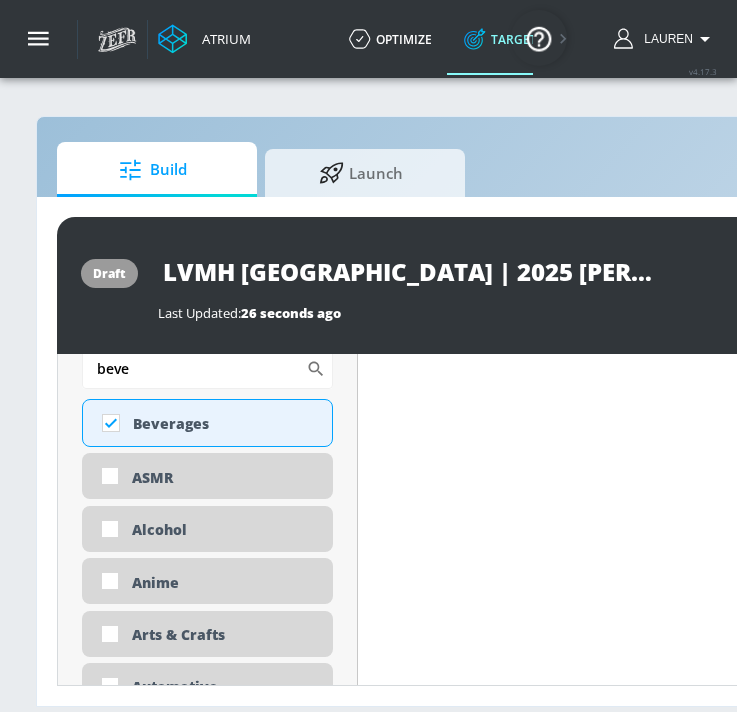 drag, startPoint x: 249, startPoint y: 374, endPoint x: -28, endPoint y: 373, distance: 277.0018 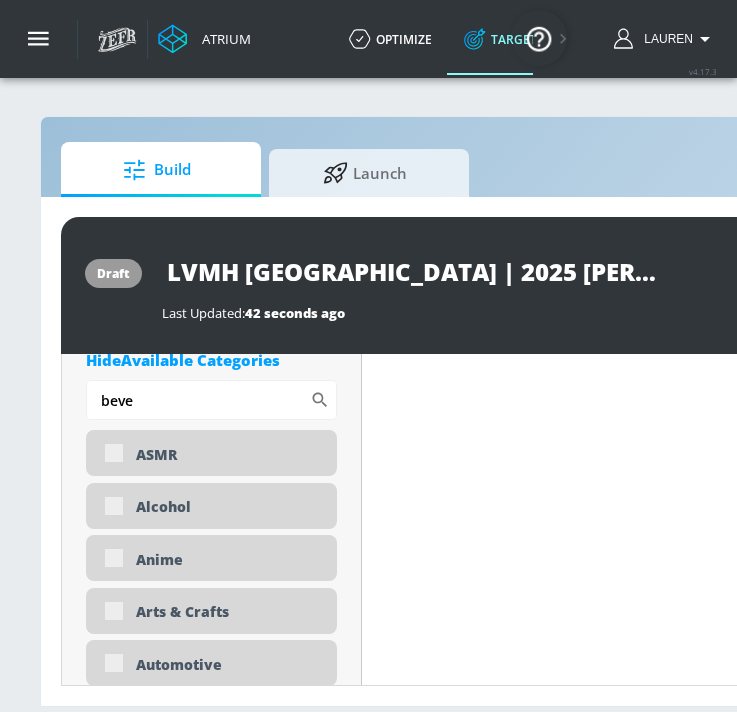 scroll, scrollTop: 861, scrollLeft: 0, axis: vertical 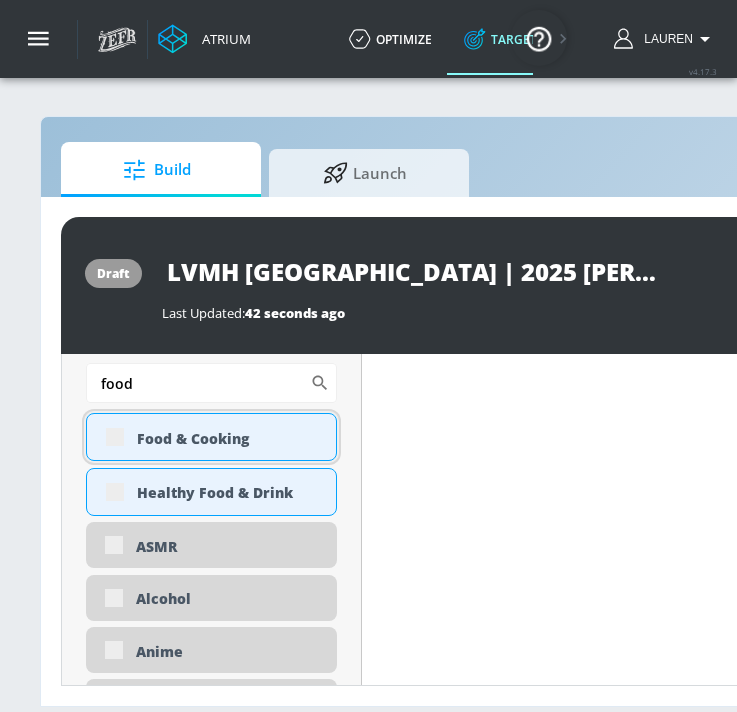 type on "food" 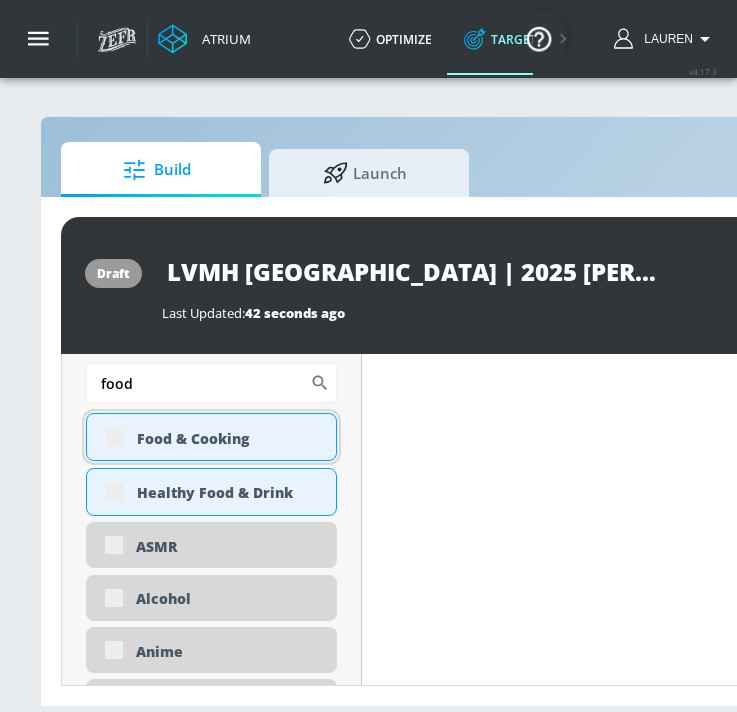 click on "Food & Cooking" at bounding box center (211, 437) 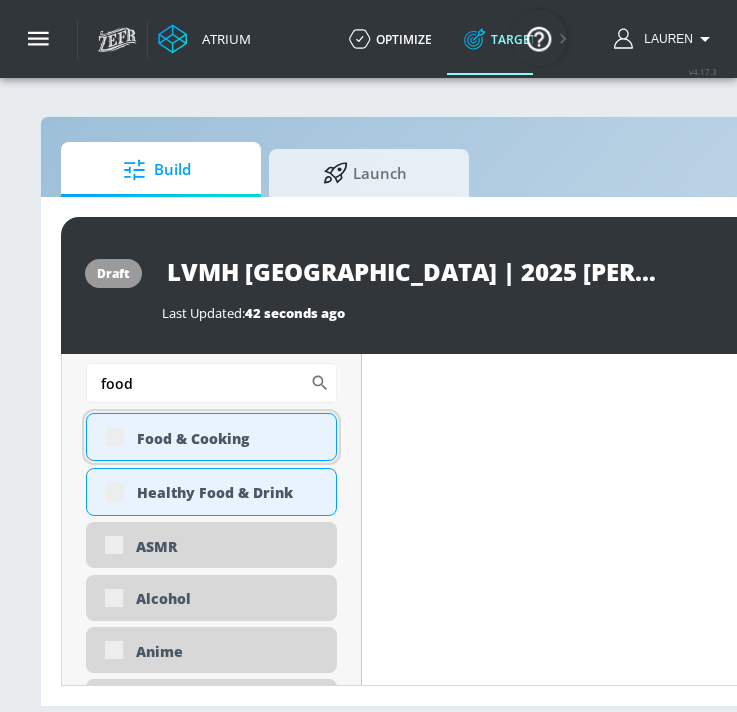 click on "Food & Cooking" at bounding box center [211, 437] 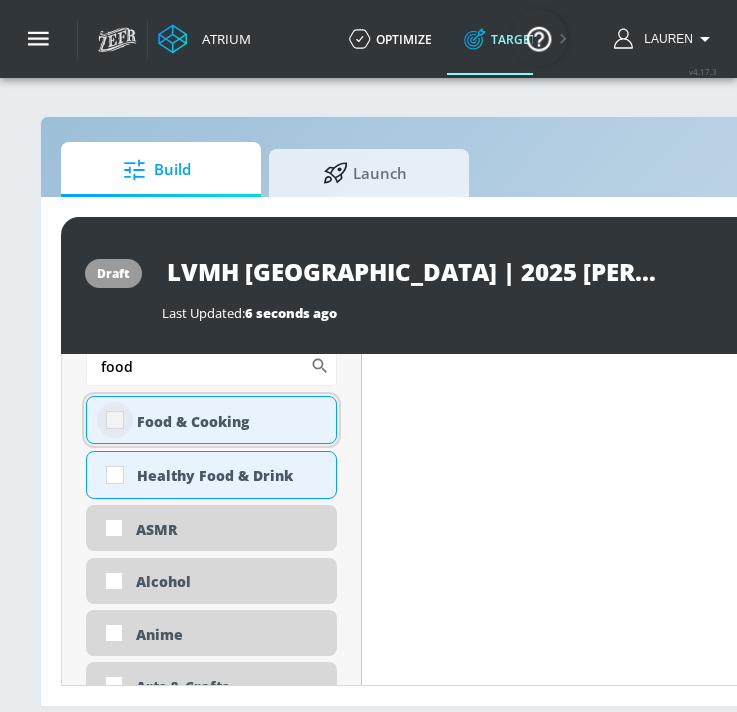 scroll, scrollTop: 844, scrollLeft: 0, axis: vertical 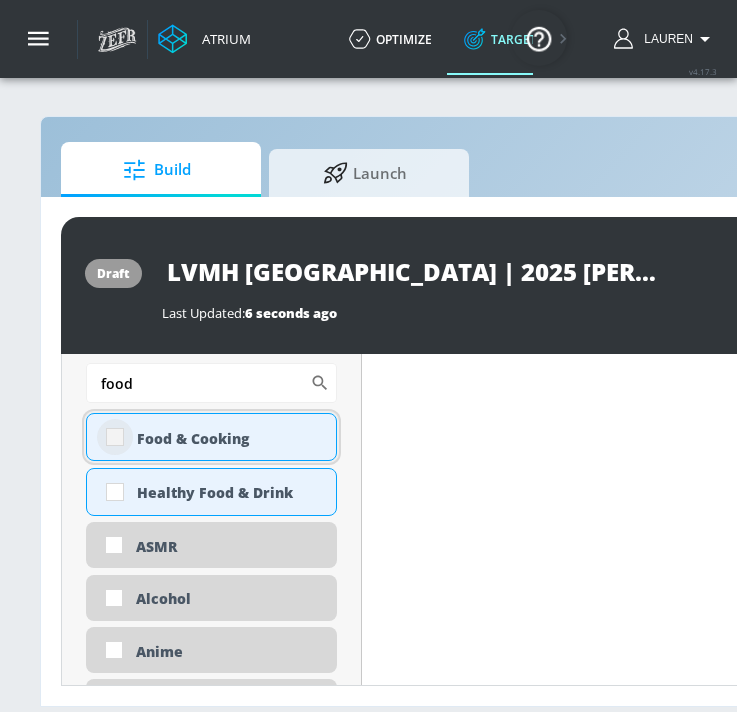 click at bounding box center (115, 437) 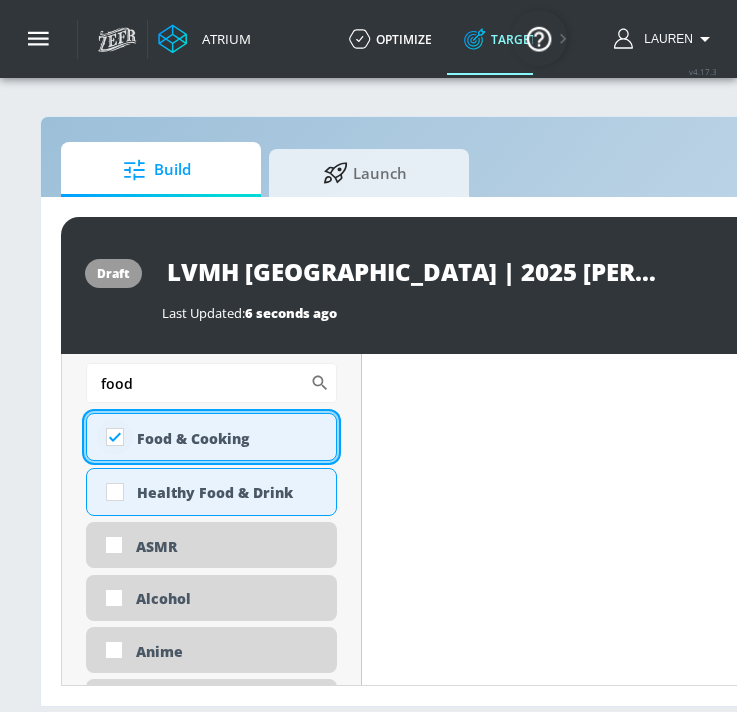 click at bounding box center [115, 437] 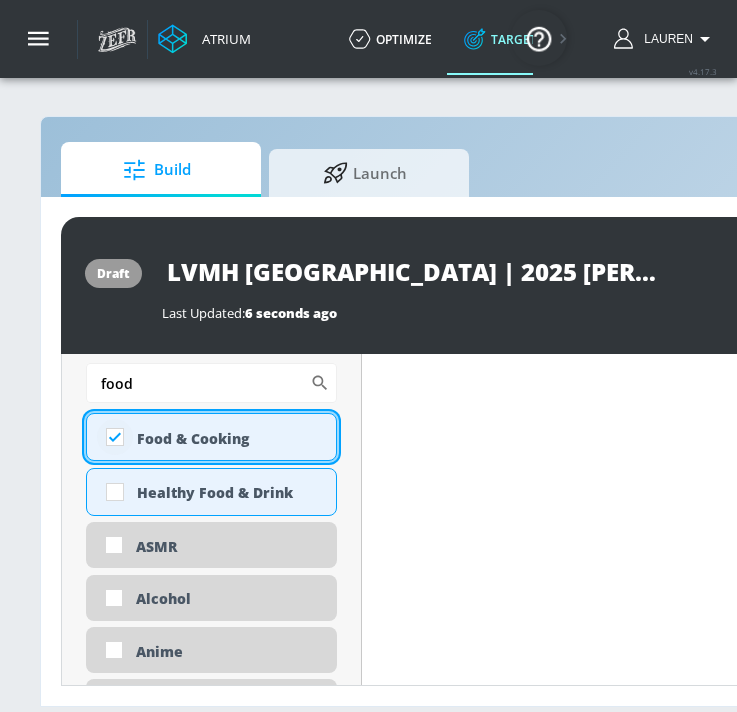 checkbox on "true" 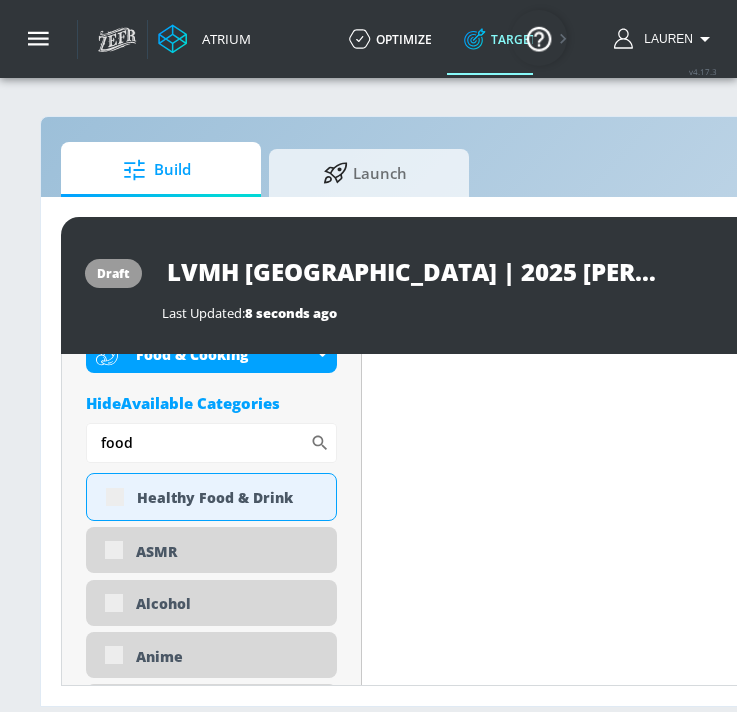 scroll, scrollTop: 861, scrollLeft: 0, axis: vertical 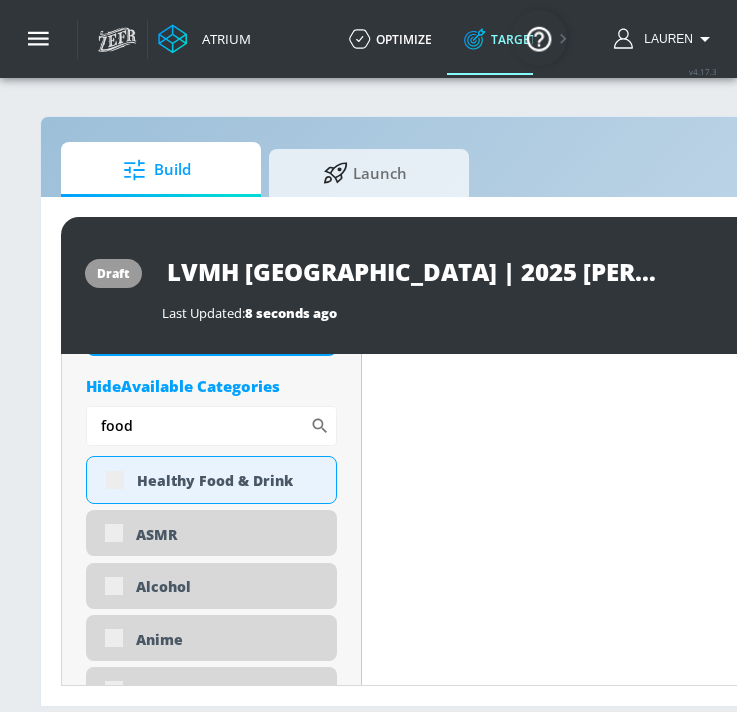 drag, startPoint x: 155, startPoint y: 393, endPoint x: -7, endPoint y: 368, distance: 163.91766 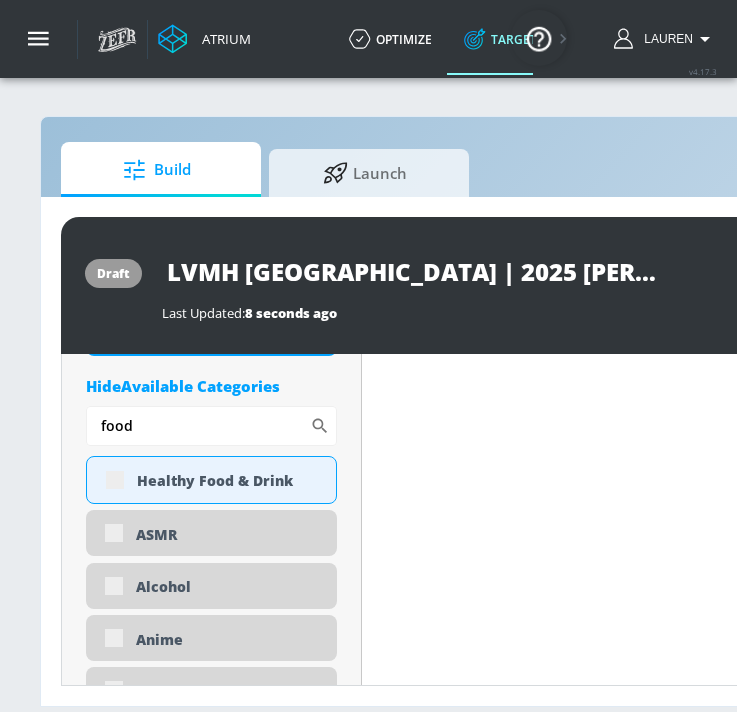 click on "Atrium optimize Target measure Report optimize Target measure Report v 4.17.3 Lauren Platform DV360:   Youtube DV360:   Youtube Advertiser LVMH Sort By A-Z asc ​ Add Account LVMH | APEX Canada | Copilot Linked as: Zefr Demos Agency: APEX Canada Vertical: Retail LVMH Canada Linked as: Zefr Demos Agency: Zenith Optimedia Vertical: Retail LVMH Canada Linked as: Zefr Demos Agency: Zenith Optimedia Vertical: Fashion Veronica TEST Linked as: Zefr Demos Agency: veronica TEST Vertical: Other Aracely Test Account 1 Linked as: Zefr Demos Agency: Zefr Vertical: Other Shannan Test Account Linked as: Zefr Demos Agency: #1 Media Agency in the World Vertical: Retail Casey C Test Account Linked as: Zefr Demos Agency: Sterling Cooper Vertical: CPG (Consumer Packaged Goods) Stefan TEST YTL USR Q|A Linked as: QA YTL Test Brand Agency: QA Vertical: Healthcare Mike Test Account Linked as: Zefr Demos Agency: Mike Test Agency Vertical: Fashion Parry Test Linked as: Zefr Demos Agency: Parry Test Vertical: Music KZ Test  Agency:" at bounding box center (368, 356) 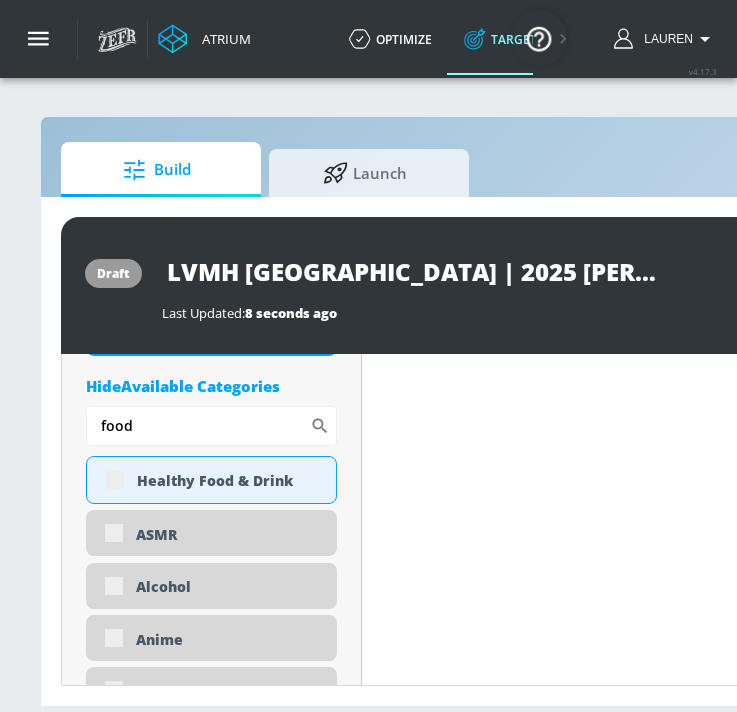 drag, startPoint x: 164, startPoint y: 430, endPoint x: 27, endPoint y: 408, distance: 138.75517 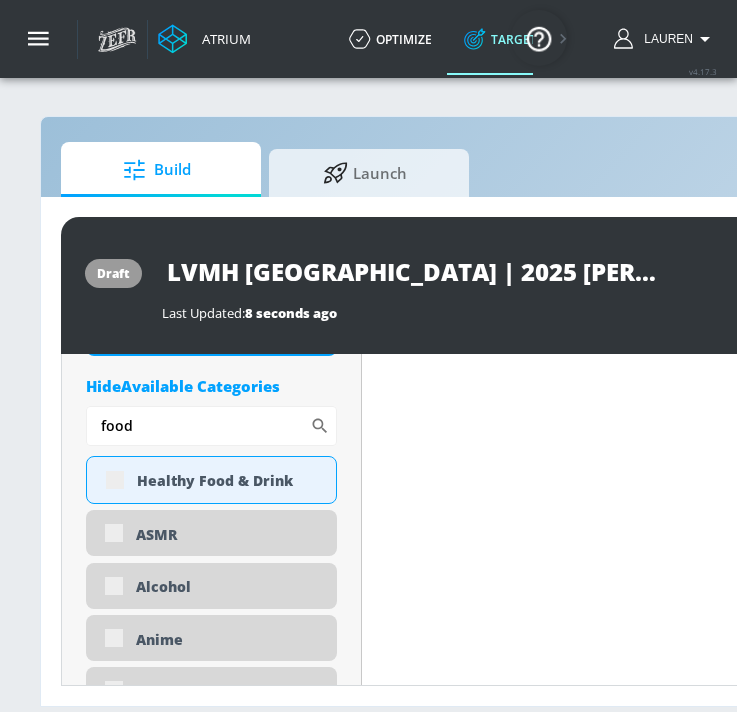 click on "Build Launch draft LVMH Canada | 2025 Hennessy Made For More | TS Last Updated:  8 seconds ago Activate Placement Type: Videos videos ​ Estimated Daily Spend Loading... Activation Platform Google Ads Age Any Devices Any Gender Any Ad Type No Preference Number of Ad Groups 0 Edit Total Relevancy Daily Avg Views: Content Type Include in your targeting set Standard Videos standard ​ Languages Include in your targeting set English Territories Include in your targeting set Canada Included 2 Categories Included included  Categories Clear All
Beverages
Food & Cooking Hide  Available Categories food ​ Healthy Food & Drink ASMR Alcohol Anime Arts & Crafts Automotive Award Shows Back to School Beauty & Personal Care Business & Finance Candidate - Donald Trump Candidate - Joe Biden Candidate - Robert F. Kennedy Jr. Celebrity Culture Children's Arts & Crafts Children's Entertainment Children's Toys Climate Issues DE&I - Asian Voices DE&I - Black Voices DE&I - LGBTQ+ Voices Dance Desserts" at bounding box center [632, 394] 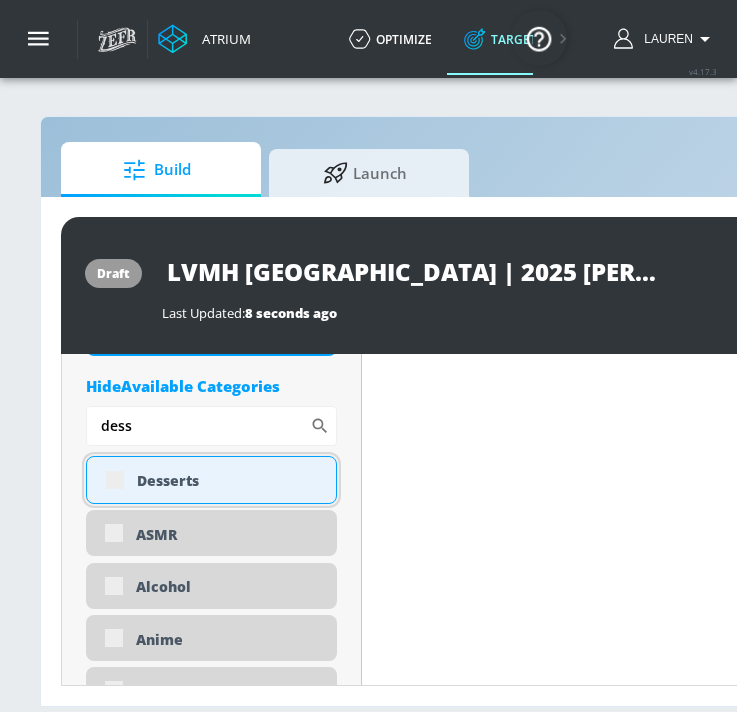 type on "dess" 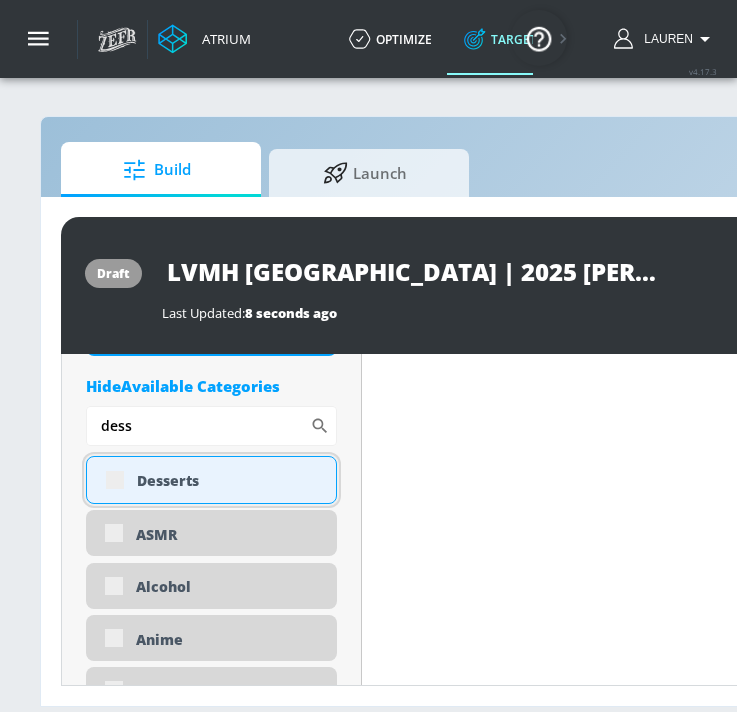 click on "Desserts" at bounding box center (211, 480) 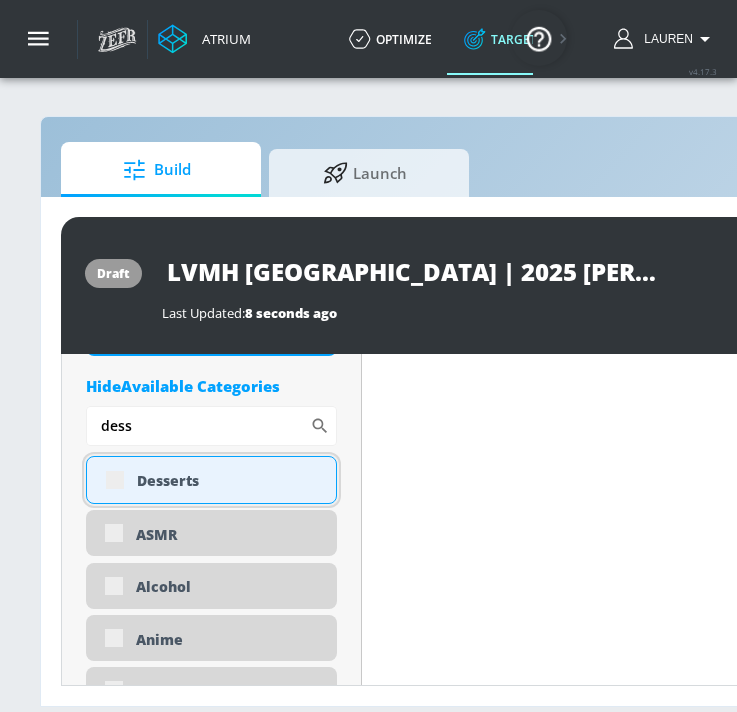 click on "Desserts" at bounding box center (211, 480) 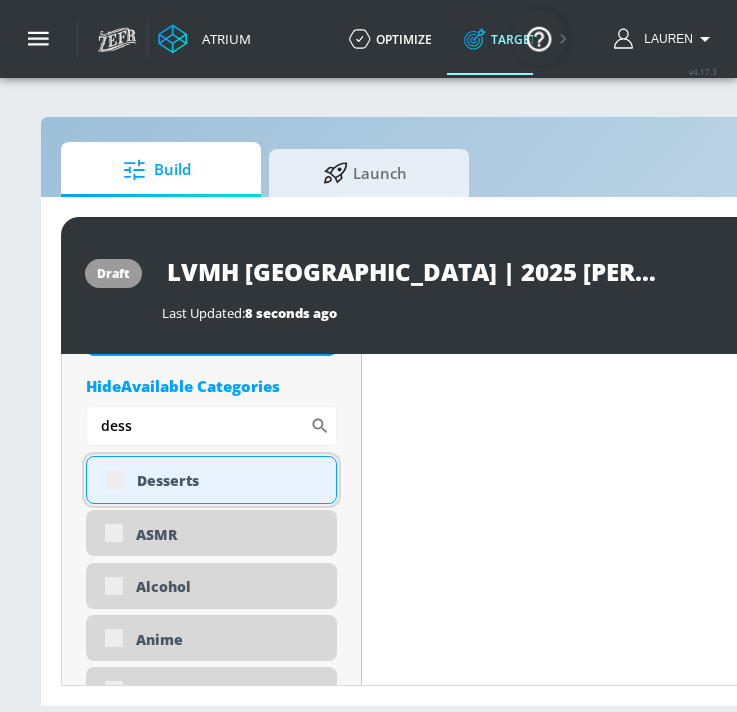 click on "Desserts" at bounding box center [211, 480] 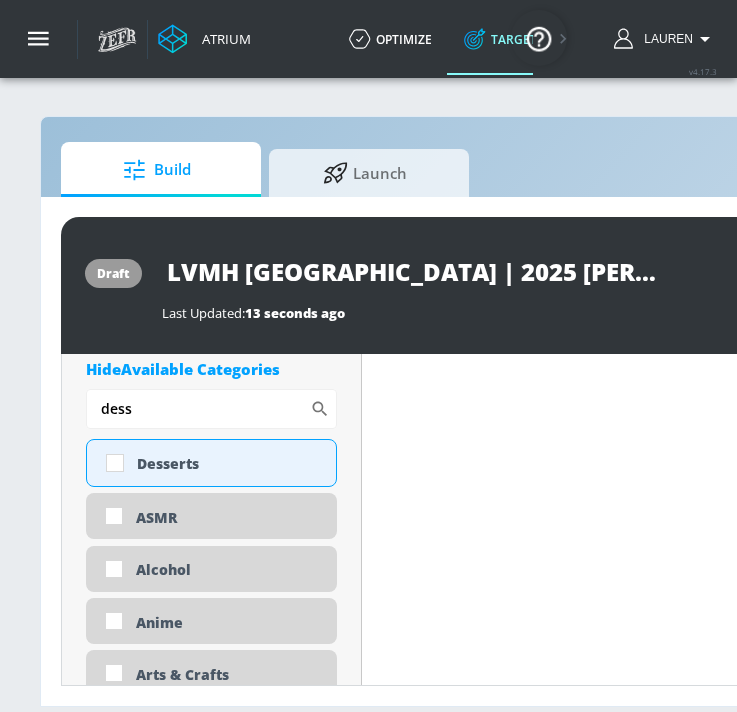 click on "Content Filter Sort by Average daily views avg_daily_views_last_7_days Update Examples" at bounding box center [782, 2913] 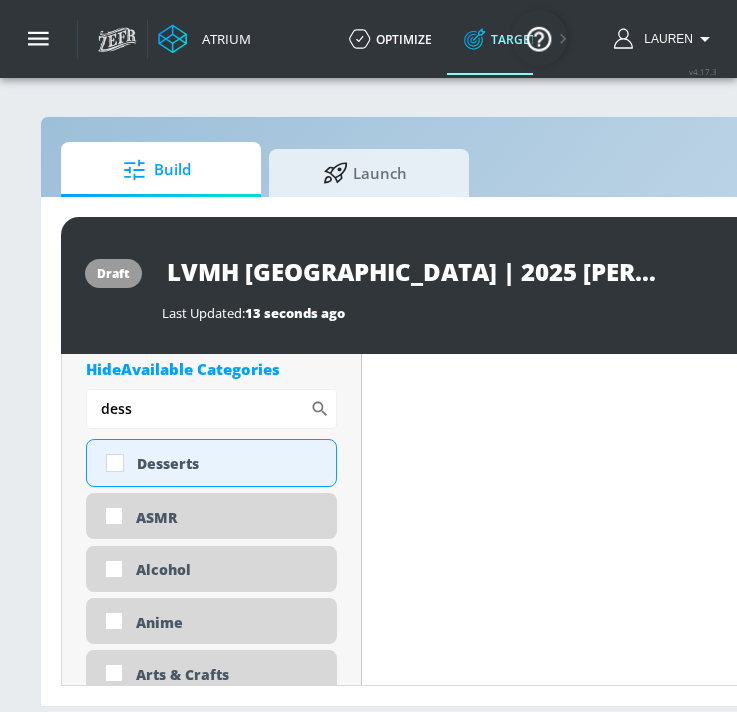 scroll, scrollTop: 844, scrollLeft: 0, axis: vertical 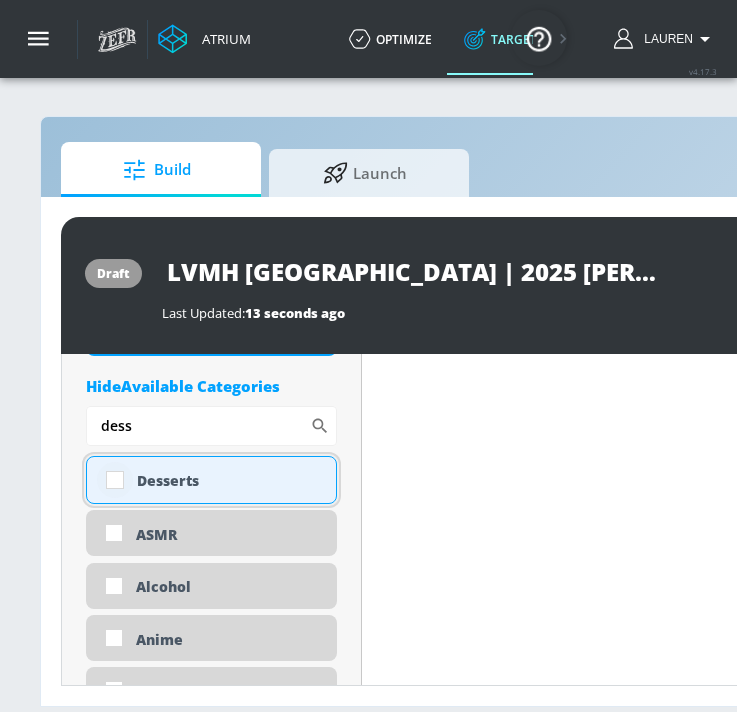 click at bounding box center [115, 480] 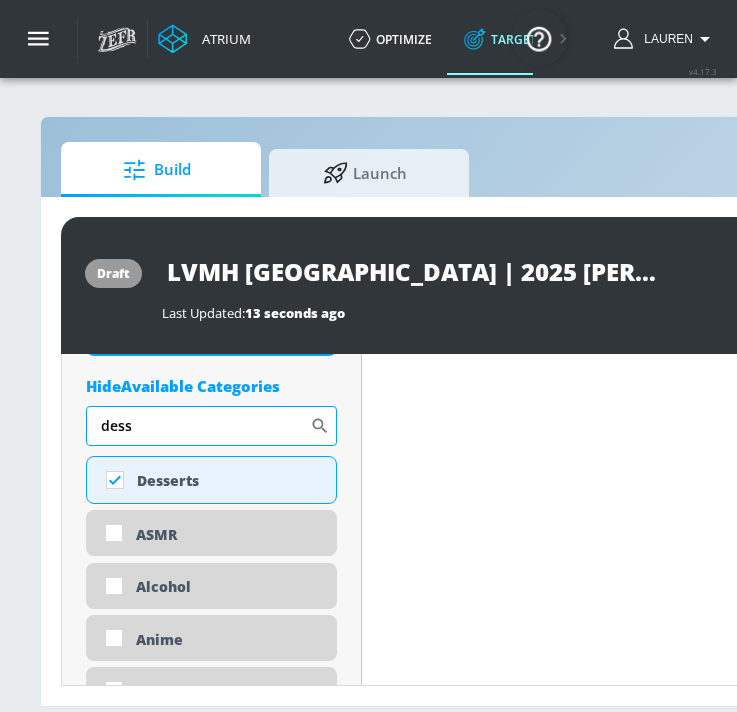 drag, startPoint x: 218, startPoint y: 425, endPoint x: 95, endPoint y: 425, distance: 123 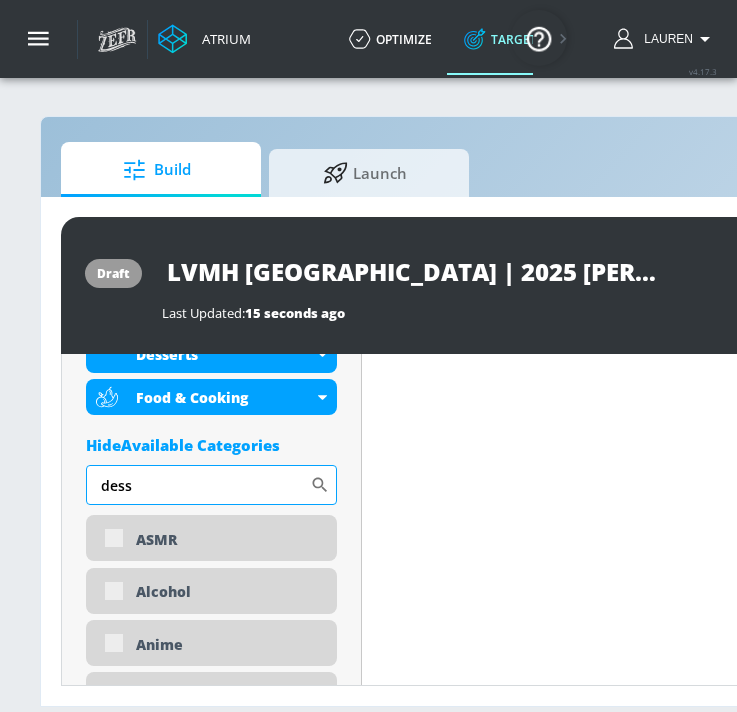 scroll, scrollTop: 903, scrollLeft: 0, axis: vertical 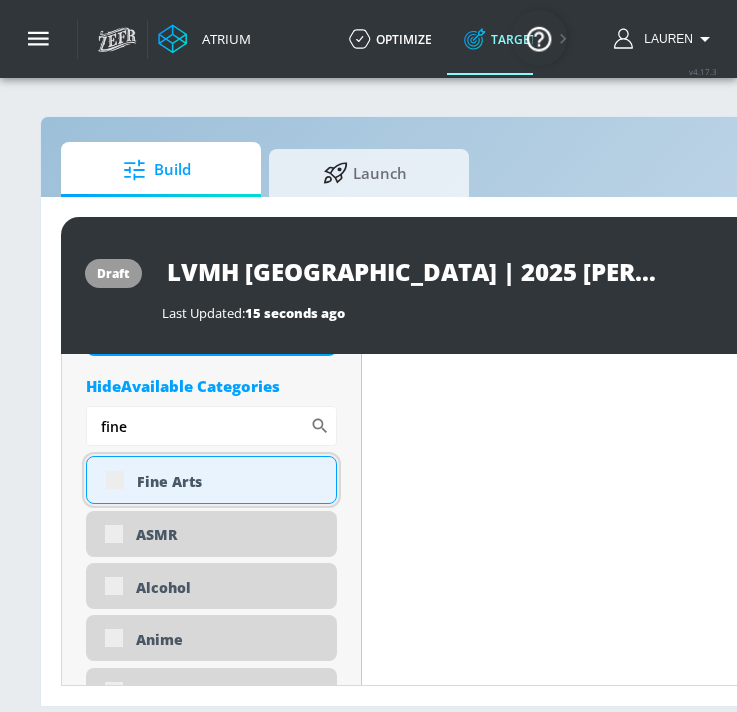 type on "fine" 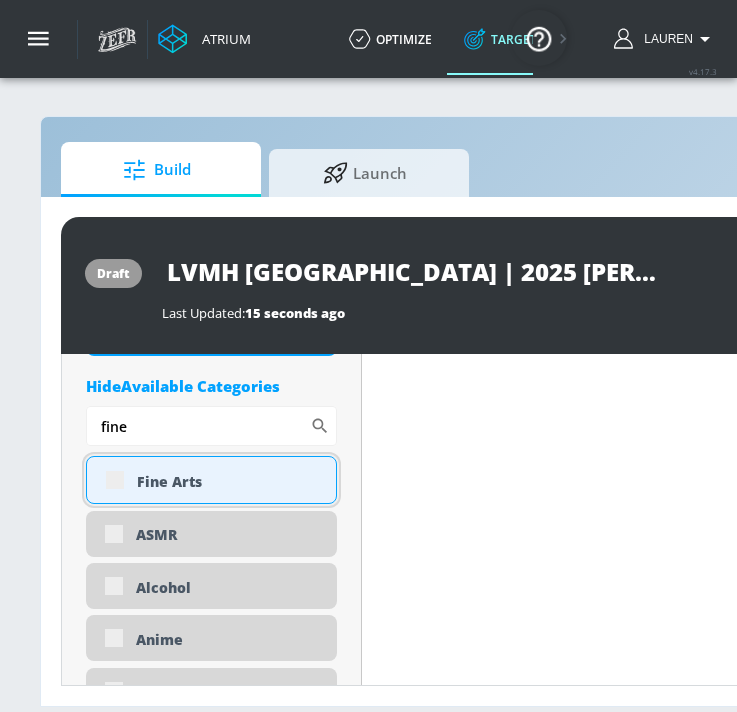 click on "Fine Arts" at bounding box center (211, 480) 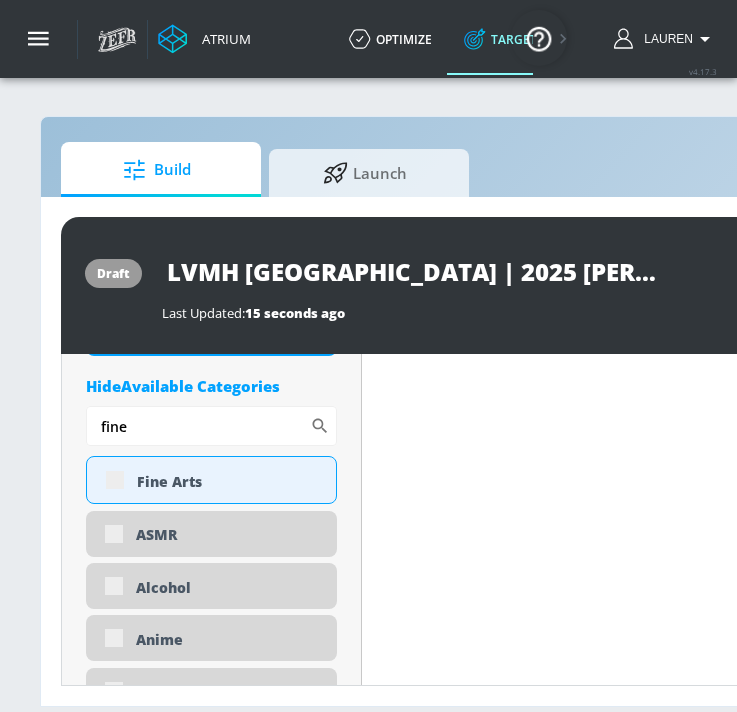click on "Content Filter Sort by Average daily views avg_daily_views_last_7_days Update Examples" at bounding box center [782, 2875] 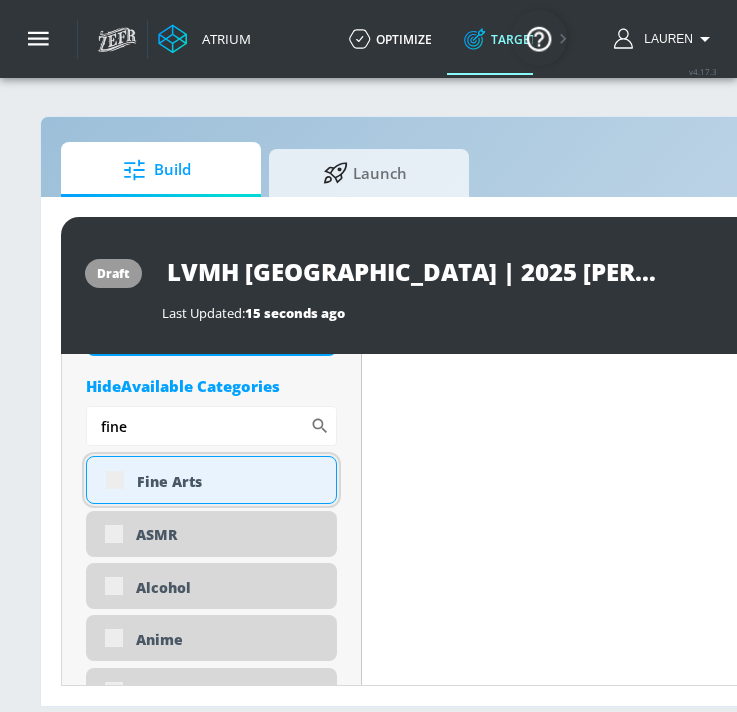 click on "Fine Arts" at bounding box center [211, 480] 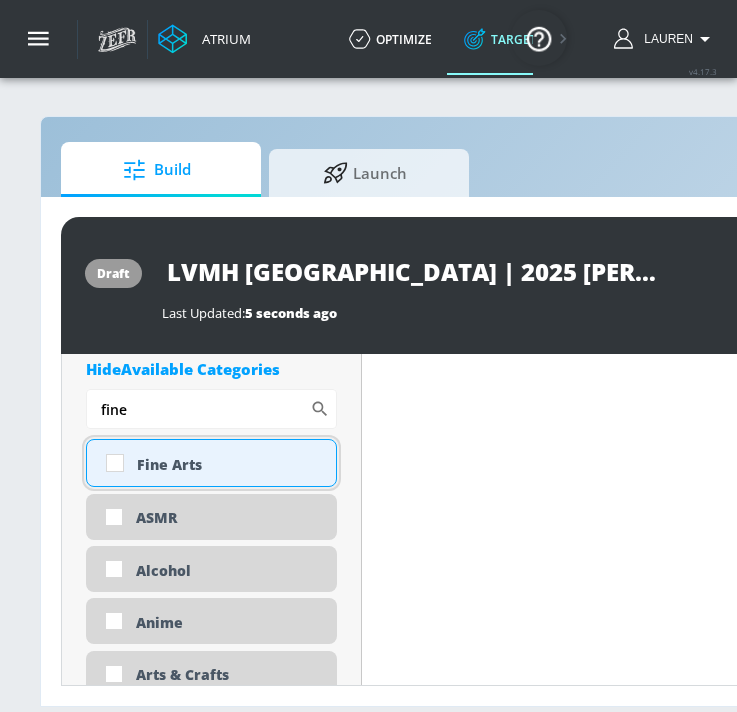 scroll, scrollTop: 886, scrollLeft: 0, axis: vertical 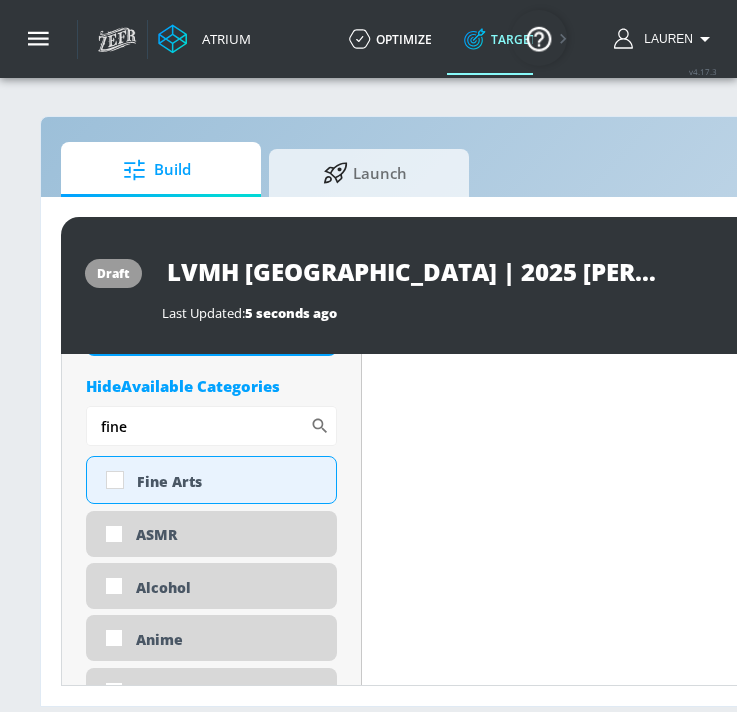 click on "Content Filter Sort by Average daily views avg_daily_views_last_7_days Update Examples" at bounding box center [782, 2883] 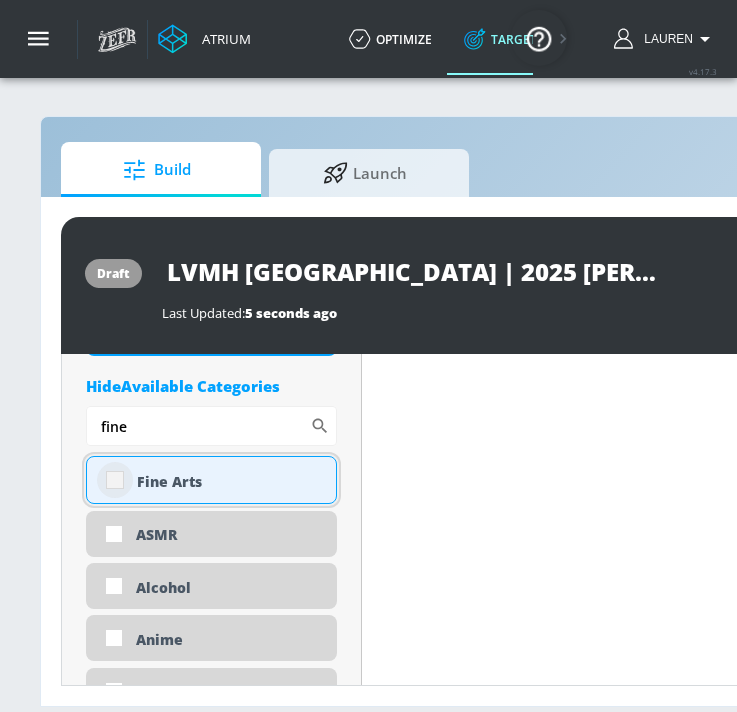 click at bounding box center [115, 480] 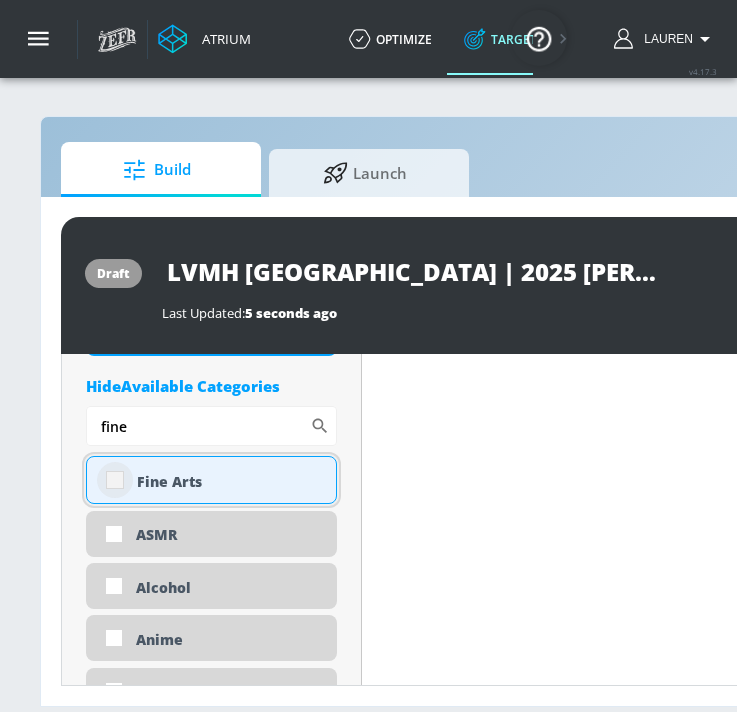 click at bounding box center (115, 480) 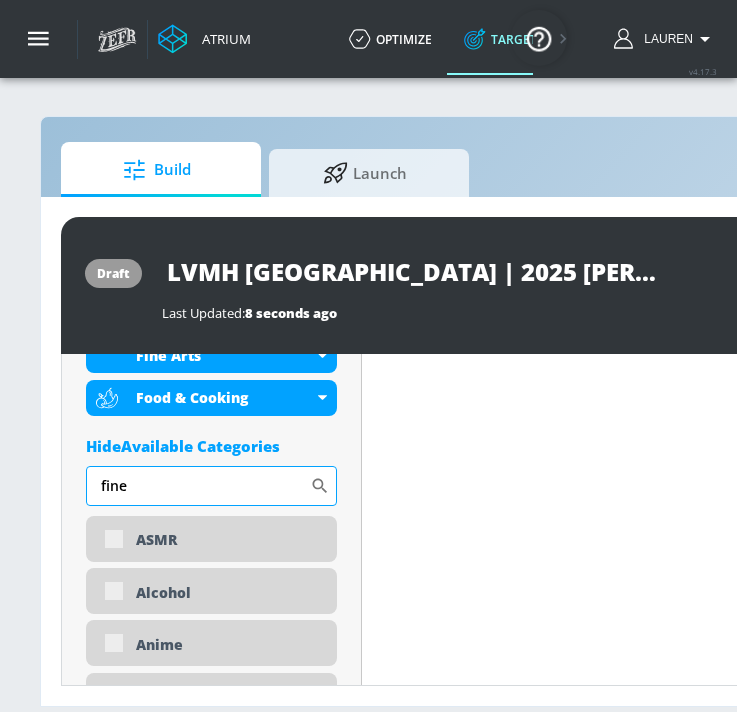 click on "fine" at bounding box center (198, 486) 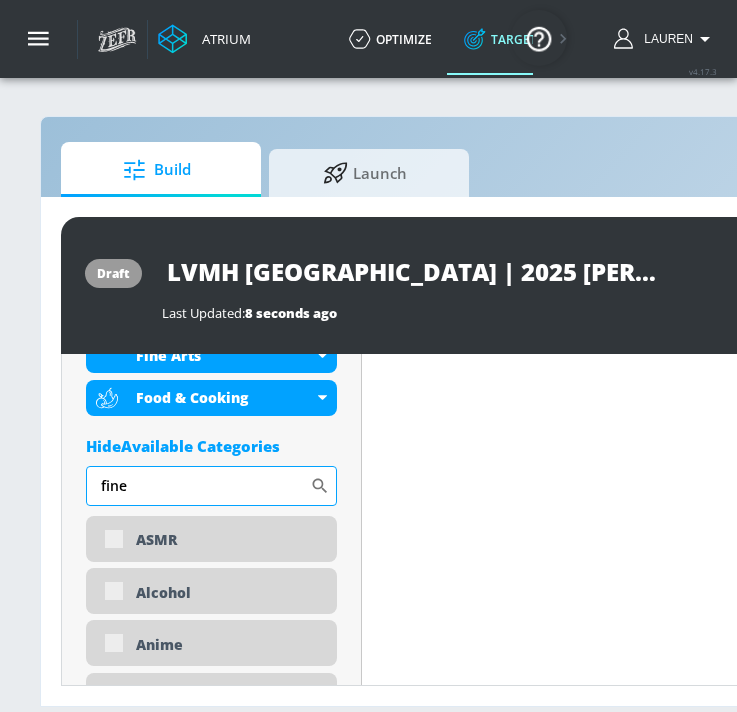 scroll, scrollTop: 945, scrollLeft: 0, axis: vertical 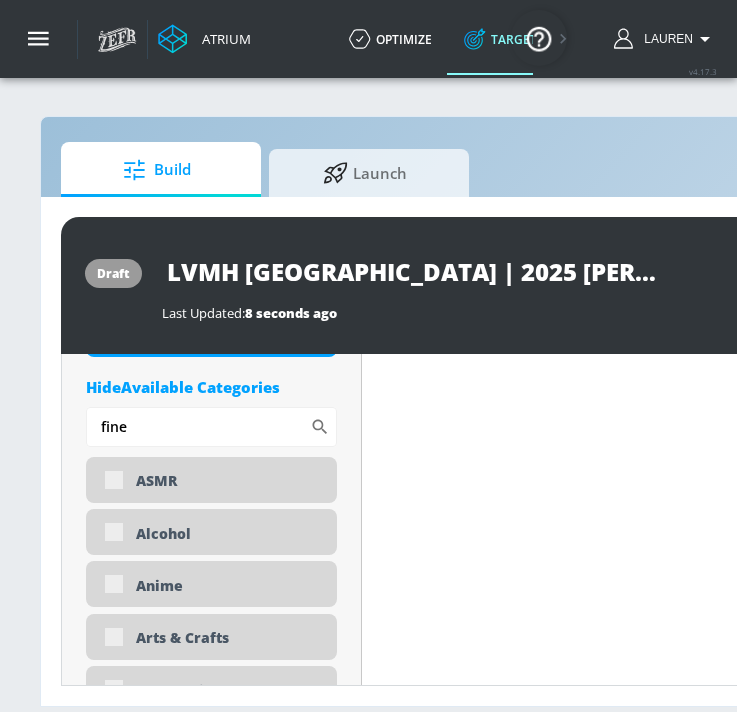 drag, startPoint x: 136, startPoint y: 430, endPoint x: 83, endPoint y: 430, distance: 53 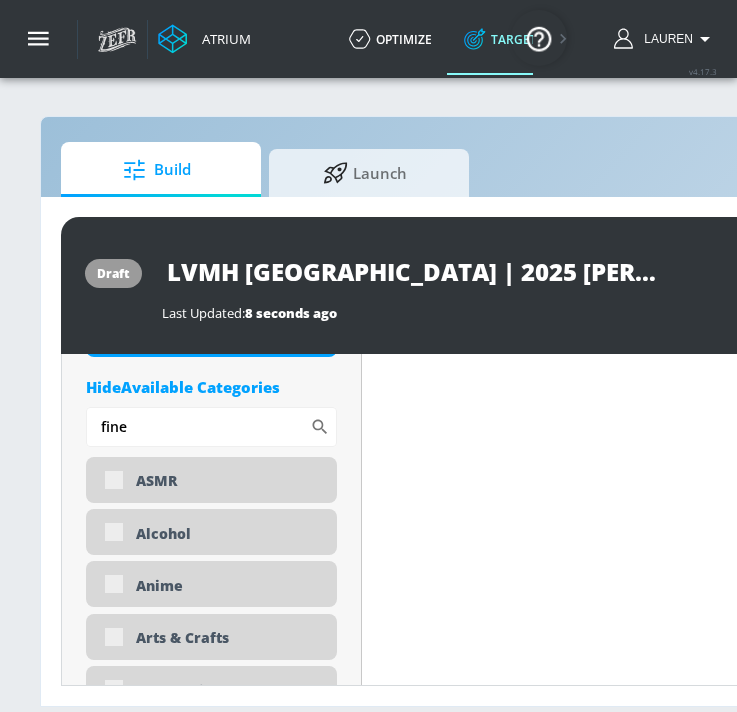 click on "fine" at bounding box center [198, 427] 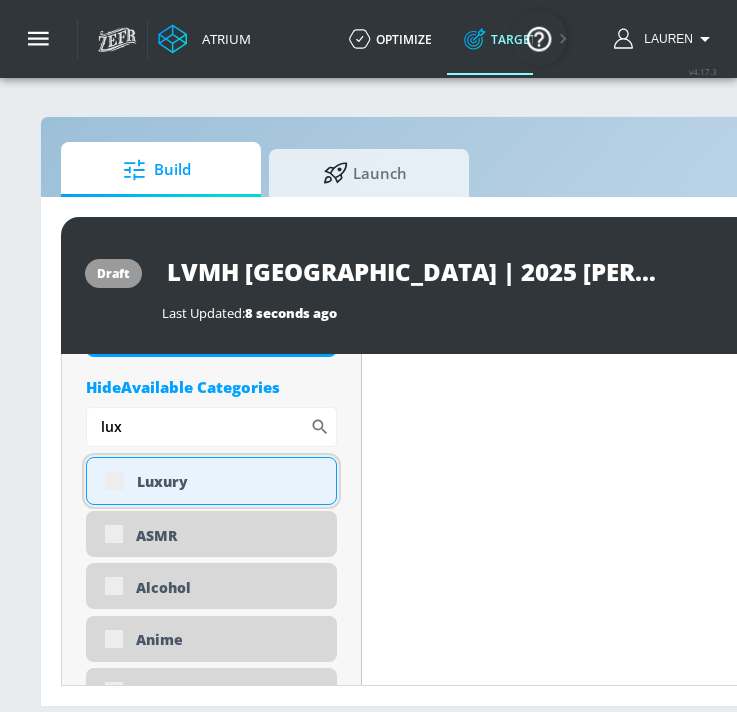 type on "lux" 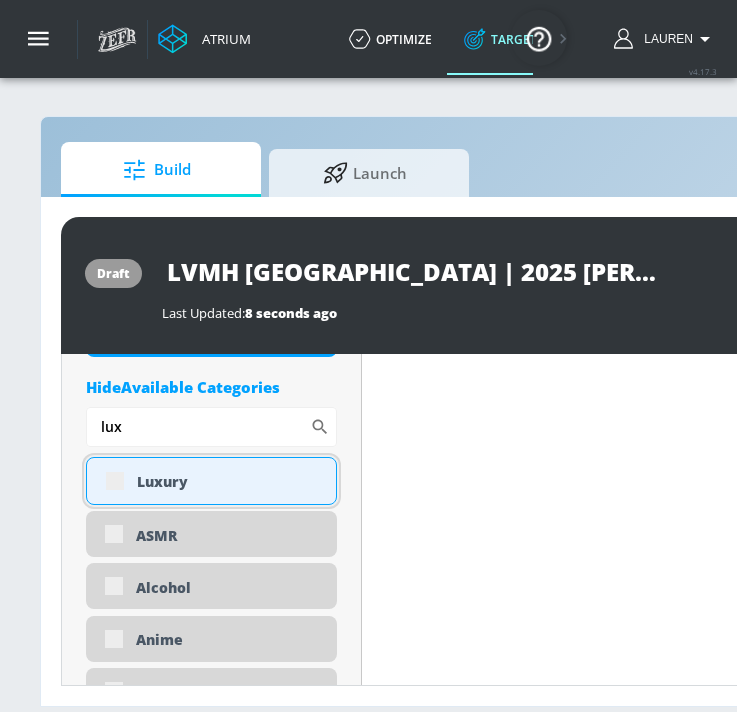 click on "Luxury" at bounding box center [211, 481] 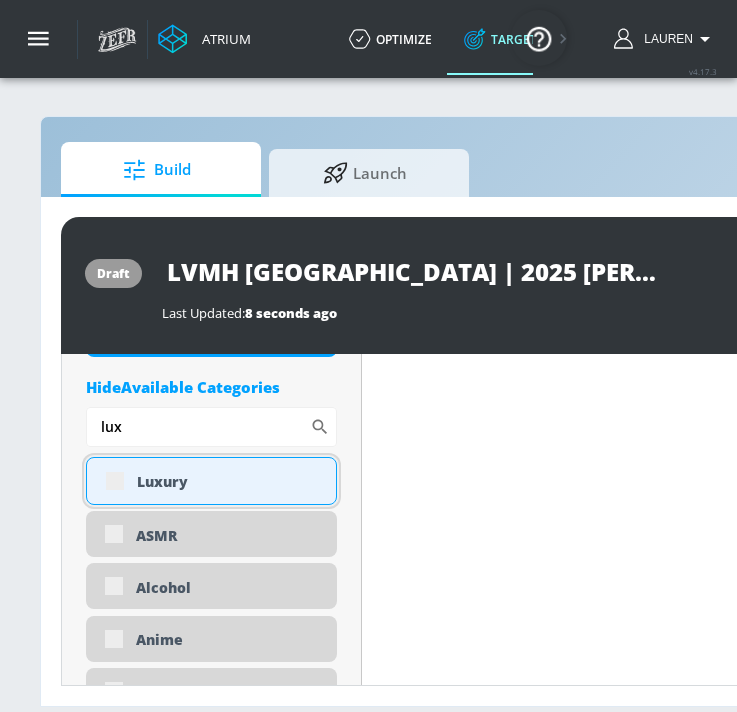 click on "Luxury" at bounding box center [211, 481] 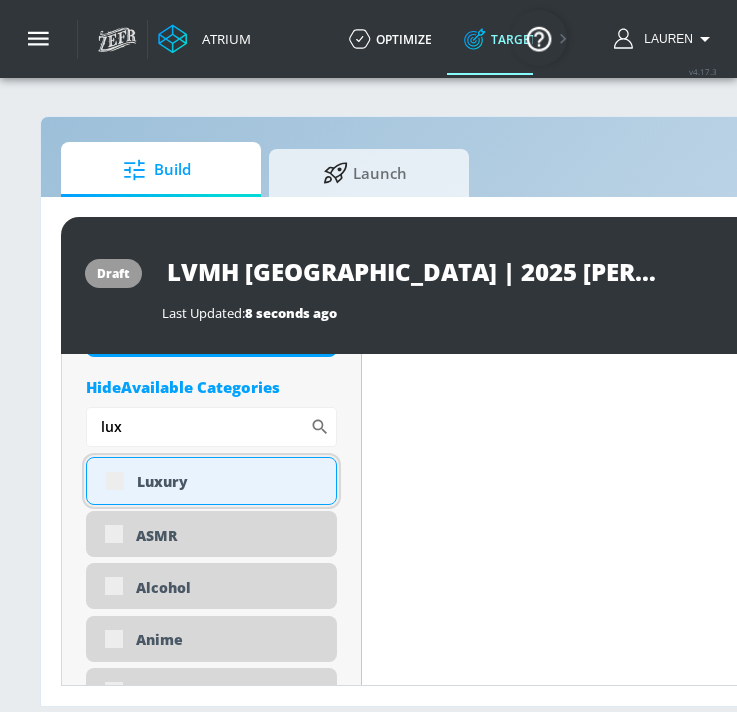 click on "Luxury" at bounding box center [211, 481] 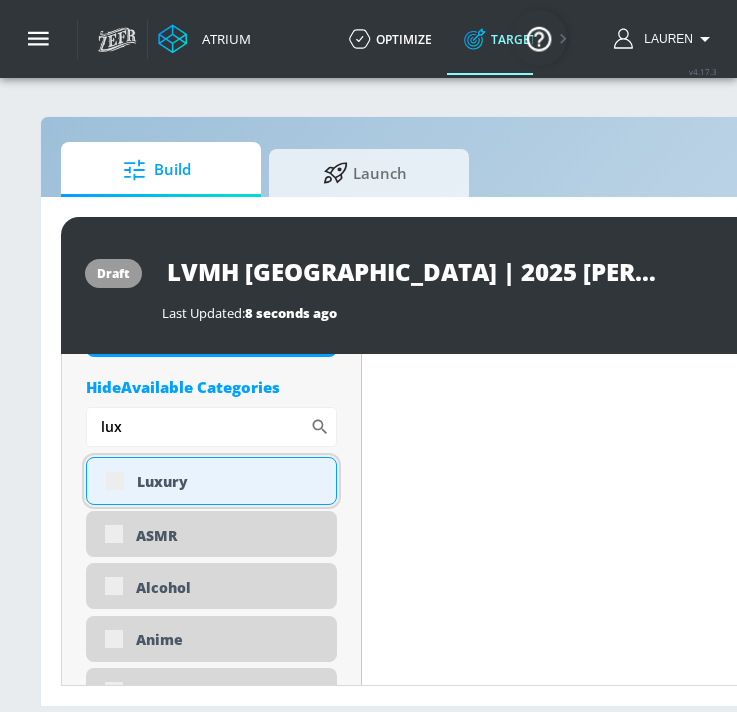 click on "Luxury" at bounding box center [229, 481] 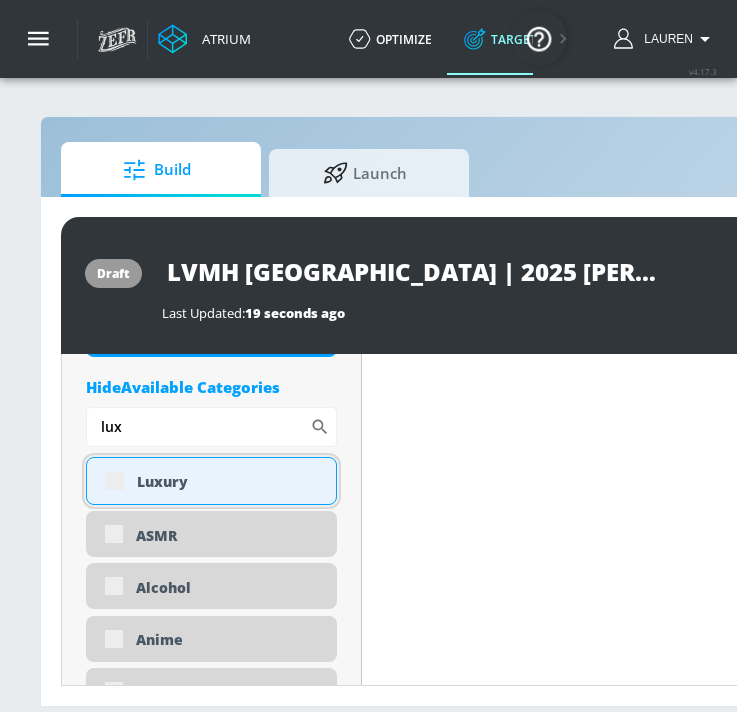 click on "Luxury" at bounding box center [211, 481] 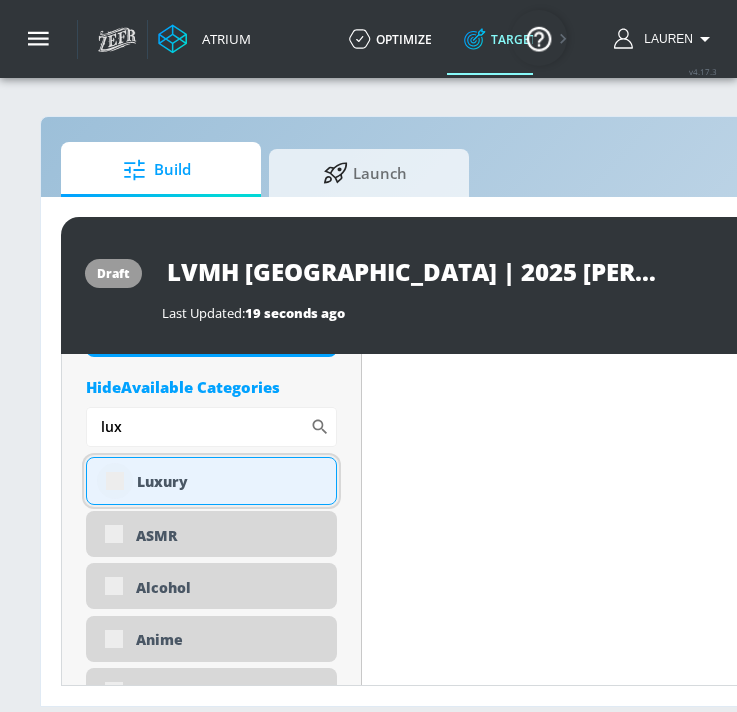 click at bounding box center (115, 481) 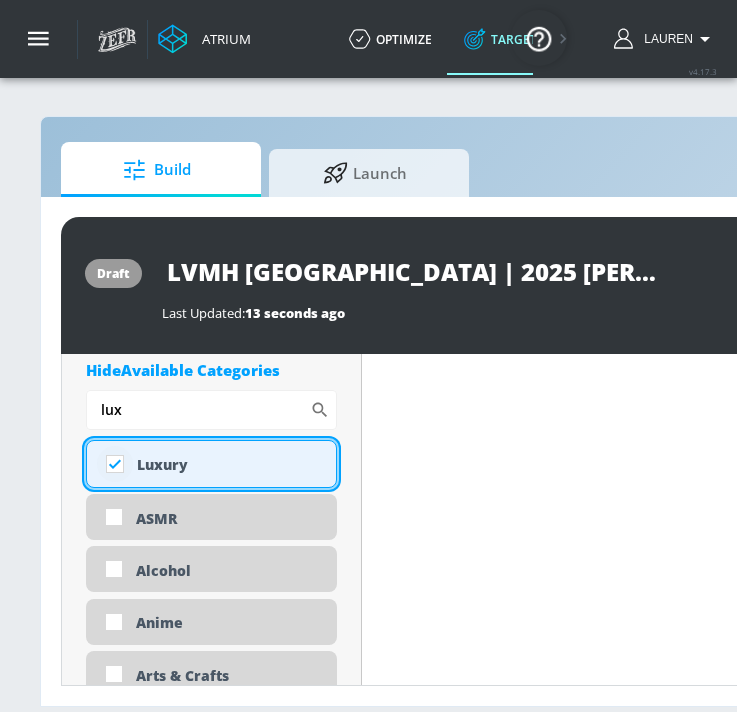 scroll, scrollTop: 929, scrollLeft: 0, axis: vertical 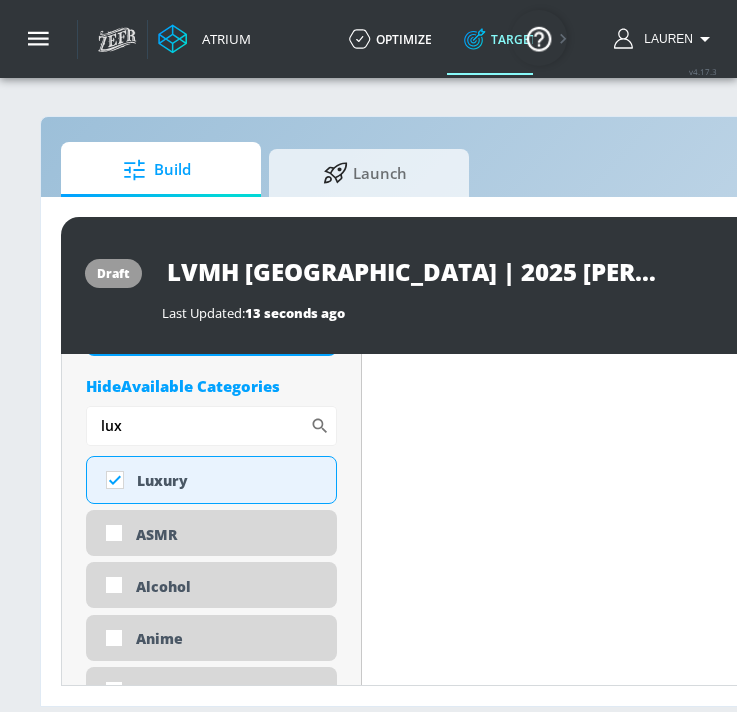 drag, startPoint x: 150, startPoint y: 421, endPoint x: 66, endPoint y: 419, distance: 84.0238 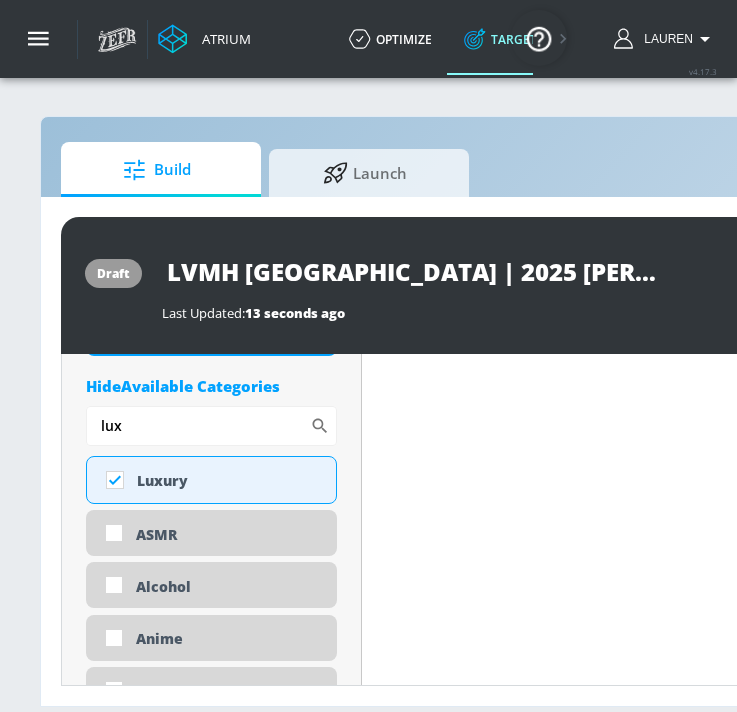click on "Placement Type: Videos videos ​ Estimated Daily Spend $1,341 - $1,916 Activation Platform Google Ads Age Any Devices Any Gender Any Ad Type No Preference Number of Ad Groups 0 Edit Total Relevancy Daily Avg Views: Content Type Include in your targeting set Standard Videos standard ​ Languages Include in your targeting set English Territories Include in your targeting set Canada Included 4 Categories Included included  Categories Clear All
Beverages
Desserts
Fine Arts
Food & Cooking Hide  Available Categories lux ​ Luxury ASMR Alcohol Anime Arts & Crafts Automotive Award Shows Back to School Beauty & Personal Care Business & Finance Candidate - Donald Trump Candidate - Joe Biden Candidate - Robert F. Kennedy Jr. Celebrity Culture Children's Arts & Crafts Children's Entertainment Children's Toys Climate Issues DE&I - Asian Voices DE&I - Black Voices DE&I - LGBTQ+ Voices DE&I - LatinX Voices DEI - South Asian Voices Dance Documentaries Drag Eco-Conscious" at bounding box center [212, 2756] 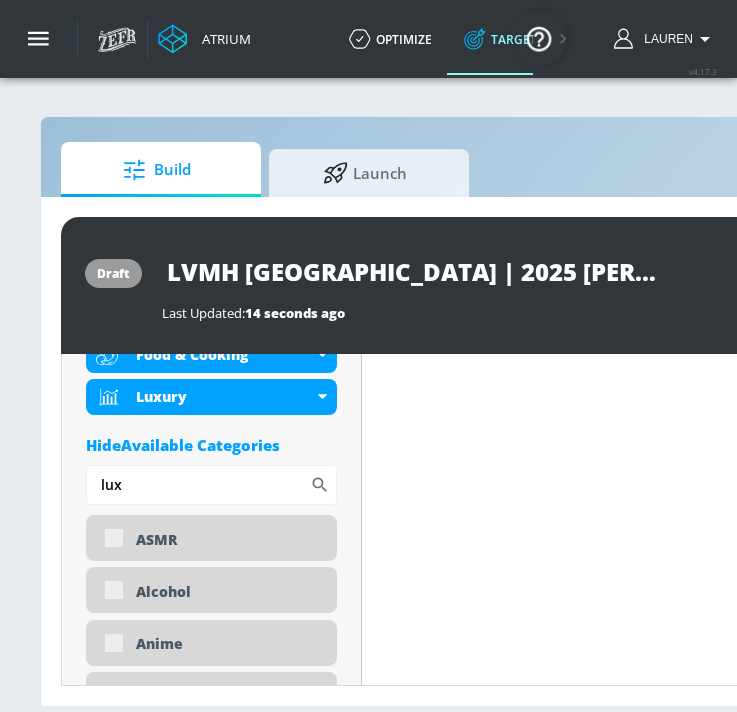 scroll, scrollTop: 945, scrollLeft: 0, axis: vertical 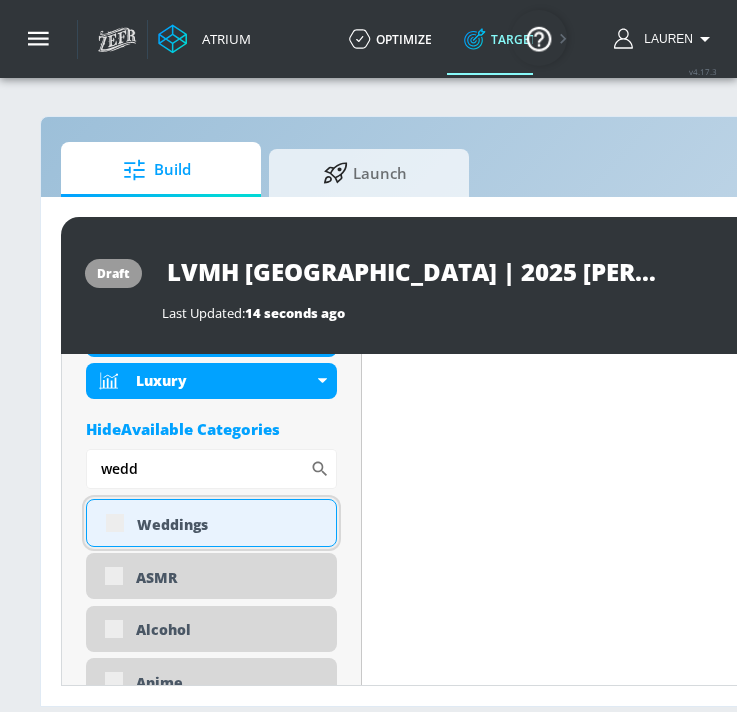 type on "wedd" 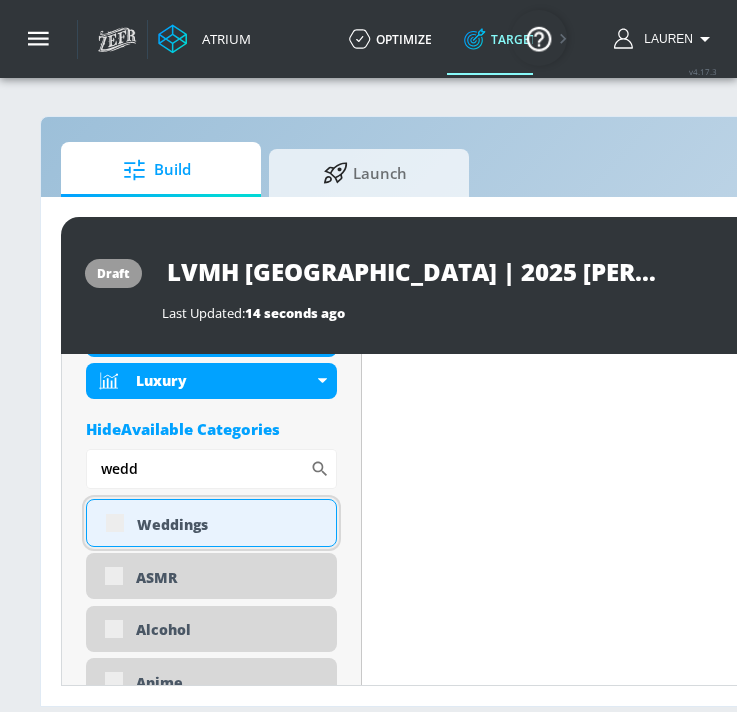 click on "Weddings" at bounding box center (211, 523) 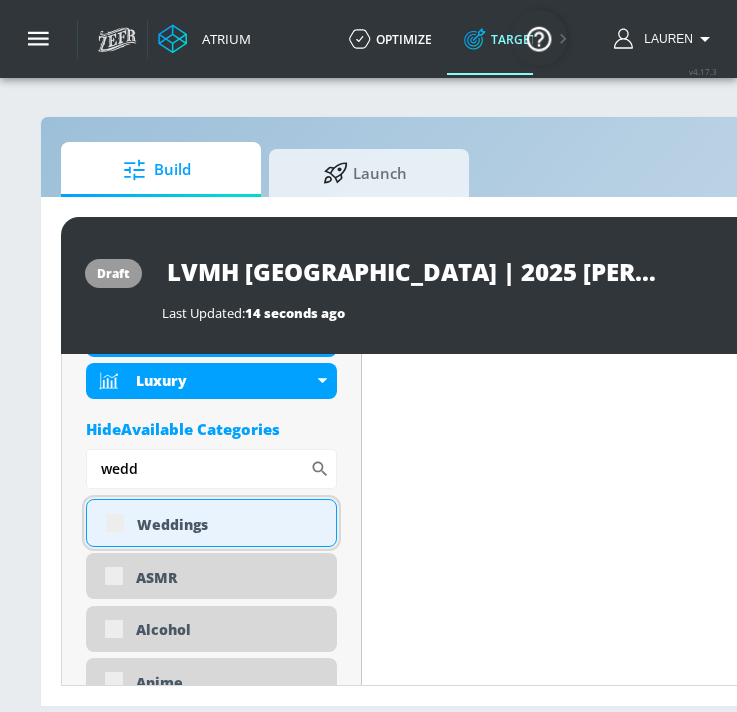 click on "Weddings" at bounding box center (211, 523) 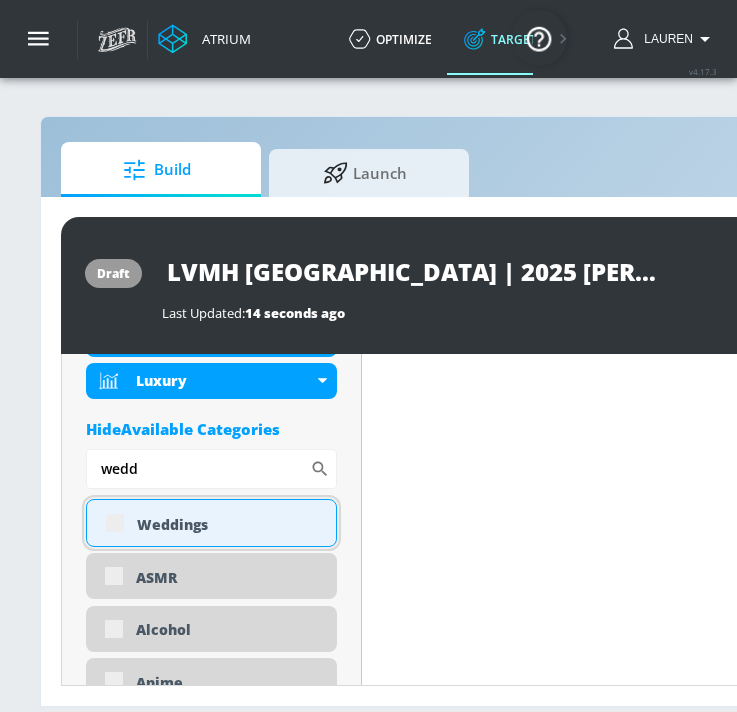 click on "Weddings" at bounding box center [211, 523] 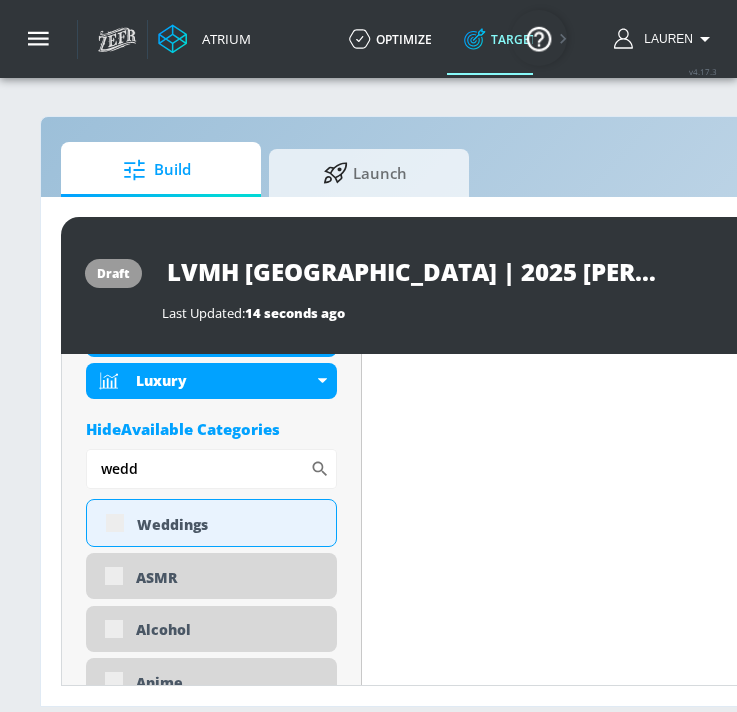 click on "Content Filter Sort by Average daily views avg_daily_views_last_7_days Update Examples" at bounding box center (782, 2823) 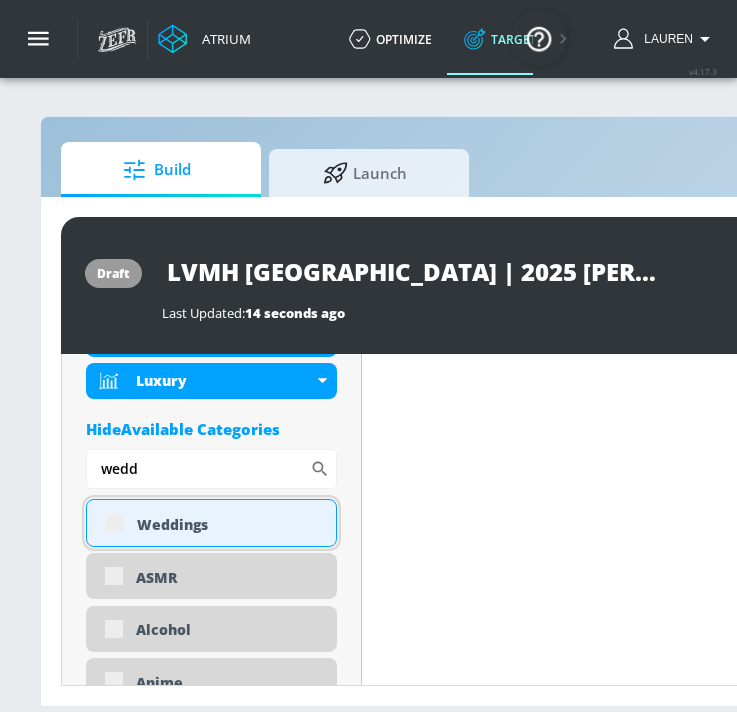 click on "Weddings" at bounding box center [229, 524] 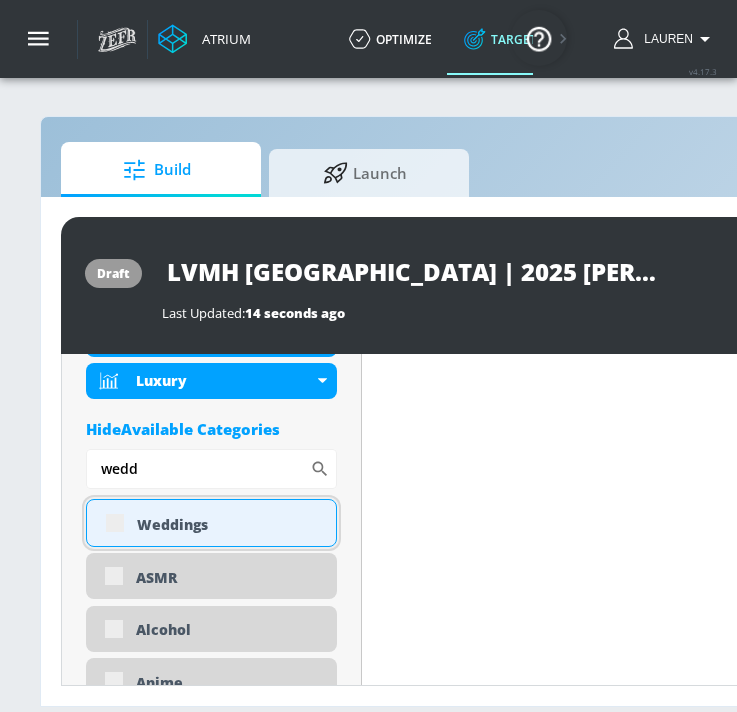 click on "Weddings" at bounding box center (211, 523) 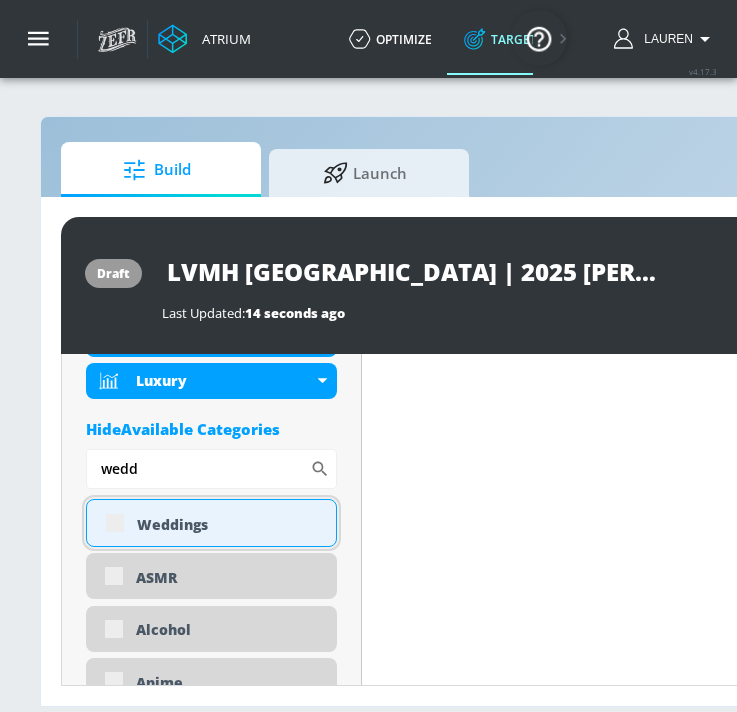 click on "Weddings" at bounding box center [211, 523] 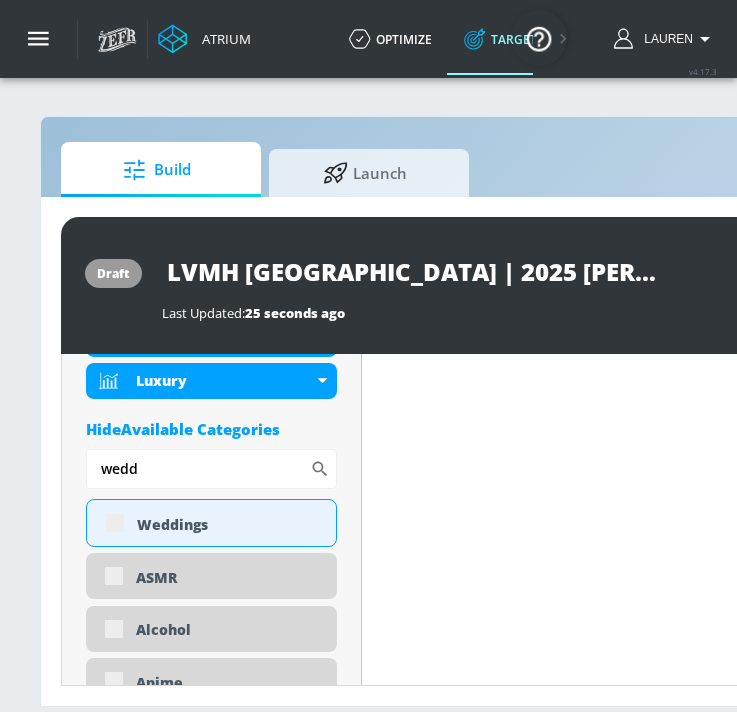 click on "Placement Type: Videos videos ​ Estimated Daily Spend Loading... Activation Platform Google Ads Age Any Devices Any Gender Any Ad Type No Preference Number of Ad Groups 0 Edit Total Relevancy Daily Avg Views: Content Type Include in your targeting set Standard Videos standard ​ Languages Include in your targeting set English Territories Include in your targeting set Canada Included 5 Categories Included included  Categories Clear All
Beverages
Desserts
Fine Arts
Food & Cooking
Luxury Hide  Available Categories wedd ​ Weddings ASMR Alcohol Anime Arts & Crafts Automotive Award Shows Back to School Beauty & Personal Care Business & Finance Candidate - Donald Trump Candidate - Joe Biden Candidate - Robert F. Kennedy Jr. Celebrity Culture Children's Arts & Crafts Children's Entertainment Children's Toys Climate Issues DE&I - Asian Voices DE&I - Black Voices DE&I - LGBTQ+ Voices DE&I - LatinX Voices DEI - South Asian Voices Dance Documentaries" at bounding box center (212, 2744) 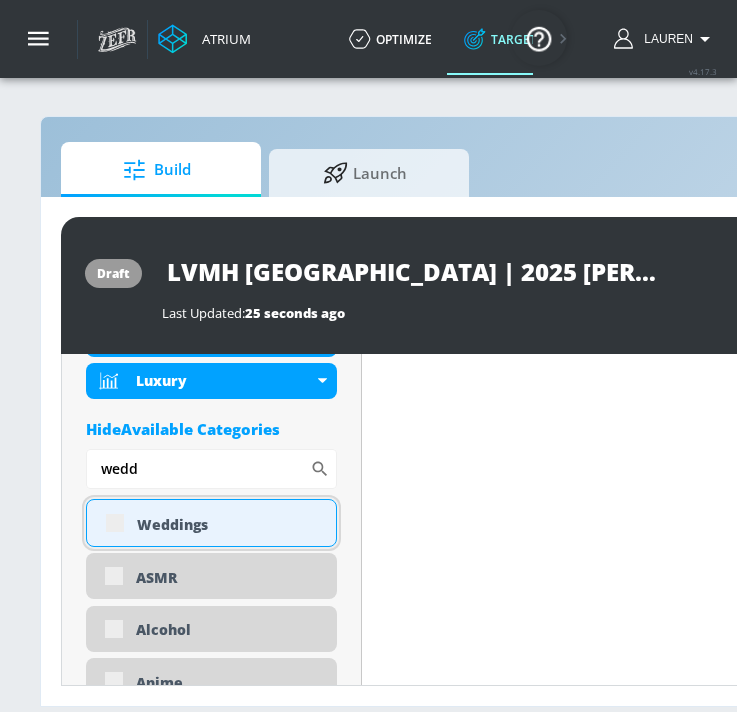 click on "Weddings" at bounding box center [211, 523] 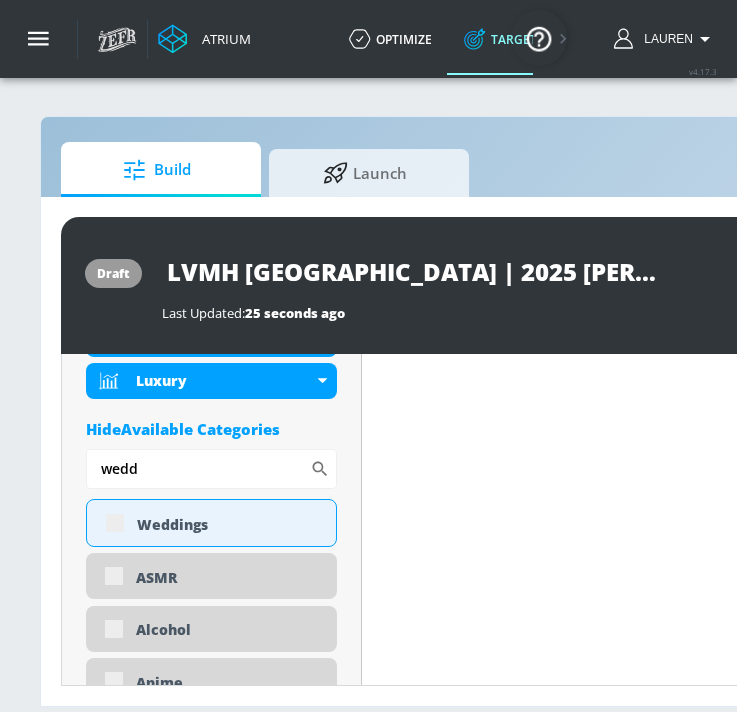 click on "draft LVMH Canada | 2025 Hennessy Made For More | TS Last Updated:  25 seconds ago Activate Placement Type: Videos videos ​ Estimated Daily Spend Loading... Activation Platform Google Ads Age Any Devices Any Gender Any Ad Type No Preference Number of Ad Groups 0 Edit Total Relevancy Daily Avg Views: Content Type Include in your targeting set Standard Videos standard ​ Languages Include in your targeting set English Territories Include in your targeting set Canada Included 5 Categories Included included  Categories Clear All
Beverages
Desserts
Fine Arts
Food & Cooking
Luxury Hide  Available Categories wedd ​ Weddings ASMR Alcohol Anime Arts & Crafts Automotive Award Shows Back to School Beauty & Personal Care Business & Finance Candidate - Donald Trump Candidate - Joe Biden Candidate - Robert F. Kennedy Jr. Celebrity Culture Children's Arts & Crafts Children's Entertainment Children's Toys Climate Issues DE&I - Asian Voices Dance Drag Pets" at bounding box center [632, 451] 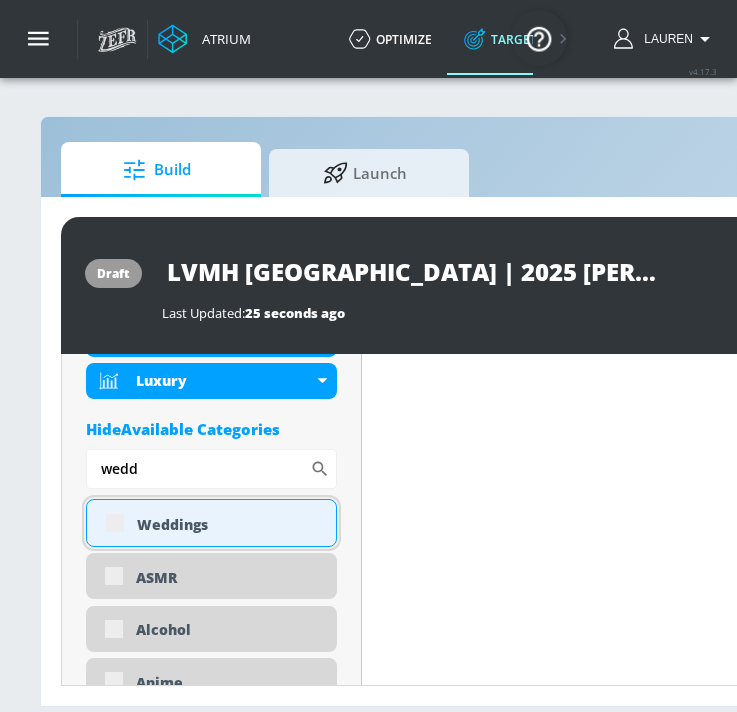 click on "Weddings" at bounding box center (211, 523) 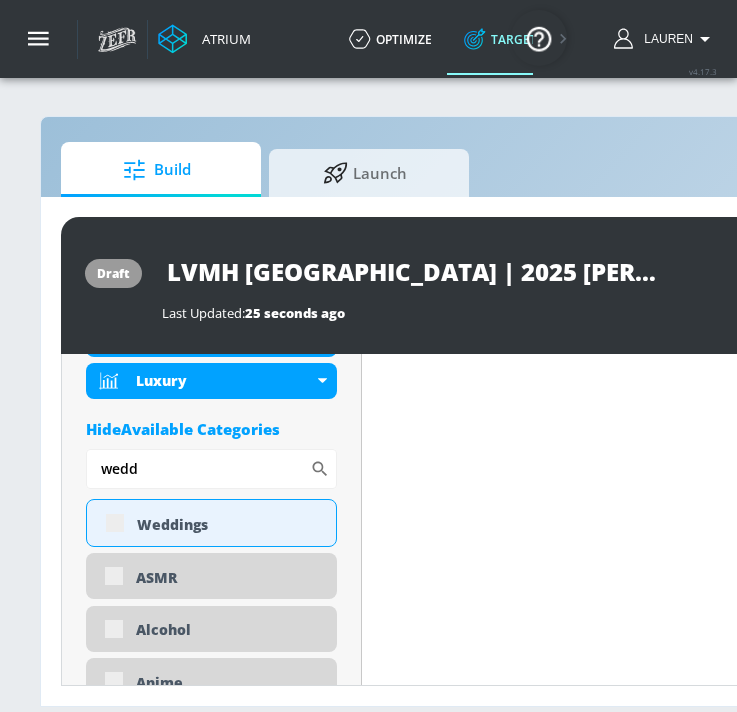 click on "draft LVMH Canada | 2025 Hennessy Made For More | TS Last Updated:  25 seconds ago Activate Placement Type: Videos videos ​ Estimated Daily Spend Loading... Activation Platform Google Ads Age Any Devices Any Gender Any Ad Type No Preference Number of Ad Groups 0 Edit Total Relevancy Daily Avg Views: Content Type Include in your targeting set Standard Videos standard ​ Languages Include in your targeting set English Territories Include in your targeting set Canada Included 5 Categories Included included  Categories Clear All
Beverages
Desserts
Fine Arts
Food & Cooking
Luxury Hide  Available Categories wedd ​ Weddings ASMR Alcohol Anime Arts & Crafts Automotive Award Shows Back to School Beauty & Personal Care Business & Finance Candidate - Donald Trump Candidate - Joe Biden Candidate - Robert F. Kennedy Jr. Celebrity Culture Children's Arts & Crafts Children's Entertainment Children's Toys Climate Issues DE&I - Asian Voices Dance Drag Pets" at bounding box center [632, 451] 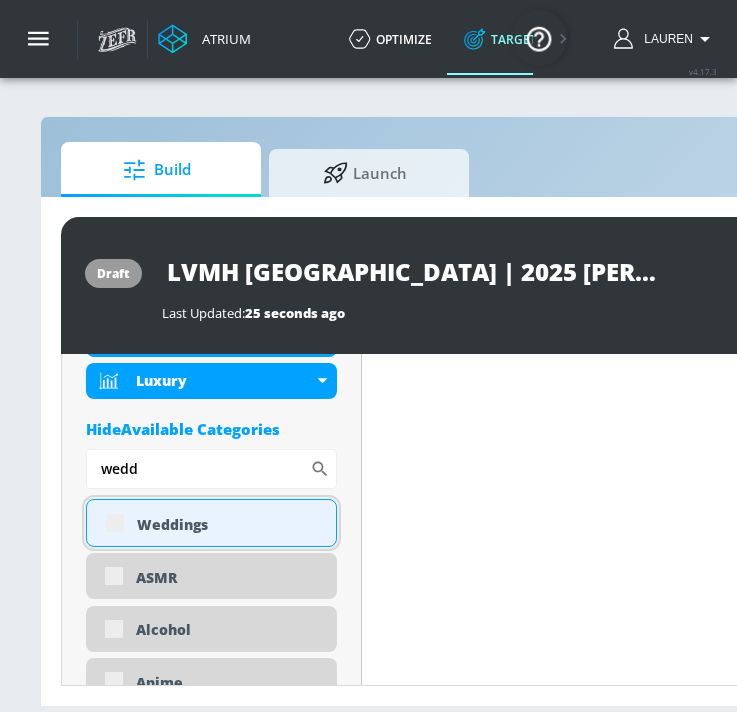 click on "Weddings" at bounding box center [211, 523] 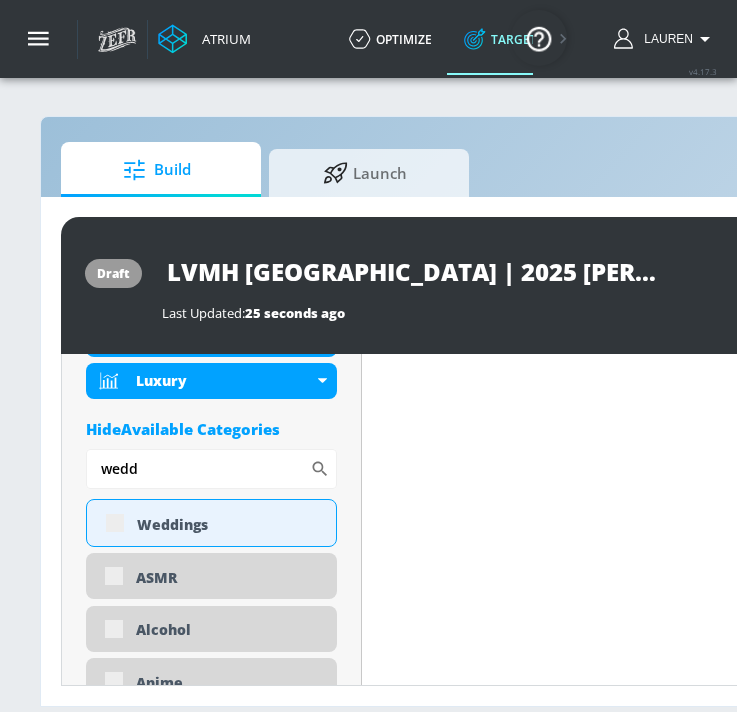 click on "Content Filter Sort by Average daily views avg_daily_views_last_7_days Update Examples" at bounding box center (782, 2823) 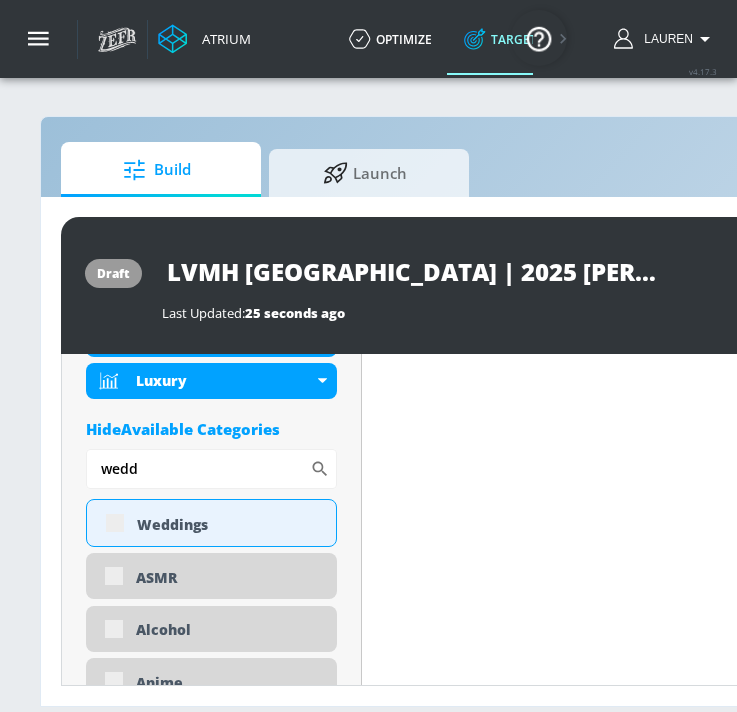 click on "Content Filter Sort by Average daily views avg_daily_views_last_7_days Update Examples" at bounding box center (782, 2823) 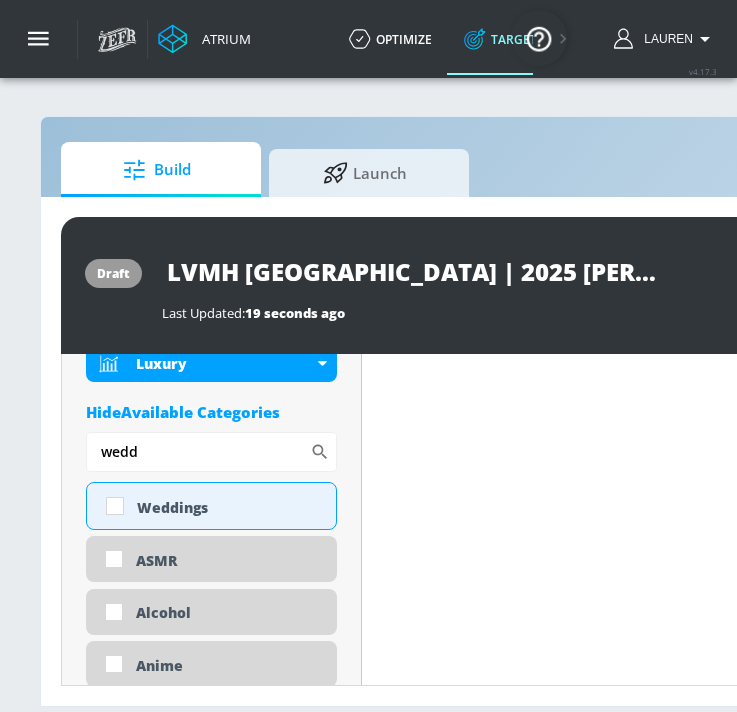 scroll, scrollTop: 929, scrollLeft: 0, axis: vertical 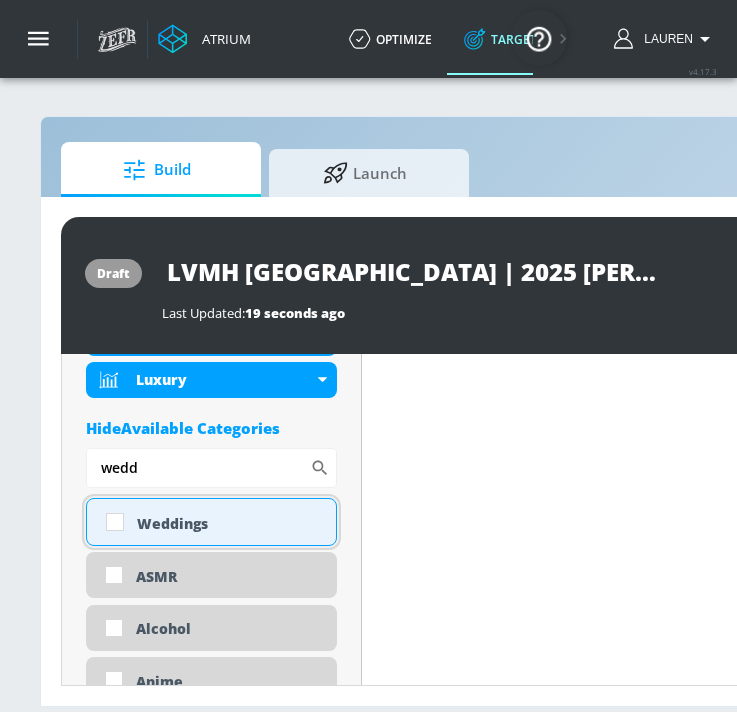 click on "Weddings" at bounding box center [211, 522] 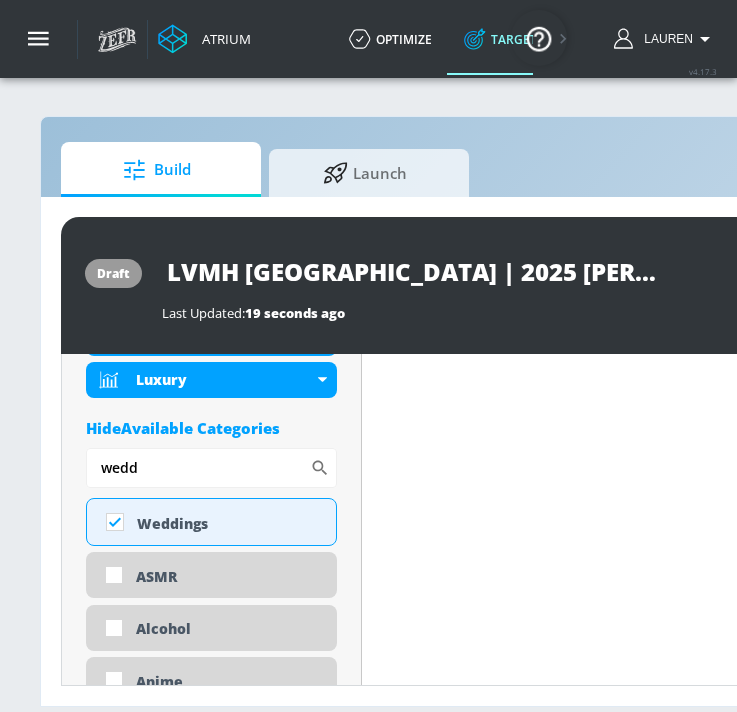 drag, startPoint x: 153, startPoint y: 467, endPoint x: 51, endPoint y: 457, distance: 102.48902 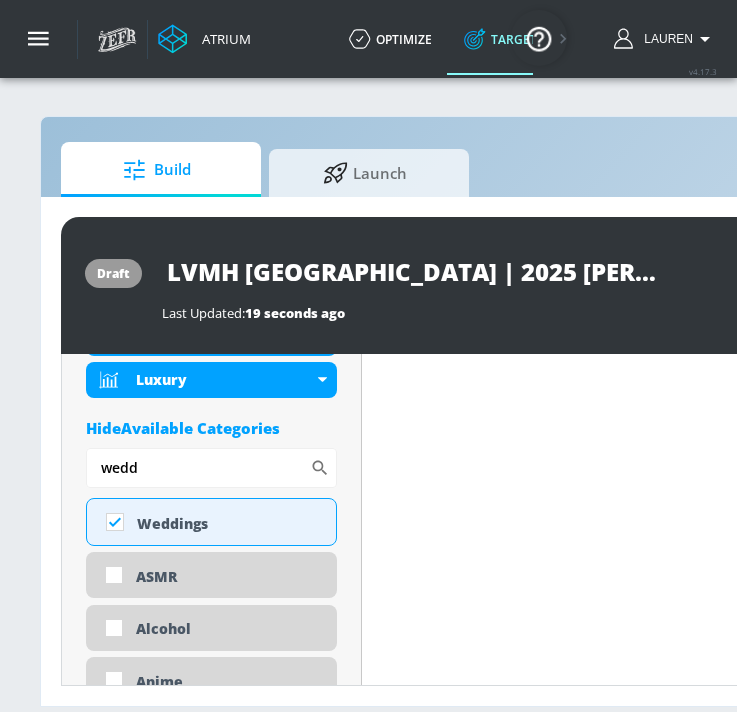 click on "draft LVMH Canada | 2025 Hennessy Made For More | TS Last Updated:  19 seconds ago Activate Placement Type: Videos videos ​ Estimated Daily Spend $1,646 - $2,351 Activation Platform Google Ads Age Any Devices Any Gender Any Ad Type No Preference Number of Ad Groups 0 Edit Total Relevancy Daily Avg Views: Content Type Include in your targeting set Standard Videos standard ​ Languages Include in your targeting set English Territories Include in your targeting set Canada Included 5 Categories Included included  Categories Clear All
Beverages
Desserts
Fine Arts
Food & Cooking
Luxury Hide  Available Categories wedd ​ Weddings ASMR Alcohol Anime Arts & Crafts Automotive Award Shows Back to School Beauty & Personal Care Business & Finance Candidate - Donald Trump Candidate - Joe Biden Candidate - Robert F. Kennedy Jr. Celebrity Culture Children's Arts & Crafts Children's Entertainment Children's Toys Climate Issues DE&I - Asian Voices Dance Drag" at bounding box center [632, 451] 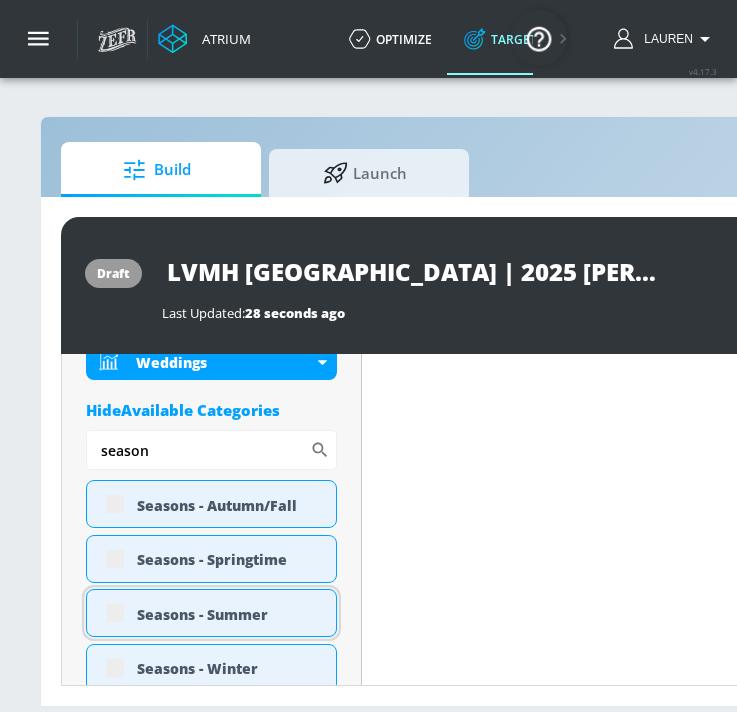scroll, scrollTop: 1011, scrollLeft: 0, axis: vertical 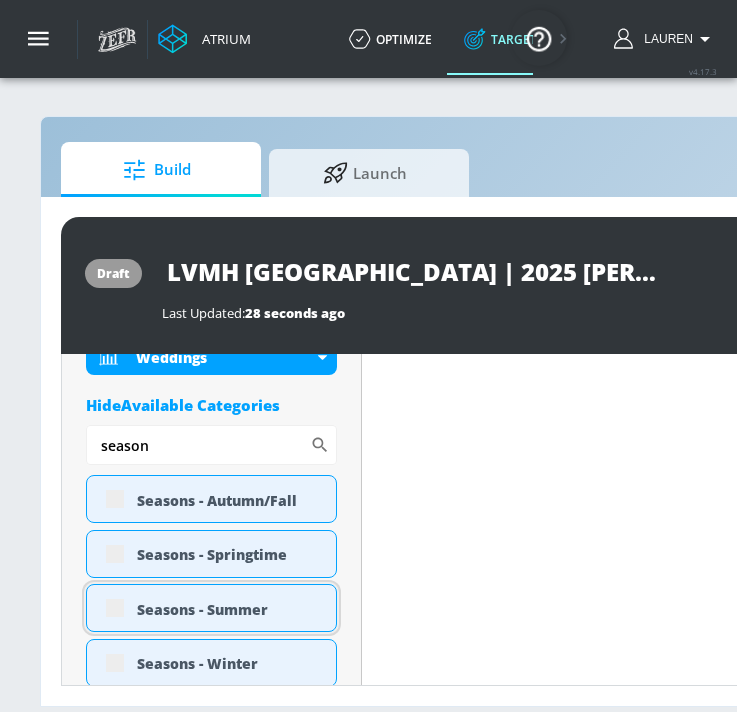 type on "season" 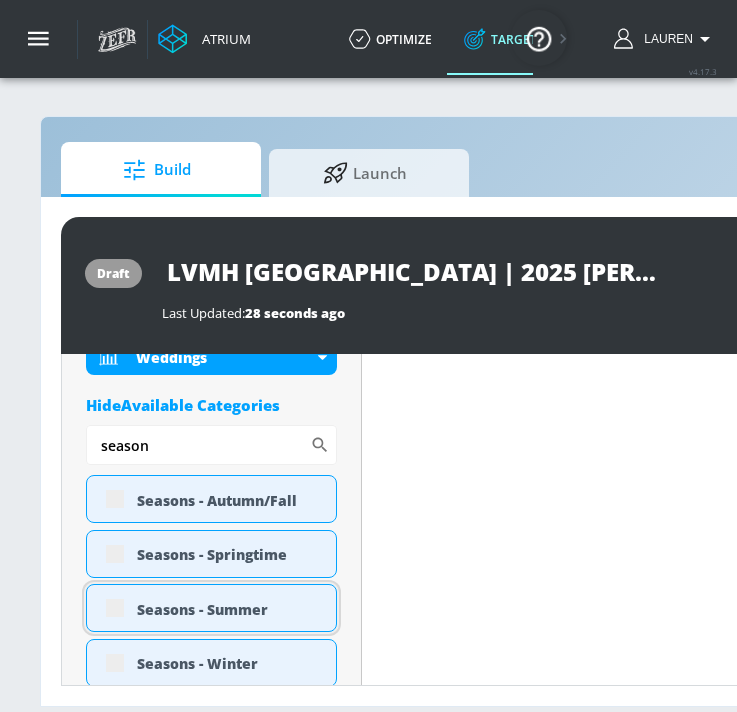 click on "Seasons - Summer" at bounding box center [211, 608] 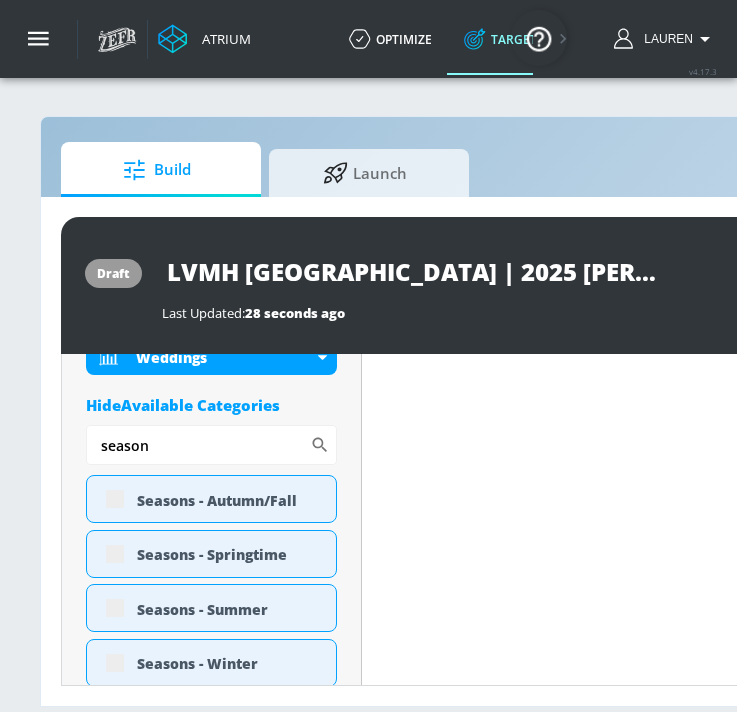 click on "Content Filter Sort by Average daily views avg_daily_views_last_7_days Update Examples" at bounding box center (782, 2755) 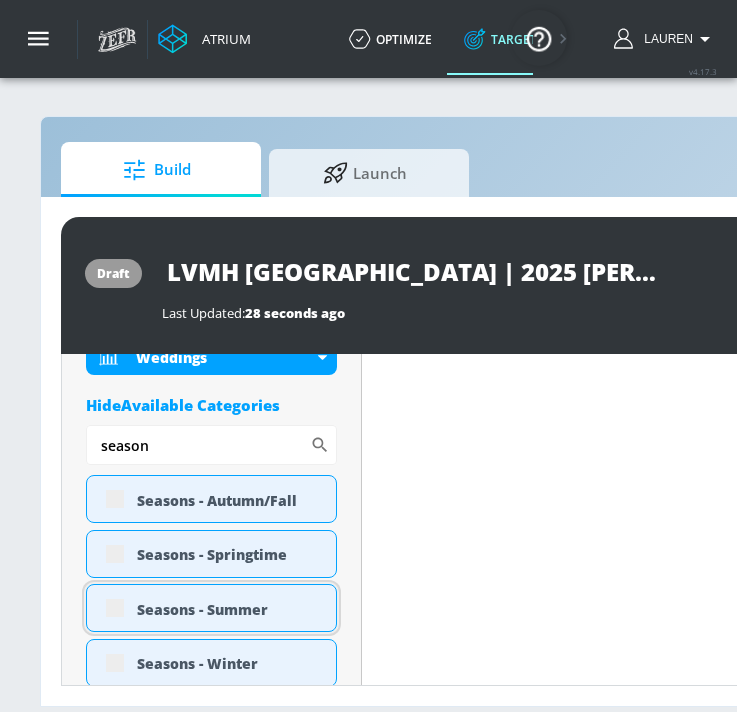 scroll, scrollTop: 995, scrollLeft: 0, axis: vertical 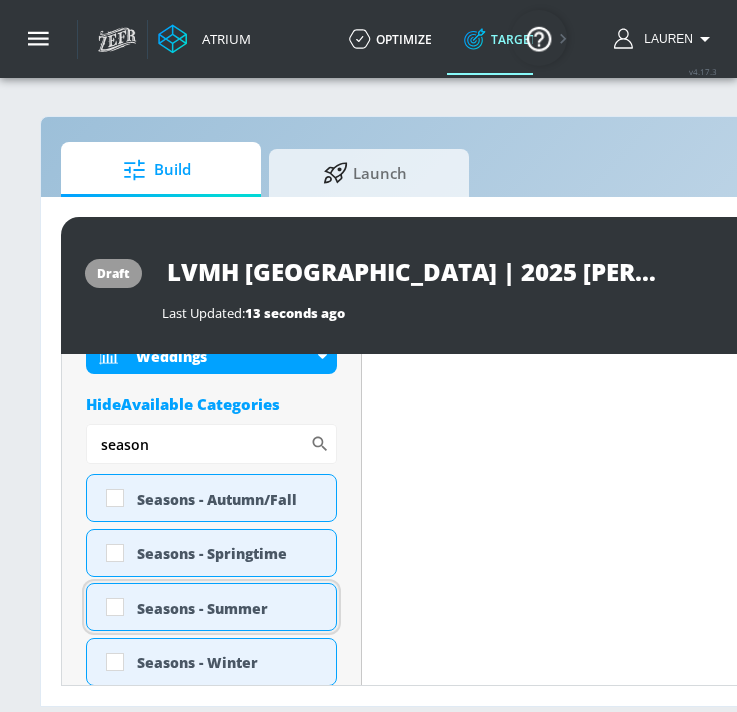 click on "Seasons - Summer" at bounding box center [229, 608] 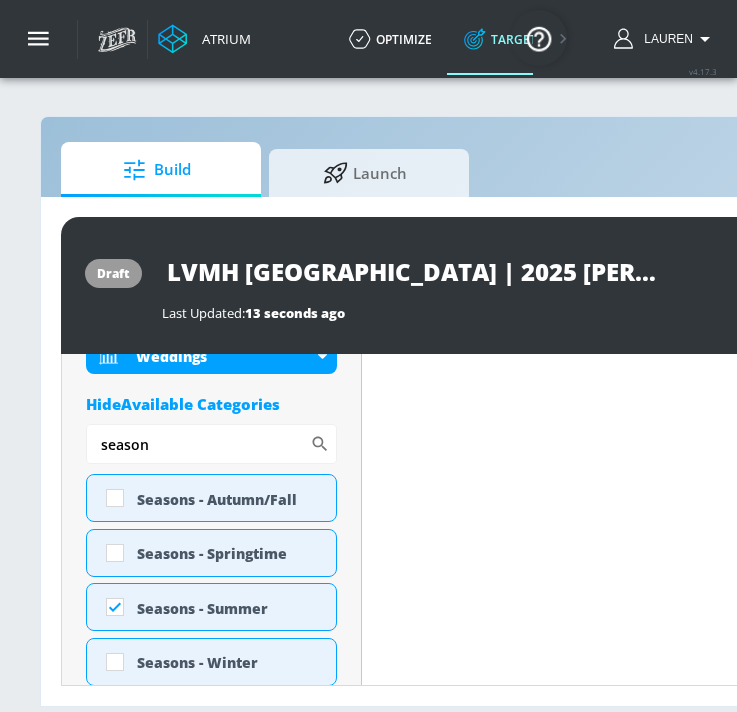 drag, startPoint x: 186, startPoint y: 435, endPoint x: 76, endPoint y: 432, distance: 110.0409 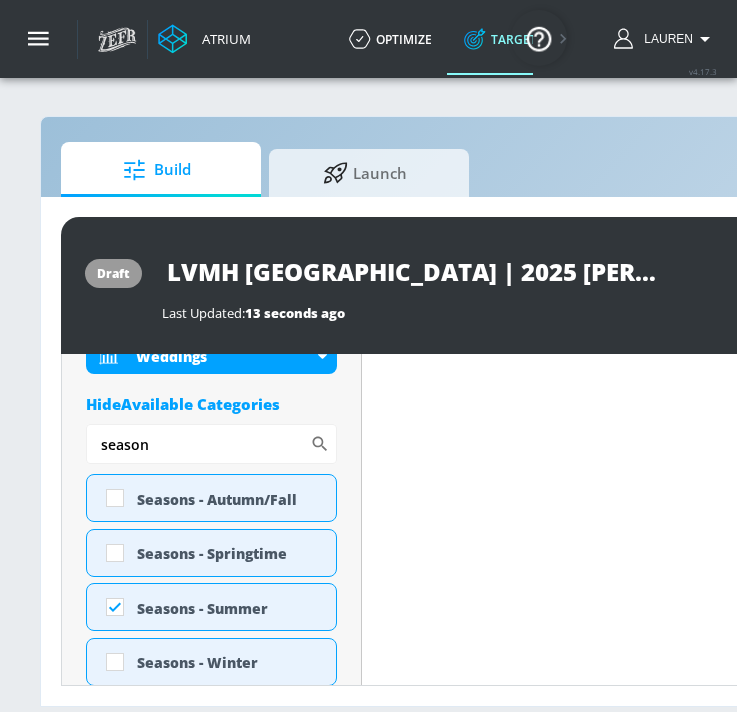 click on "Placement Type: Videos videos ​ Estimated Daily Spend $1,650 - $2,357 Activation Platform Google Ads Age Any Devices Any Gender Any Ad Type No Preference Number of Ad Groups 0 Edit Total Relevancy Daily Avg Views: Content Type Include in your targeting set Standard Videos standard ​ Languages Include in your targeting set English Territories Include in your targeting set Canada Included 6 Categories Included included  Categories Clear All
Beverages
Desserts
Fine Arts
Food & Cooking
Luxury
Weddings Hide  Available Categories season ​ Seasons - Autumn/Fall Seasons - Springtime Seasons - Summer Seasons - Winter ASMR Alcohol Anime Arts & Crafts Automotive Award Shows Back to School Beauty & Personal Care Business & Finance Candidate - Donald Trump Candidate - Joe Biden Candidate - Robert F. Kennedy Jr. Celebrity Culture Children's Arts & Crafts Children's Entertainment Children's Toys Climate Issues DE&I - Asian Voices Dance" at bounding box center (212, 2683) 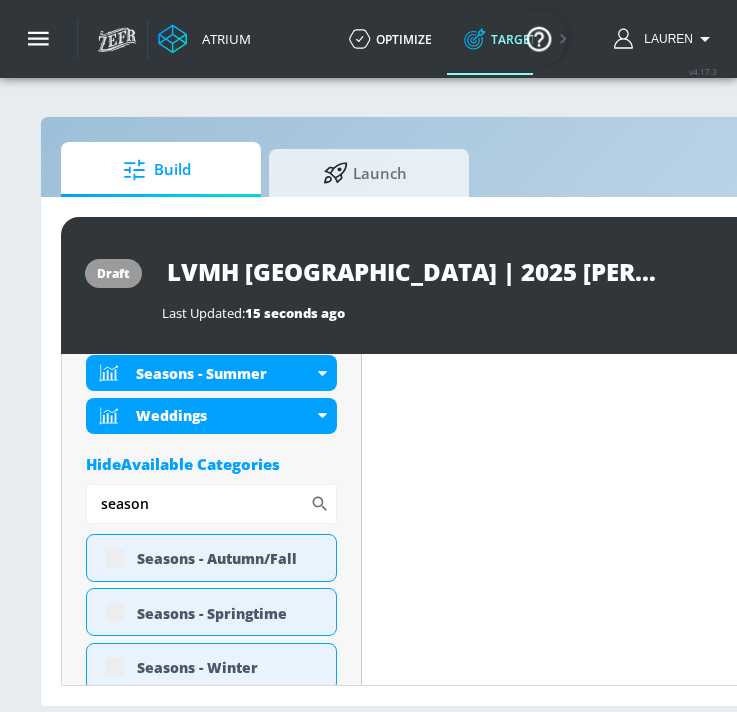 scroll, scrollTop: 1011, scrollLeft: 0, axis: vertical 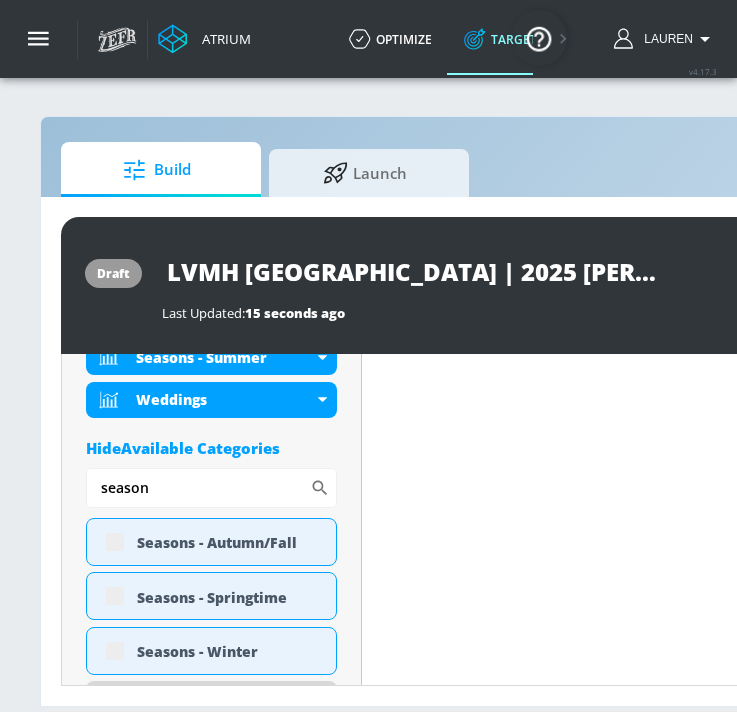 drag, startPoint x: 174, startPoint y: 494, endPoint x: 56, endPoint y: 492, distance: 118.016945 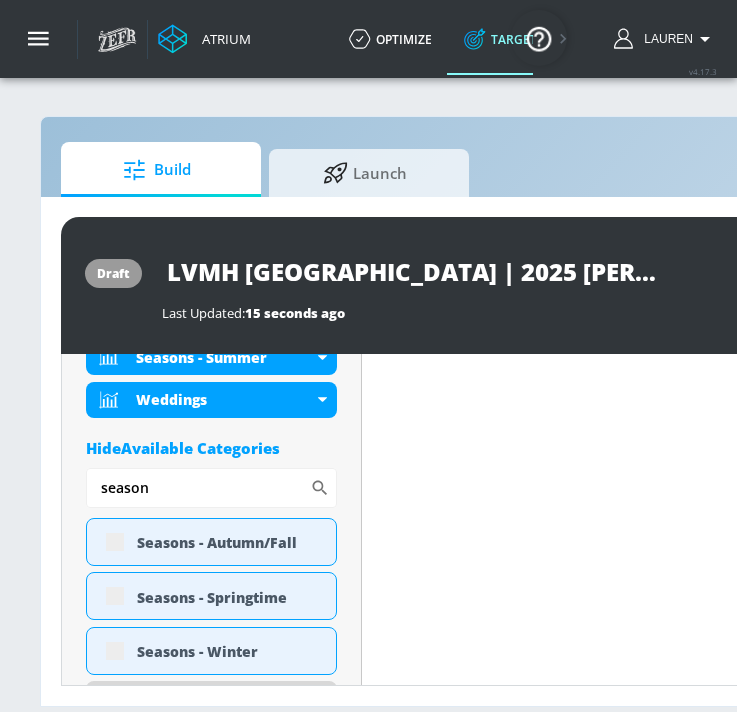 click on "draft LVMH Canada | 2025 Hennessy Made For More | TS Last Updated:  15 seconds ago Activate Placement Type: Videos videos ​ Estimated Daily Spend Loading... Activation Platform Google Ads Age Any Devices Any Gender Any Ad Type No Preference Number of Ad Groups 0 Edit Total Relevancy Daily Avg Views: Content Type Include in your targeting set Standard Videos standard ​ Languages Include in your targeting set English Territories Include in your targeting set Canada Included 7 Categories Included included  Categories Clear All
Beverages
Desserts
Fine Arts
Food & Cooking
Luxury
Seasons - Summer
Weddings Hide  Available Categories season ​ Seasons - Autumn/Fall Seasons - Springtime Seasons - Winter ASMR Alcohol Anime Arts & Crafts Automotive Award Shows Back to School Beauty & Personal Care Business & Finance Candidate - Donald Trump Candidate - Joe Biden Candidate - Robert F. Kennedy Jr. Celebrity Culture Dance" at bounding box center (632, 451) 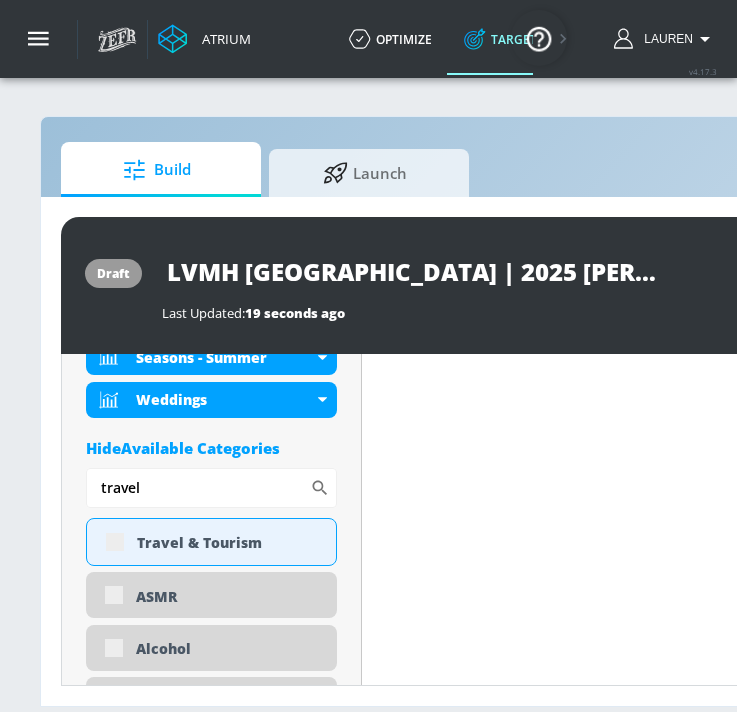 type on "travel" 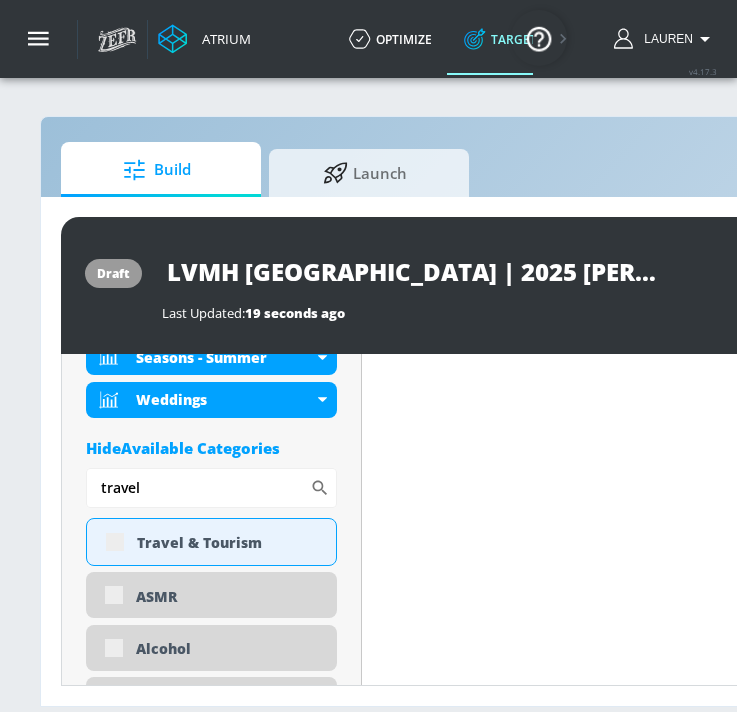 click on "Content Filter Sort by Average daily views avg_daily_views_last_7_days Update Examples" at bounding box center [782, 2747] 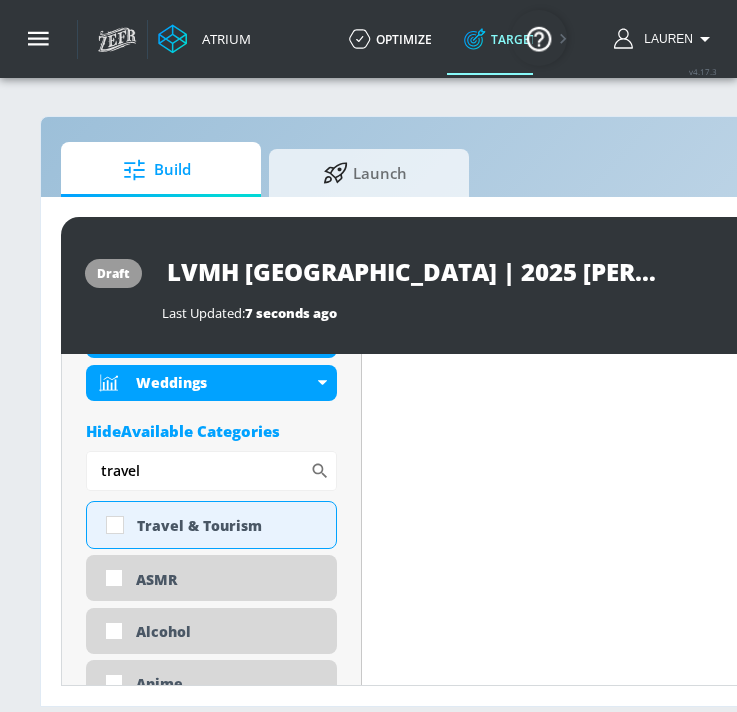 scroll, scrollTop: 995, scrollLeft: 0, axis: vertical 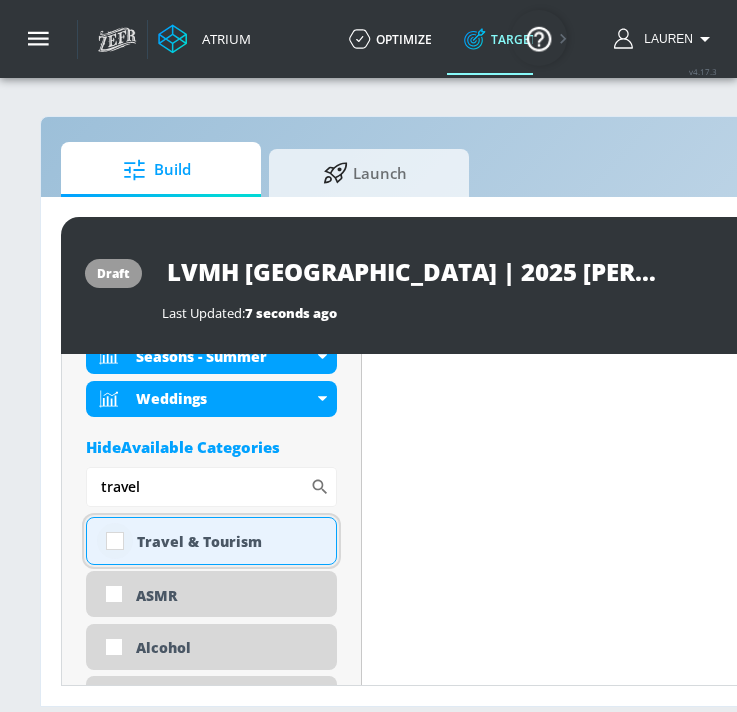 click at bounding box center (115, 541) 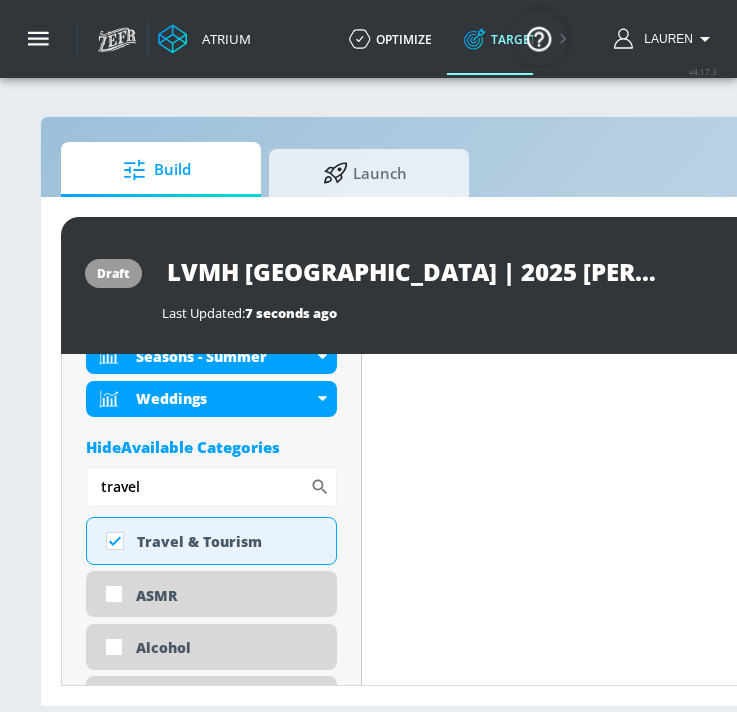 drag, startPoint x: 161, startPoint y: 501, endPoint x: 73, endPoint y: 501, distance: 88 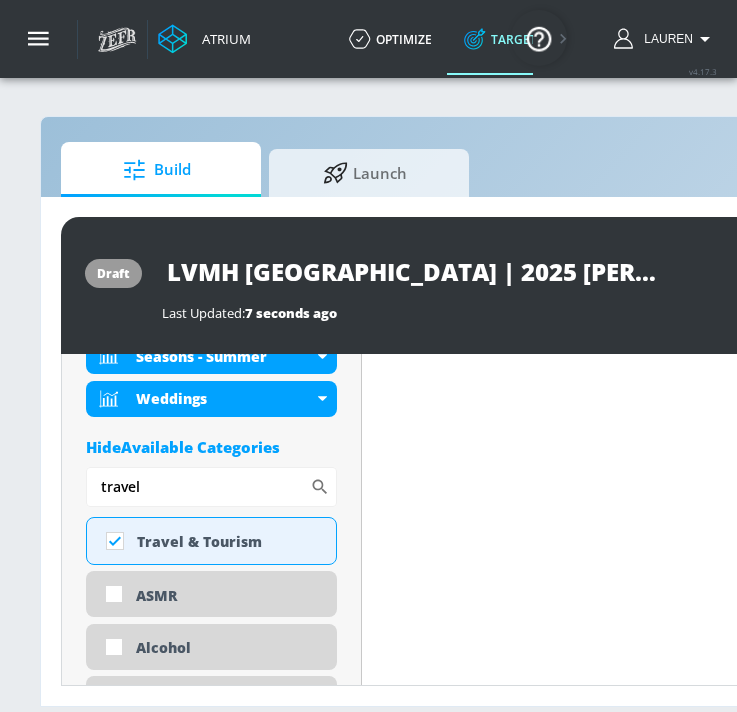 click on "Placement Type: Videos videos ​ Estimated Daily Spend $1,684 - $2,406 Activation Platform Google Ads Age Any Devices Any Gender Any Ad Type No Preference Number of Ad Groups 0 Edit Total Relevancy Daily Avg Views: Content Type Include in your targeting set Standard Videos standard ​ Languages Include in your targeting set English Territories Include in your targeting set Canada Included 7 Categories Included included  Categories Clear All
Beverages
Desserts
Fine Arts
Food & Cooking
Luxury
Seasons - Summer
Weddings Hide  Available Categories travel ​ Travel & Tourism ASMR Alcohol Anime Arts & Crafts Automotive Award Shows Back to School Beauty & Personal Care Business & Finance Candidate - Donald Trump Candidate - Joe Biden Candidate - Robert F. Kennedy Jr. Celebrity Culture Children's Arts & Crafts Children's Entertainment Children's Toys Climate Issues DE&I - Asian Voices DE&I - Black Voices Dance Drag Fashion" at bounding box center [212, 2675] 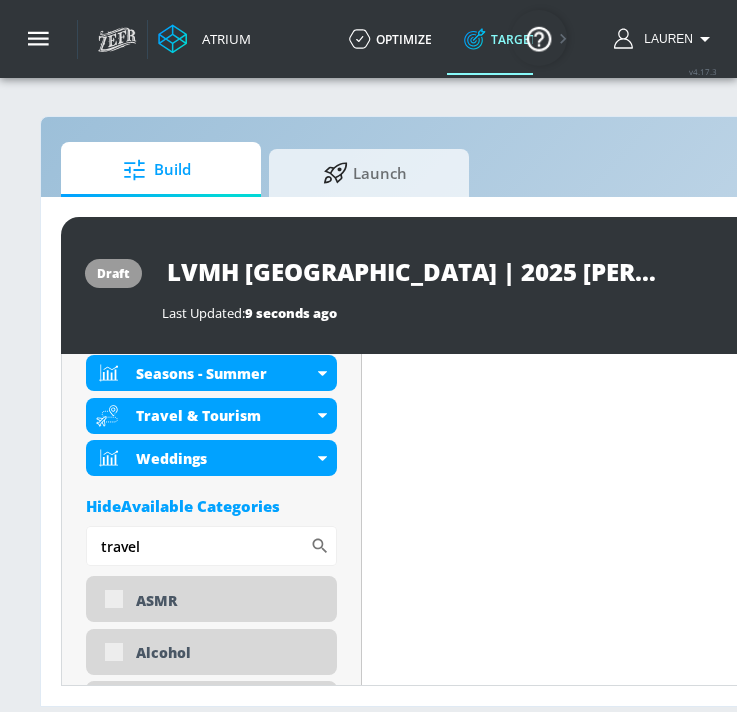 scroll, scrollTop: 1011, scrollLeft: 0, axis: vertical 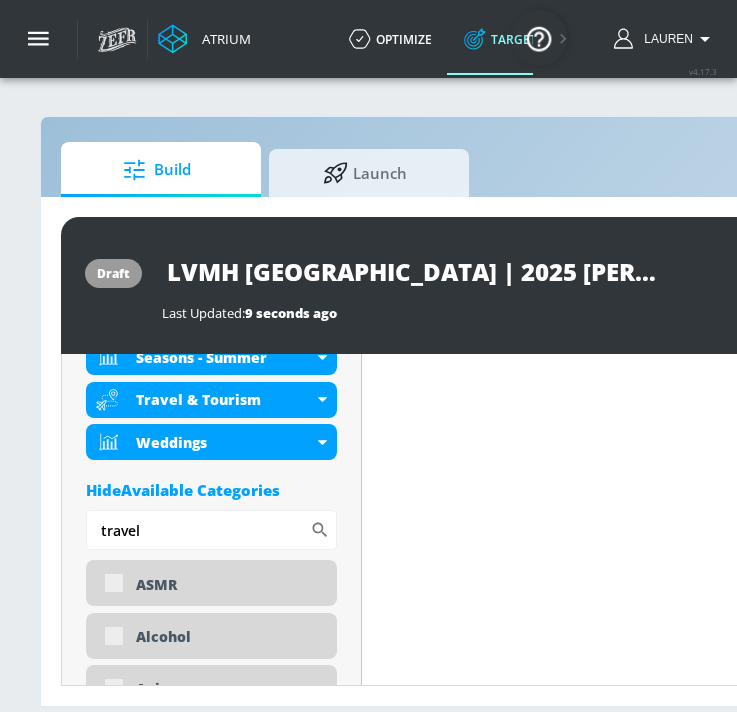 drag, startPoint x: 154, startPoint y: 534, endPoint x: 47, endPoint y: 527, distance: 107.22873 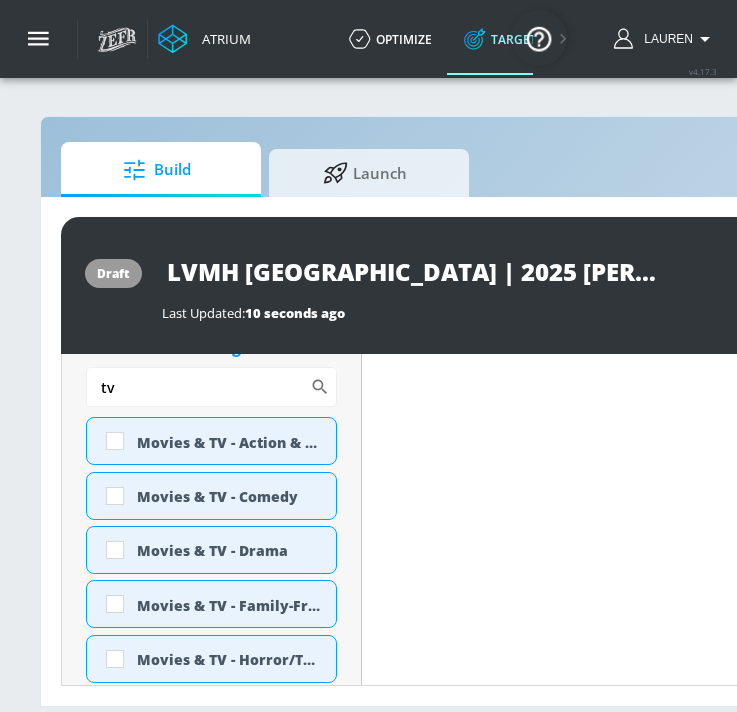 scroll, scrollTop: 1139, scrollLeft: 0, axis: vertical 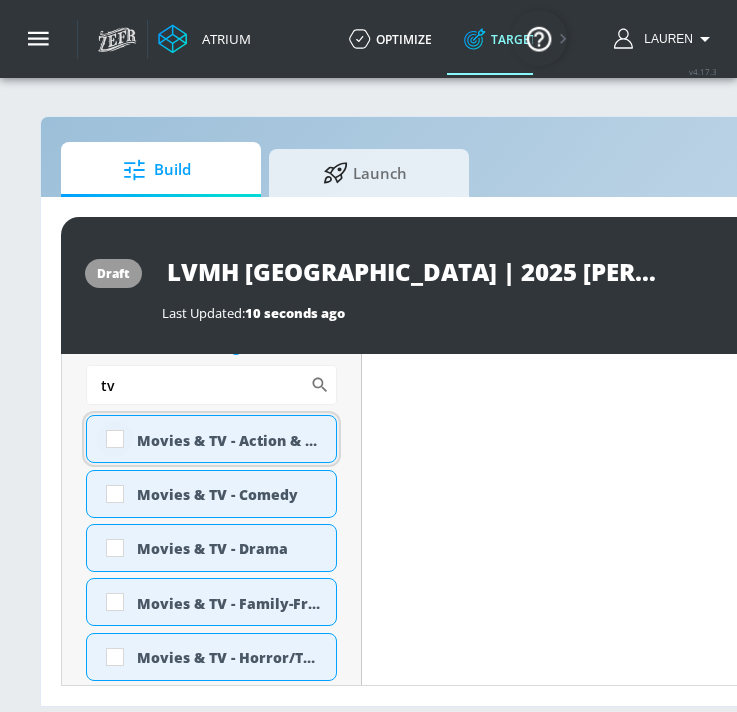 type on "tv" 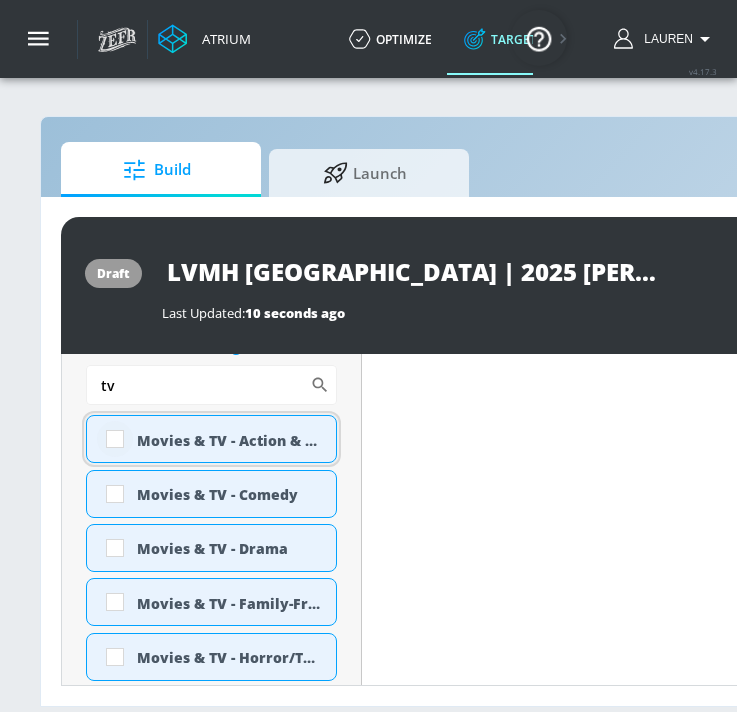 click at bounding box center [115, 439] 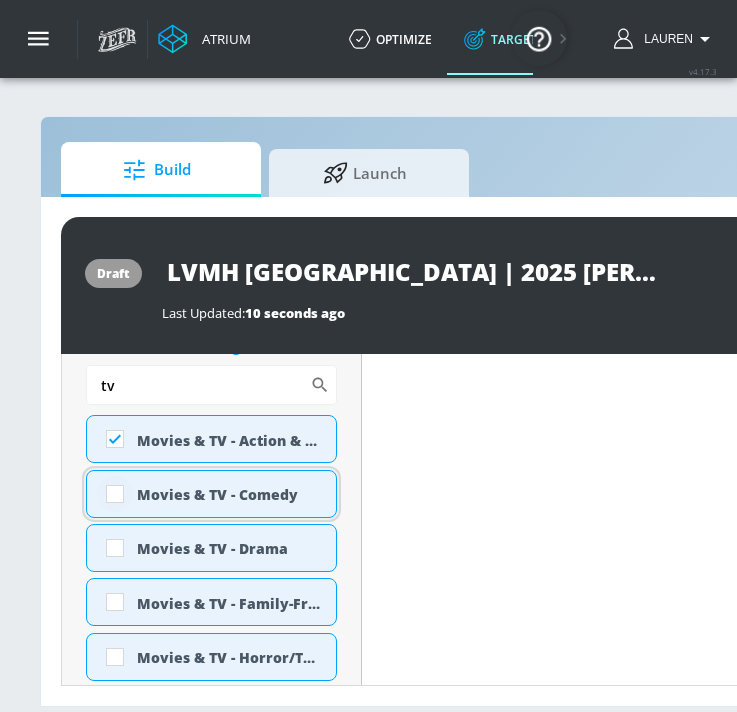 click at bounding box center [115, 494] 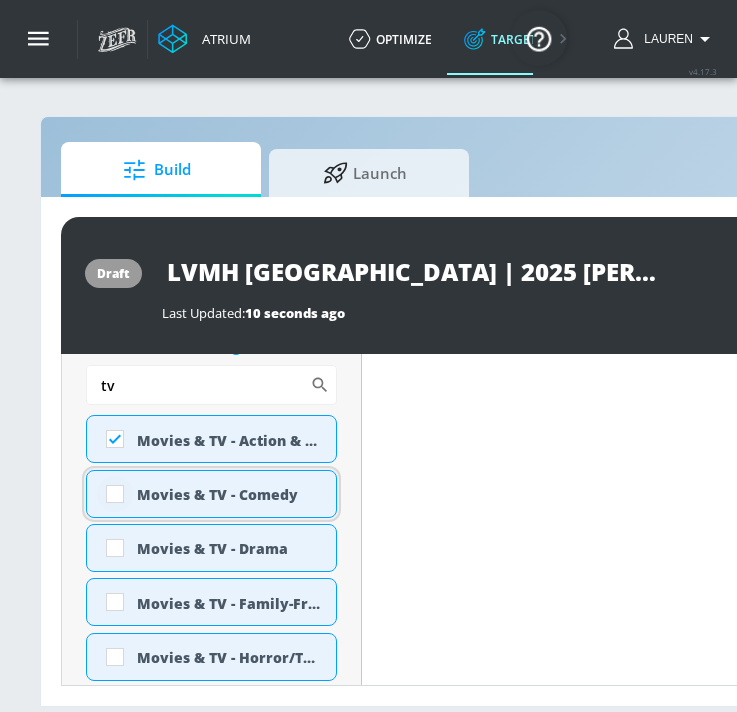 checkbox on "true" 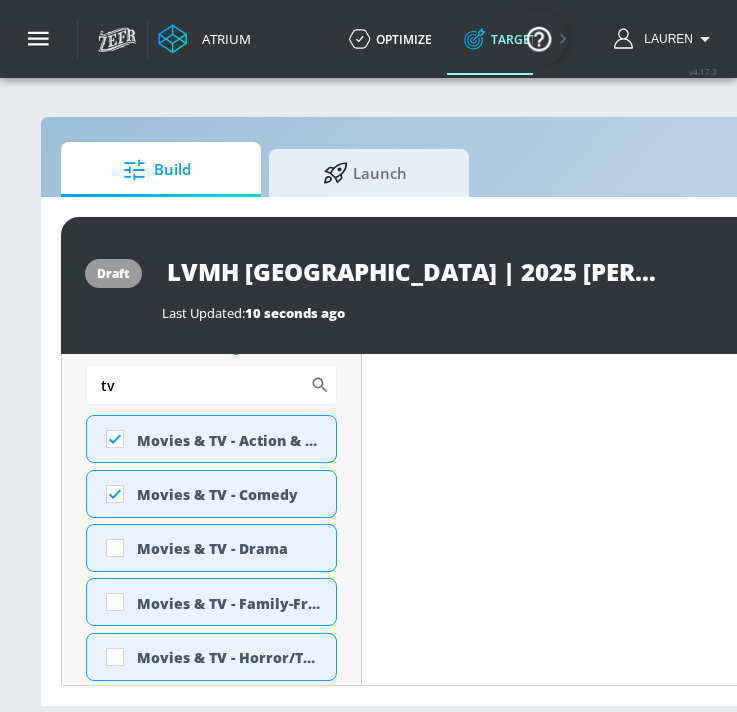 click on "Movies & TV - Action & Adventure Movies & TV - Comedy Movies & TV - Drama Movies & TV - Family-Friendly Movies & TV - Horror/Thriller Movies & TV - Sci-Fi & Superheroes ASMR Alcohol Anime Arts & Crafts Automotive Award Shows Back to School Beauty & Personal Care Business & Finance Candidate - Donald Trump Candidate - Joe Biden Candidate - Robert F. Kennedy Jr. Celebrity Culture Children's Arts & Crafts Children's Entertainment Children's Toys Climate Issues DE&I - Asian Voices DE&I - Black Voices DE&I - LGBTQ+ Voices DE&I - LatinX Voices DEI - South Asian Voices Dance Documentaries Drag Eco-Conscious Elections Fashion Fishing Fitness Gambling Gaming Gaming - Action & Adventure Gaming - Family-Friendly Gaming - Shooters Gaming - Simulation & Strategy Gaming - Sports & Racing Gardening Gender Rights and Expression Global Immigration Debates Gun Control Halloween Health & Wellness Healthy Food & Drink Home Improvement Immature Humor Infant/Toddler Content Israel / Palestine Debate Job Hunting & Career Develpment" at bounding box center (211, 3066) 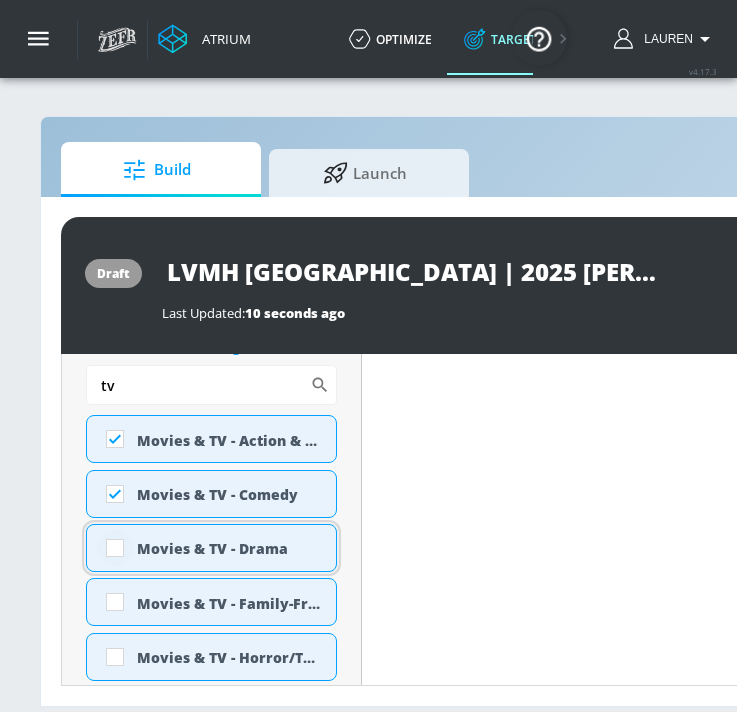 click at bounding box center (115, 548) 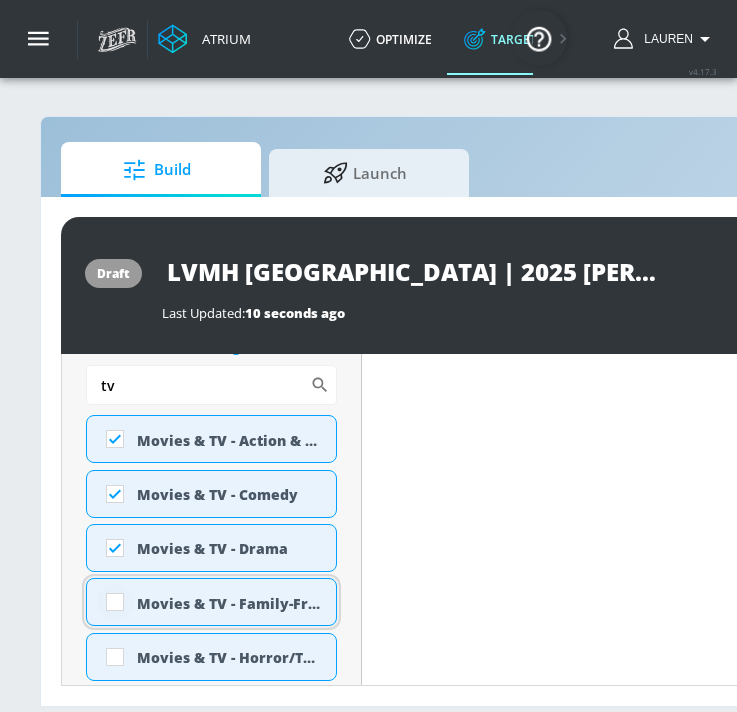 click at bounding box center (115, 602) 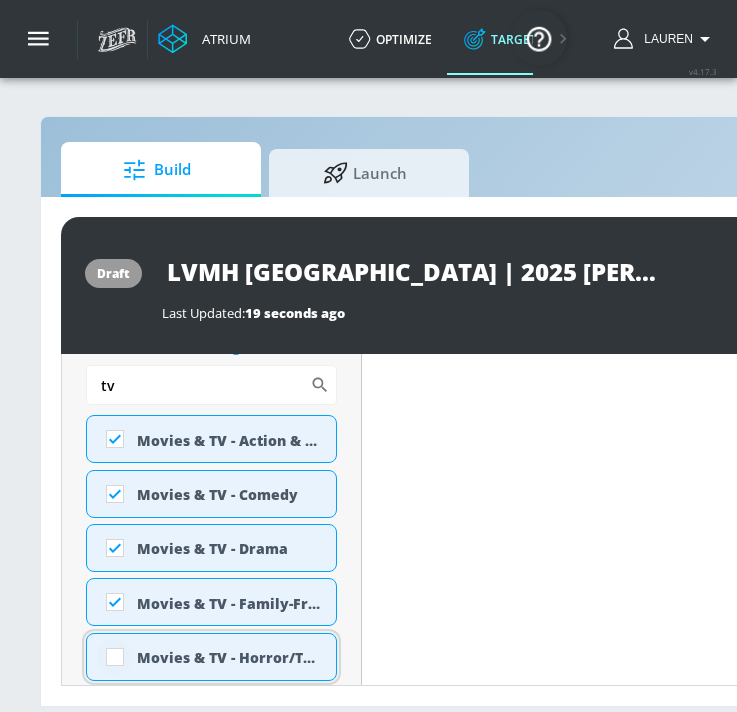 click at bounding box center (115, 657) 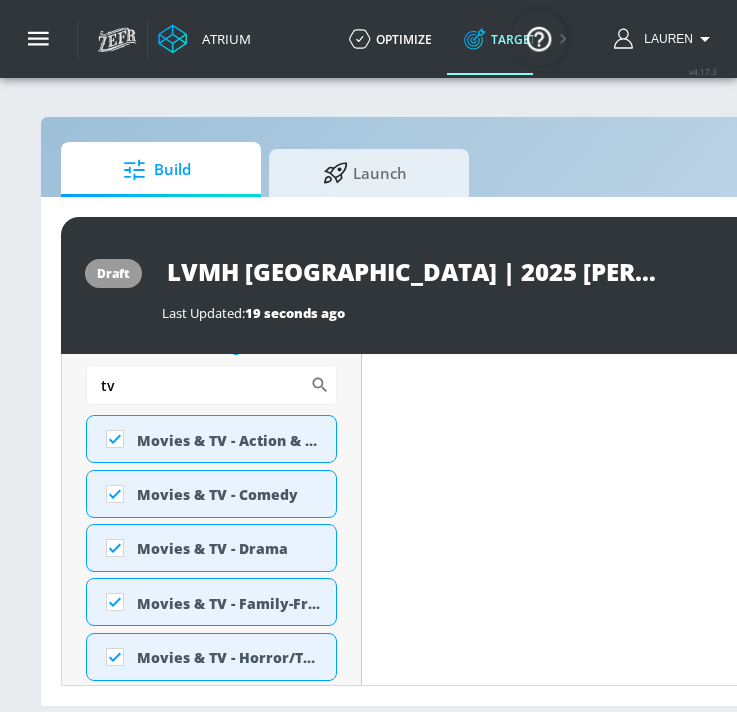 drag, startPoint x: 144, startPoint y: 390, endPoint x: 68, endPoint y: 385, distance: 76.1643 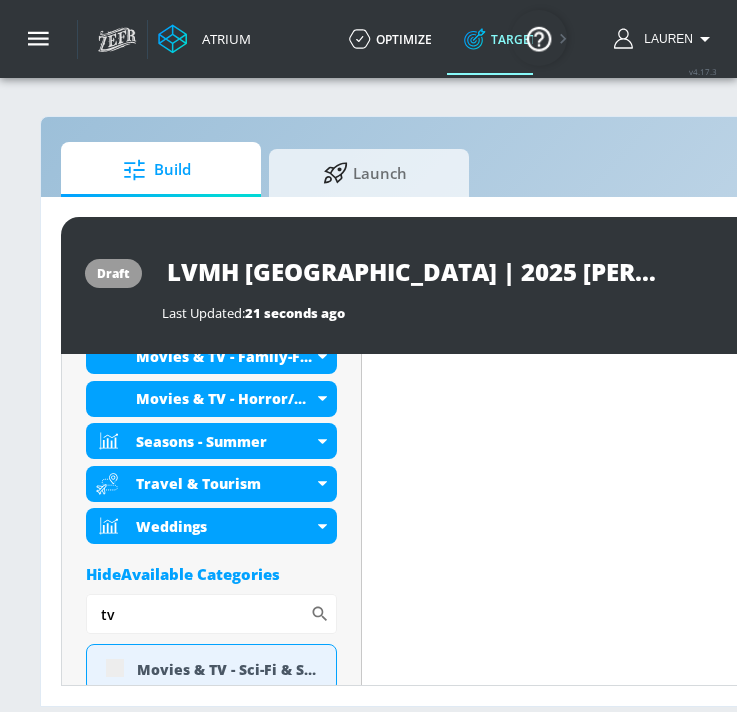 scroll, scrollTop: 1367, scrollLeft: 0, axis: vertical 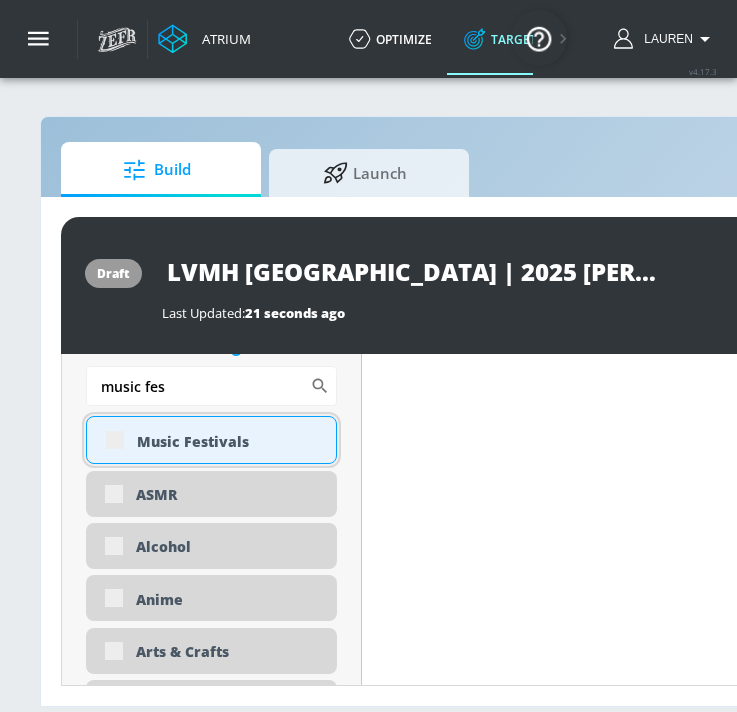 type on "music fes" 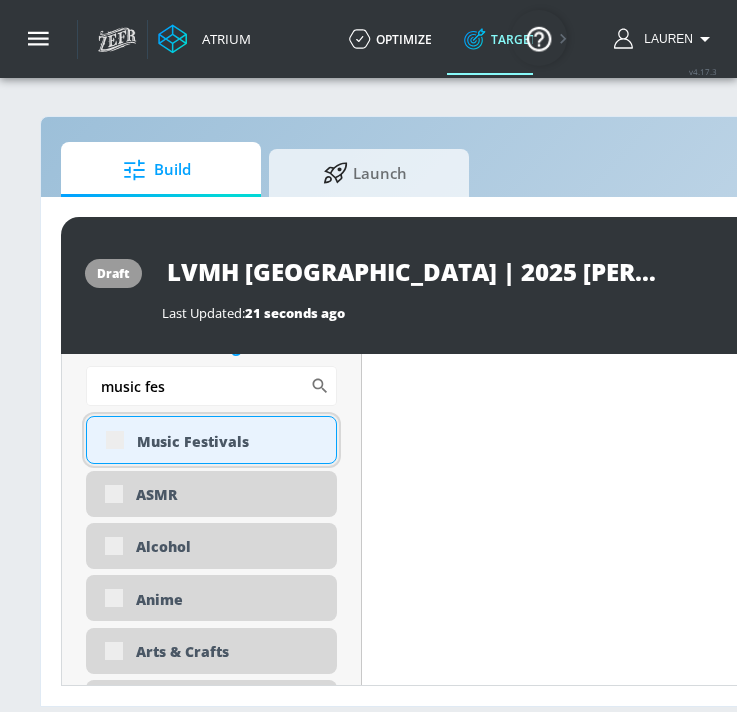 click on "Music Festivals" at bounding box center (211, 440) 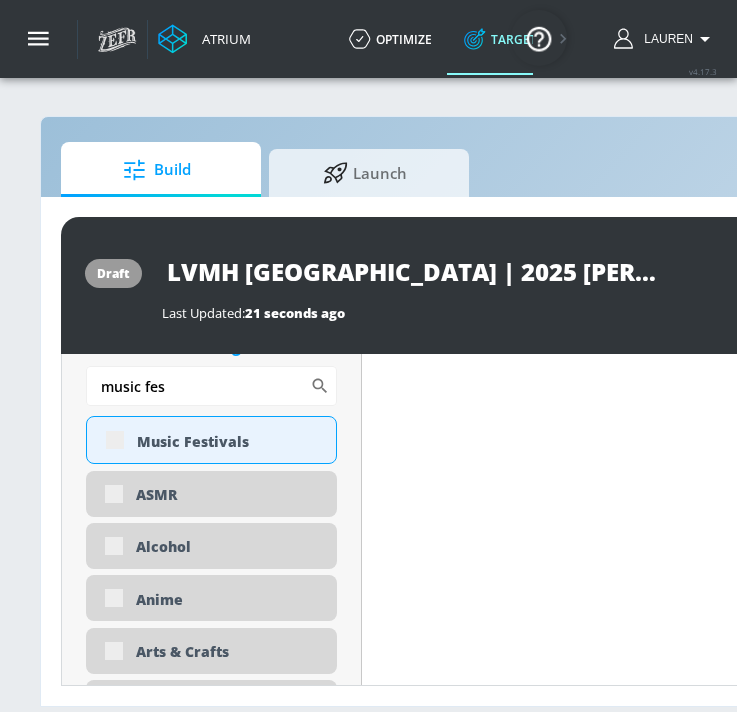 click on "Content Filter Sort by Average daily views avg_daily_views_last_7_days Update Examples" at bounding box center (782, 2361) 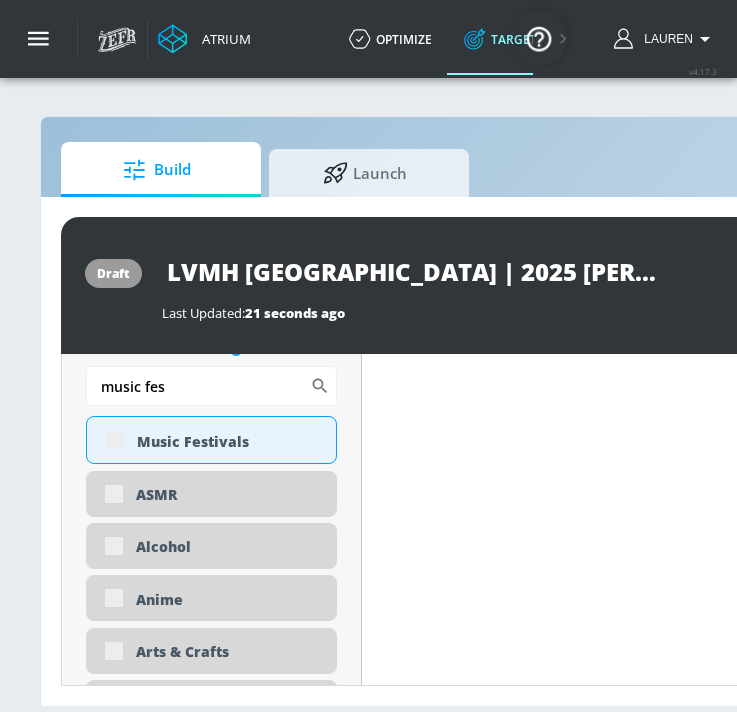 click on "Content Filter Sort by Average daily views avg_daily_views_last_7_days Update Examples" at bounding box center [782, 2361] 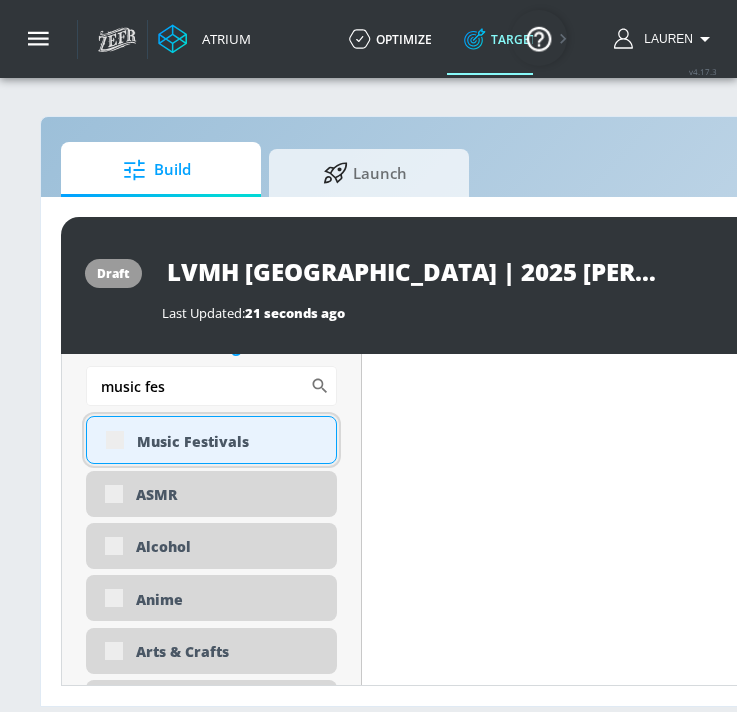 click on "Music Festivals" at bounding box center (229, 441) 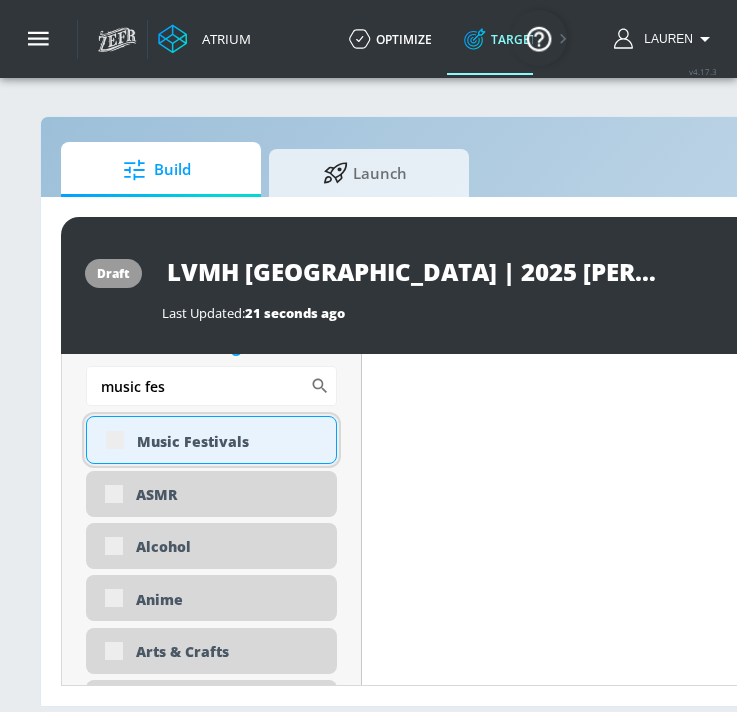 click on "Music Festivals" at bounding box center [211, 440] 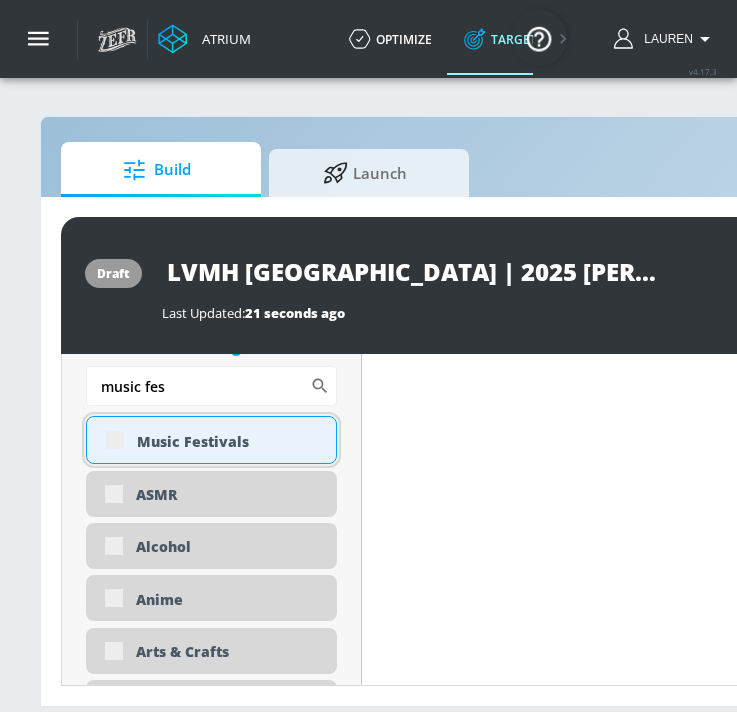 click on "Music Festivals" at bounding box center (211, 440) 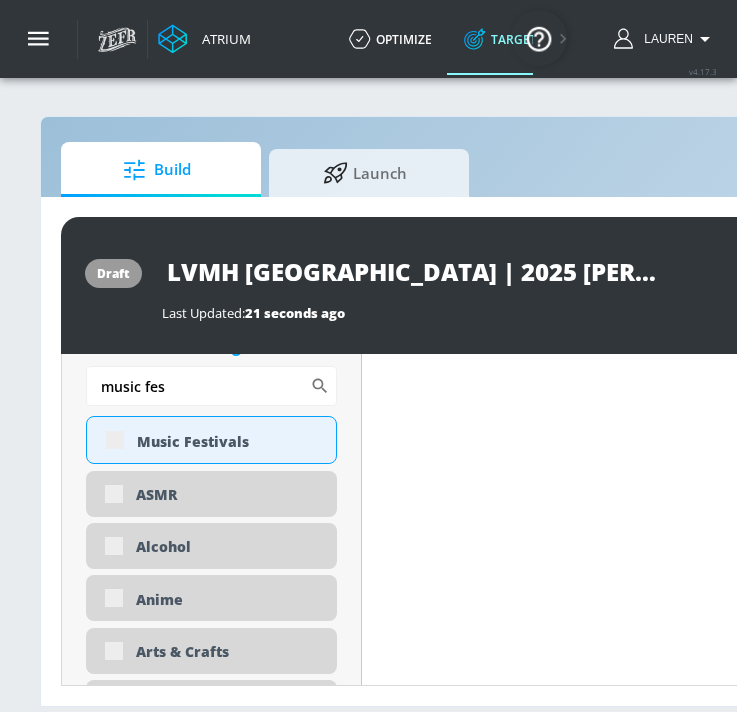 click on "Content Filter Sort by Average daily views avg_daily_views_last_7_days Update Examples" at bounding box center [782, 2361] 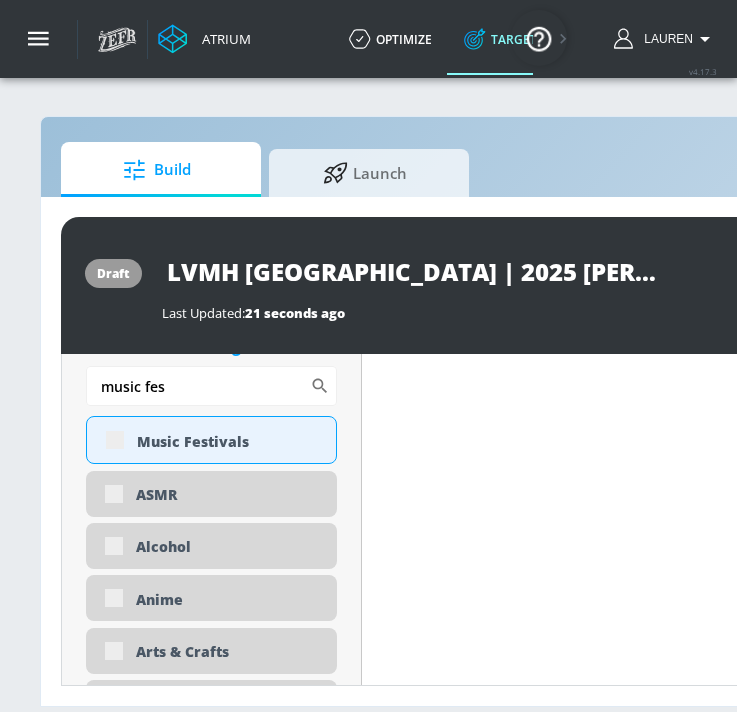 click on "Content Filter Sort by Average daily views avg_daily_views_last_7_days Update Examples" at bounding box center (782, 2361) 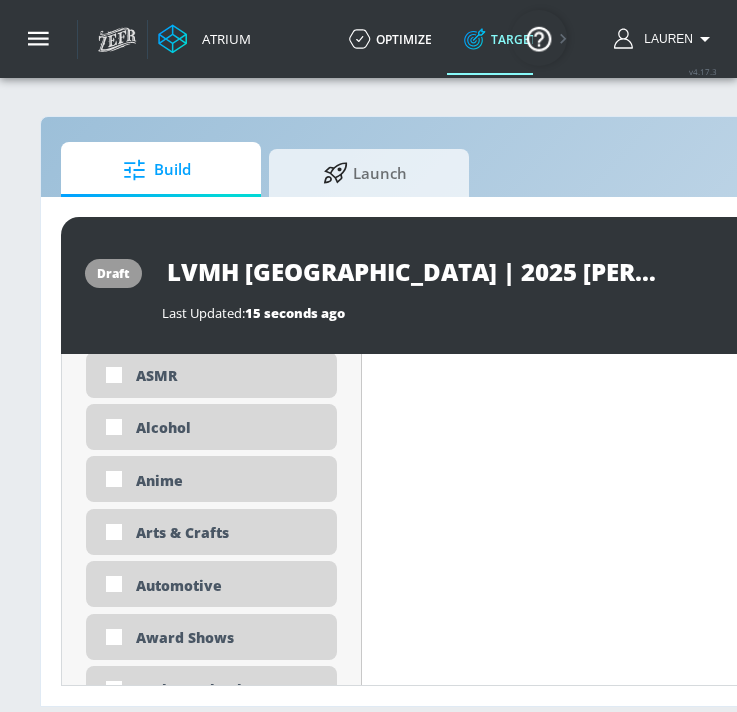 scroll, scrollTop: 1515, scrollLeft: 0, axis: vertical 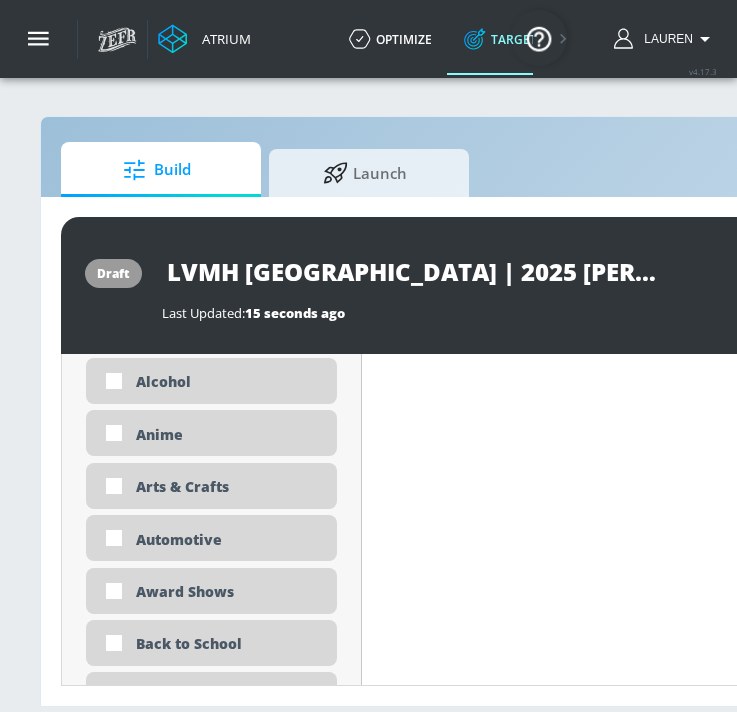 click on "Content Filter Sort by Average daily views avg_daily_views_last_7_days Update Examples" at bounding box center [782, 2204] 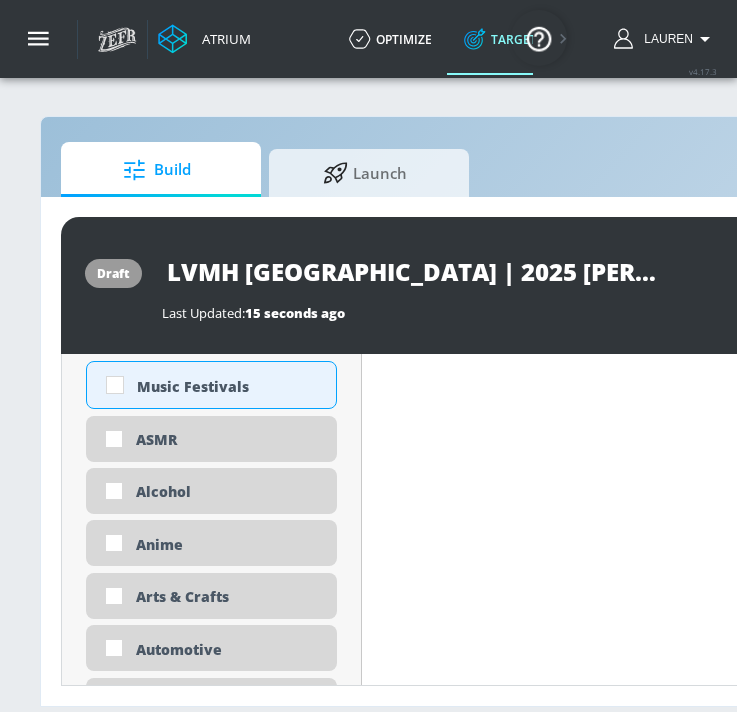 scroll, scrollTop: 1376, scrollLeft: 0, axis: vertical 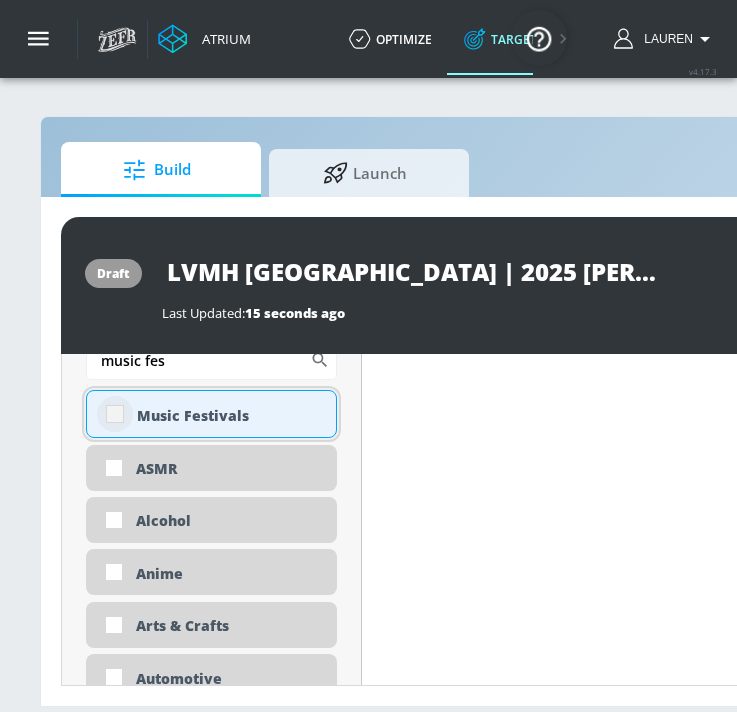 click at bounding box center [115, 414] 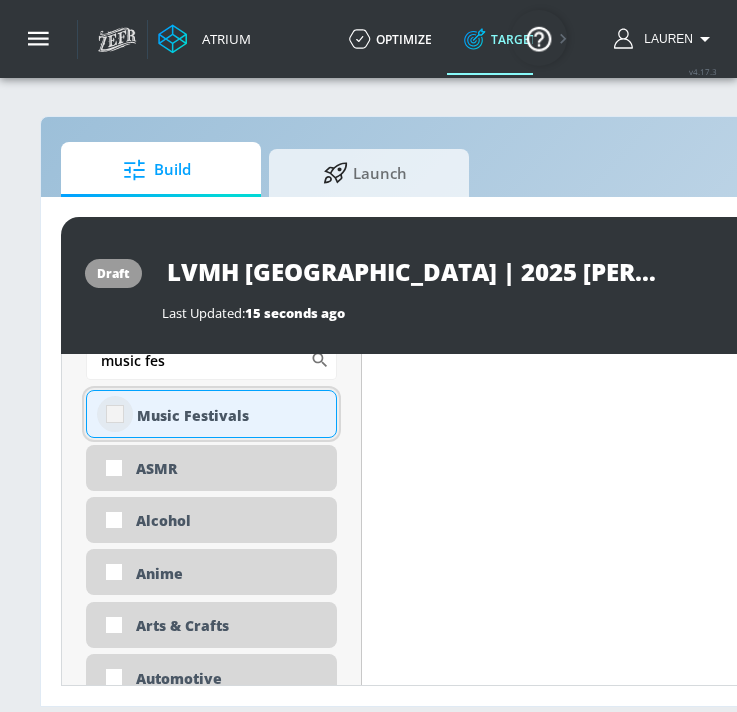 checkbox on "true" 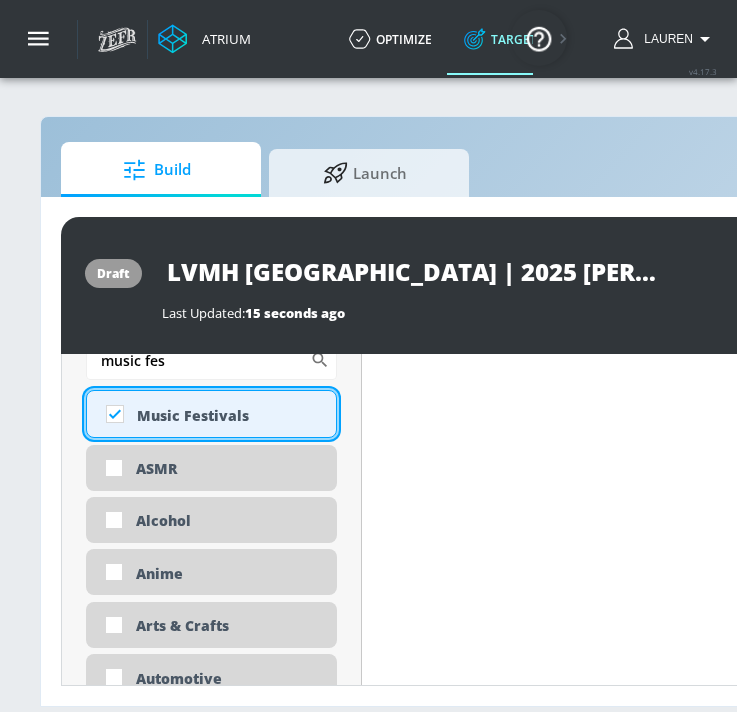 scroll, scrollTop: 0, scrollLeft: 2, axis: horizontal 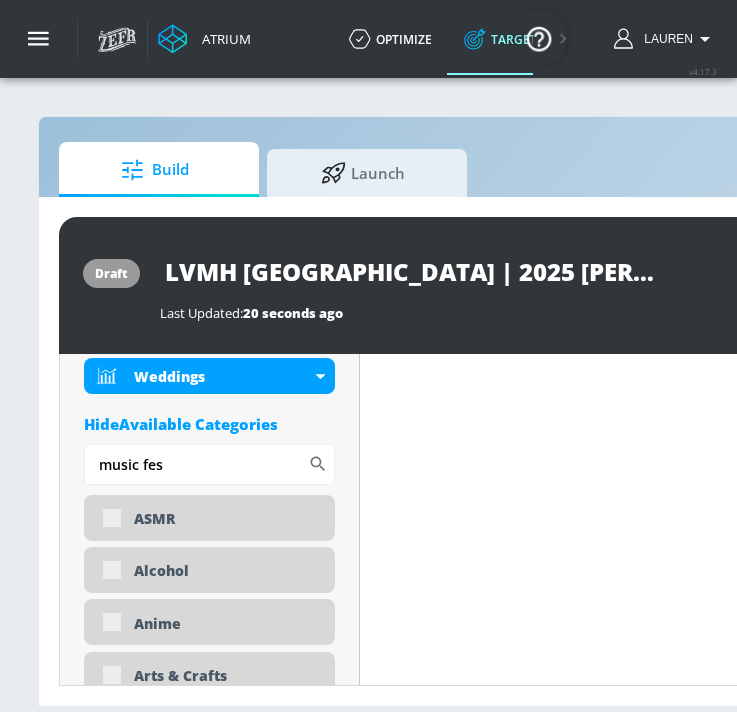 drag, startPoint x: 187, startPoint y: 461, endPoint x: 51, endPoint y: 457, distance: 136.0588 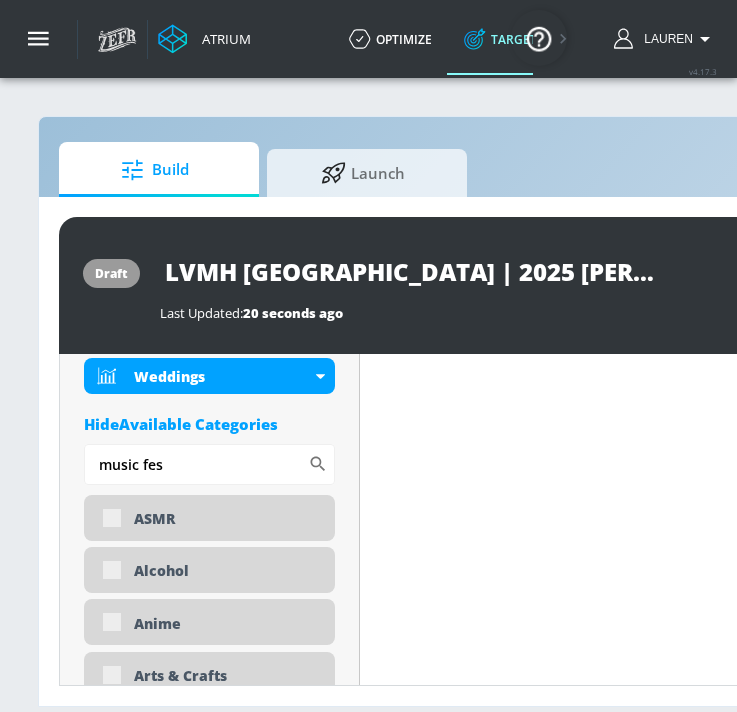 click on "draft LVMH Canada | 2025 Hennessy Made For More | TS Last Updated:  20 seconds ago Activate Placement Type: Videos videos ​ Estimated Daily Spend Loading... Activation Platform Google Ads Age Any Devices Any Gender Any Ad Type No Preference Number of Ad Groups 0 Edit Total Relevancy Daily Avg Views: Content Type Include in your targeting set Standard Videos standard ​ Languages Include in your targeting set English Territories Include in your targeting set Canada Included 14 Categories Included included  Categories Clear All
Beverages
Desserts
Fine Arts
Food & Cooking
Luxury
Movies & TV - Action & Adventure
Movies & TV - Comedy
Movies & TV - Drama
Movies & TV - Family-Friendly
Movies & TV - Horror/Thriller
Music Festivals
Seasons - Summer
Travel & Tourism
Weddings Hide  Available Categories music fes ​ ASMR" at bounding box center [630, 451] 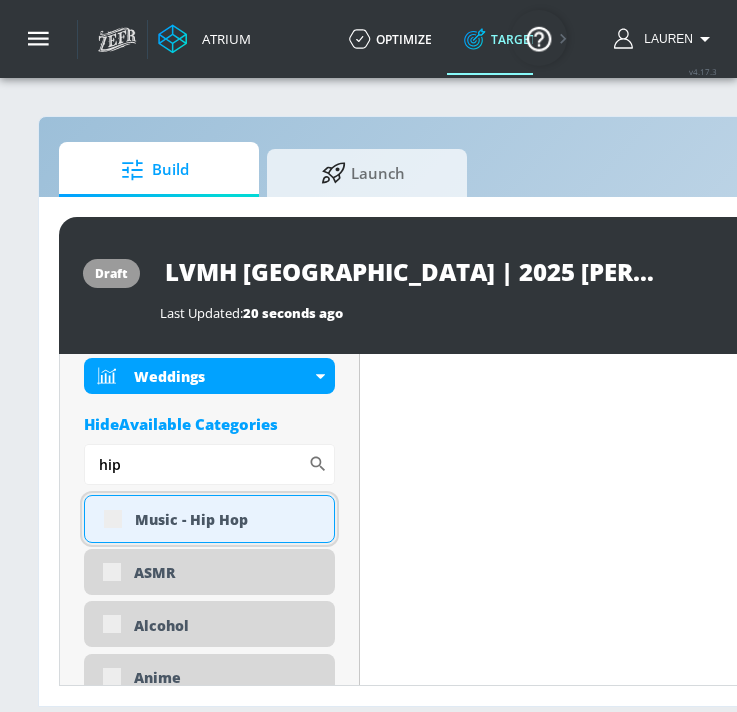 click on "Music - Hip Hop" at bounding box center [209, 519] 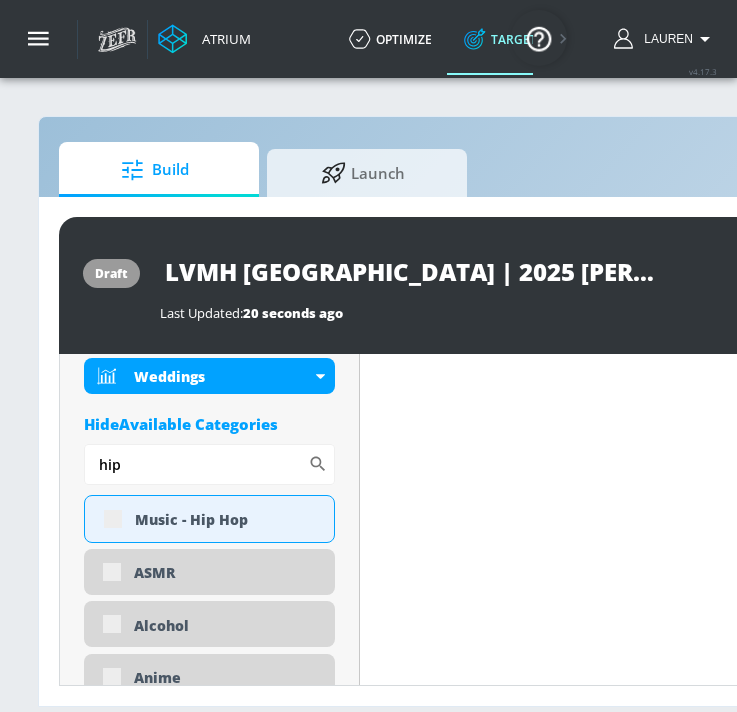click on "Content Filter Sort by Average daily views avg_daily_views_last_7_days Update Examples" at bounding box center (780, 2392) 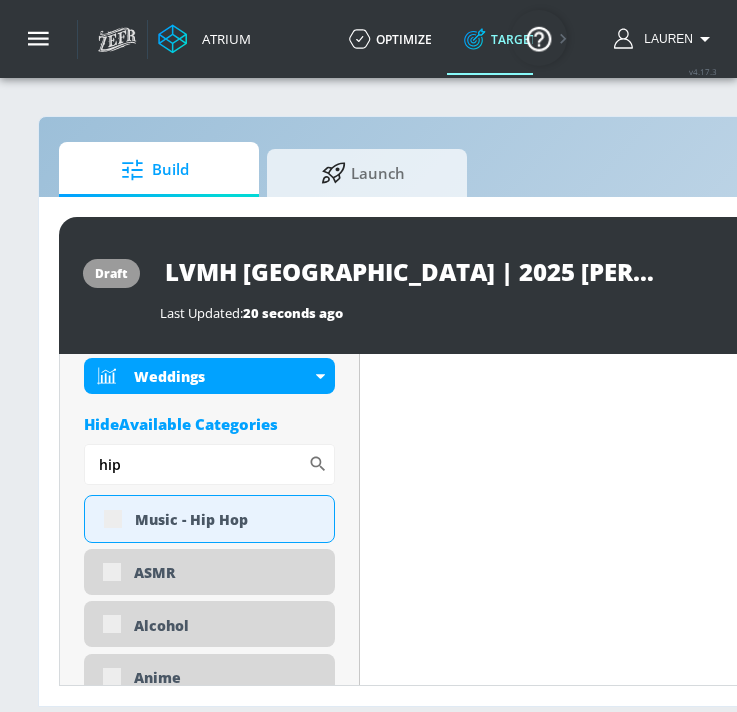 click on "Content Filter Sort by Average daily views avg_daily_views_last_7_days Update Examples" at bounding box center [780, 2392] 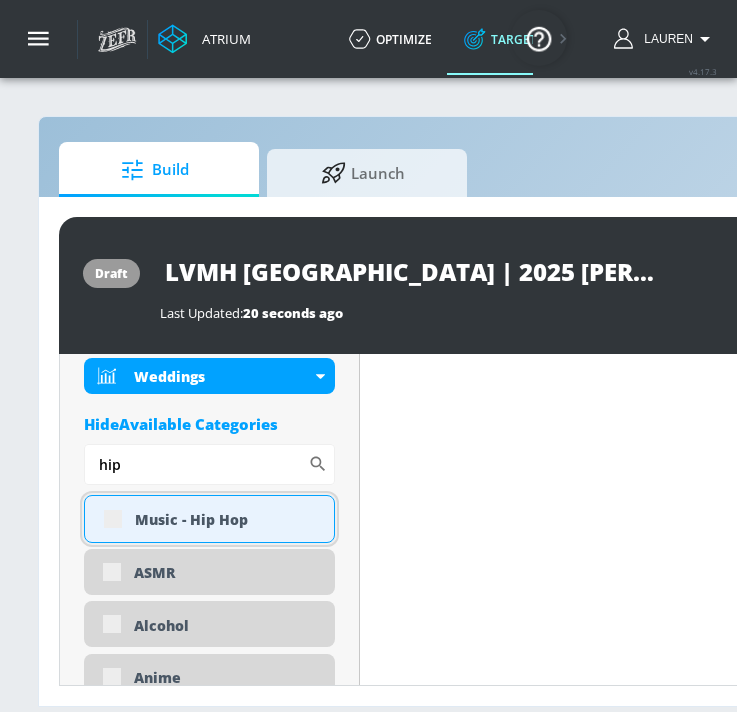 click on "Music - Hip Hop" at bounding box center (209, 519) 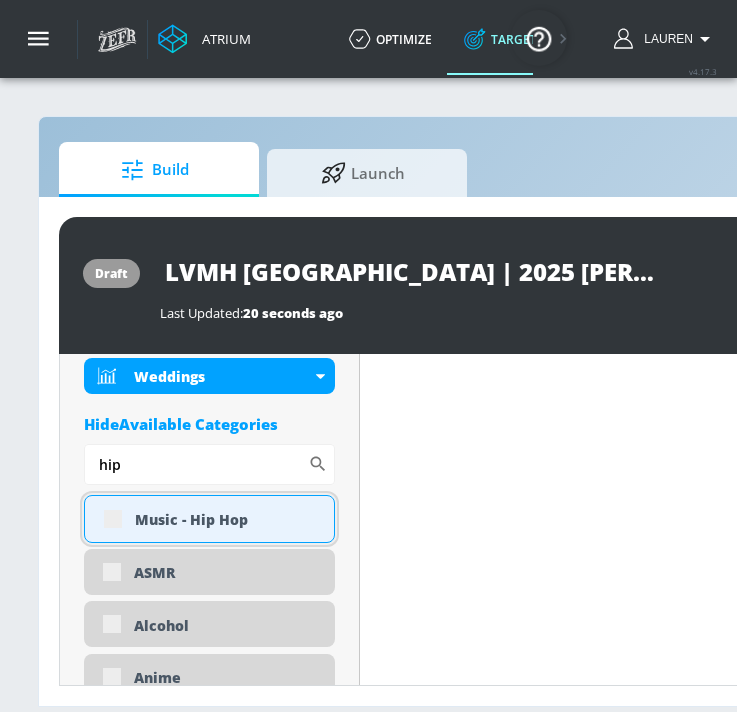 click on "Music - Hip Hop" at bounding box center [209, 519] 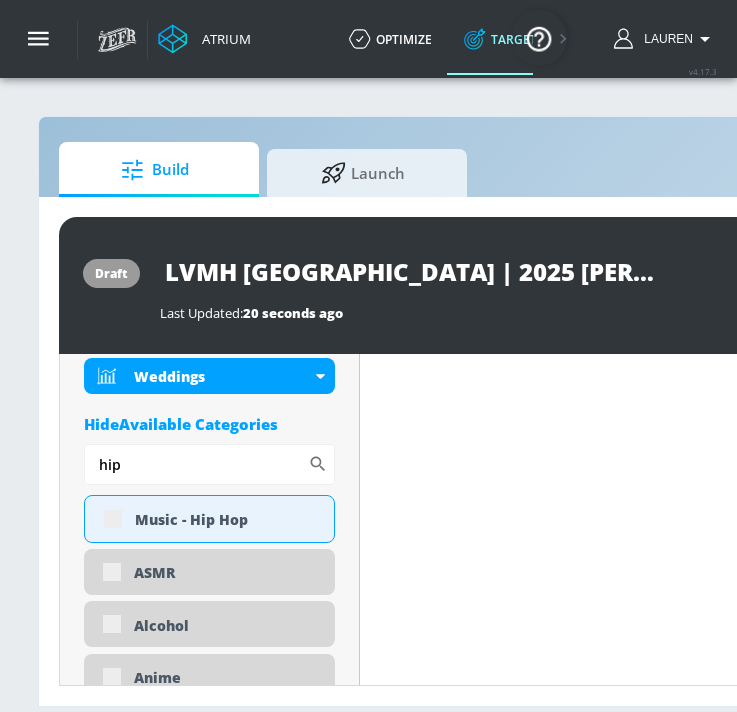 click on "Content Filter Sort by Average daily views avg_daily_views_last_7_days Update Examples" at bounding box center [780, 2392] 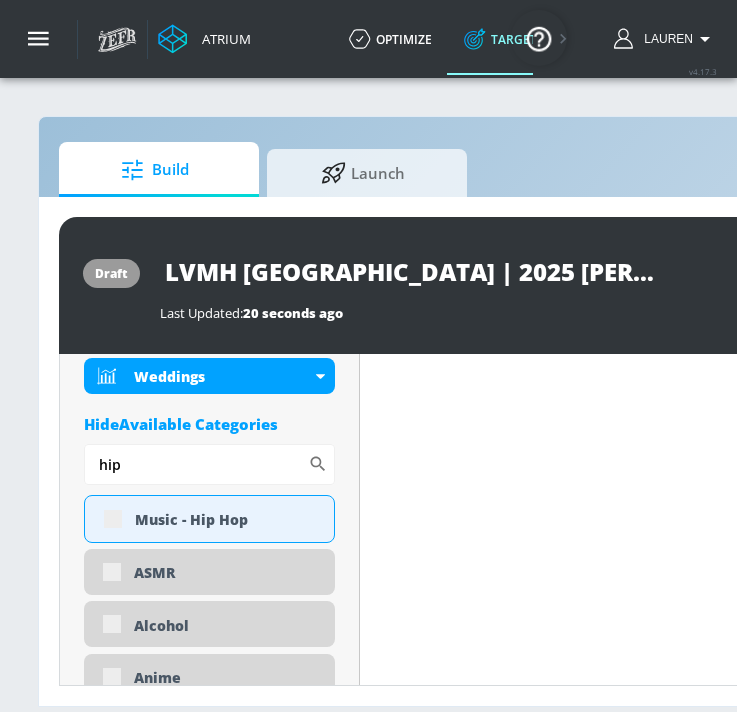 click on "Content Filter Sort by Average daily views avg_daily_views_last_7_days Update Examples" at bounding box center (780, 2392) 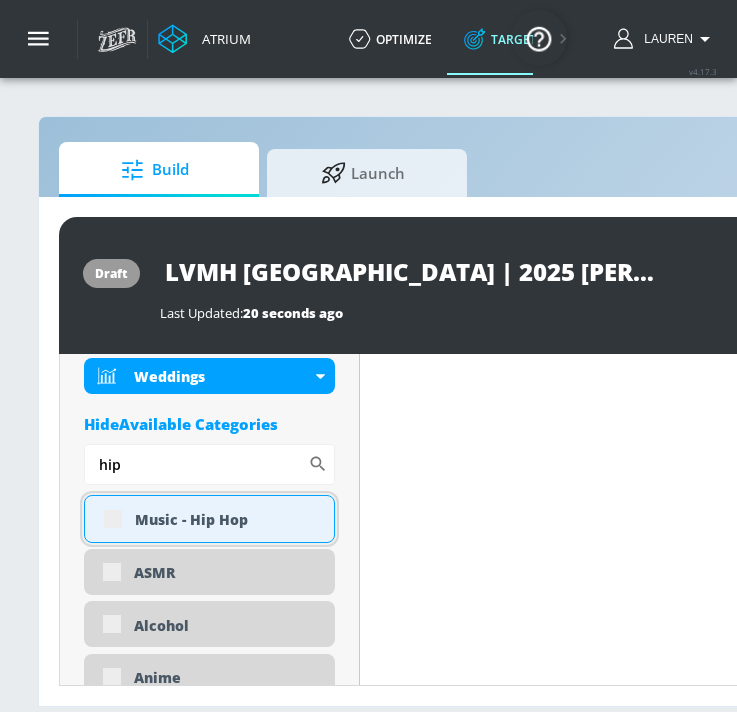 click on "Music - Hip Hop" at bounding box center (227, 519) 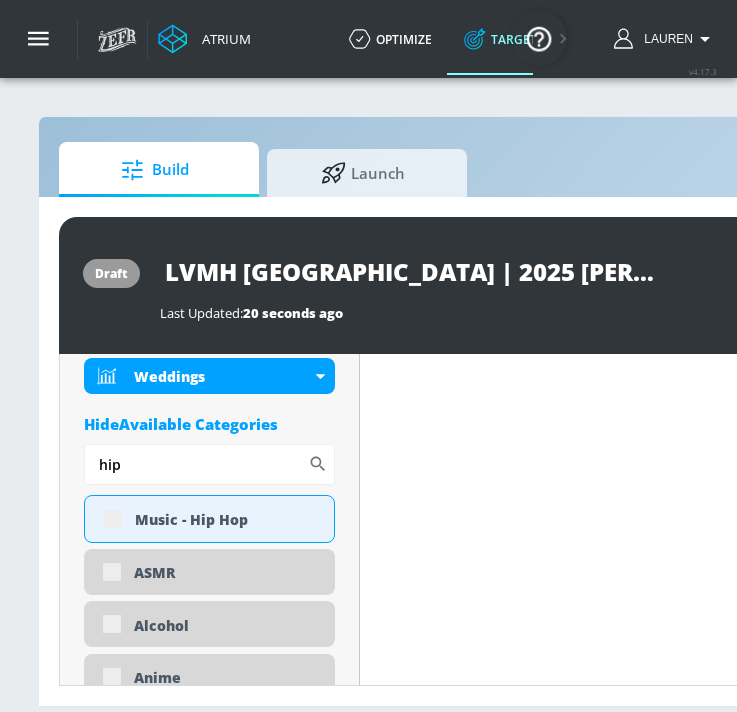 click on "Content Filter Sort by Average daily views avg_daily_views_last_7_days Update Examples" at bounding box center (780, 2392) 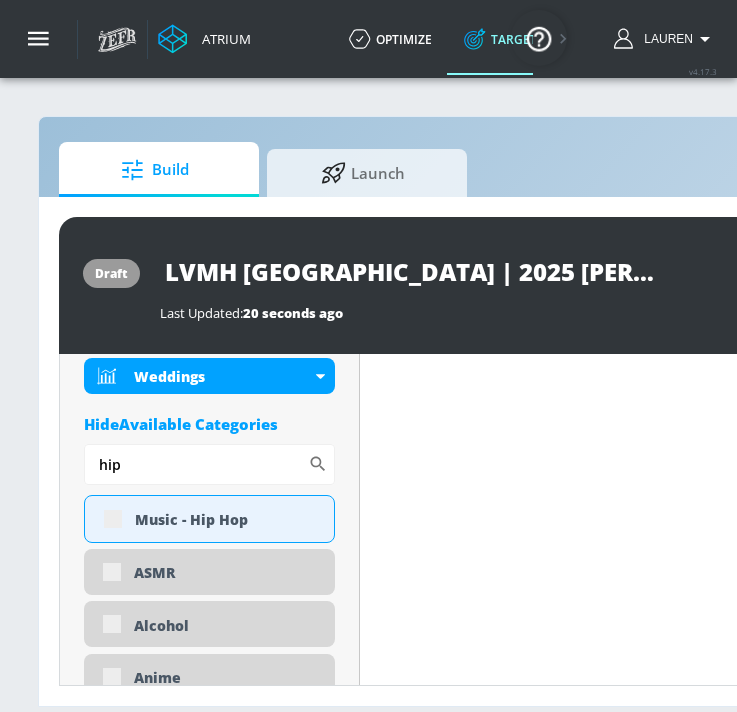 click on "Content Filter Sort by Average daily views avg_daily_views_last_7_days Update Examples" at bounding box center (780, 2392) 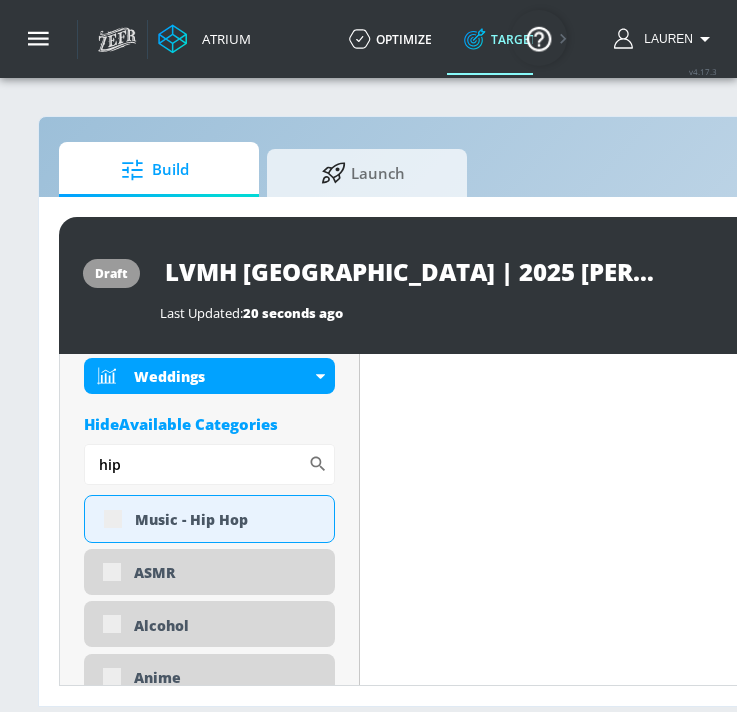 click on "Content Filter Sort by Average daily views avg_daily_views_last_7_days Update Examples" at bounding box center (780, 2392) 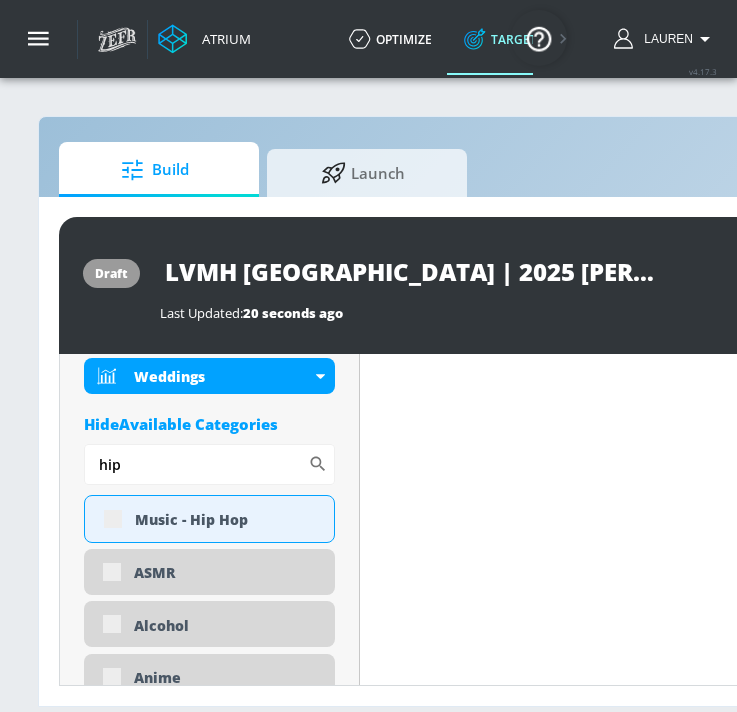 click on "Content Filter Sort by Average daily views avg_daily_views_last_7_days Update Examples" at bounding box center [780, 2392] 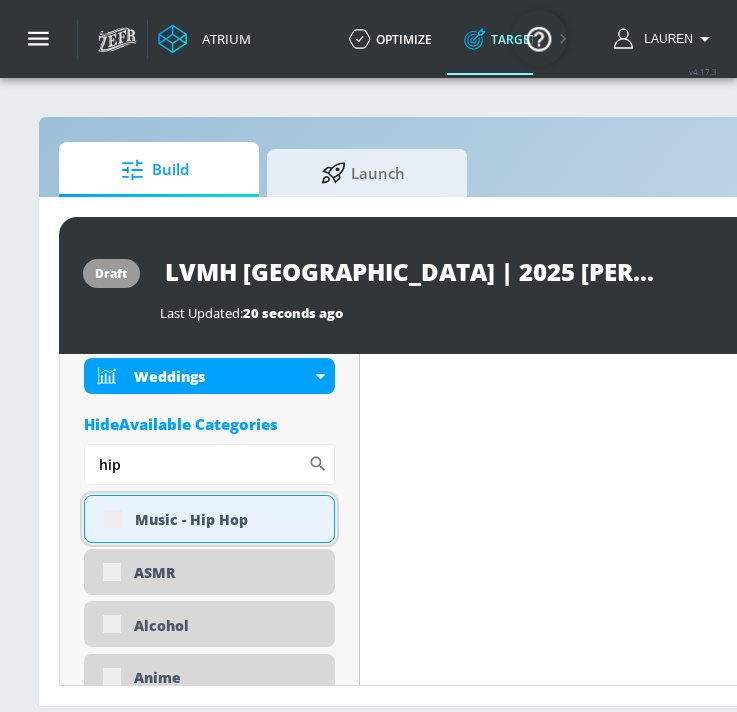 click on "Music - Hip Hop" at bounding box center [209, 519] 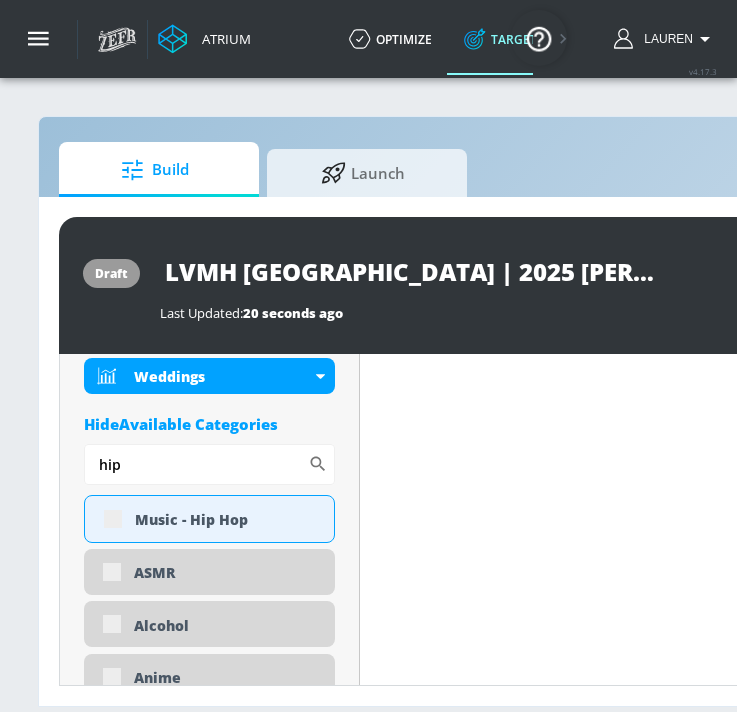 click on "Content Filter Sort by Average daily views avg_daily_views_last_7_days Update Examples" at bounding box center (780, 2392) 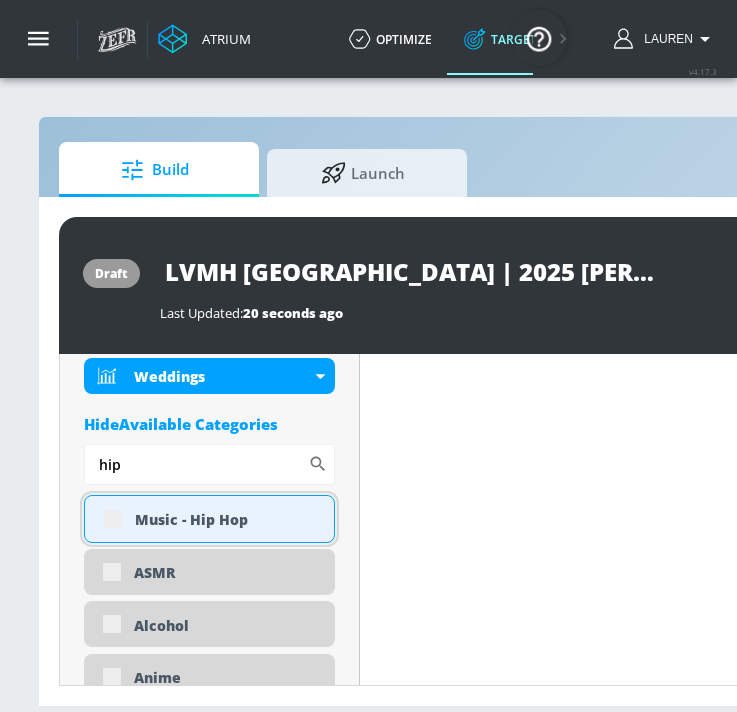 click on "Music - Hip Hop" at bounding box center [209, 519] 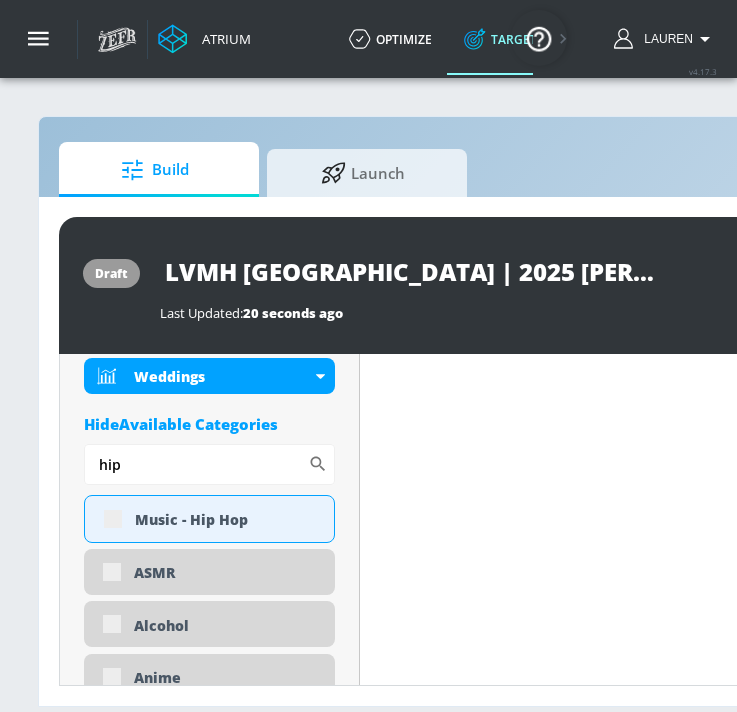 click on "Content Filter Sort by Average daily views avg_daily_views_last_7_days Update Examples" at bounding box center (780, 2392) 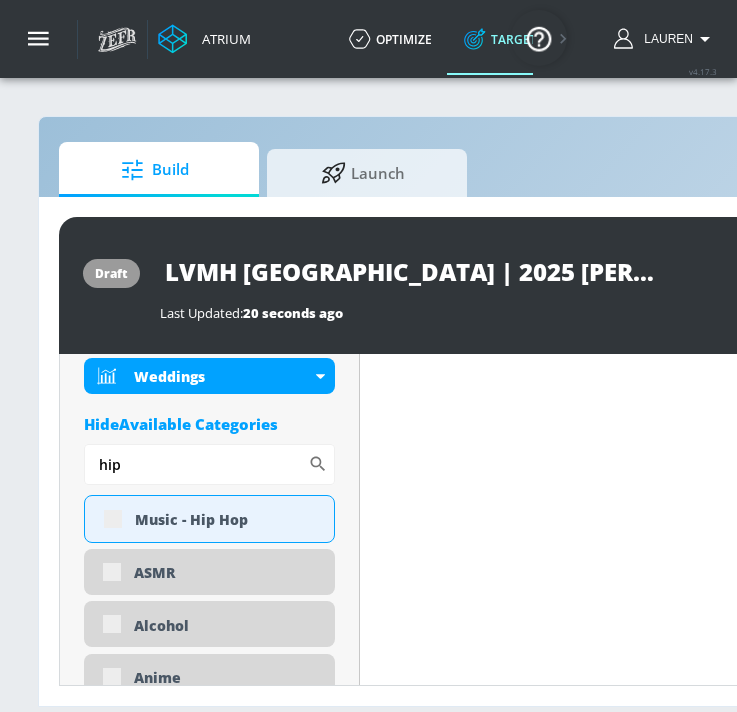 click on "Content Filter Sort by Average daily views avg_daily_views_last_7_days Update Examples" at bounding box center [780, 2392] 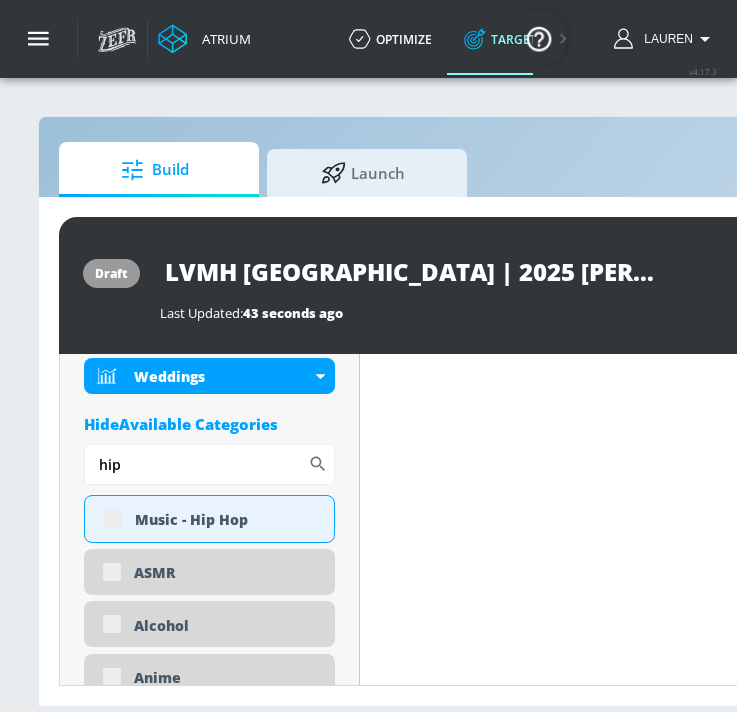 click on "Content Filter Sort by Average daily views avg_daily_views_last_7_days Update Examples" at bounding box center [780, 2392] 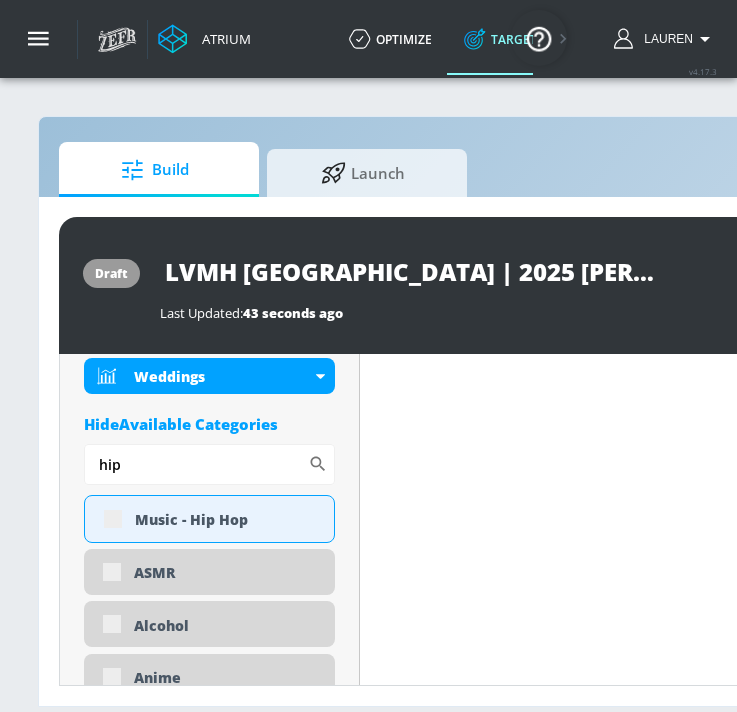 click on "Content Filter Sort by Average daily views avg_daily_views_last_7_days Update Examples" at bounding box center (780, 2392) 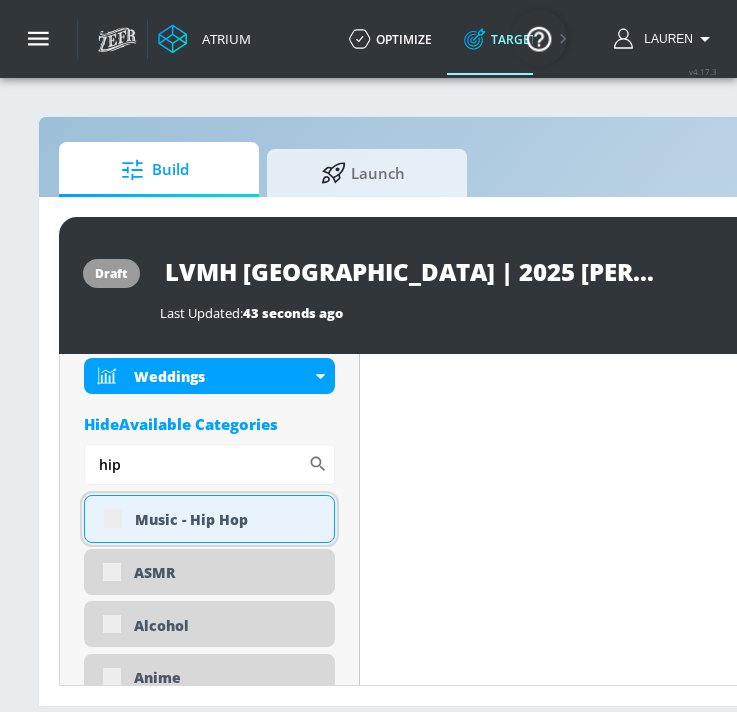 click on "Music - Hip Hop" at bounding box center (209, 519) 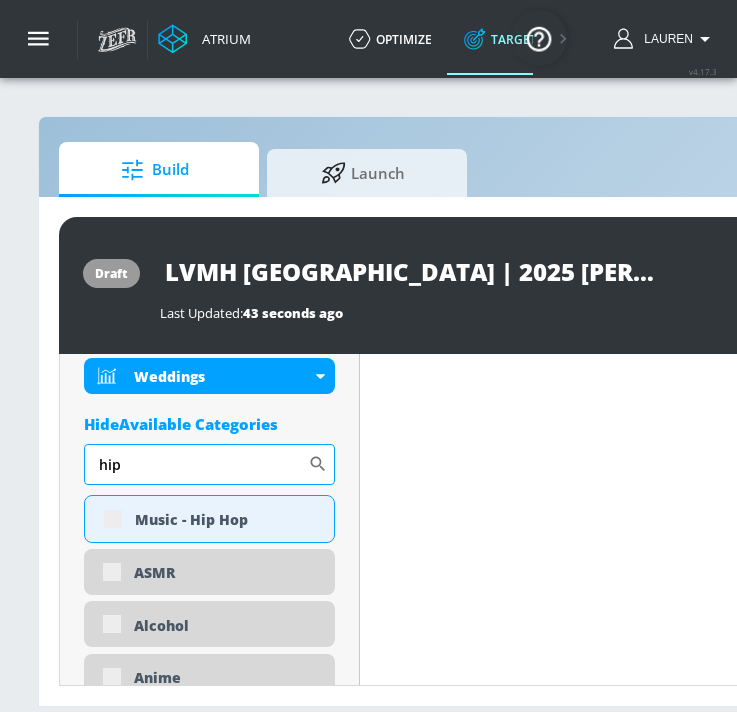 click on "hip" at bounding box center (196, 464) 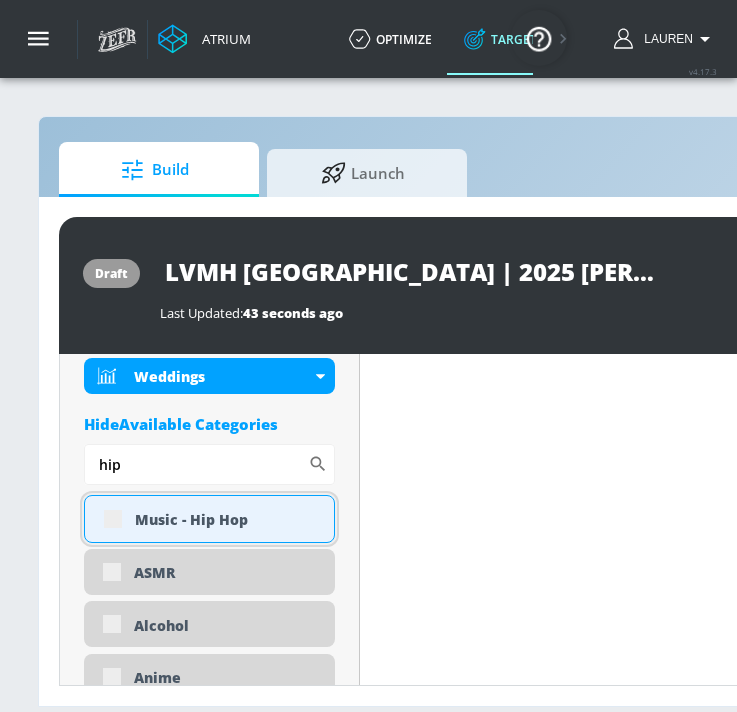 click on "Music - Hip Hop" at bounding box center (227, 519) 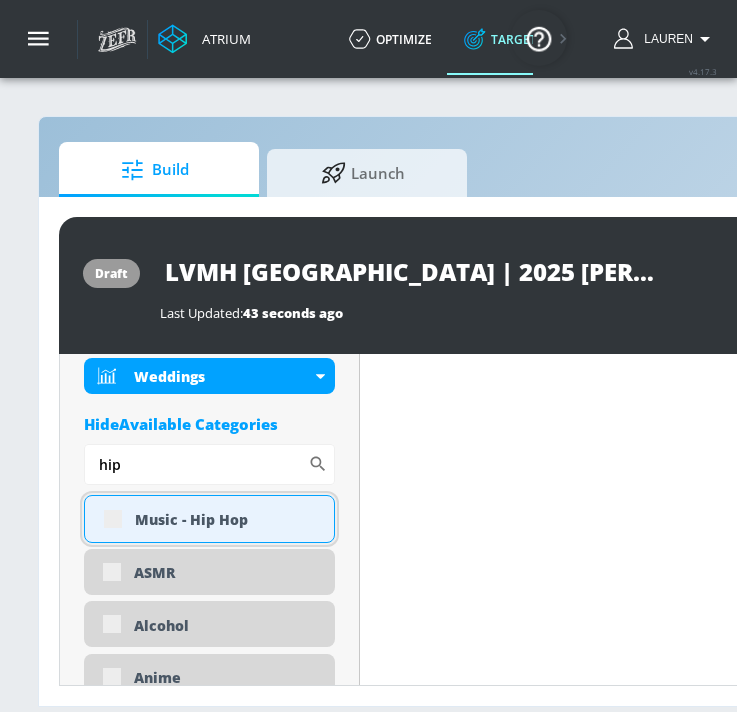 click on "Music - Hip Hop" at bounding box center (209, 519) 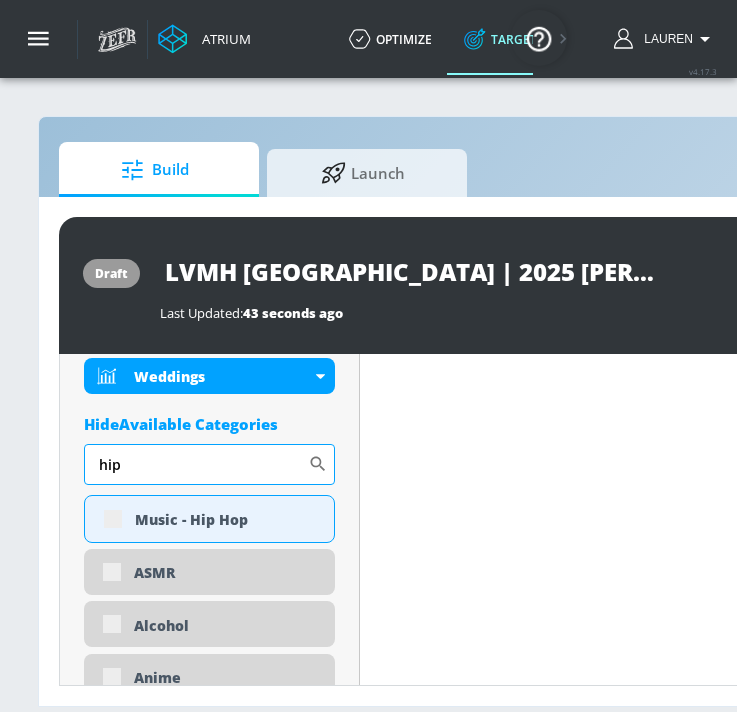 click 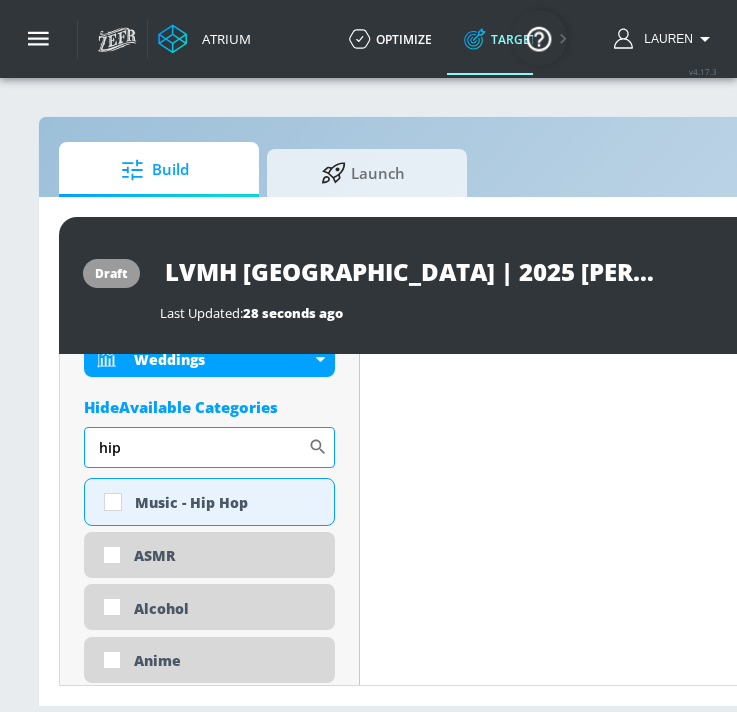 scroll, scrollTop: 1315, scrollLeft: 0, axis: vertical 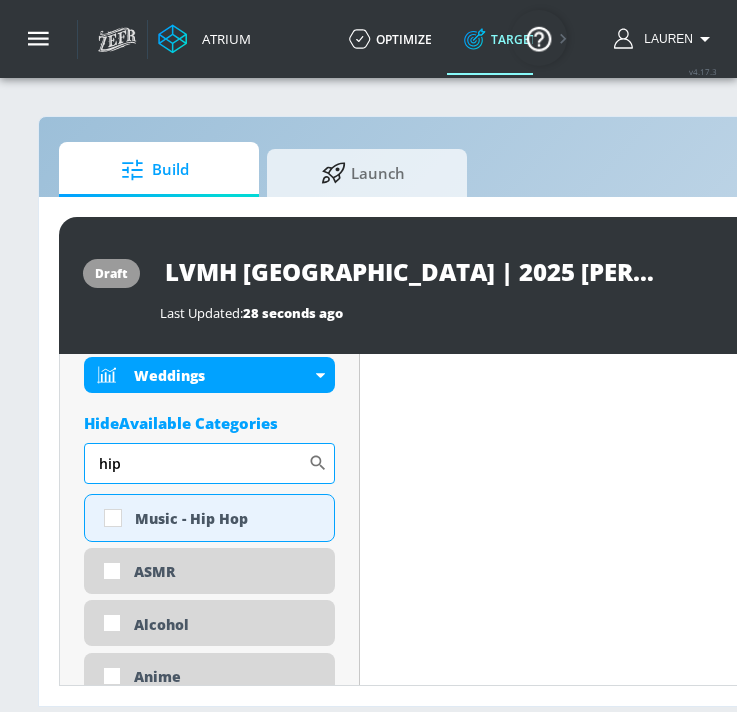 click on "hip" at bounding box center [196, 463] 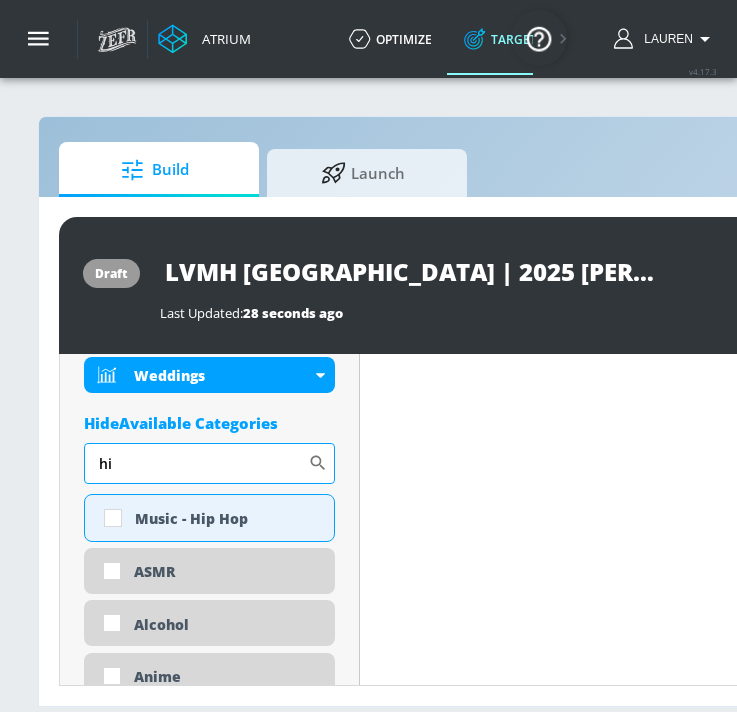 type on "hip" 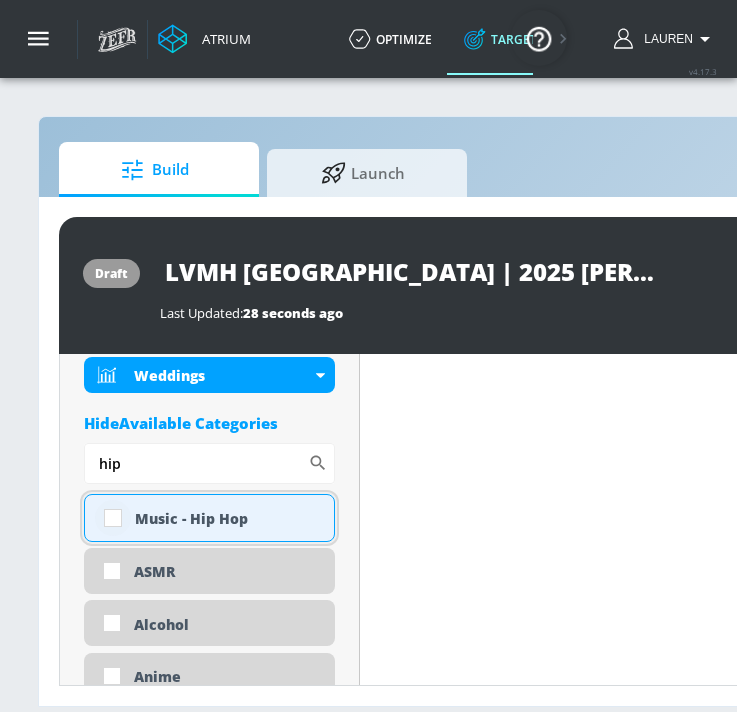 click at bounding box center [113, 518] 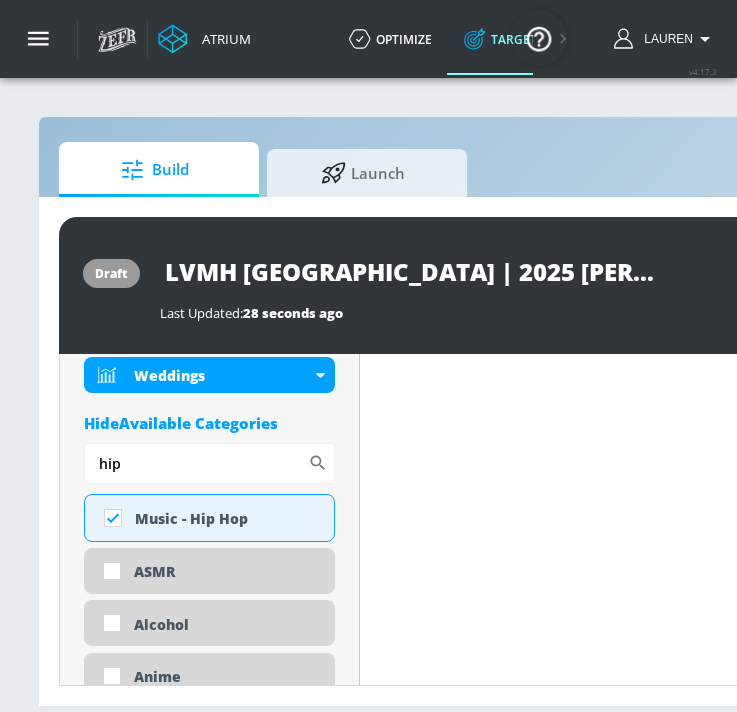 drag, startPoint x: 128, startPoint y: 467, endPoint x: 71, endPoint y: 464, distance: 57.07889 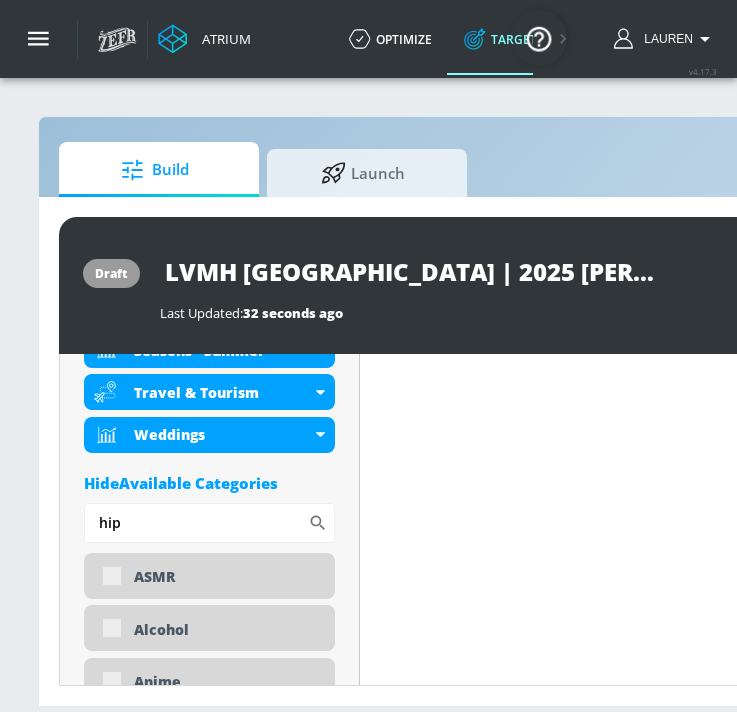 scroll, scrollTop: 1374, scrollLeft: 0, axis: vertical 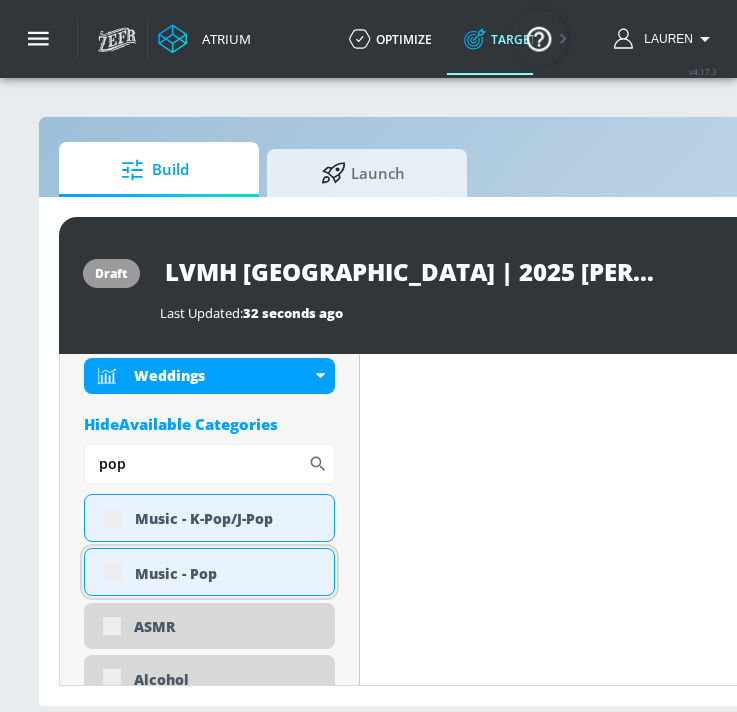 click on "Music - Pop" at bounding box center [209, 572] 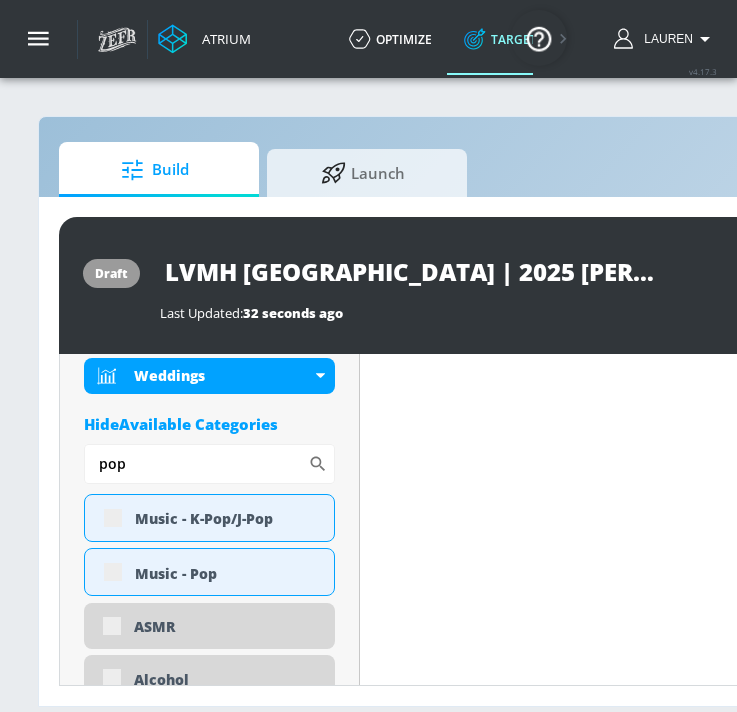 click on "Content Filter Sort by Average daily views avg_daily_views_last_7_days Update Examples" at bounding box center [780, 2345] 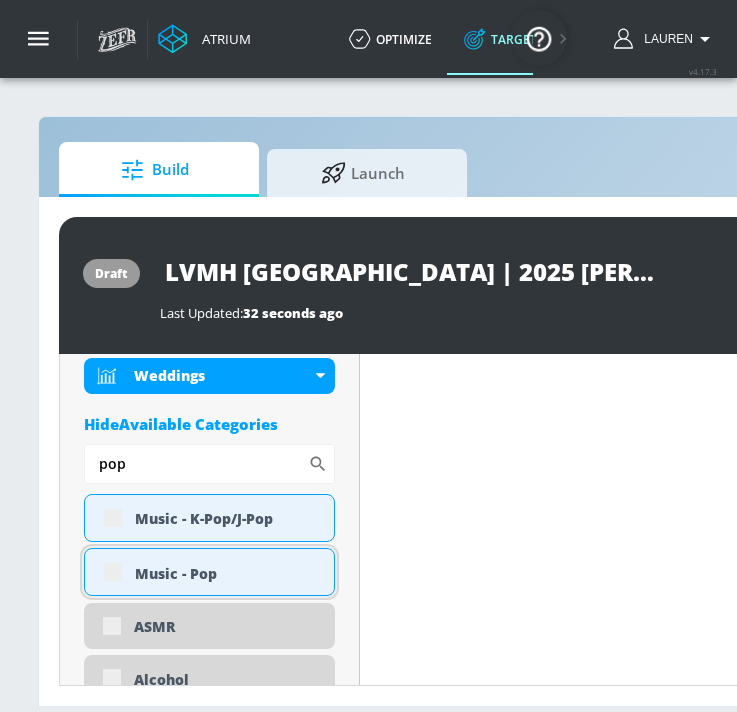 click on "Music - Pop" at bounding box center (227, 573) 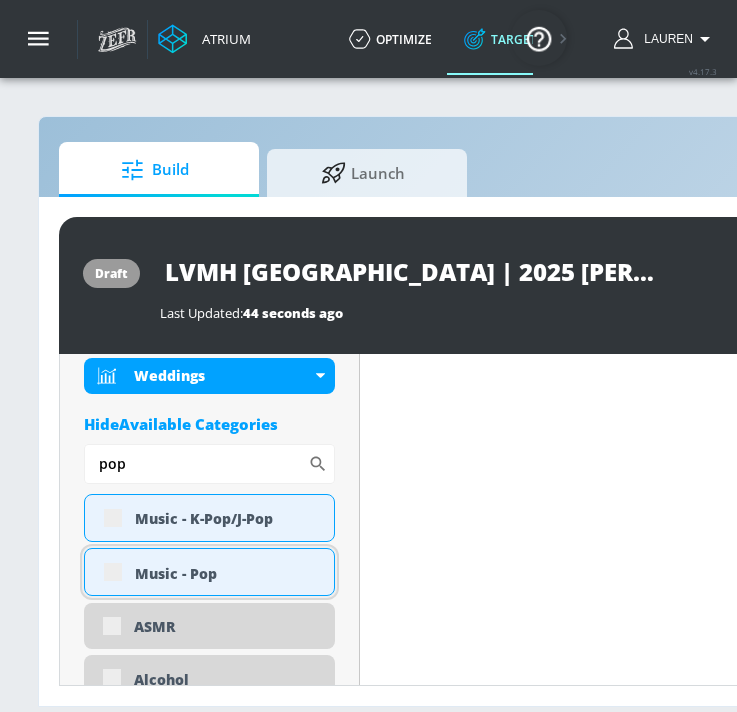 click on "Music - Pop" at bounding box center (209, 572) 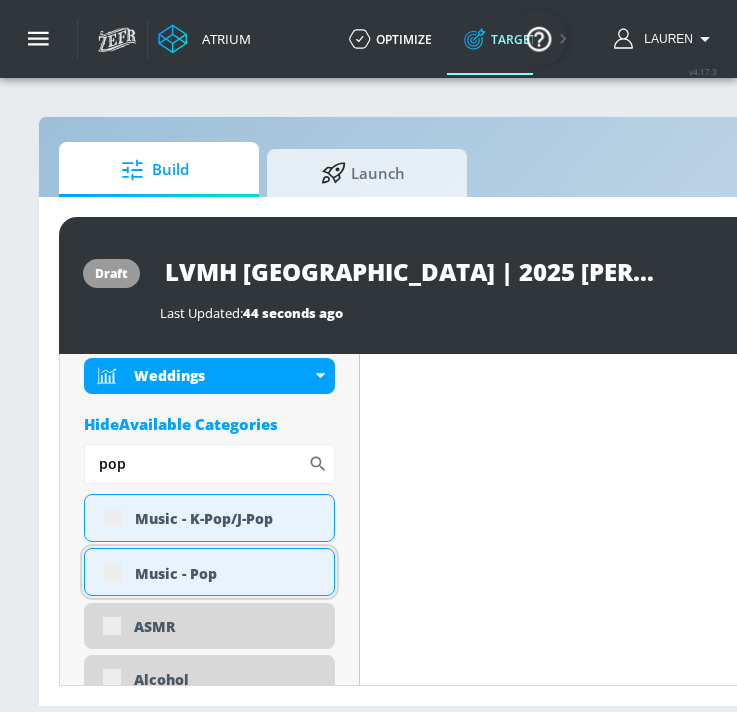 click on "Music - Pop" at bounding box center [209, 572] 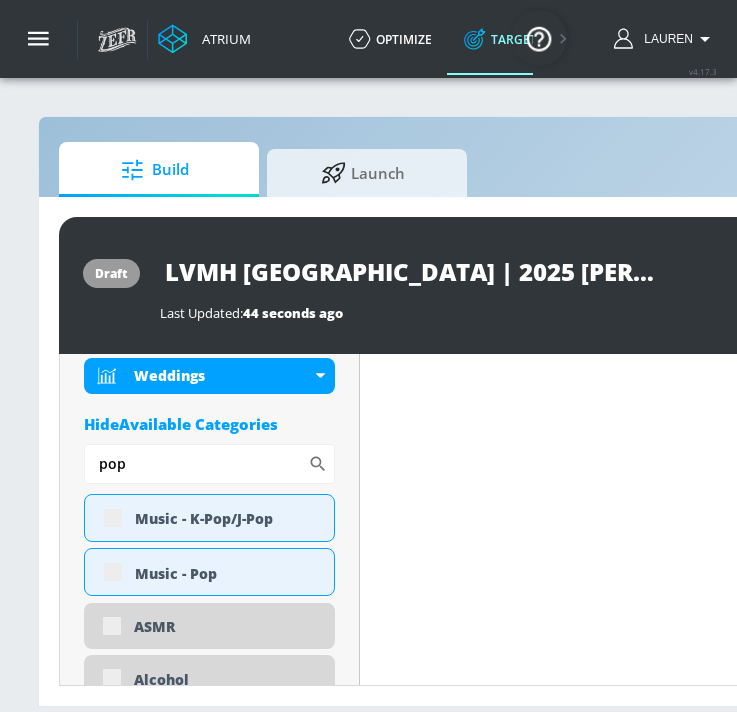 click on "Content Filter Sort by Average daily views avg_daily_views_last_7_days Update Examples" at bounding box center (780, 2345) 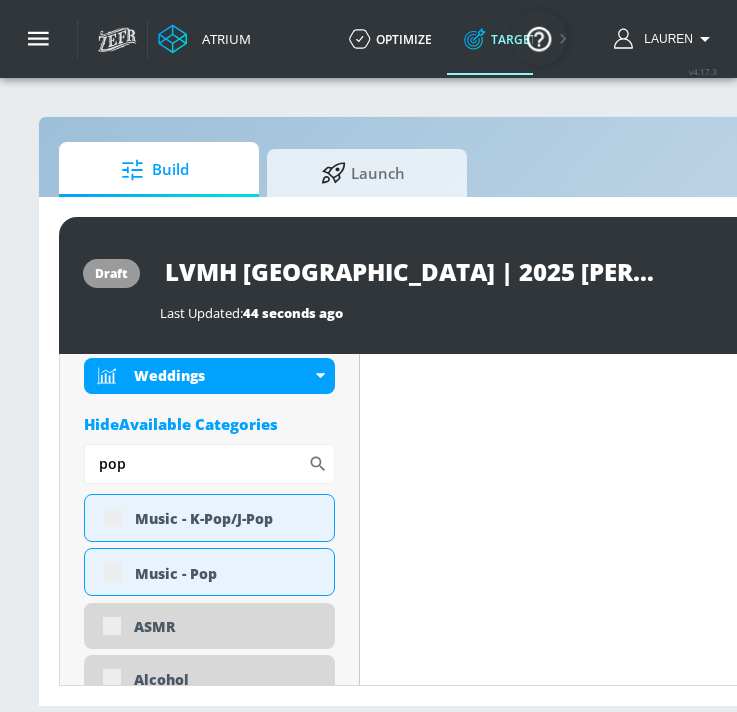 click on "Content Filter Sort by Average daily views avg_daily_views_last_7_days Update Examples" at bounding box center [780, 2345] 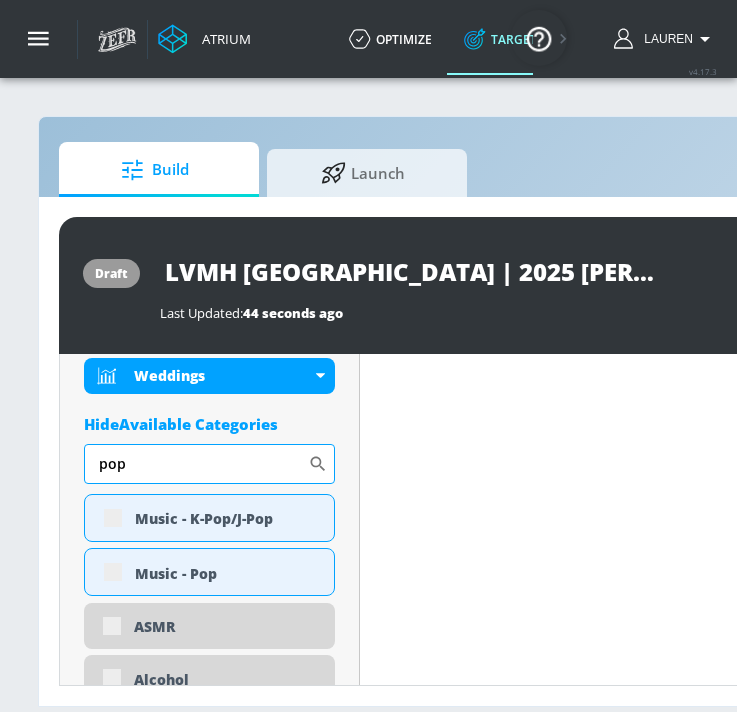 click on "pop" at bounding box center [196, 464] 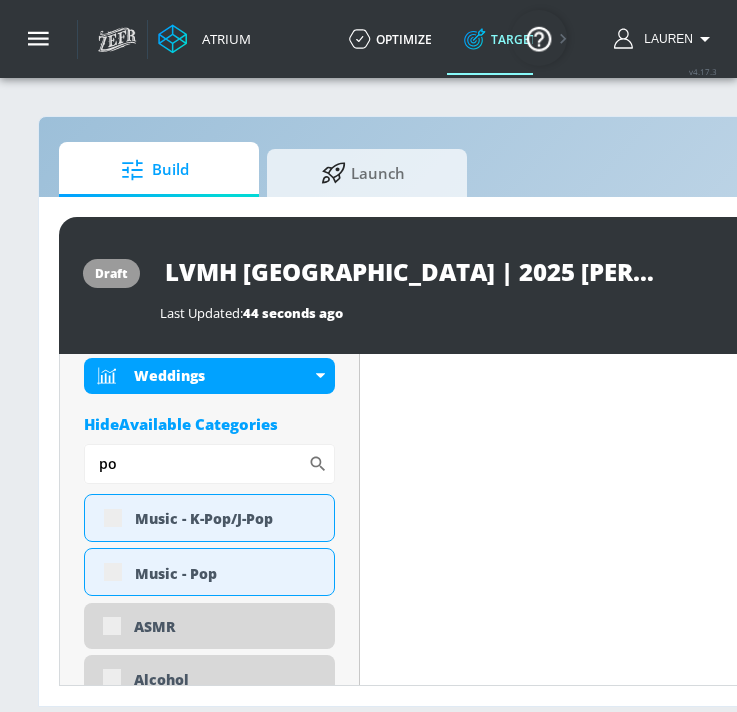 type on "p" 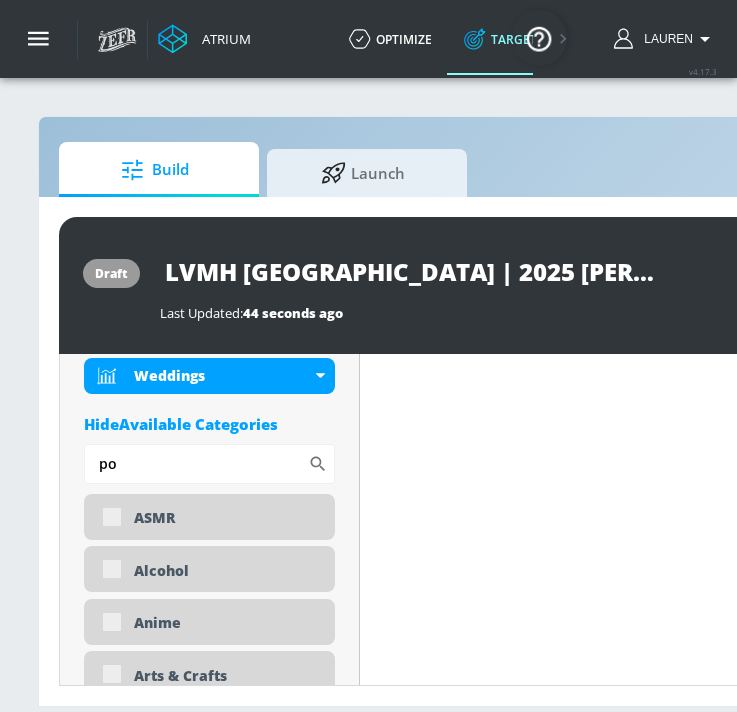 type on "pop" 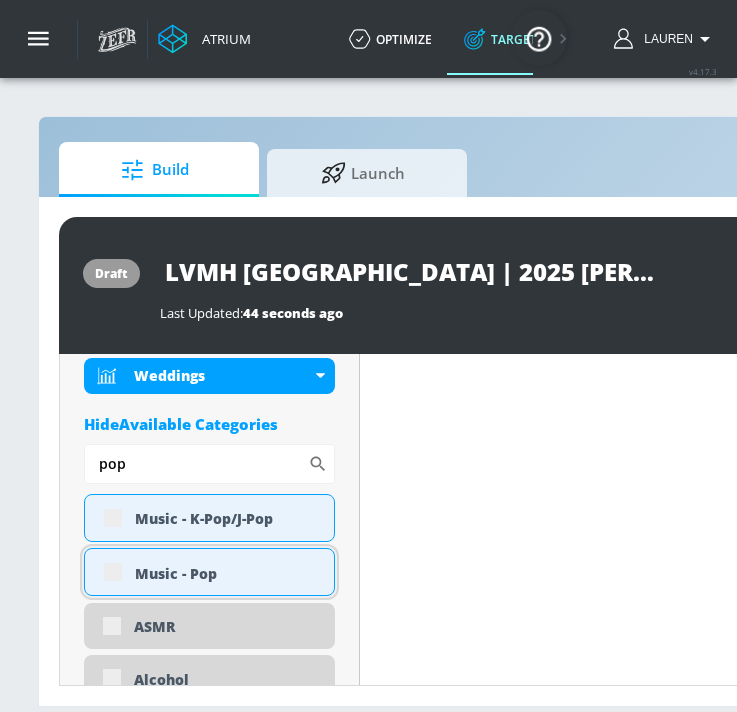 click on "Music - Pop" at bounding box center (209, 572) 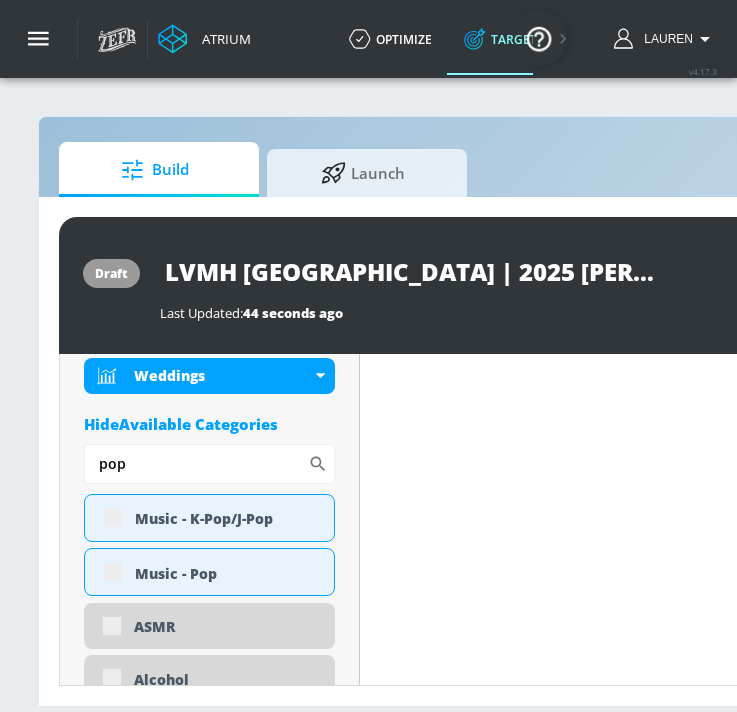 click on "Content Filter Sort by Average daily views avg_daily_views_last_7_days Update Examples" at bounding box center (780, 2345) 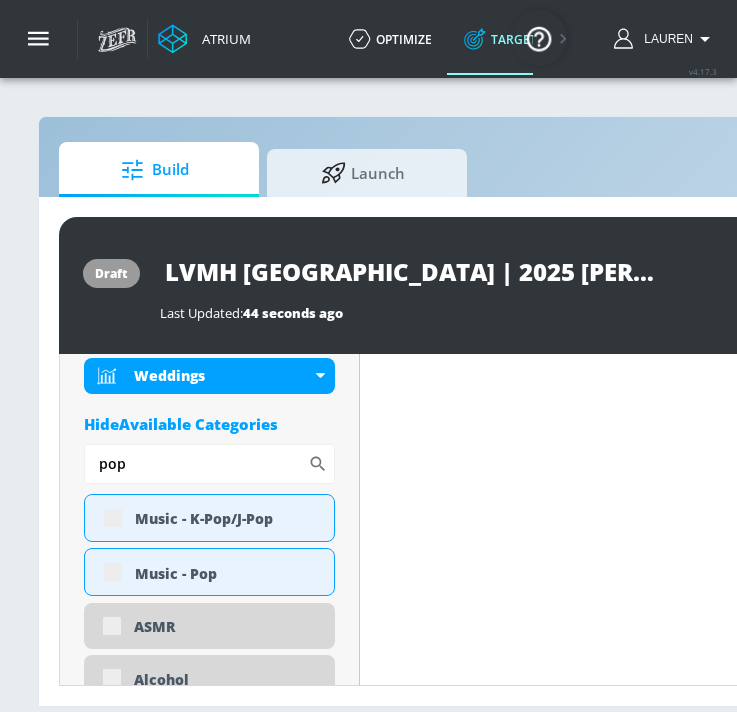 click on "Content Filter Sort by Average daily views avg_daily_views_last_7_days Update Examples" at bounding box center [780, 2345] 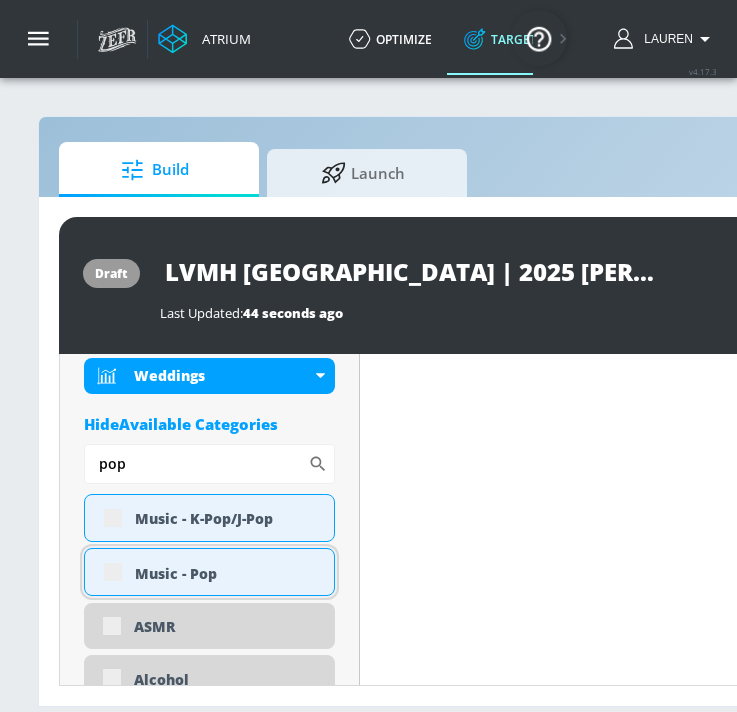 click on "Music - Pop" at bounding box center [227, 573] 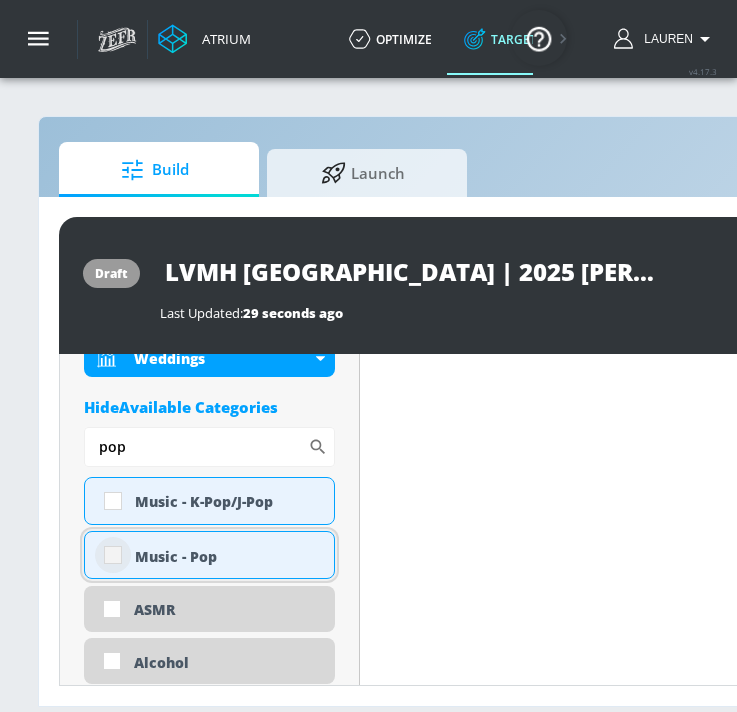 scroll, scrollTop: 1357, scrollLeft: 0, axis: vertical 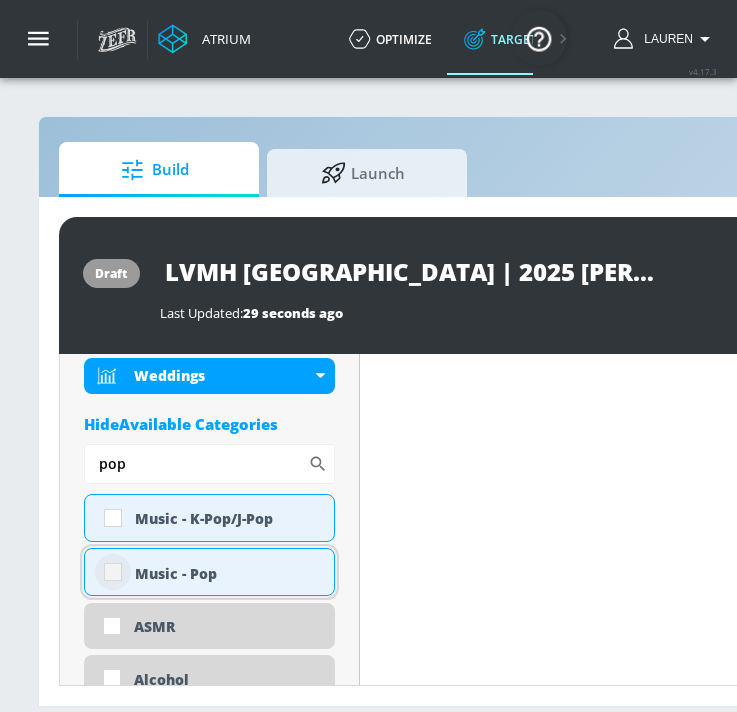 click at bounding box center (113, 572) 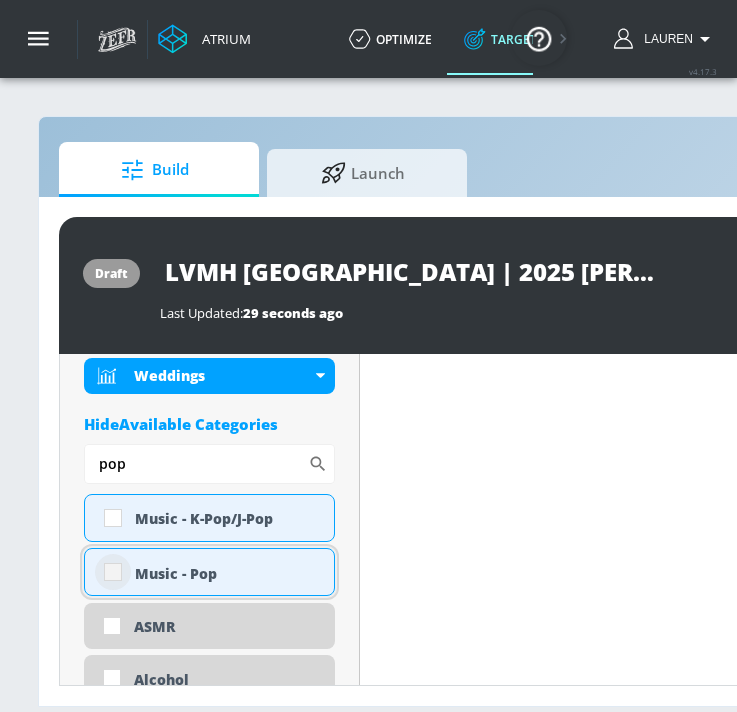 checkbox on "true" 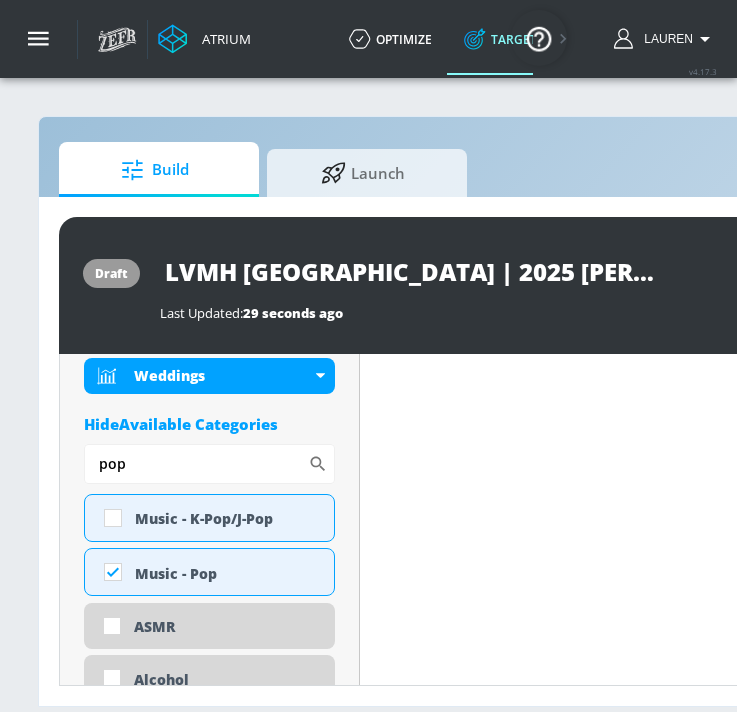 drag, startPoint x: 169, startPoint y: 470, endPoint x: 29, endPoint y: 454, distance: 140.91132 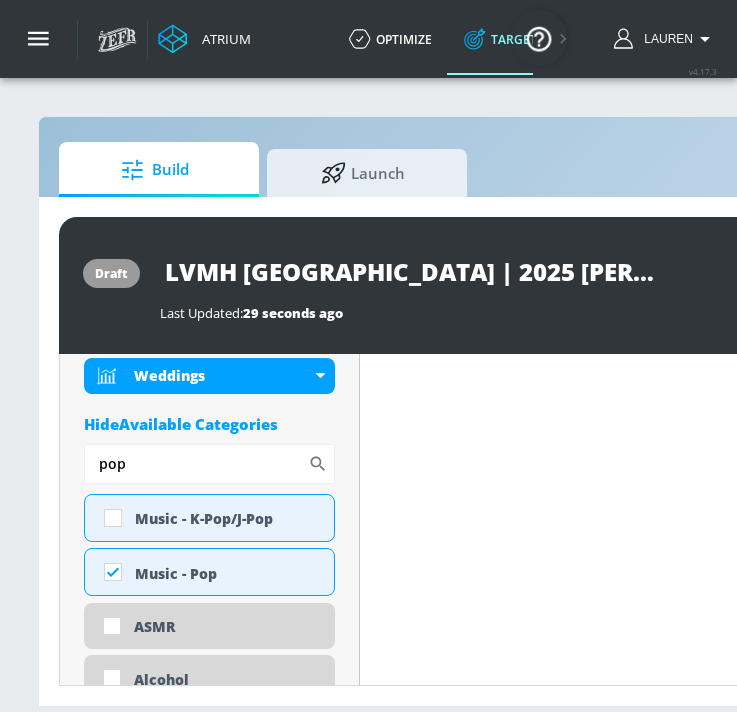 click on "Build Launch draft LVMH Canada | 2025 Hennessy Made For More | TS Last Updated:  29 seconds ago Activate Placement Type: Videos videos ​ Estimated Daily Spend $8,028 - $11,469 Activation Platform Google Ads Age Any Devices Any Gender Any Ad Type No Preference Number of Ad Groups 0 Edit Total Relevancy Daily Avg Views: Content Type Include in your targeting set Standard Videos standard ​ Languages Include in your targeting set English Territories Include in your targeting set Canada Included 15 Categories Included included  Categories Clear All
Beverages
Desserts
Fine Arts
Food & Cooking
Luxury
Movies & TV - Action & Adventure
Movies & TV - Comedy
Movies & TV - Drama
Movies & TV - Family-Friendly
Movies & TV - Horror/Thriller
Music - Hip Hop
Music Festivals
Seasons - Summer
Travel & Tourism
Weddings" at bounding box center (630, 394) 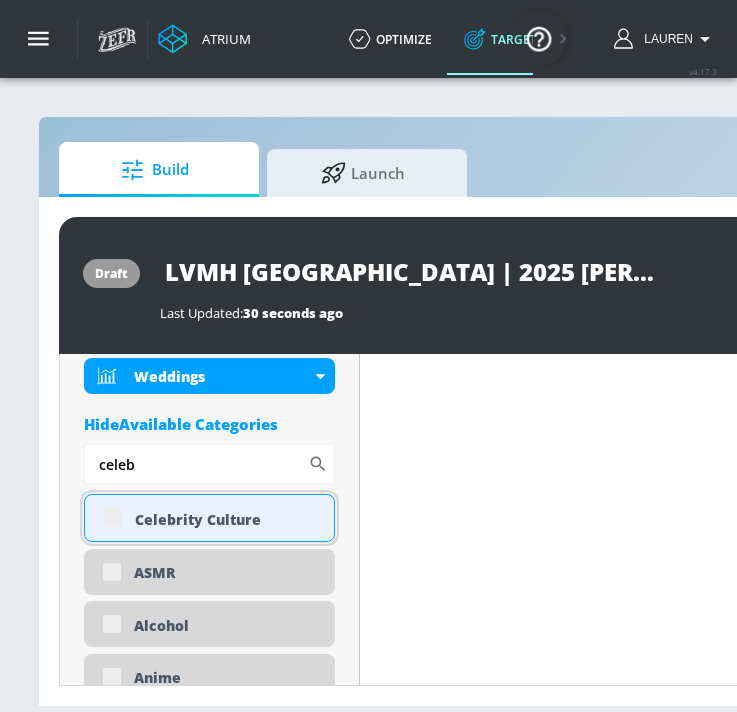 type on "celeb" 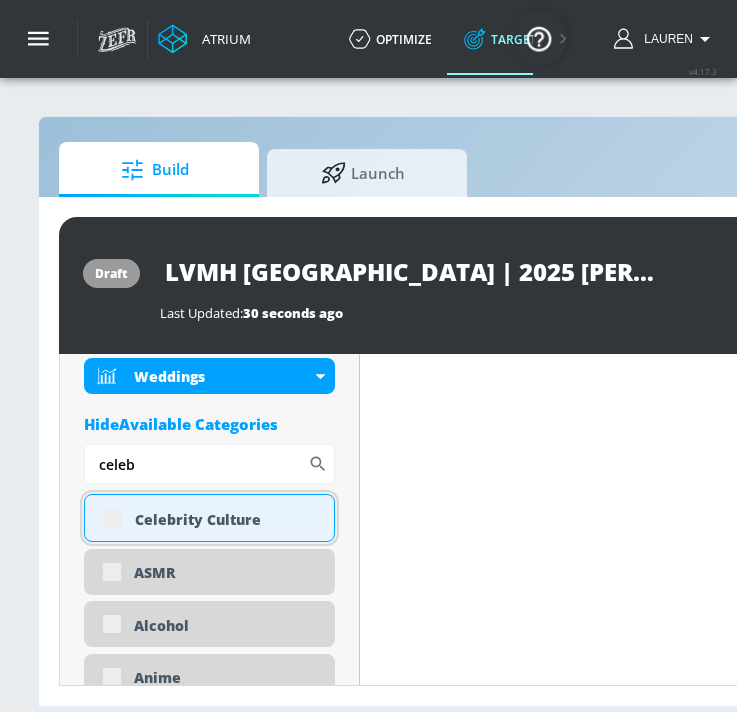 click on "Celebrity Culture" at bounding box center [209, 518] 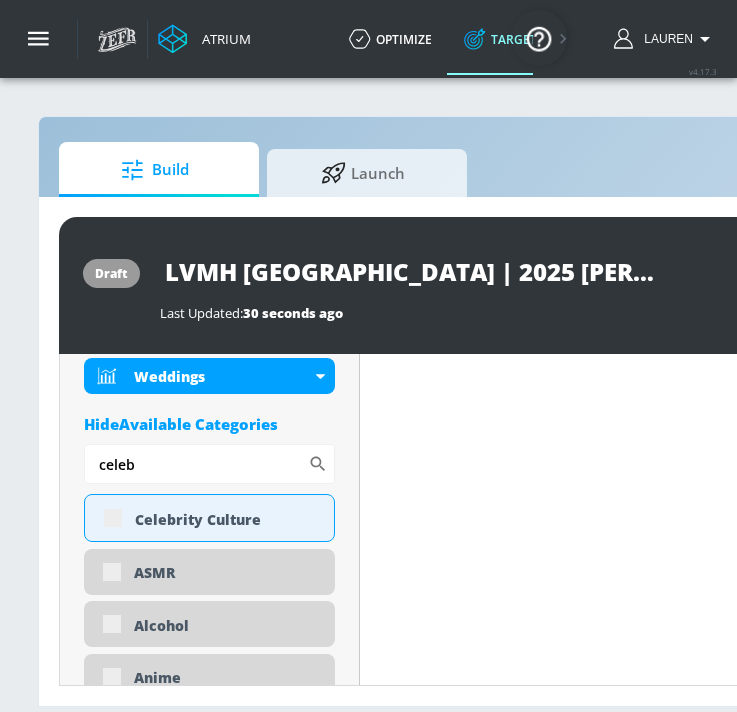 click on "Content Filter Sort by Average daily views avg_daily_views_last_7_days Update Examples" at bounding box center [780, 2297] 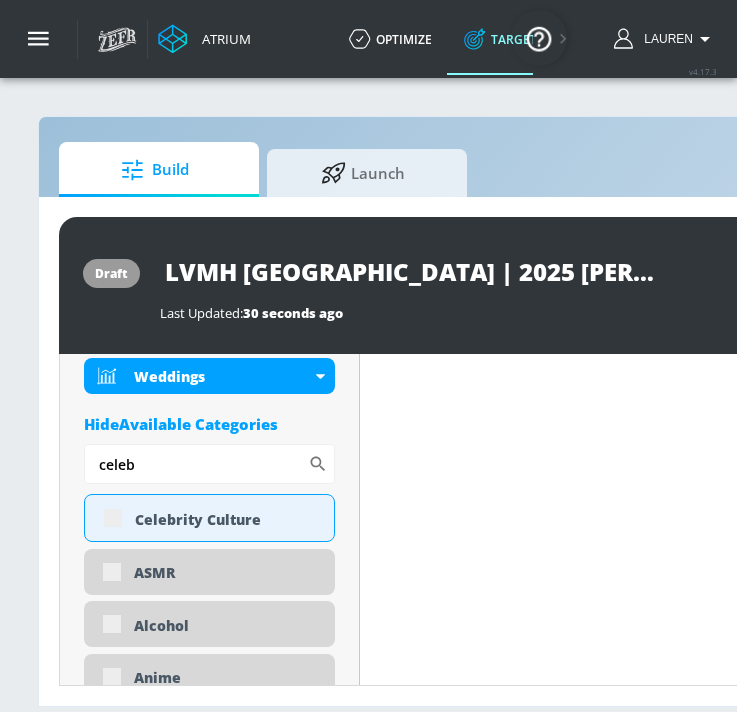 click on "Content Filter Sort by Average daily views avg_daily_views_last_7_days Update Examples" at bounding box center [780, 2297] 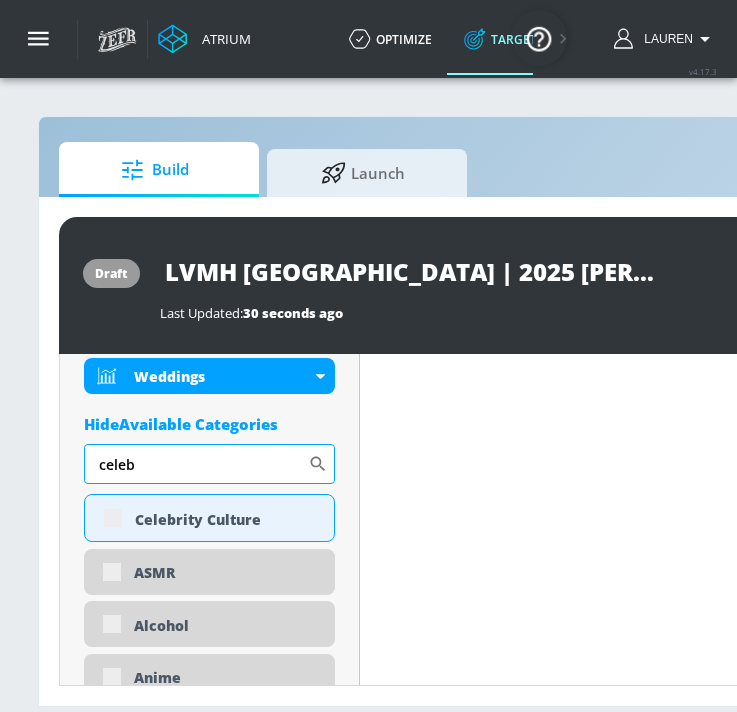 scroll, scrollTop: 1400, scrollLeft: 0, axis: vertical 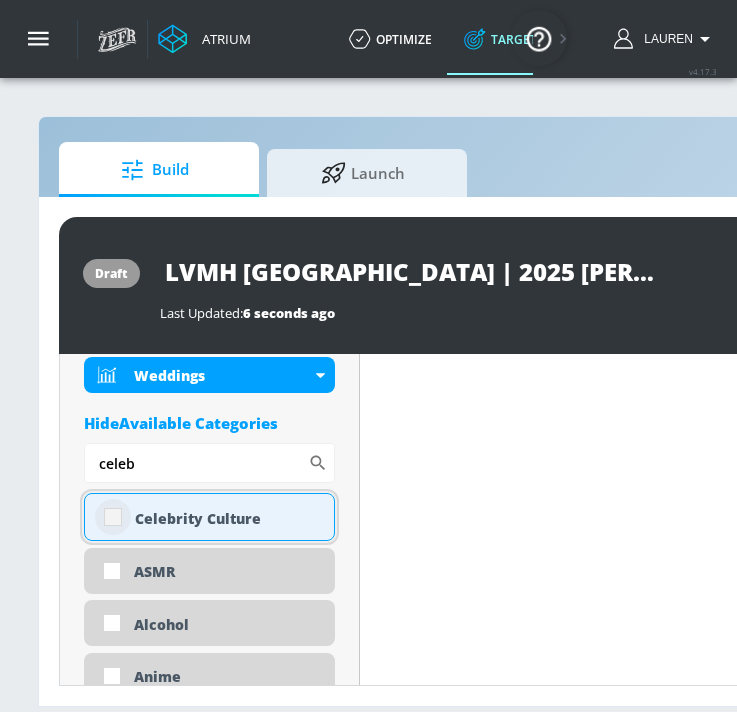 click at bounding box center [113, 517] 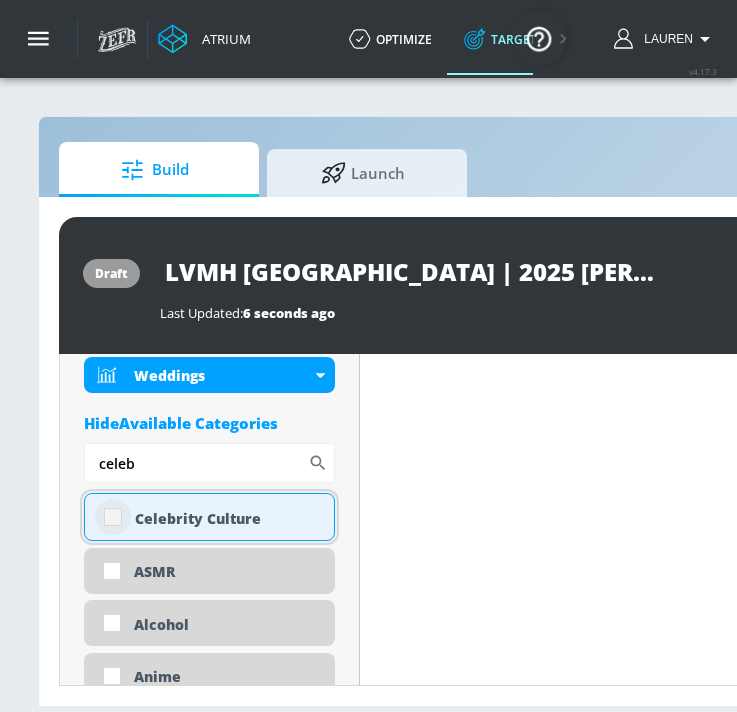 checkbox on "true" 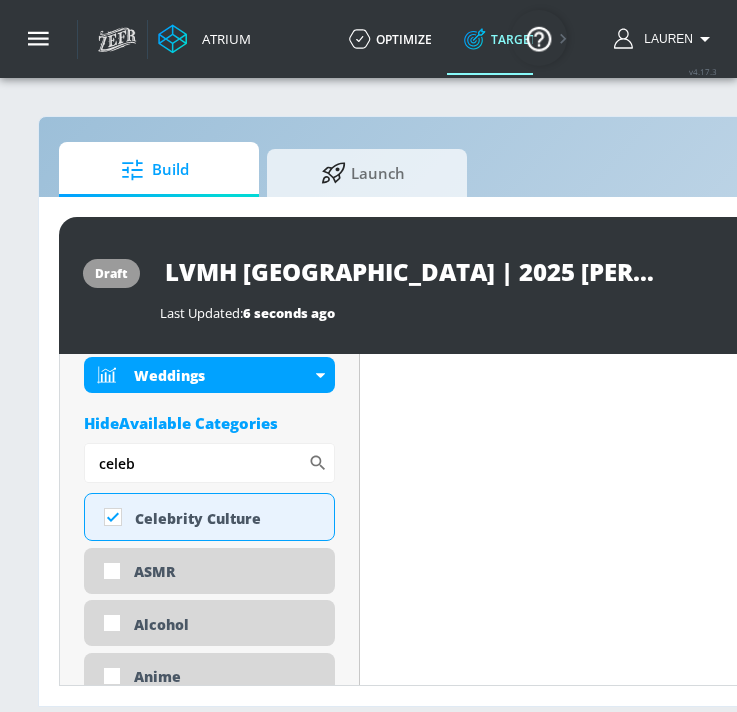 drag, startPoint x: 169, startPoint y: 458, endPoint x: 47, endPoint y: 455, distance: 122.03688 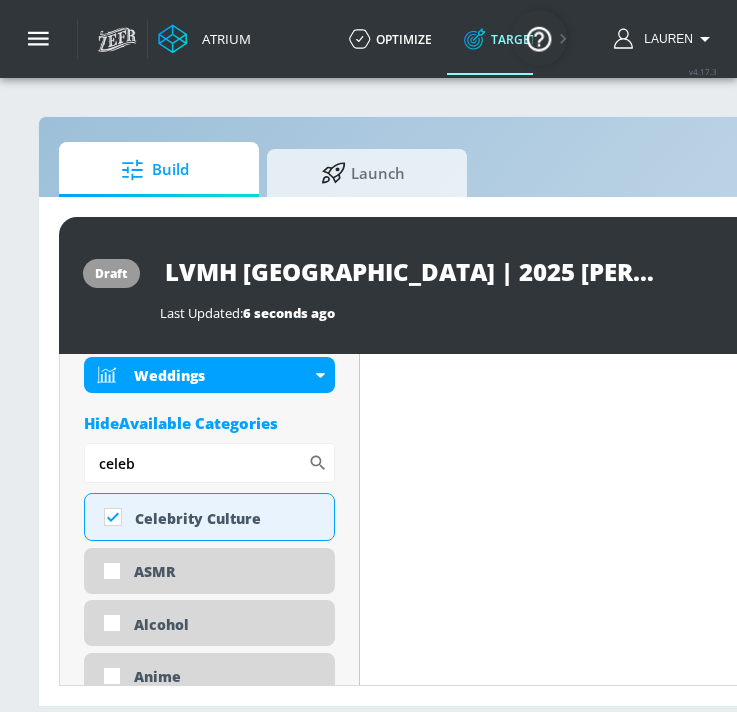 click on "draft LVMH Canada | 2025 Hennessy Made For More | TS Last Updated:  6 seconds ago Activate Placement Type: Videos videos ​ Estimated Daily Spend $9,986 - $14,266 Activation Platform Google Ads Age Any Devices Any Gender Any Ad Type No Preference Number of Ad Groups 0 Edit Total Relevancy Daily Avg Views: Content Type Include in your targeting set Standard Videos standard ​ Languages Include in your targeting set English Territories Include in your targeting set Canada Included 16 Categories Included included  Categories Clear All
Beverages
Desserts
Fine Arts
Food & Cooking
Luxury
Movies & TV - Action & Adventure
Movies & TV - Comedy
Movies & TV - Drama
Movies & TV - Family-Friendly
Movies & TV - Horror/Thriller
Music - Hip Hop
Music - Pop
Music Festivals
Seasons - Summer
Travel & Tourism" at bounding box center [630, 451] 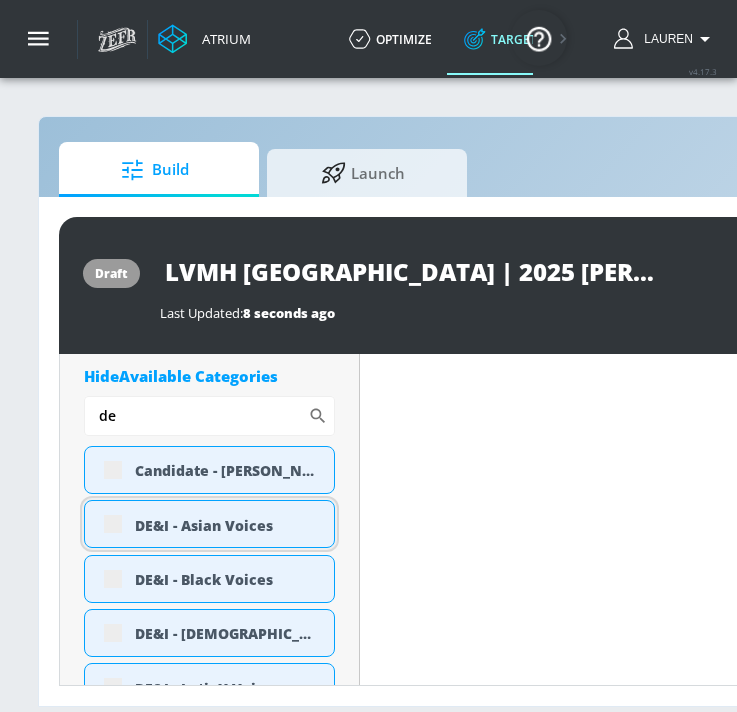 scroll, scrollTop: 1508, scrollLeft: 0, axis: vertical 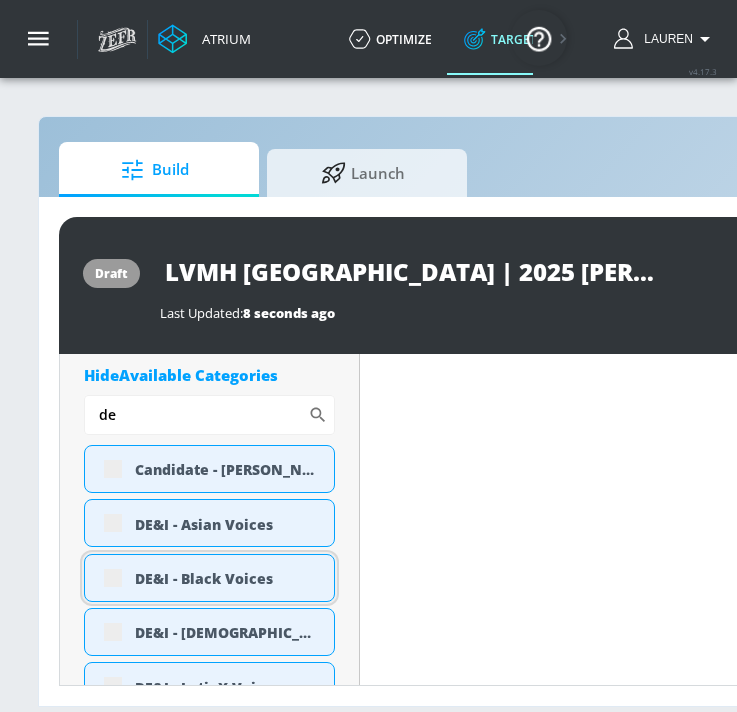 type on "de" 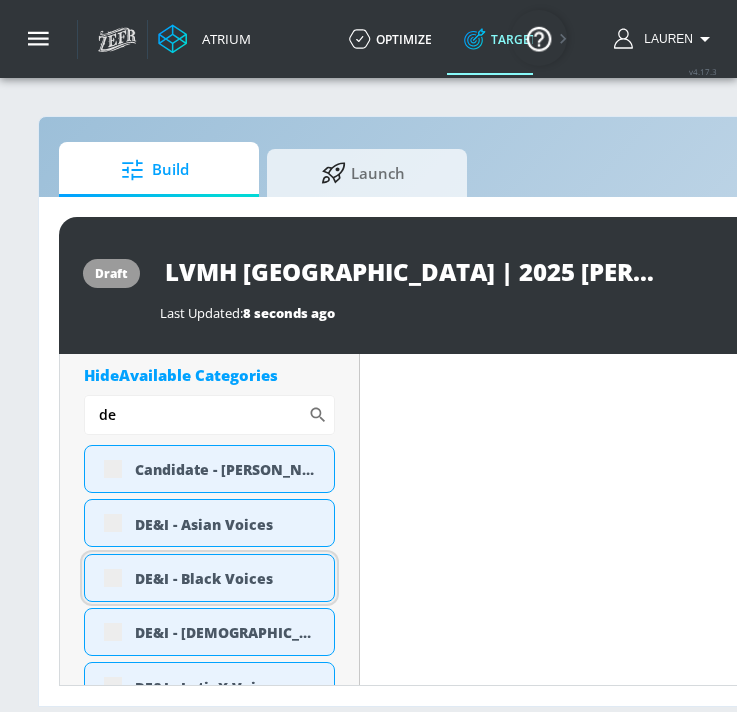 click on "DE&I - Black Voices" at bounding box center [209, 578] 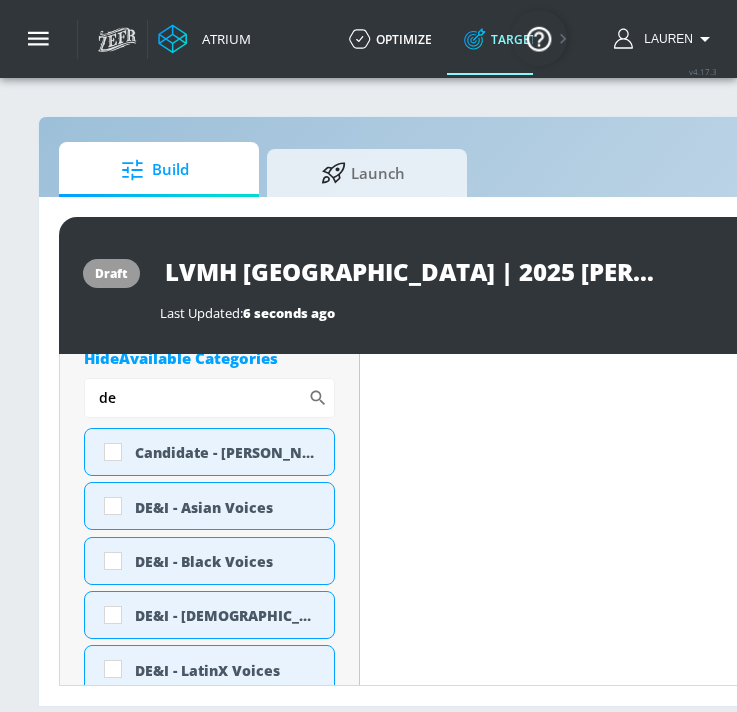 scroll, scrollTop: 1491, scrollLeft: 0, axis: vertical 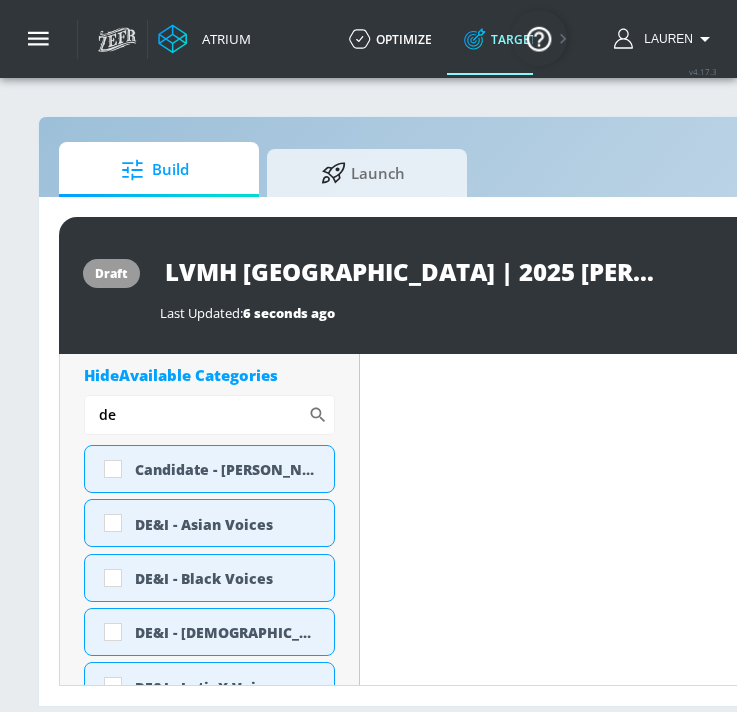 click on "Content Filter Sort by Average daily views avg_daily_views_last_7_days Update Examples" at bounding box center [780, 2218] 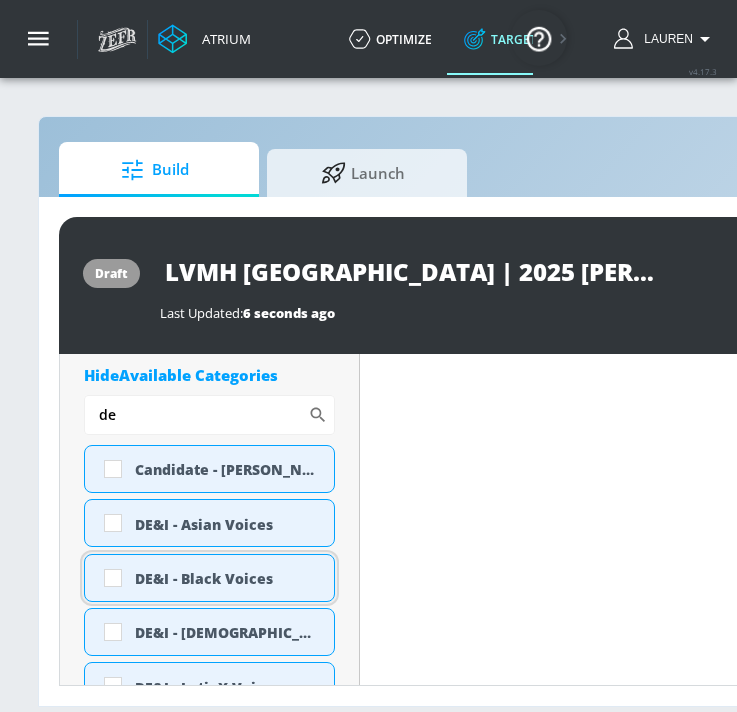 click on "DE&I - Black Voices" at bounding box center (227, 578) 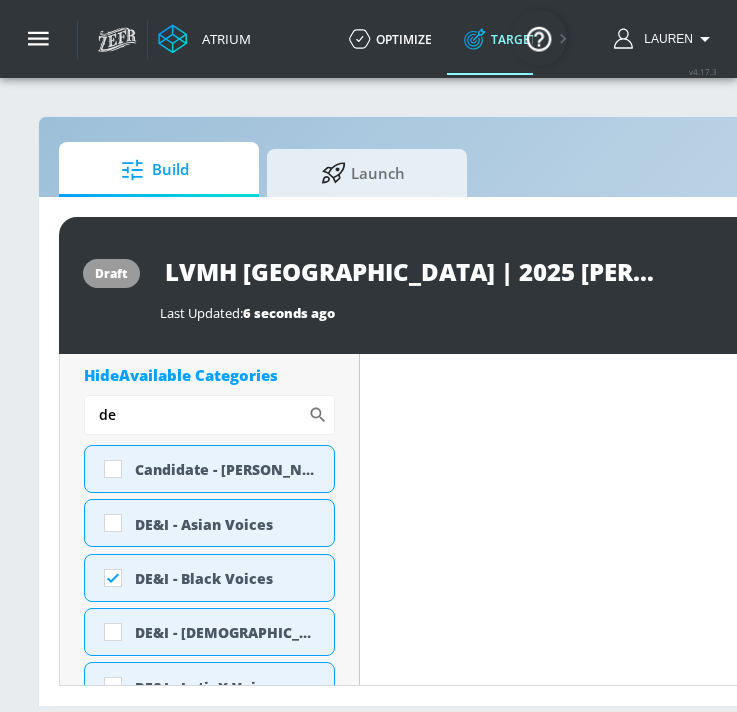 drag, startPoint x: 153, startPoint y: 421, endPoint x: 56, endPoint y: 419, distance: 97.020615 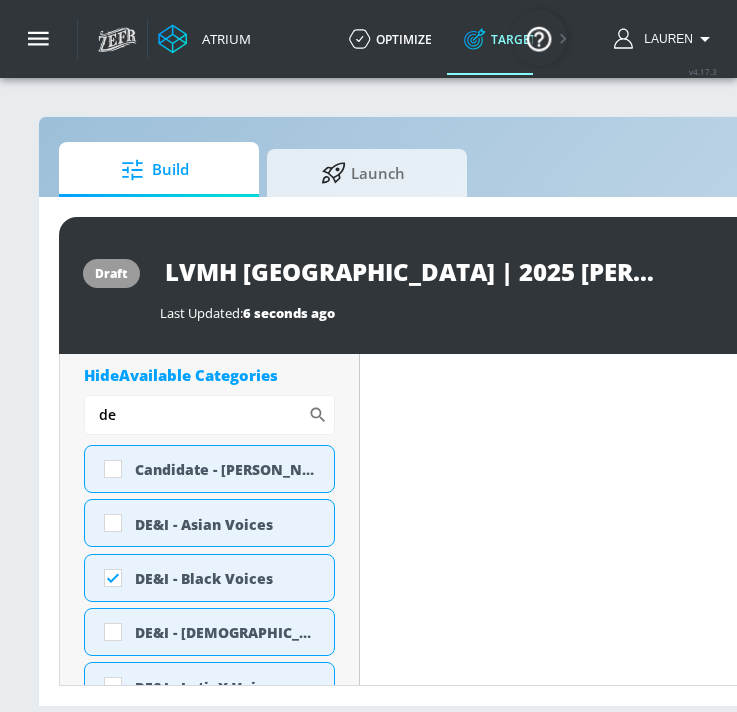 click on "draft LVMH Canada | 2025 Hennessy Made For More | TS Last Updated:  6 seconds ago Activate Placement Type: Videos videos ​ Estimated Daily Spend $11,122 - $15,889 Activation Platform Google Ads Age Any Devices Any Gender Any Ad Type No Preference Number of Ad Groups 0 Edit Total Relevancy Daily Avg Views: Content Type Include in your targeting set Standard Videos standard ​ Languages Include in your targeting set English Territories Include in your targeting set Canada Included 17 Categories Included included  Categories Clear All
Beverages
Celebrity Culture
Desserts
Fine Arts
Food & Cooking
Luxury
Movies & TV - Action & Adventure
Movies & TV - Comedy
Movies & TV - Drama
Movies & TV - Family-Friendly
Movies & TV - Horror/Thriller
Music - Hip Hop
Music - Pop
Music Festivals
Seasons - Summer" at bounding box center [630, 451] 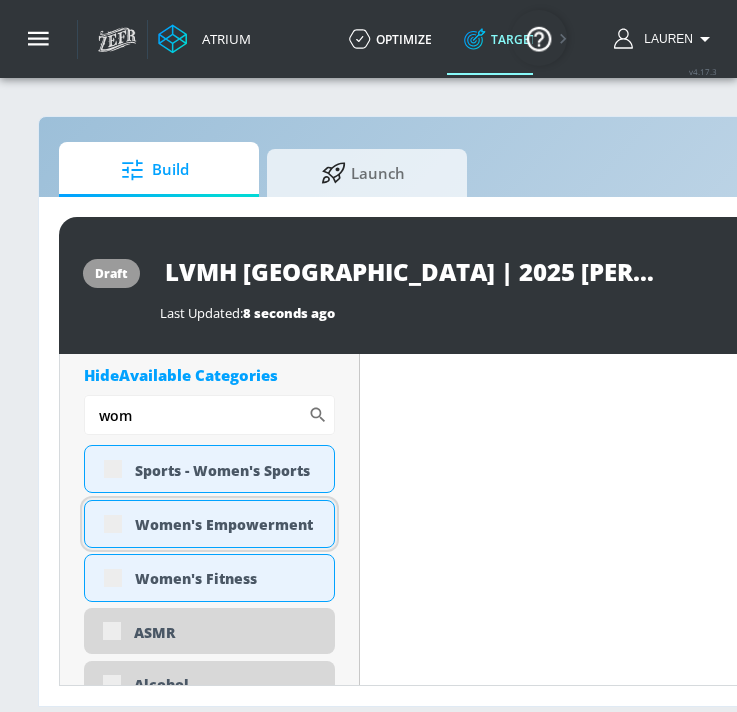 type on "wom" 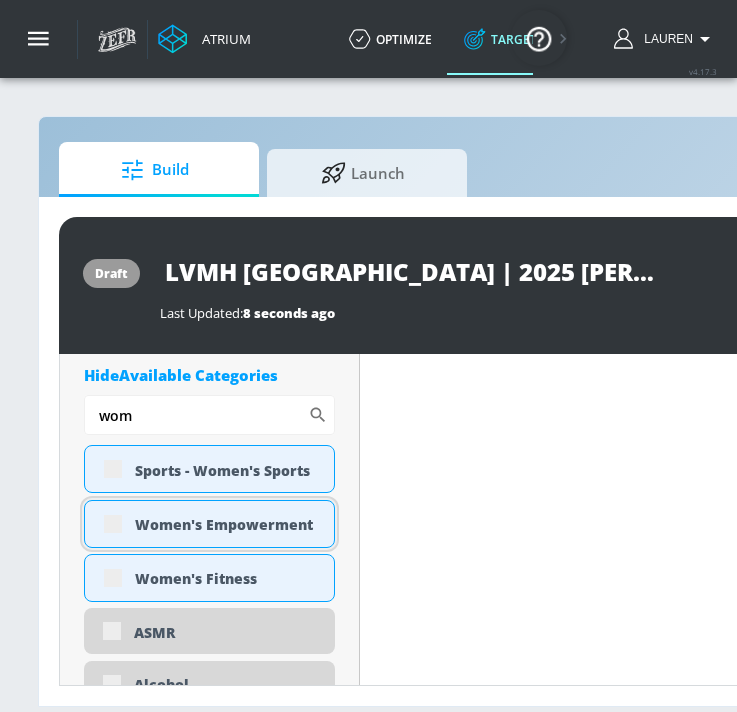 click on "Women's Empowerment" at bounding box center [209, 524] 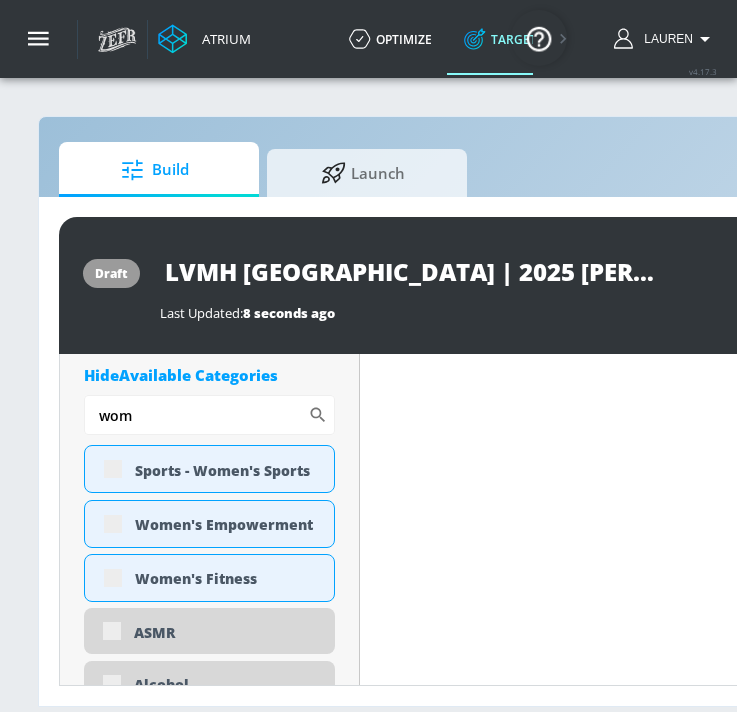 click on "Content Filter Sort by Average daily views avg_daily_views_last_7_days Update Examples" at bounding box center (780, 2155) 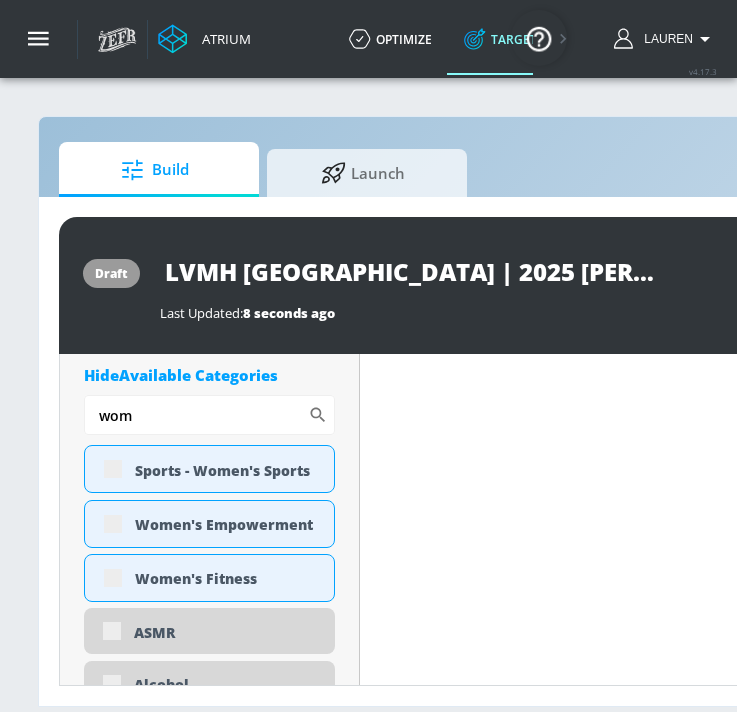 click on "Content Filter Sort by Average daily views avg_daily_views_last_7_days Update Examples" at bounding box center [780, 2155] 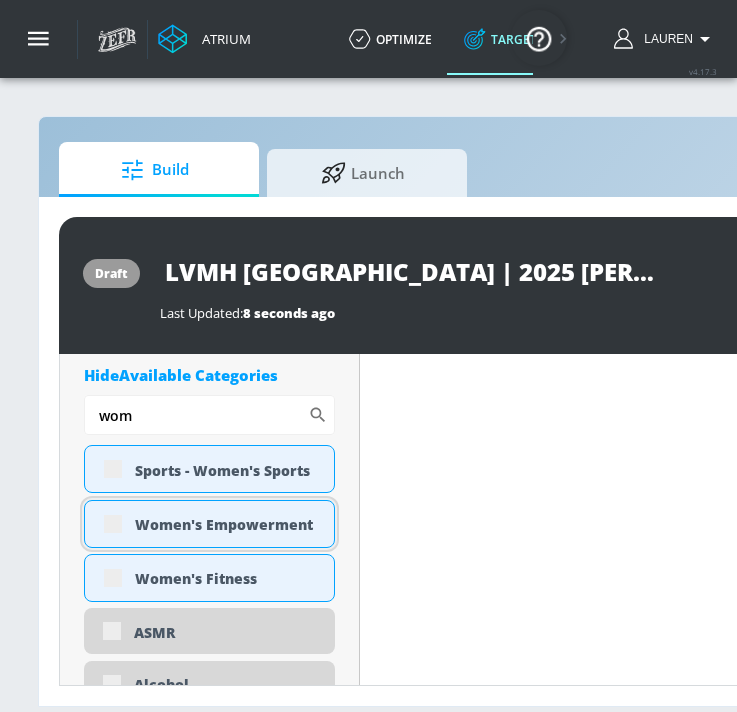 click on "Women's Empowerment" at bounding box center [209, 524] 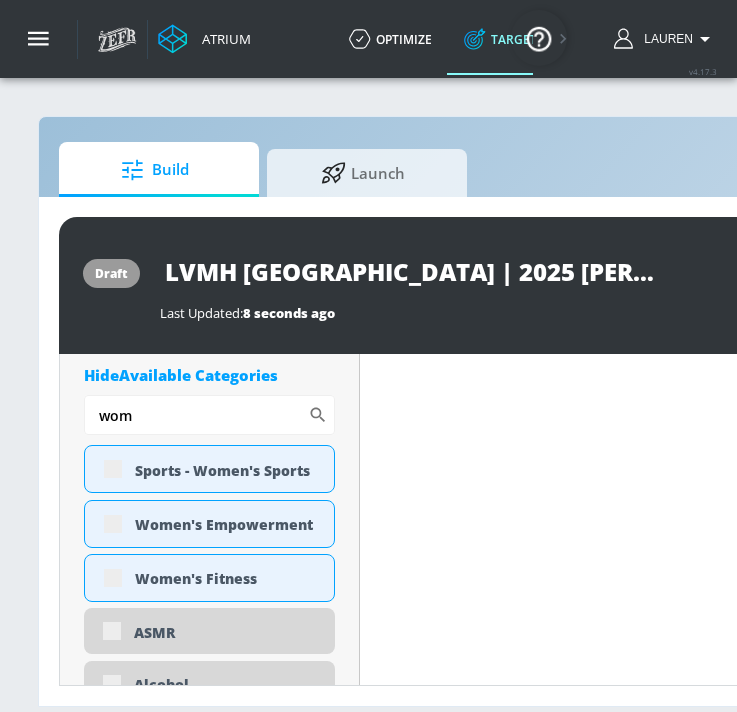 click on "Content Filter Sort by Average daily views avg_daily_views_last_7_days Update Examples" at bounding box center [780, 2155] 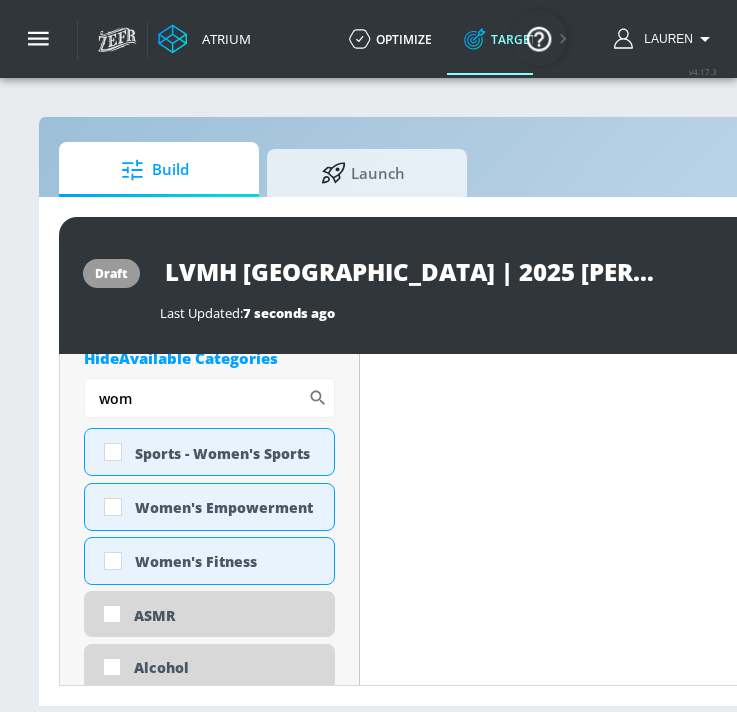 click on "Content Filter Sort by Average daily views avg_daily_views_last_7_days Update Examples" at bounding box center [780, 2146] 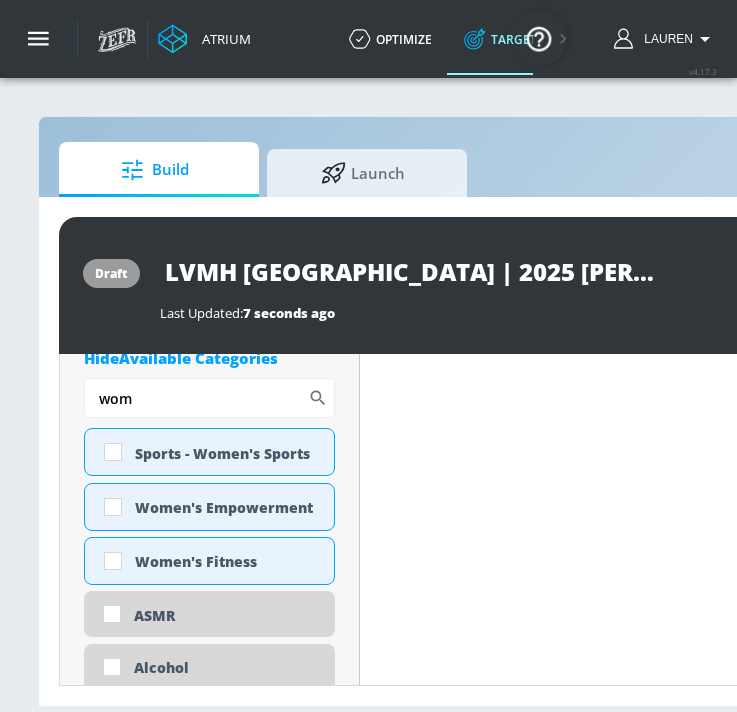 scroll, scrollTop: 1533, scrollLeft: 0, axis: vertical 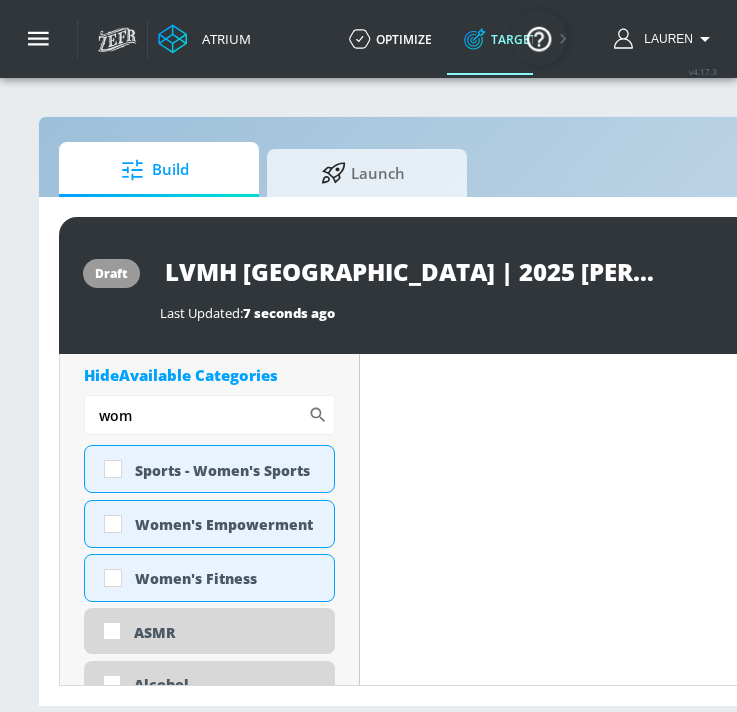 click on "Content Filter Sort by Average daily views avg_daily_views_last_7_days Update Examples" at bounding box center (780, 2163) 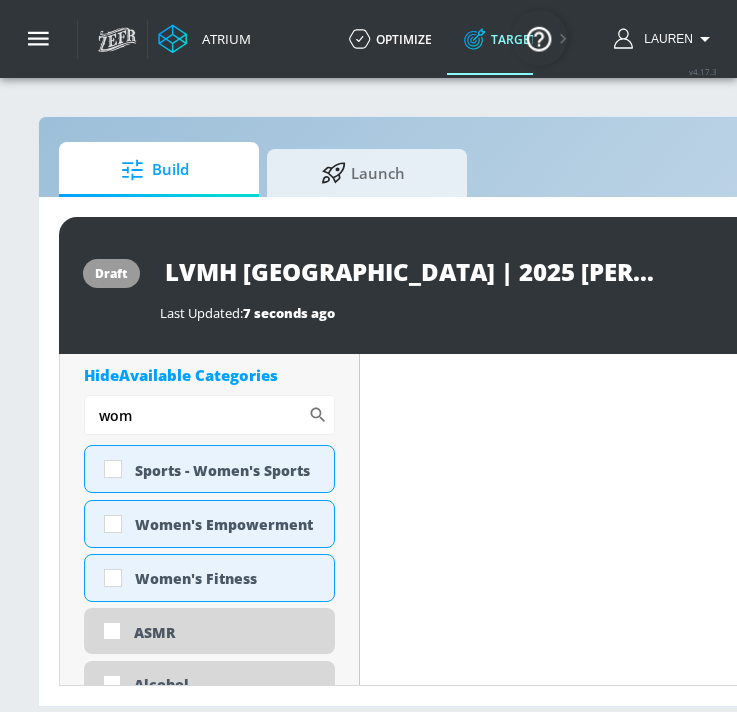 click on "Content Filter Sort by Average daily views avg_daily_views_last_7_days Update Examples" at bounding box center [780, 2163] 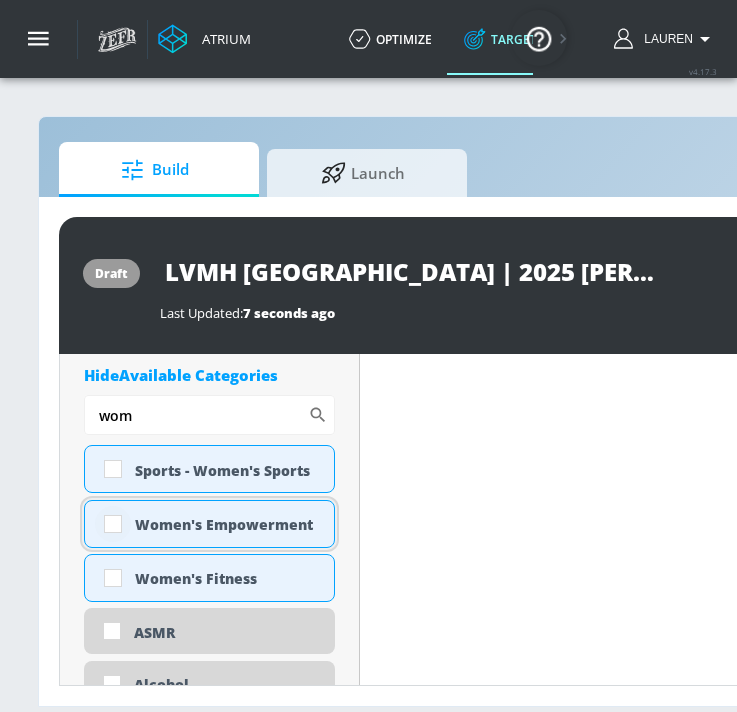 click at bounding box center [113, 524] 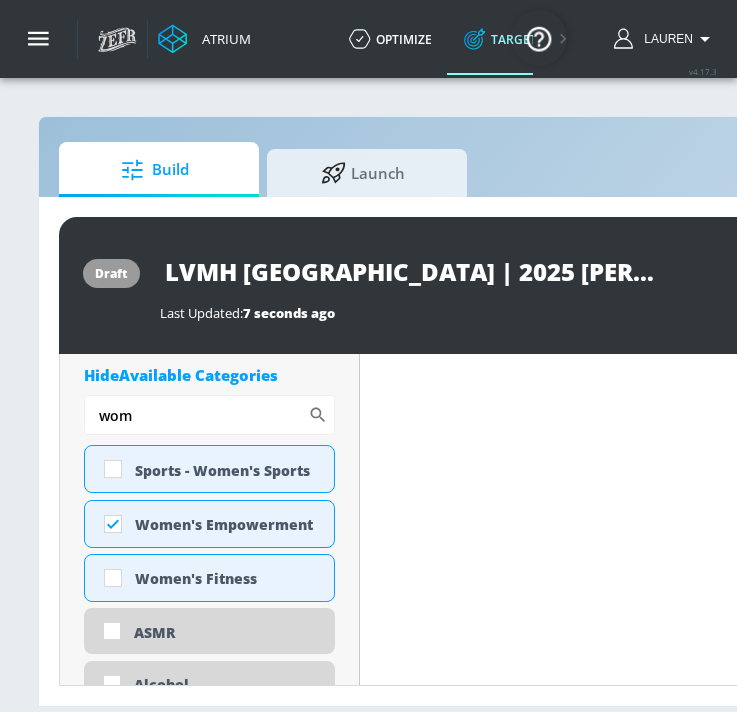 drag, startPoint x: 187, startPoint y: 413, endPoint x: 52, endPoint y: 415, distance: 135.01482 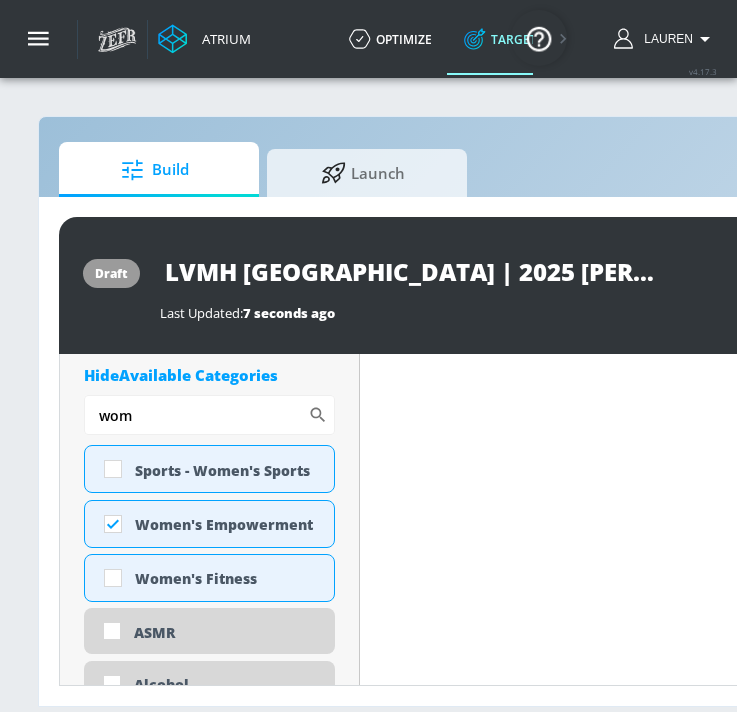 click on "draft LVMH Canada | 2025 Hennessy Made For More | TS Last Updated:  7 seconds ago Activate Placement Type: Videos videos ​ Estimated Daily Spend $11,302 - $16,146 Activation Platform Google Ads Age Any Devices Any Gender Any Ad Type No Preference Number of Ad Groups 0 Edit Total Relevancy Daily Avg Views: Content Type Include in your targeting set Standard Videos standard ​ Languages Include in your targeting set English Territories Include in your targeting set Canada Included 18 Categories Included included  Categories Clear All
Beverages
Celebrity Culture
DE&I - Black Voices
Desserts
Fine Arts
Food & Cooking
Luxury
Movies & TV - Action & Adventure
Movies & TV - Comedy
Movies & TV - Drama
Movies & TV - Family-Friendly
Movies & TV - Horror/Thriller
Music - Hip Hop
Music - Pop
Music Festivals" at bounding box center (630, 451) 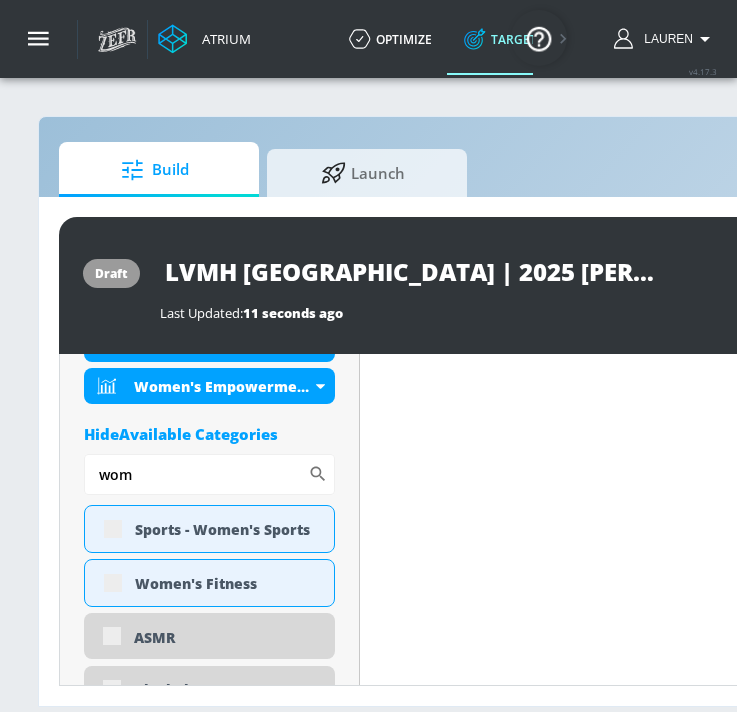scroll, scrollTop: 1592, scrollLeft: 0, axis: vertical 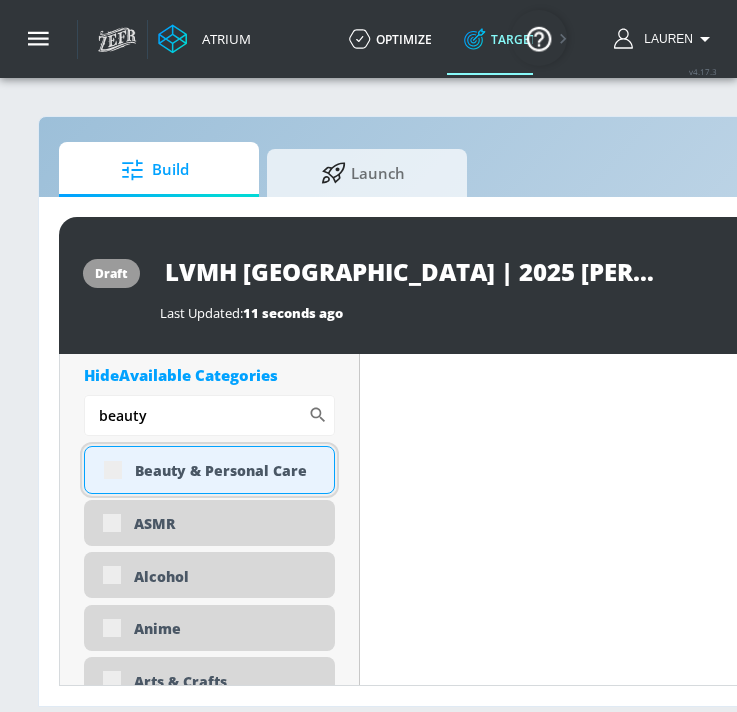 click on "Beauty & Personal Care" at bounding box center (209, 470) 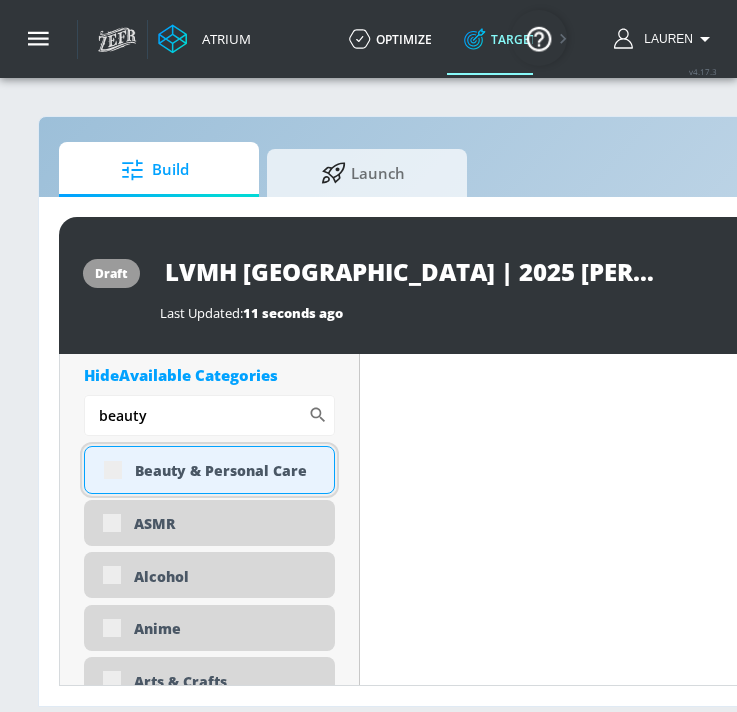 click on "Beauty & Personal Care" at bounding box center [209, 470] 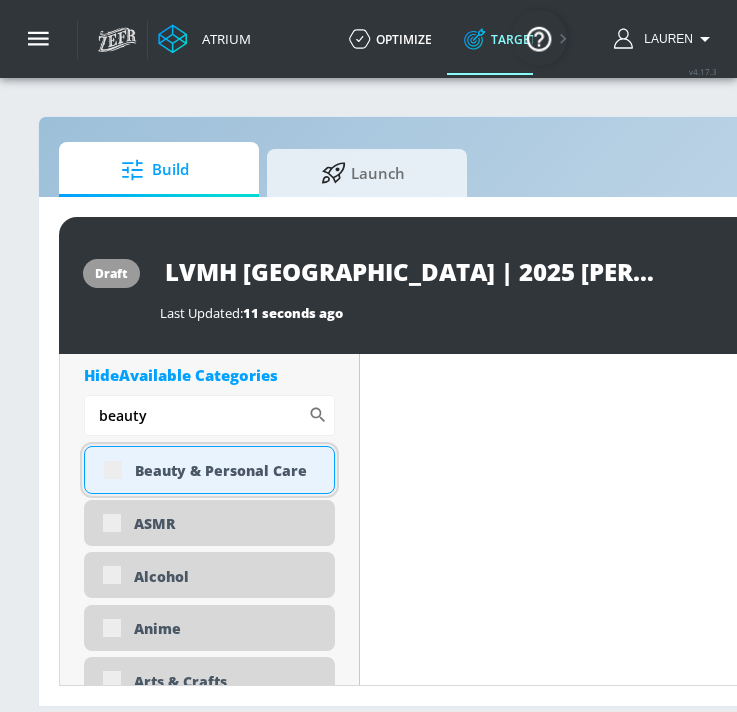 click on "Beauty & Personal Care" at bounding box center (209, 470) 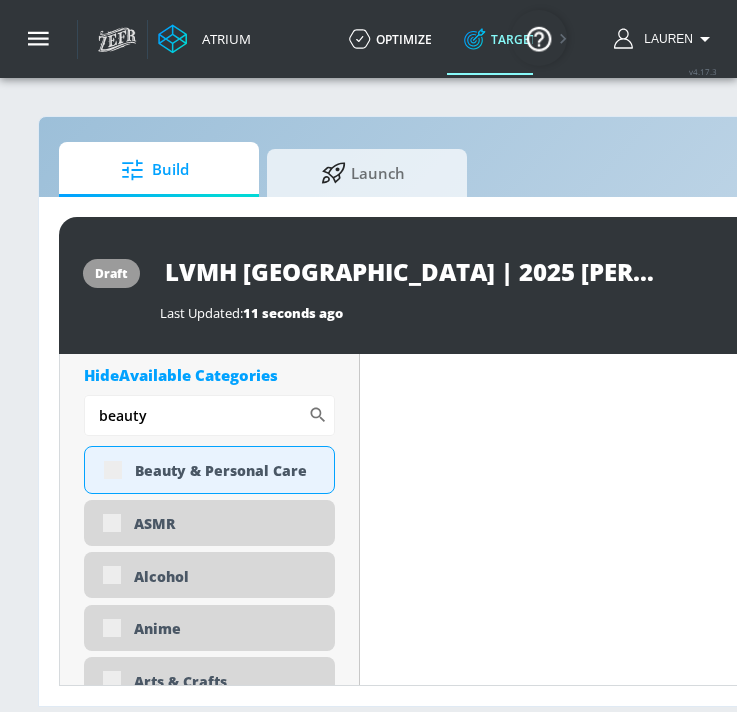 click on "Content Filter Sort by Average daily views avg_daily_views_last_7_days Update Examples" at bounding box center (780, 2106) 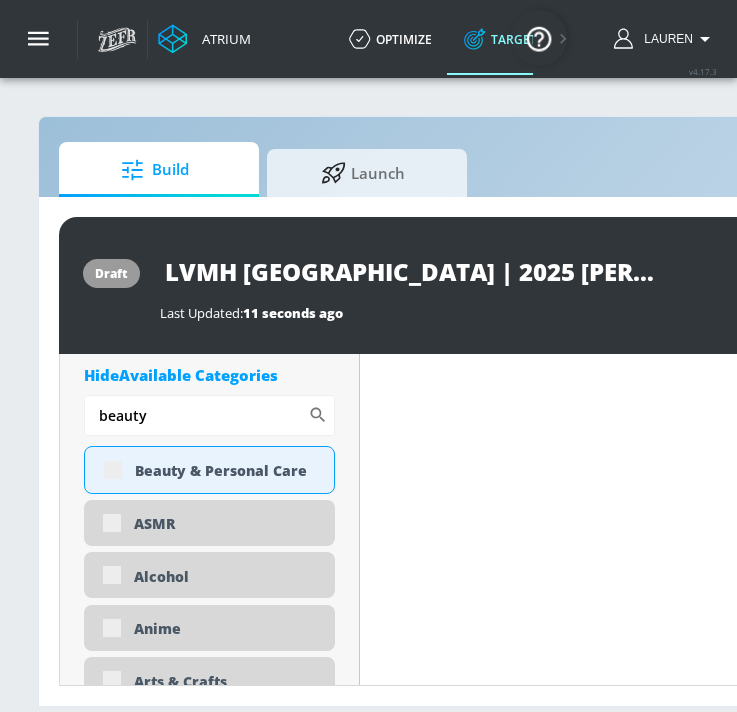 click on "Content Filter Sort by Average daily views avg_daily_views_last_7_days Update Examples" at bounding box center (780, 2106) 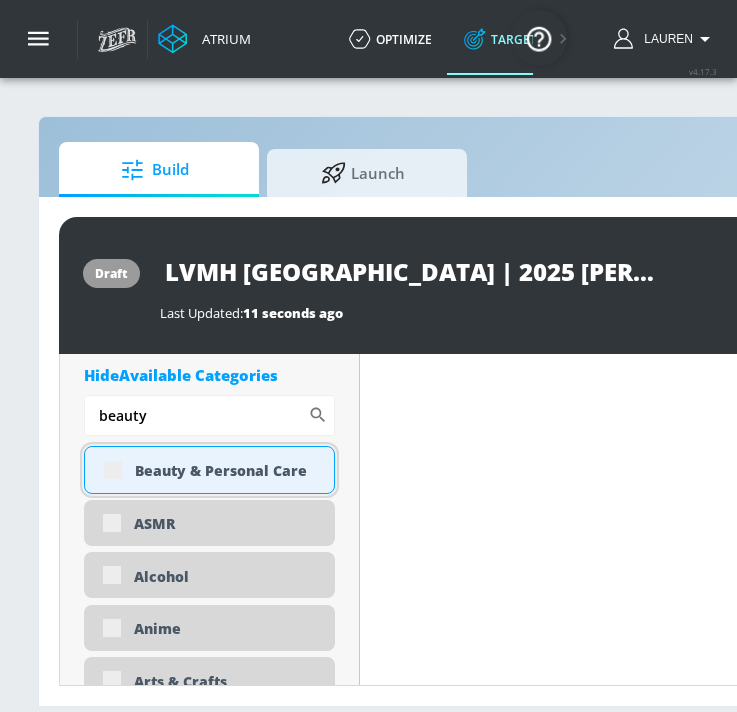 click on "Beauty & Personal Care" at bounding box center (209, 470) 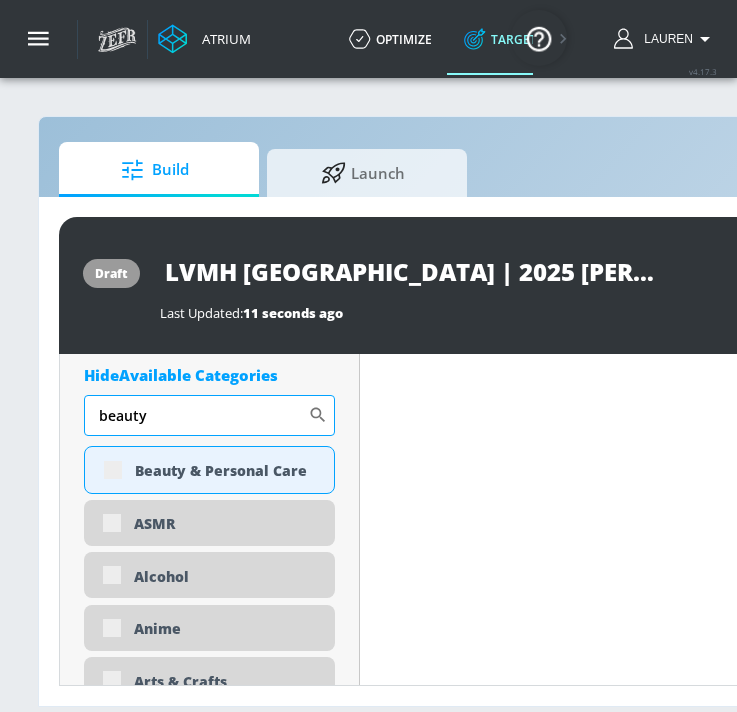 click on "beauty" at bounding box center [196, 415] 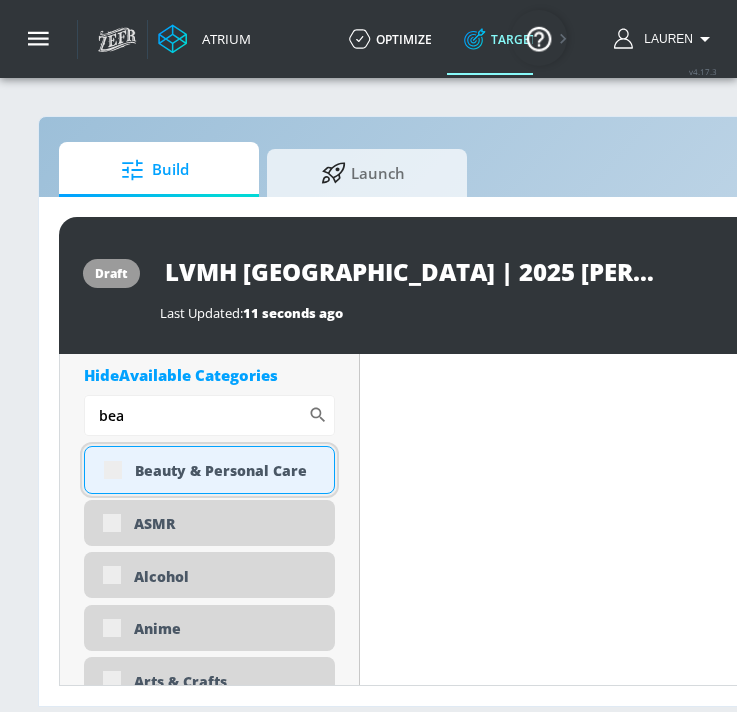 type on "bea" 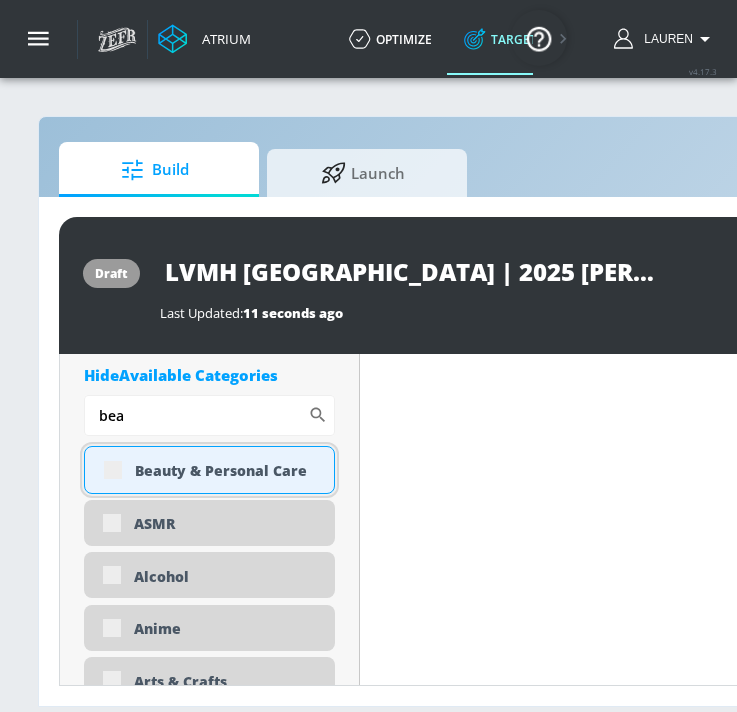 click on "Beauty & Personal Care" at bounding box center [209, 470] 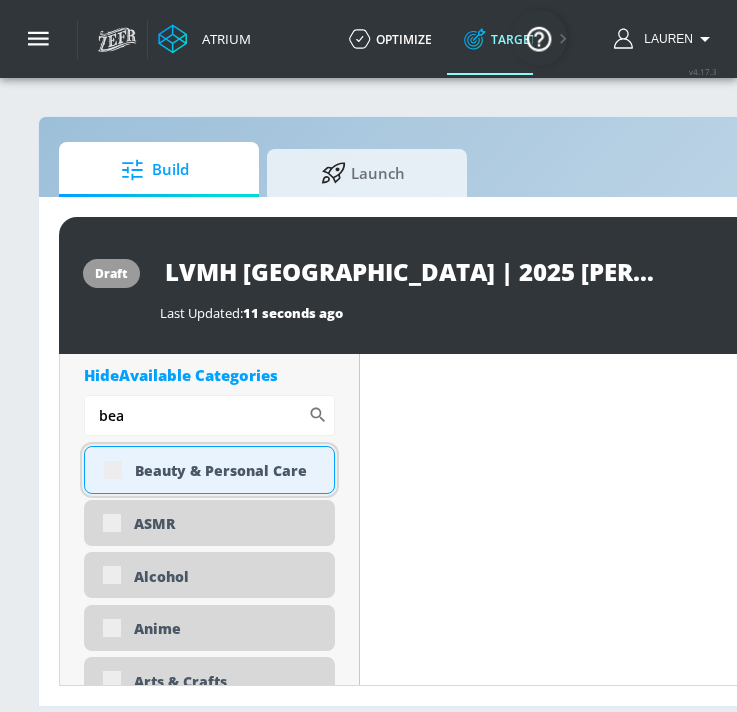 click on "Beauty & Personal Care" at bounding box center [209, 470] 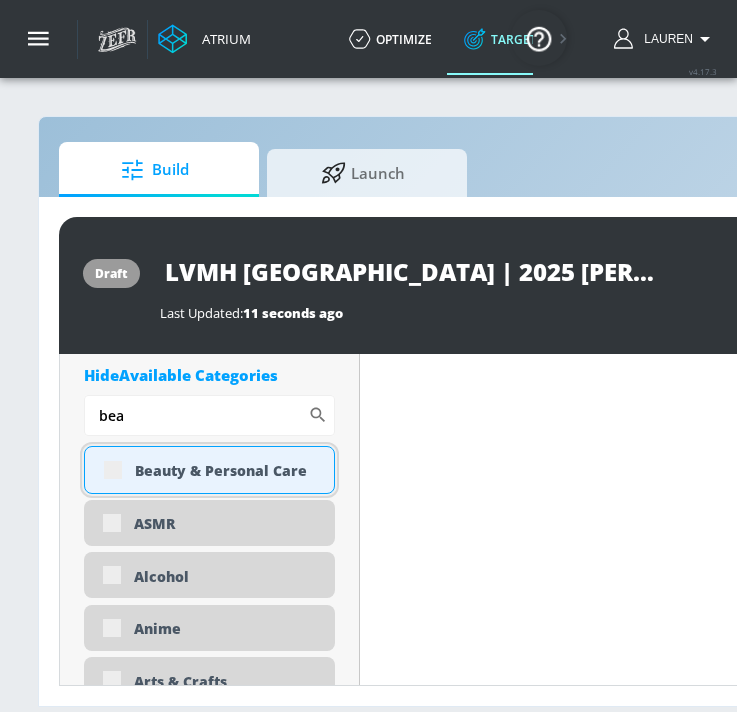 click on "Beauty & Personal Care" at bounding box center (209, 470) 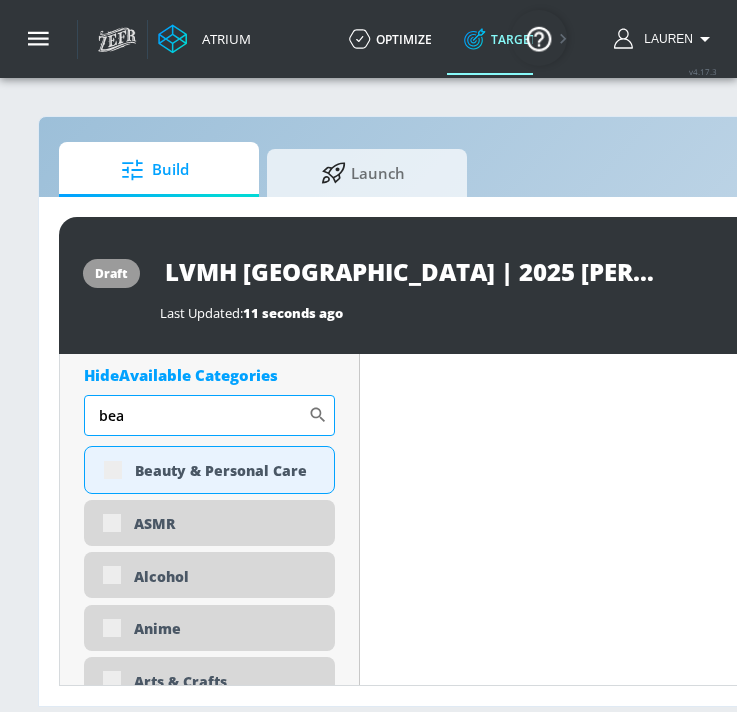 checkbox on "true" 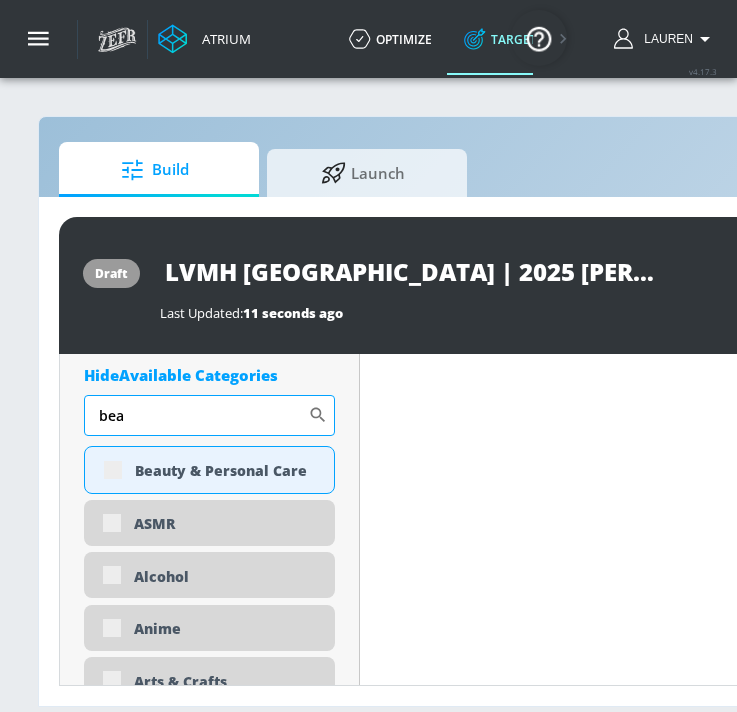 scroll, scrollTop: 1576, scrollLeft: 0, axis: vertical 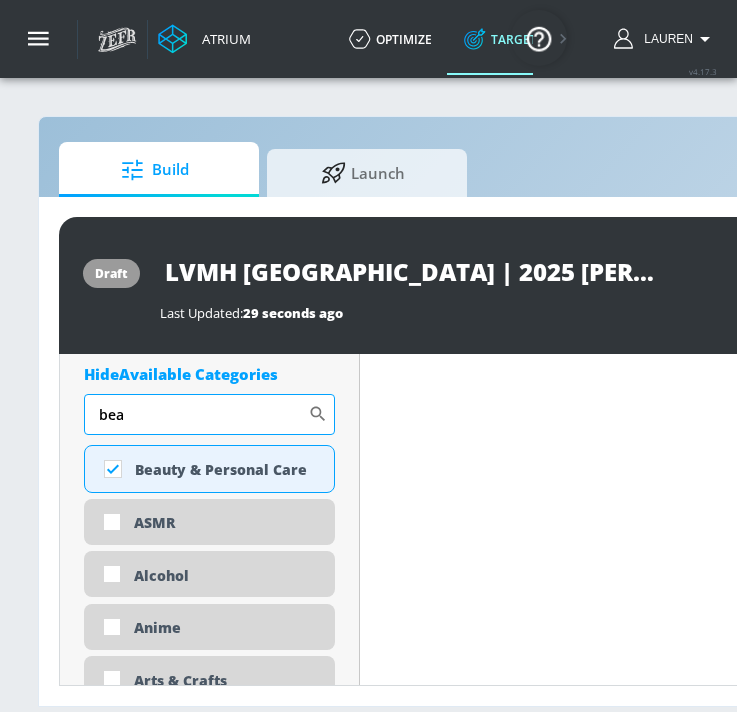 click on "bea" at bounding box center (196, 414) 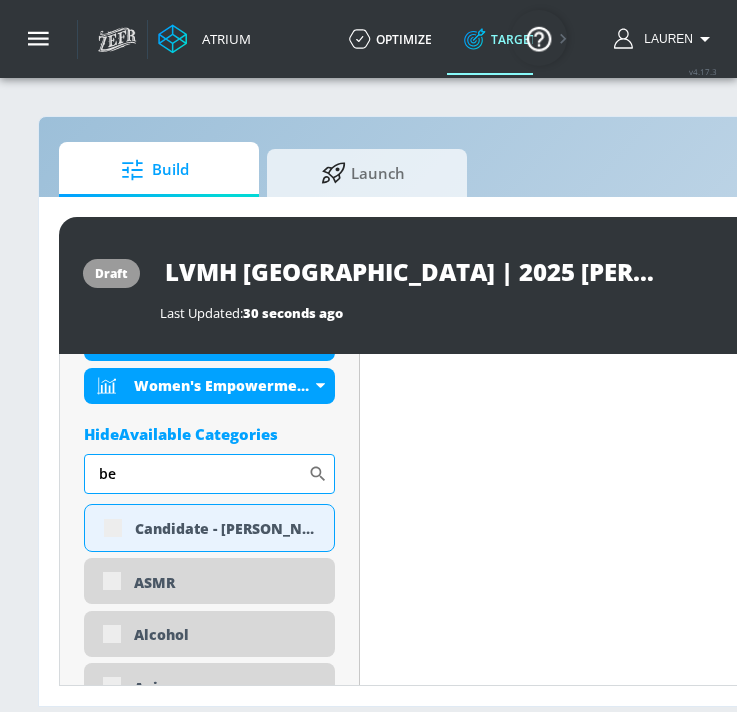 scroll, scrollTop: 1635, scrollLeft: 0, axis: vertical 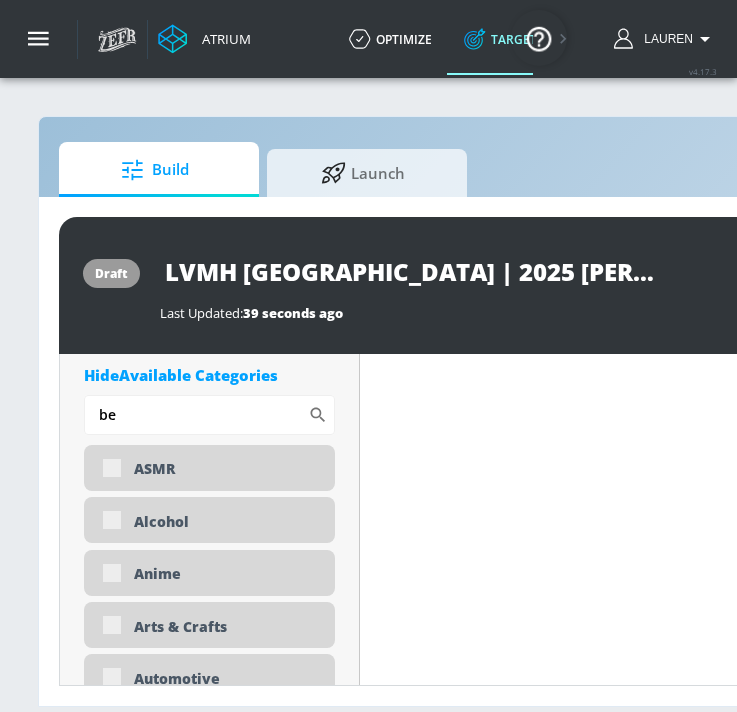 type on "b" 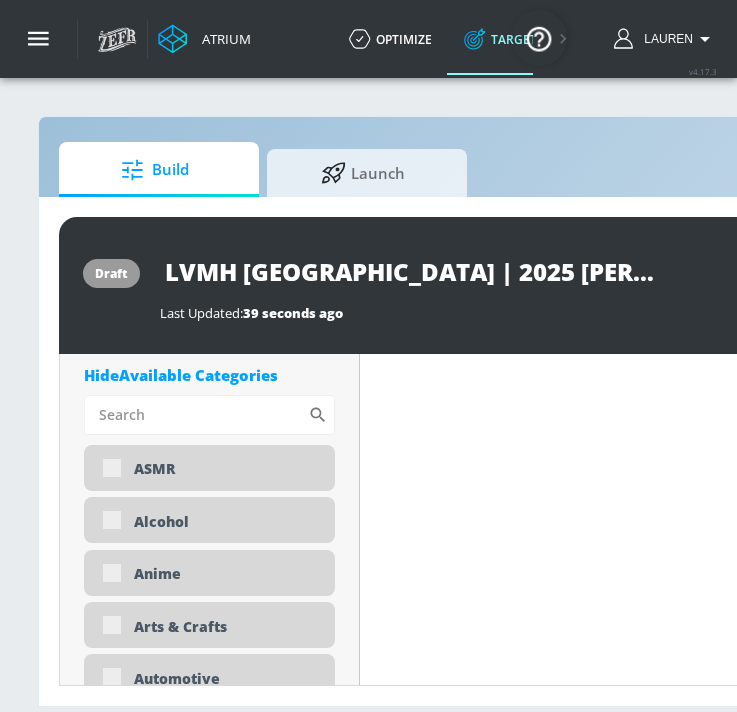 scroll, scrollTop: 1618, scrollLeft: 0, axis: vertical 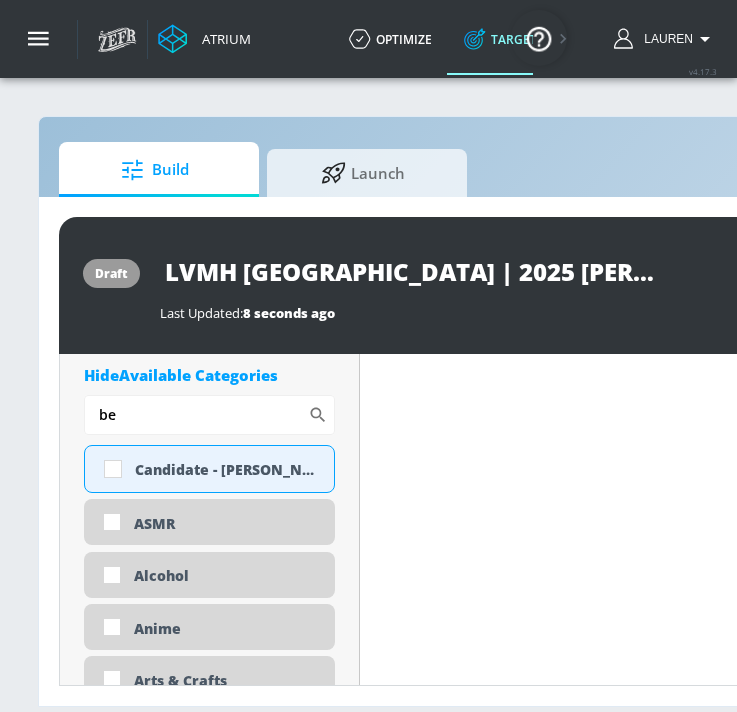type on "bea" 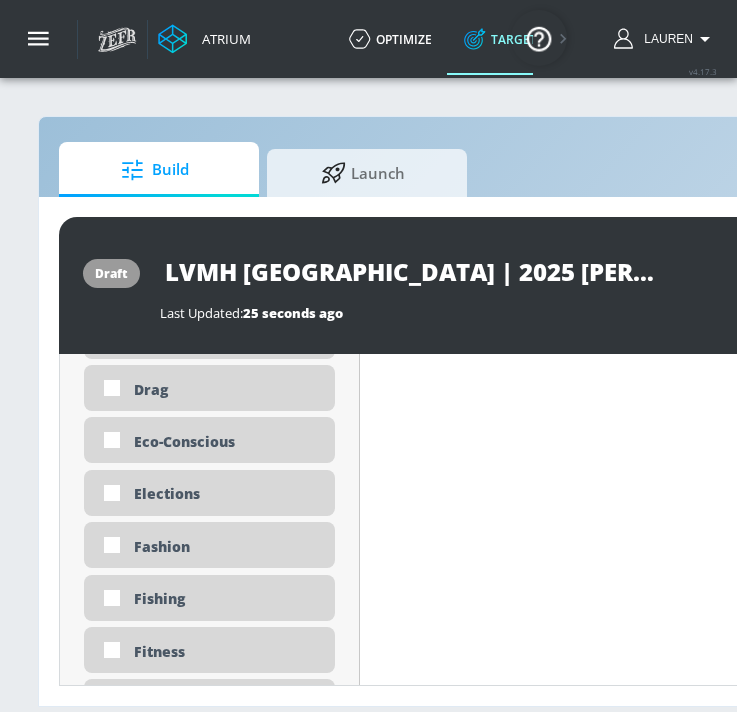 scroll, scrollTop: 2809, scrollLeft: 0, axis: vertical 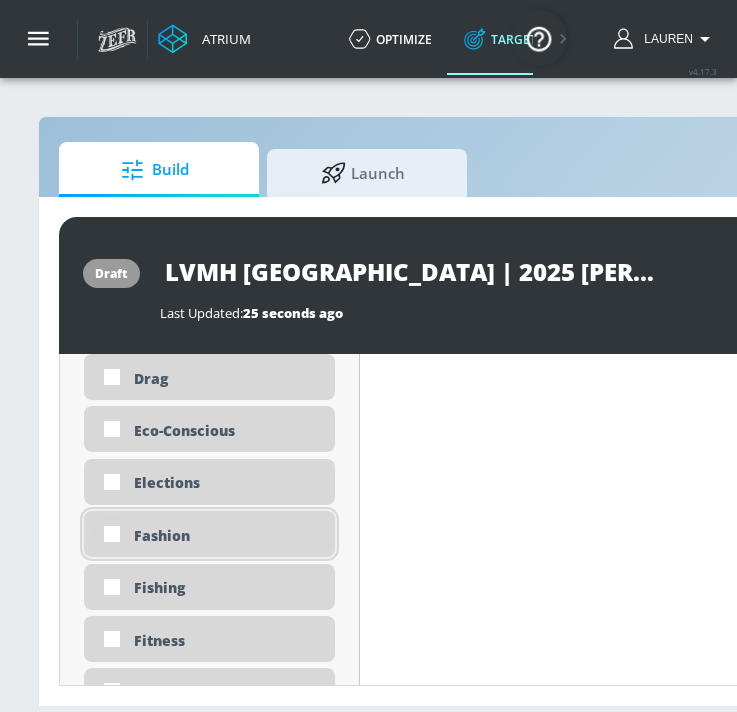 click at bounding box center [112, 534] 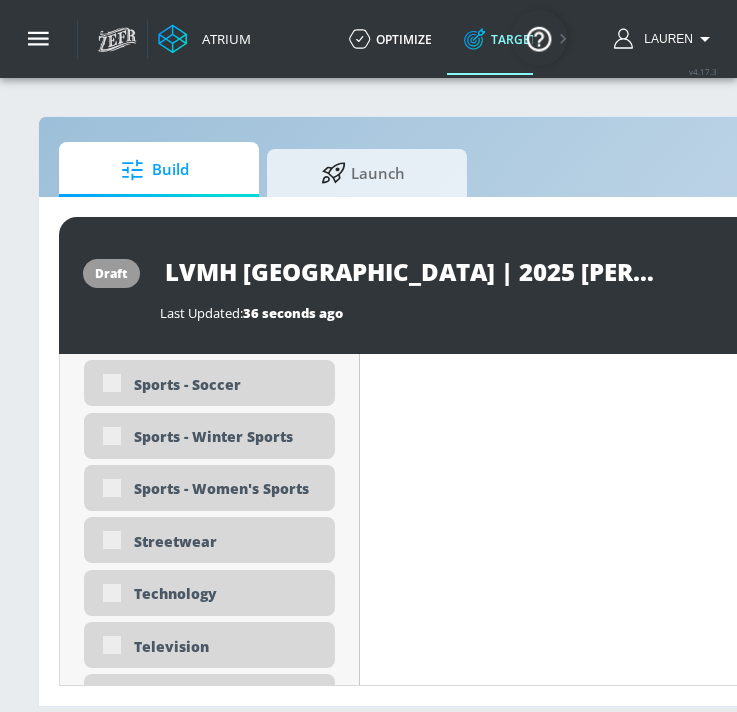 scroll, scrollTop: 5919, scrollLeft: 0, axis: vertical 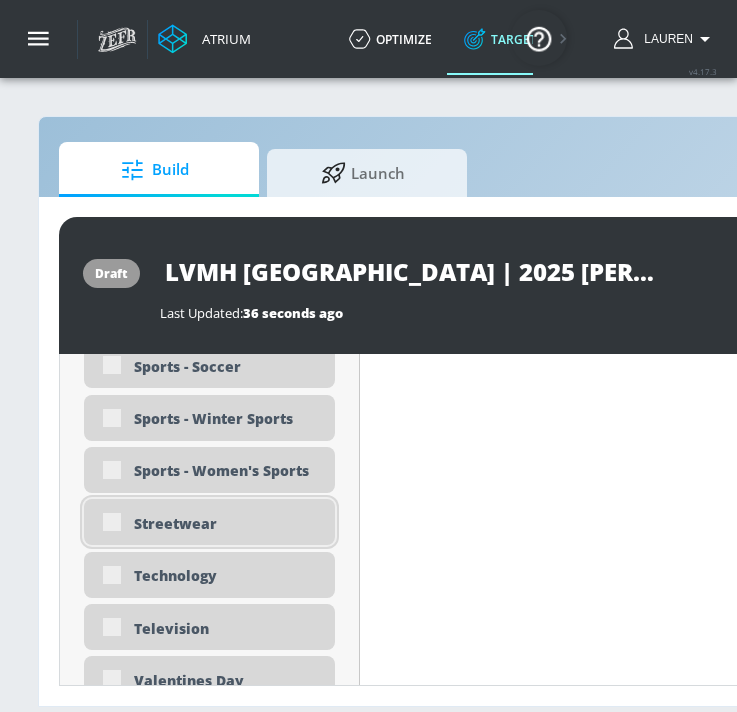 click on "Streetwear" at bounding box center (209, 522) 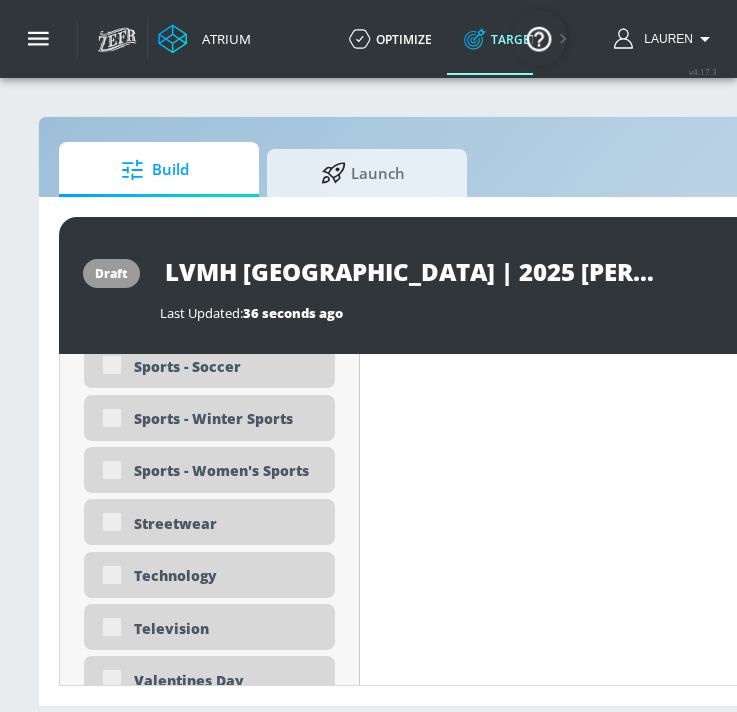 click on "Content Filter Sort by Average daily views avg_daily_views_last_7_days Update Examples" at bounding box center (780, -2232) 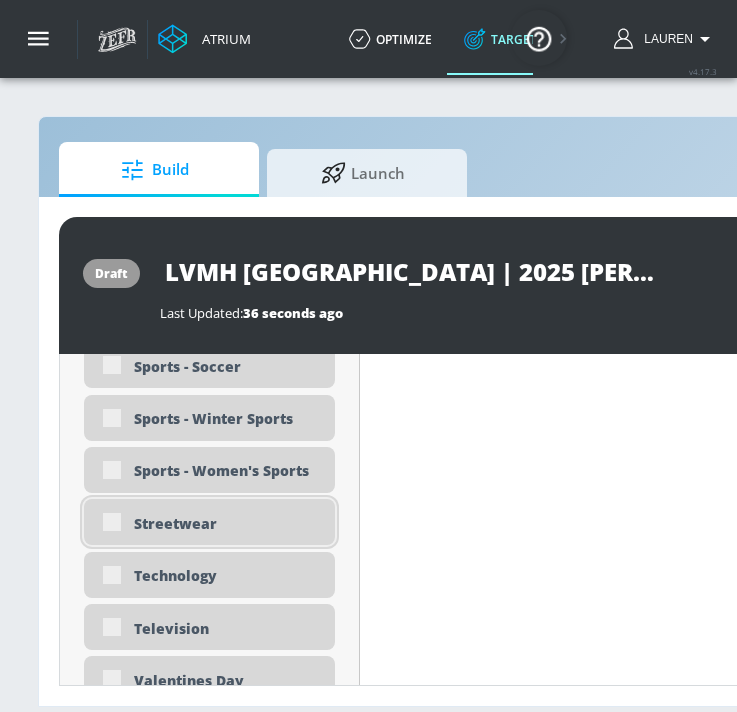 click on "Streetwear" at bounding box center (209, 522) 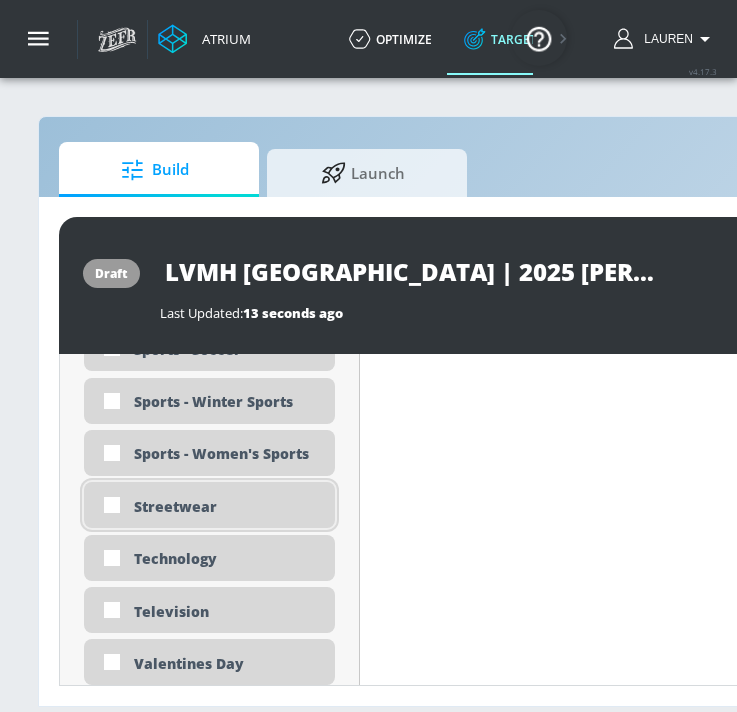 scroll, scrollTop: 5902, scrollLeft: 0, axis: vertical 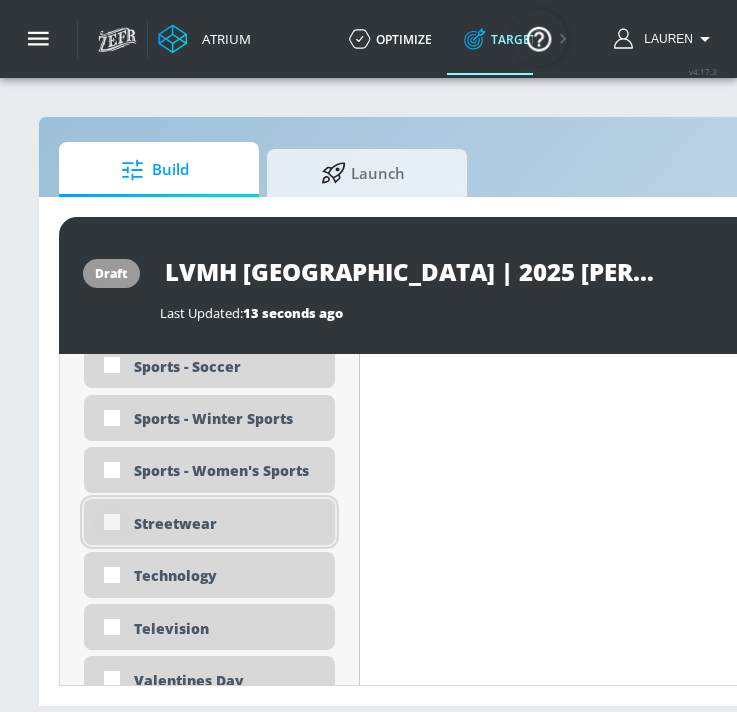 click at bounding box center [112, 522] 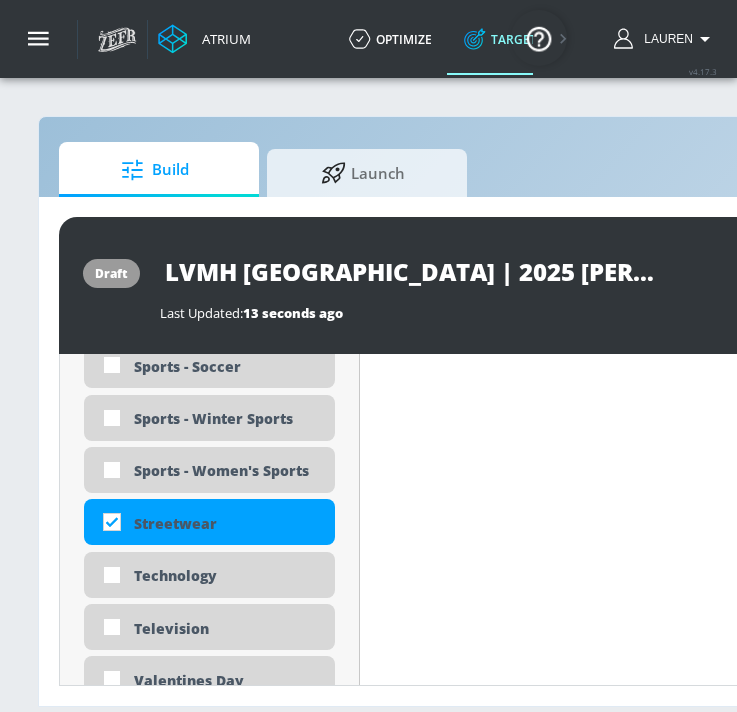click on "Content Filter Sort by Average daily views avg_daily_views_last_7_days Update Examples" at bounding box center (780, -2224) 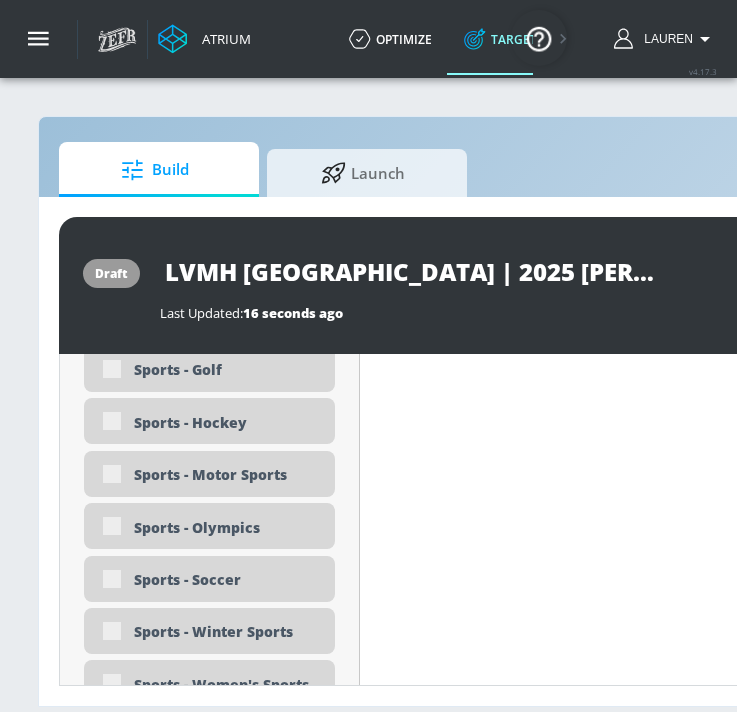 scroll, scrollTop: 6168, scrollLeft: 0, axis: vertical 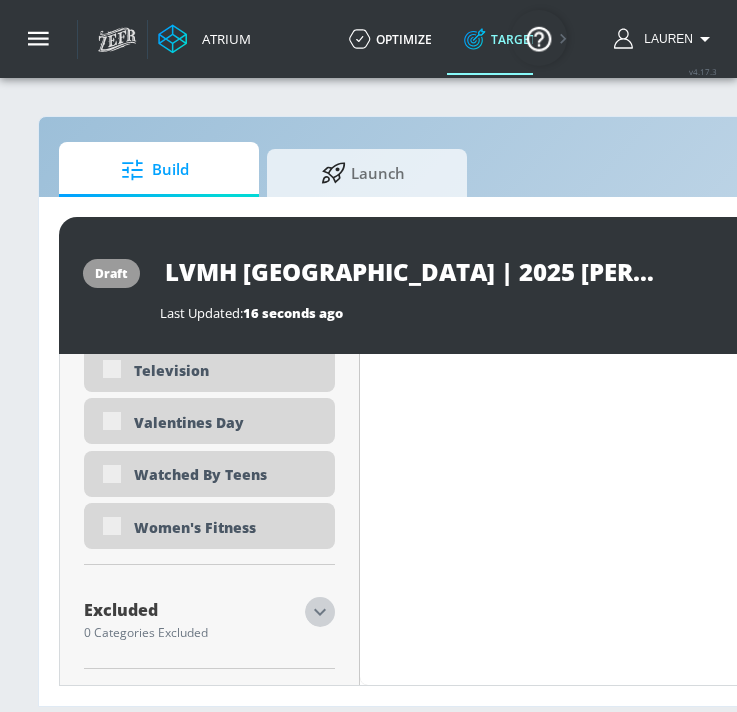 click 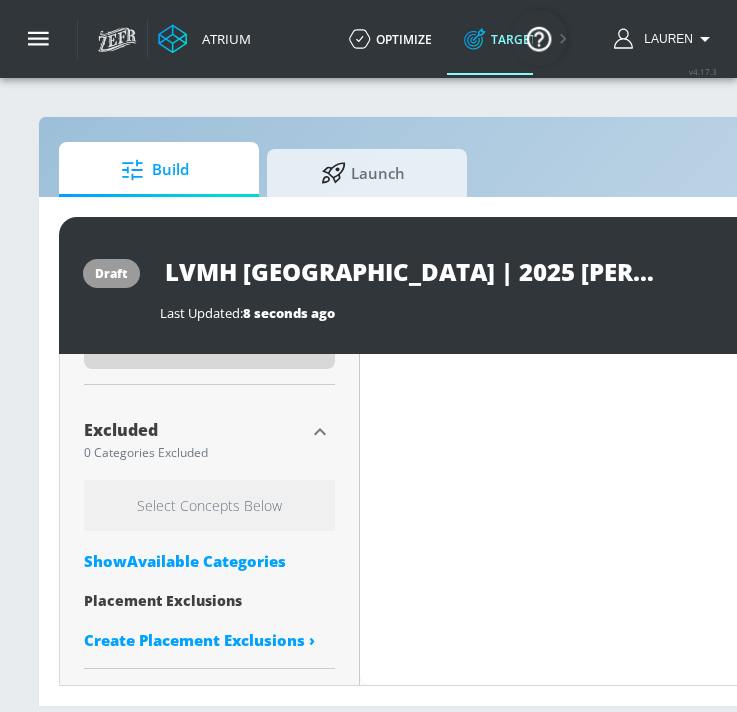 click on "Show  Available Categories" at bounding box center [209, 561] 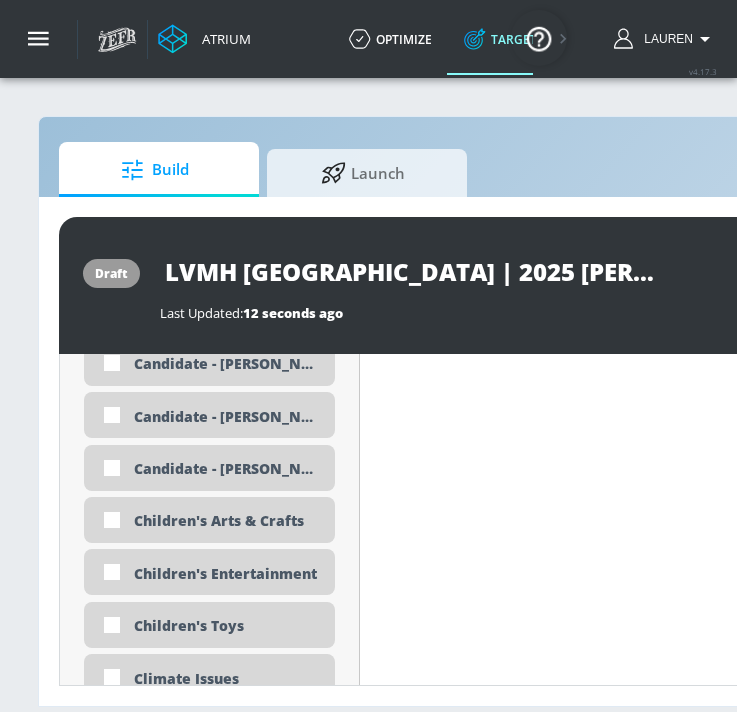 scroll, scrollTop: 7024, scrollLeft: 0, axis: vertical 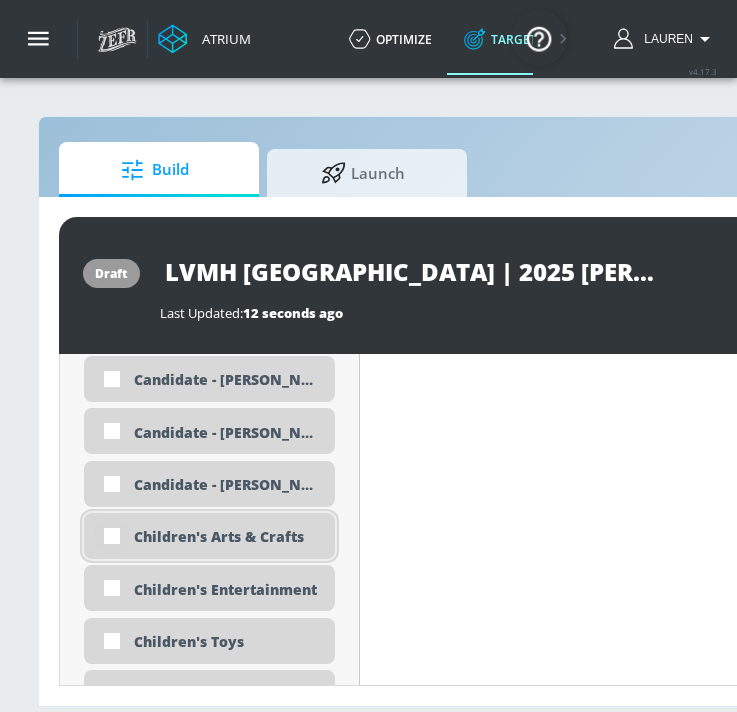 click at bounding box center [112, 536] 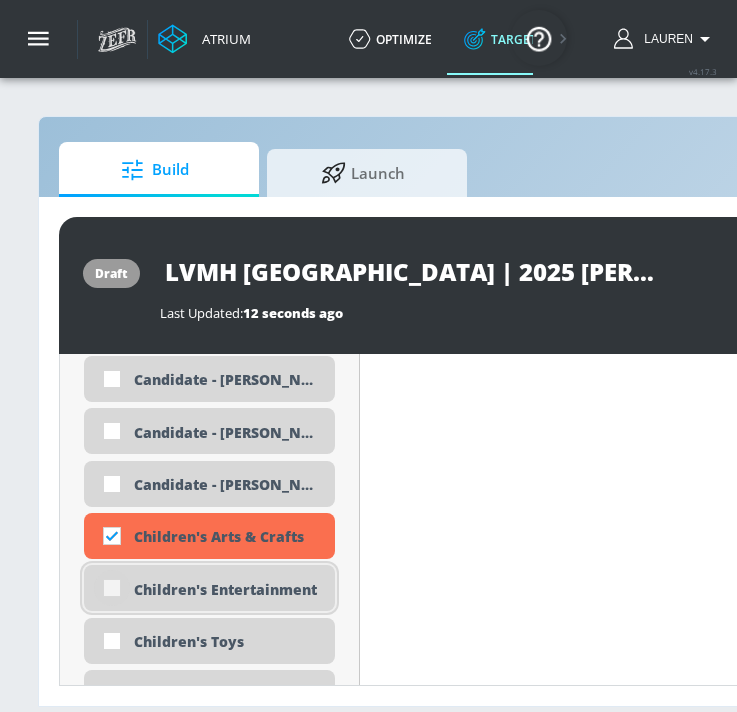 click at bounding box center [112, 588] 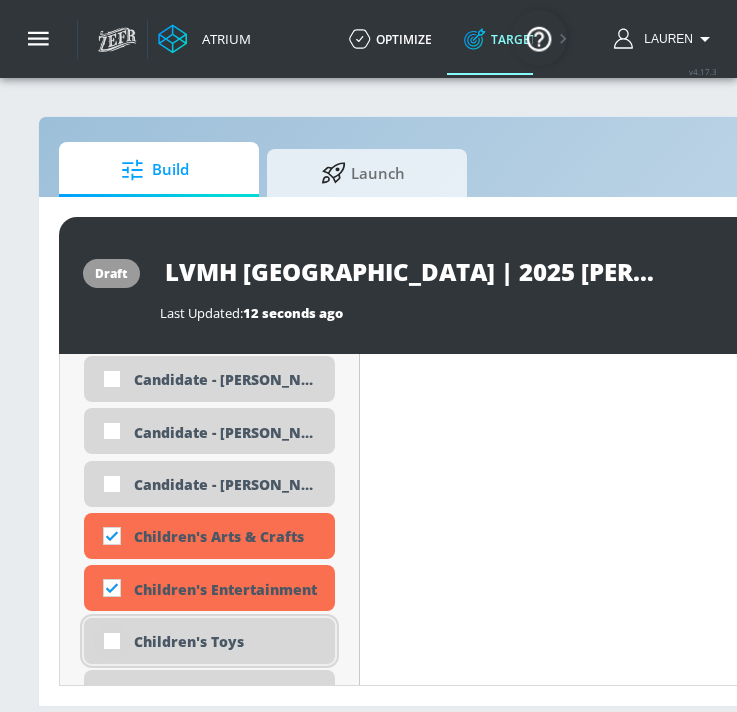 click at bounding box center (112, 641) 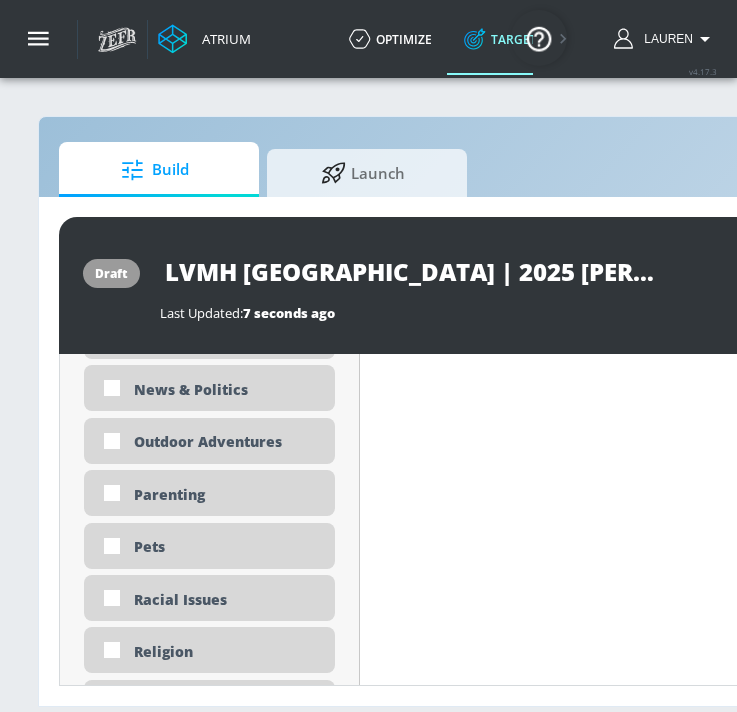 scroll, scrollTop: 9298, scrollLeft: 0, axis: vertical 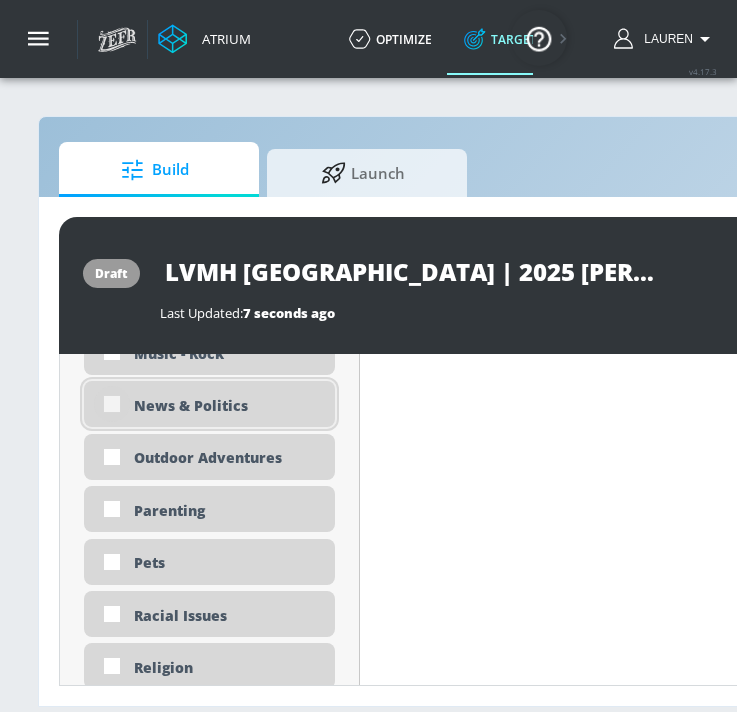 click at bounding box center (112, 404) 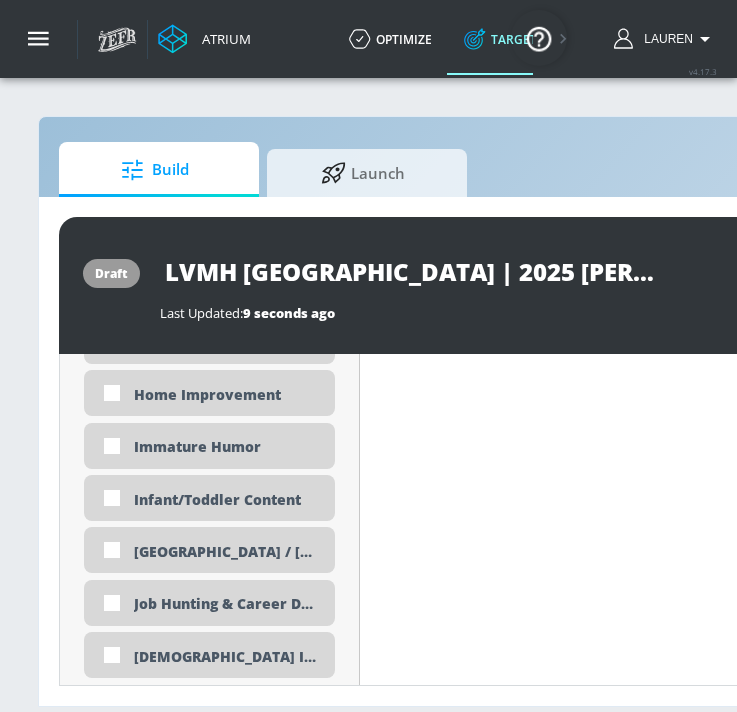 scroll, scrollTop: 8487, scrollLeft: 0, axis: vertical 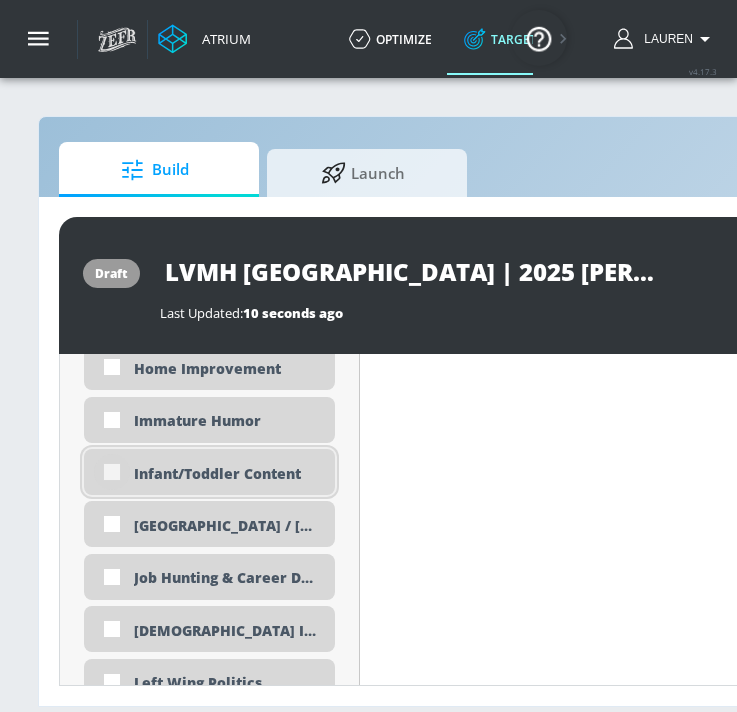 click at bounding box center (112, 472) 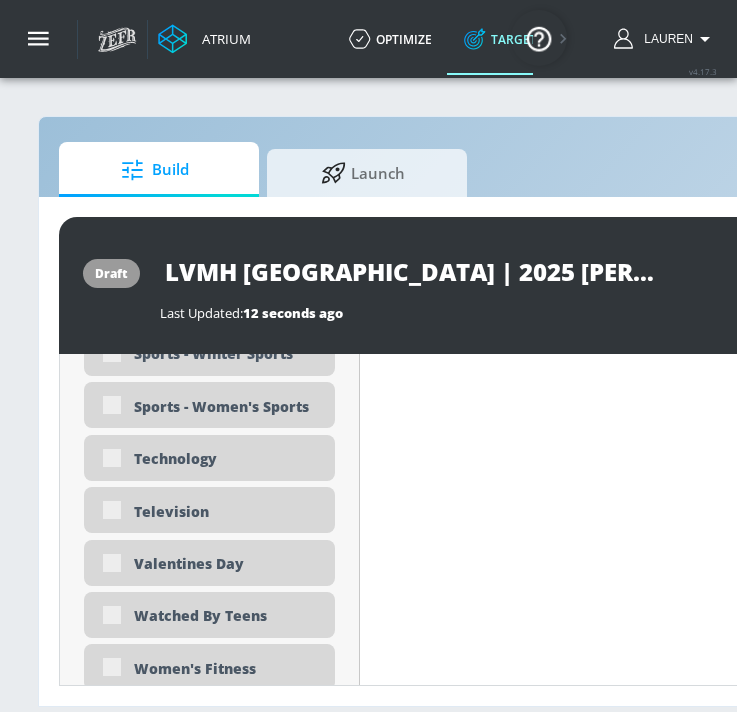 scroll, scrollTop: 5962, scrollLeft: 0, axis: vertical 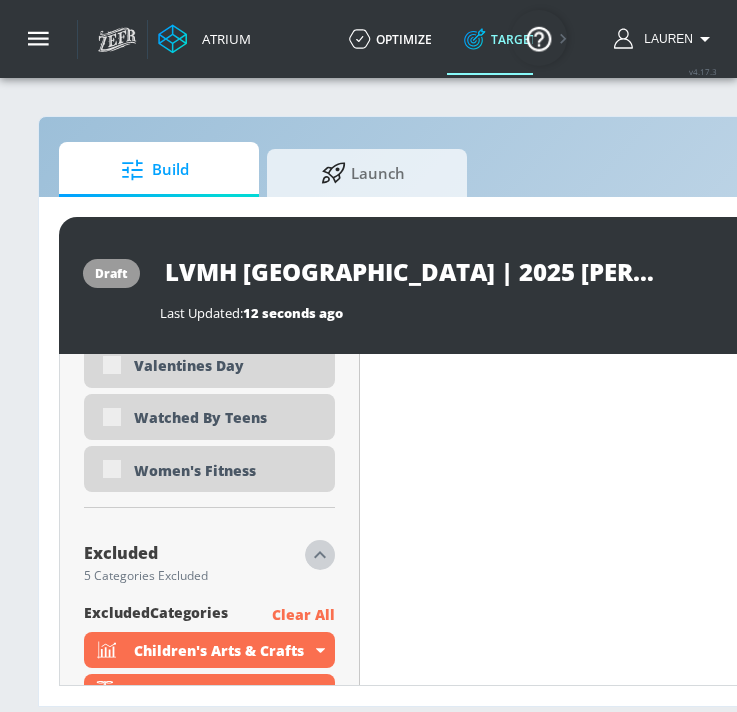 click at bounding box center [320, 555] 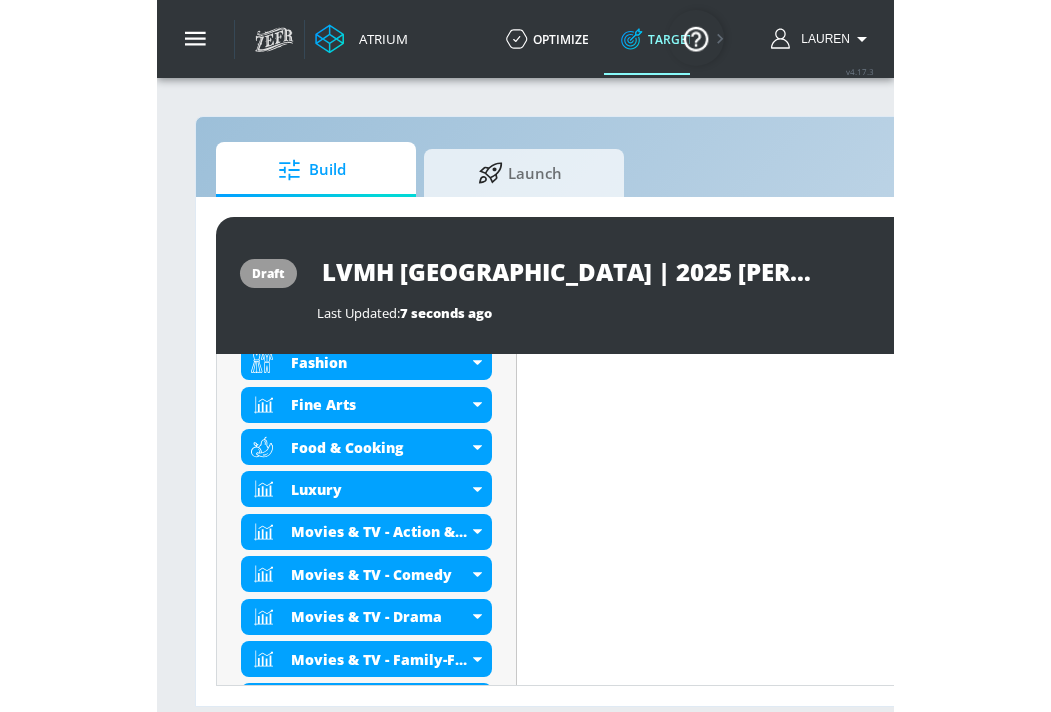 scroll, scrollTop: 973, scrollLeft: 0, axis: vertical 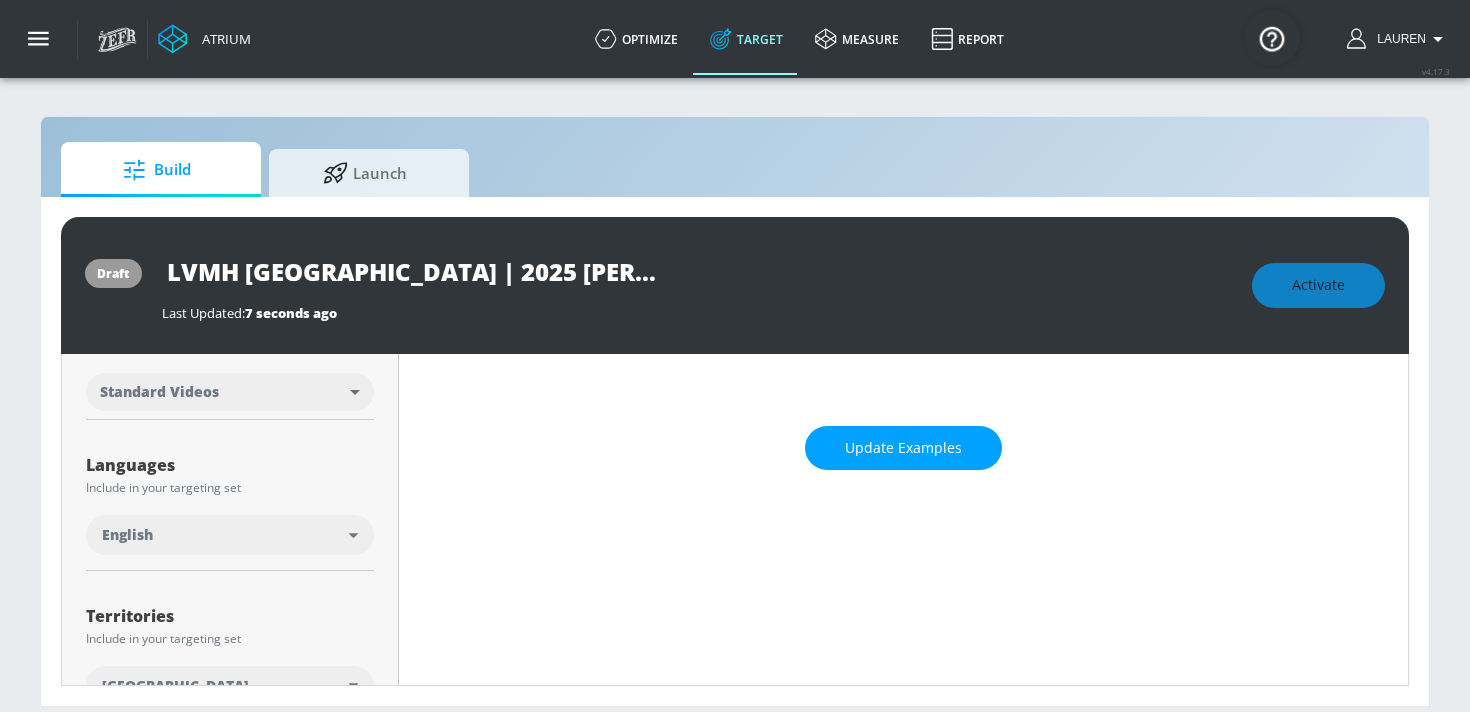 drag, startPoint x: 49, startPoint y: 196, endPoint x: 62, endPoint y: 89, distance: 107.78683 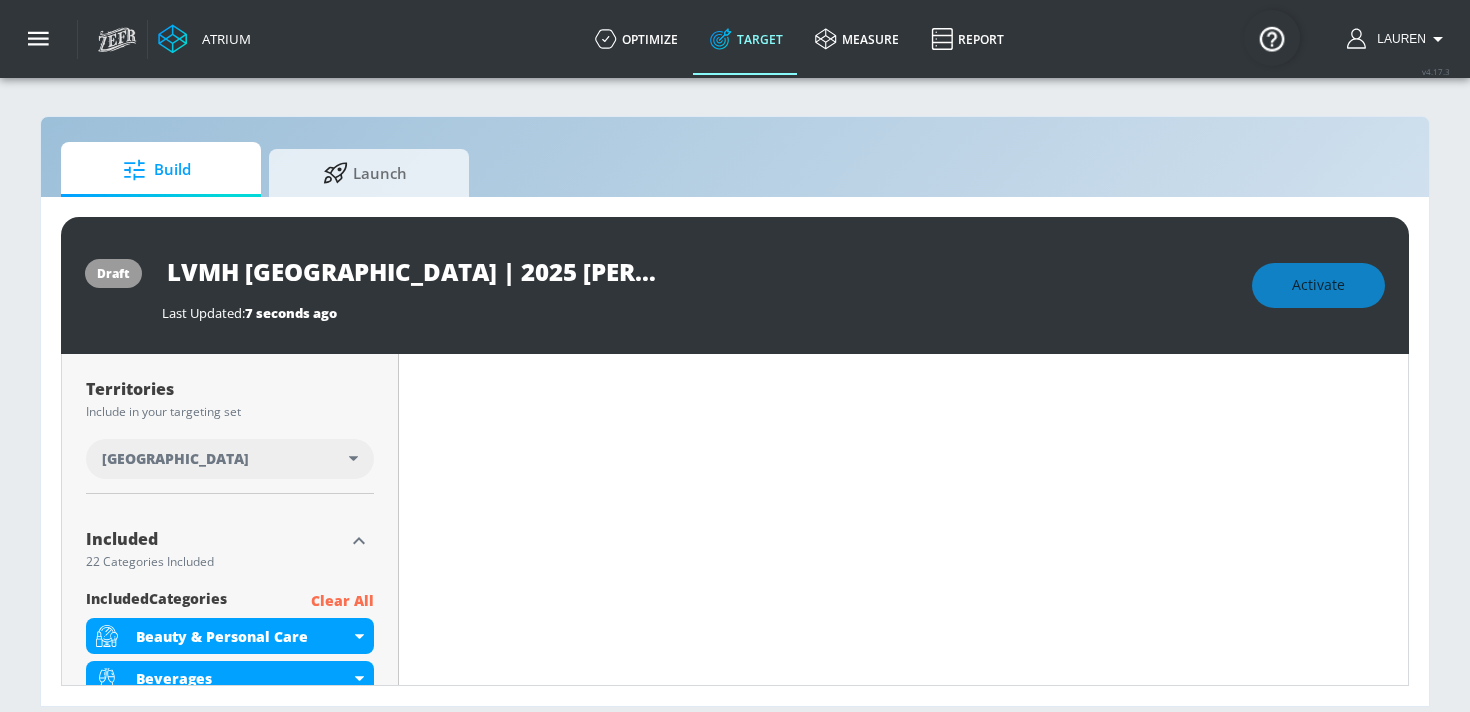 click on "LVMH [GEOGRAPHIC_DATA] | 2025 [PERSON_NAME] Made For More | TS" at bounding box center [412, 271] 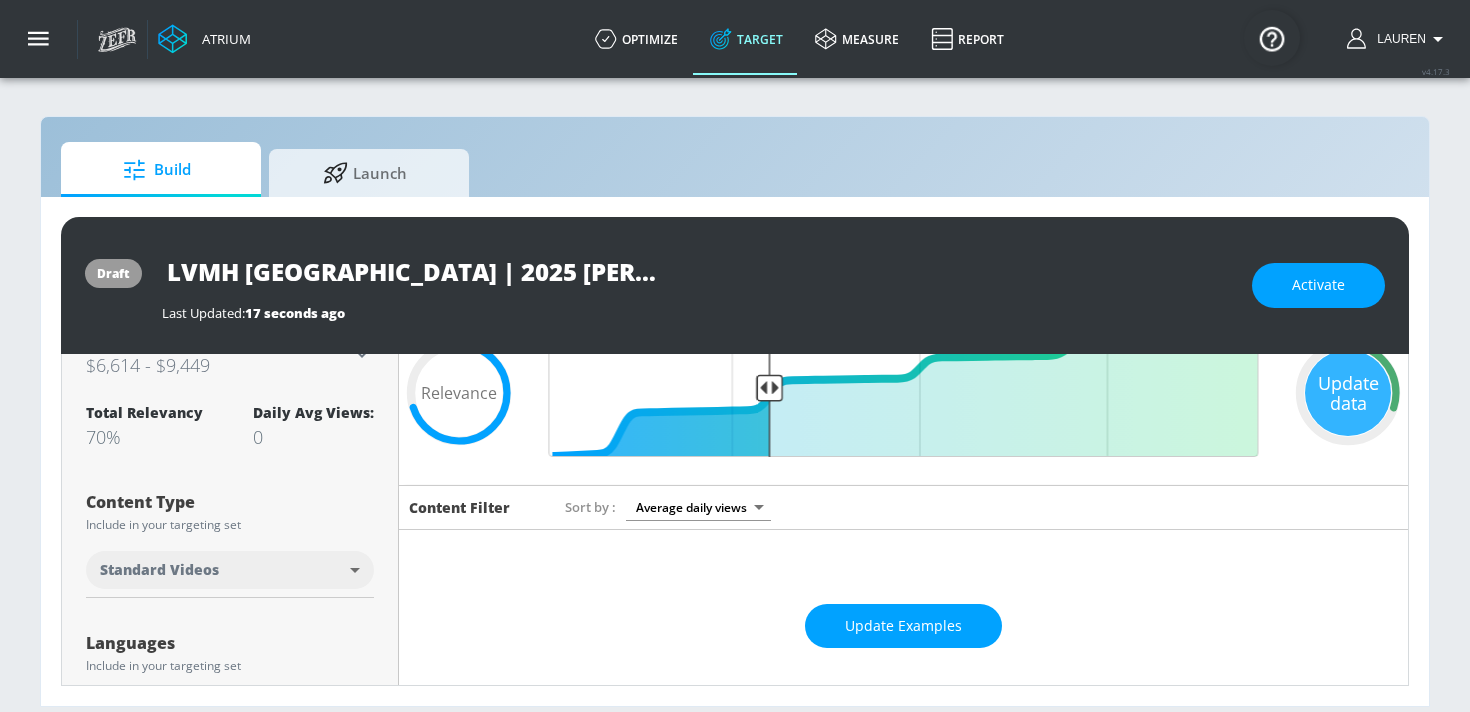 scroll, scrollTop: 0, scrollLeft: 0, axis: both 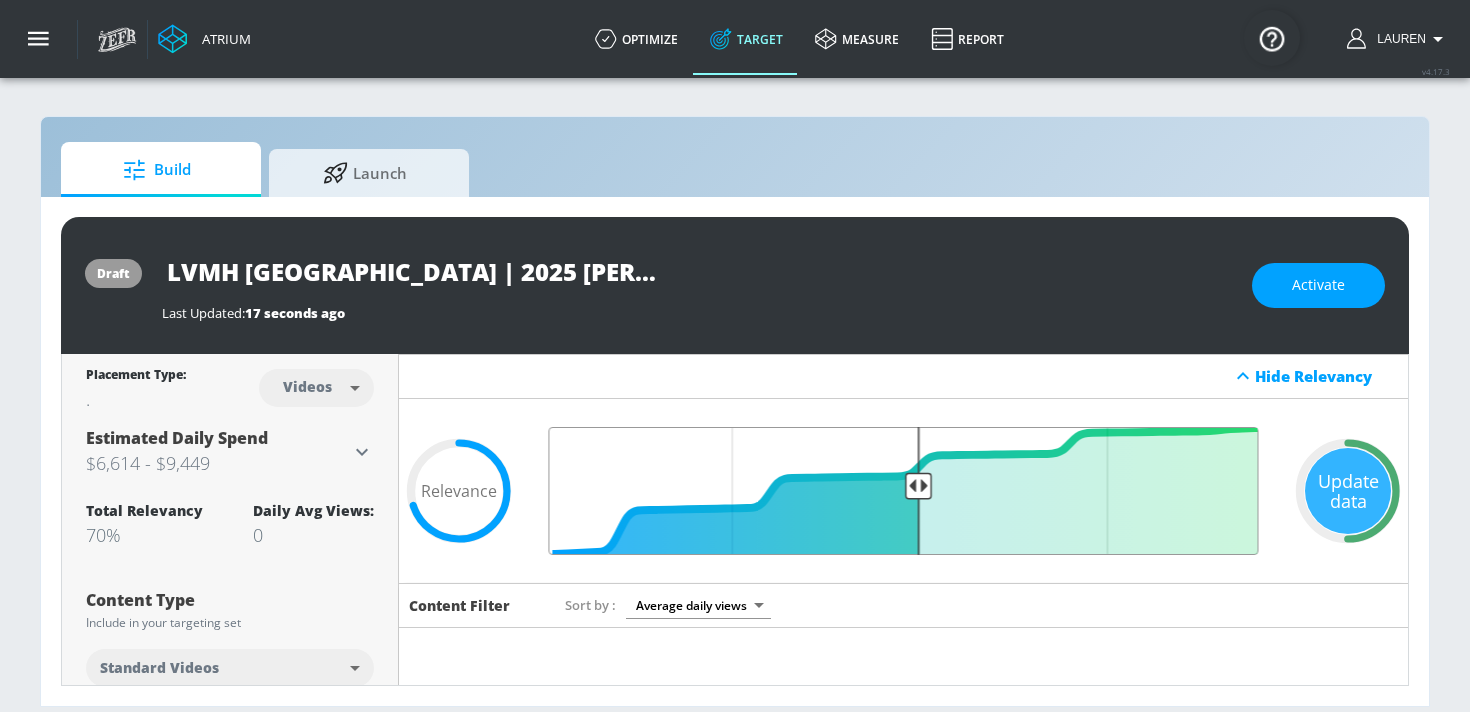 drag, startPoint x: 772, startPoint y: 486, endPoint x: 918, endPoint y: 486, distance: 146 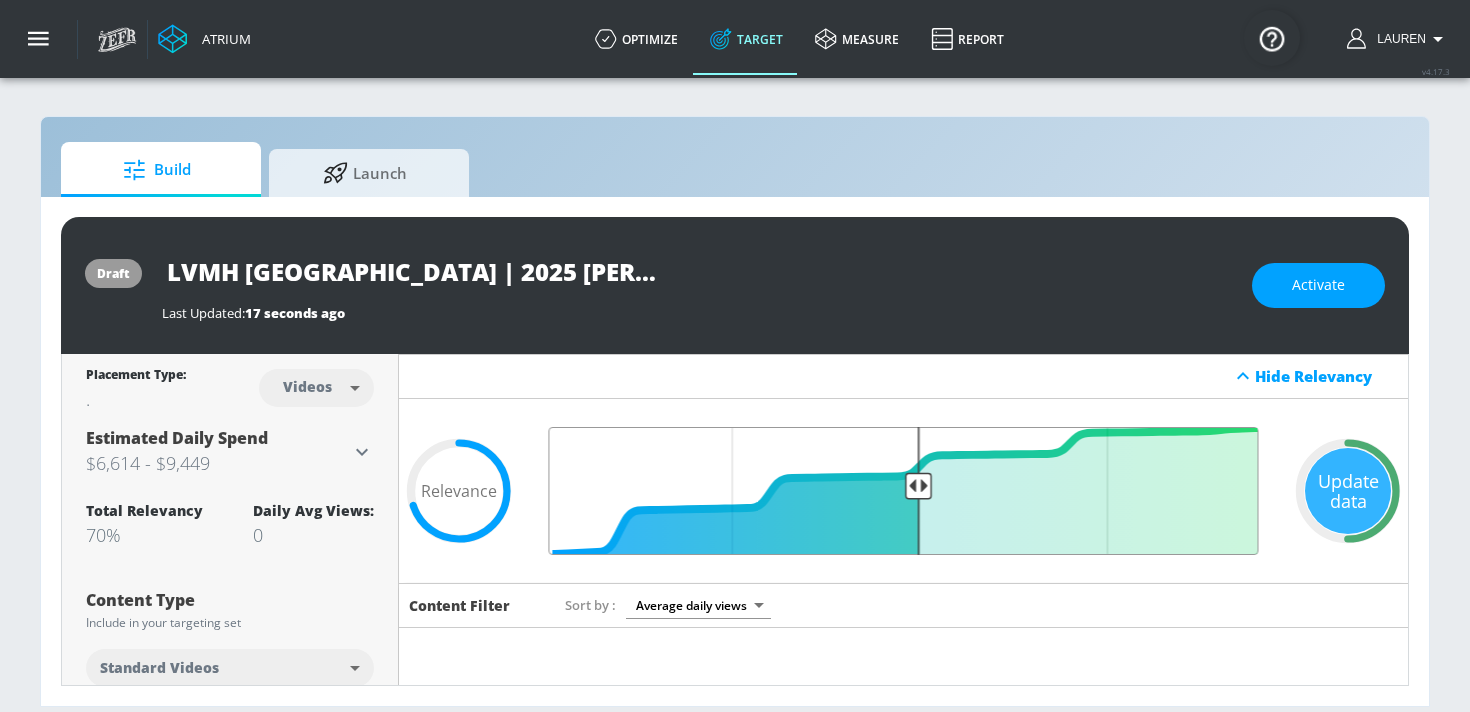 type on "0.5" 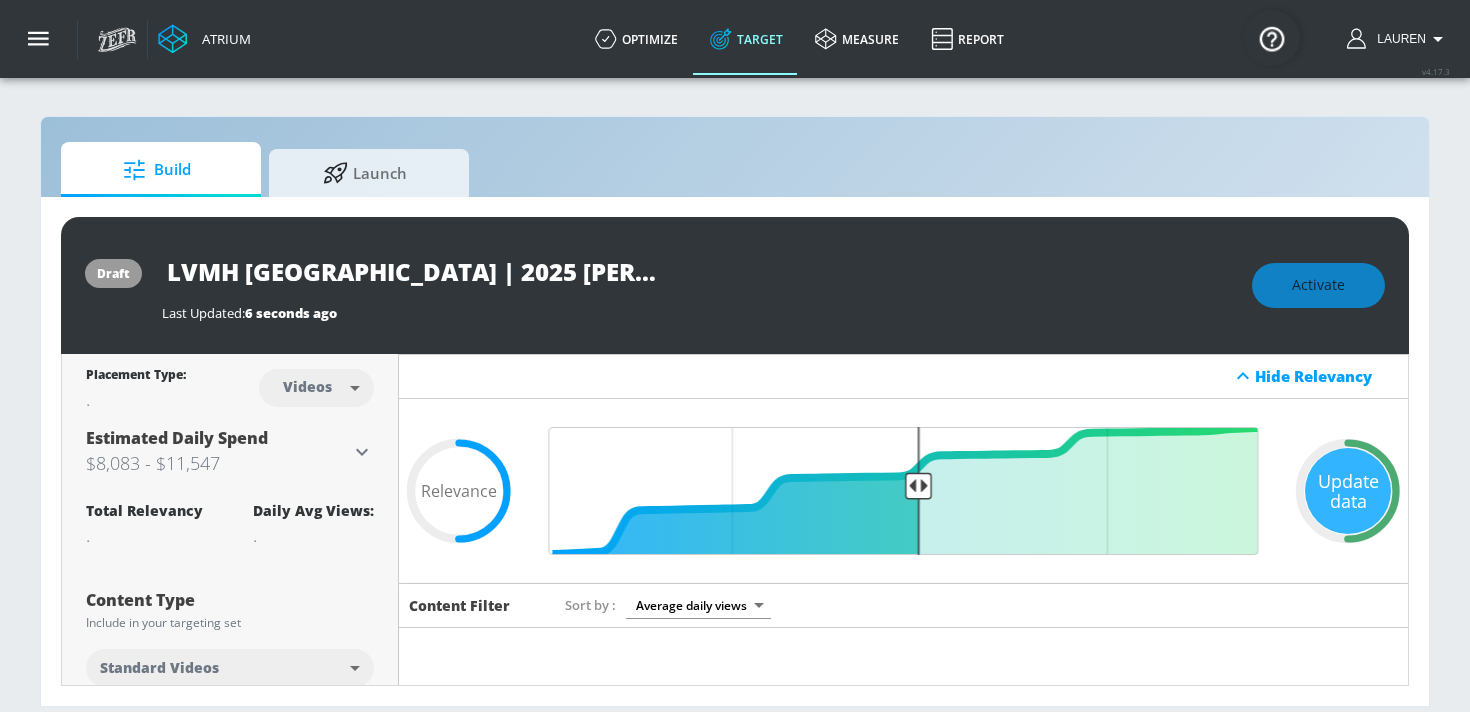 click on "LVMH [GEOGRAPHIC_DATA] | 2025 [PERSON_NAME] Made For More | TS" at bounding box center [412, 271] 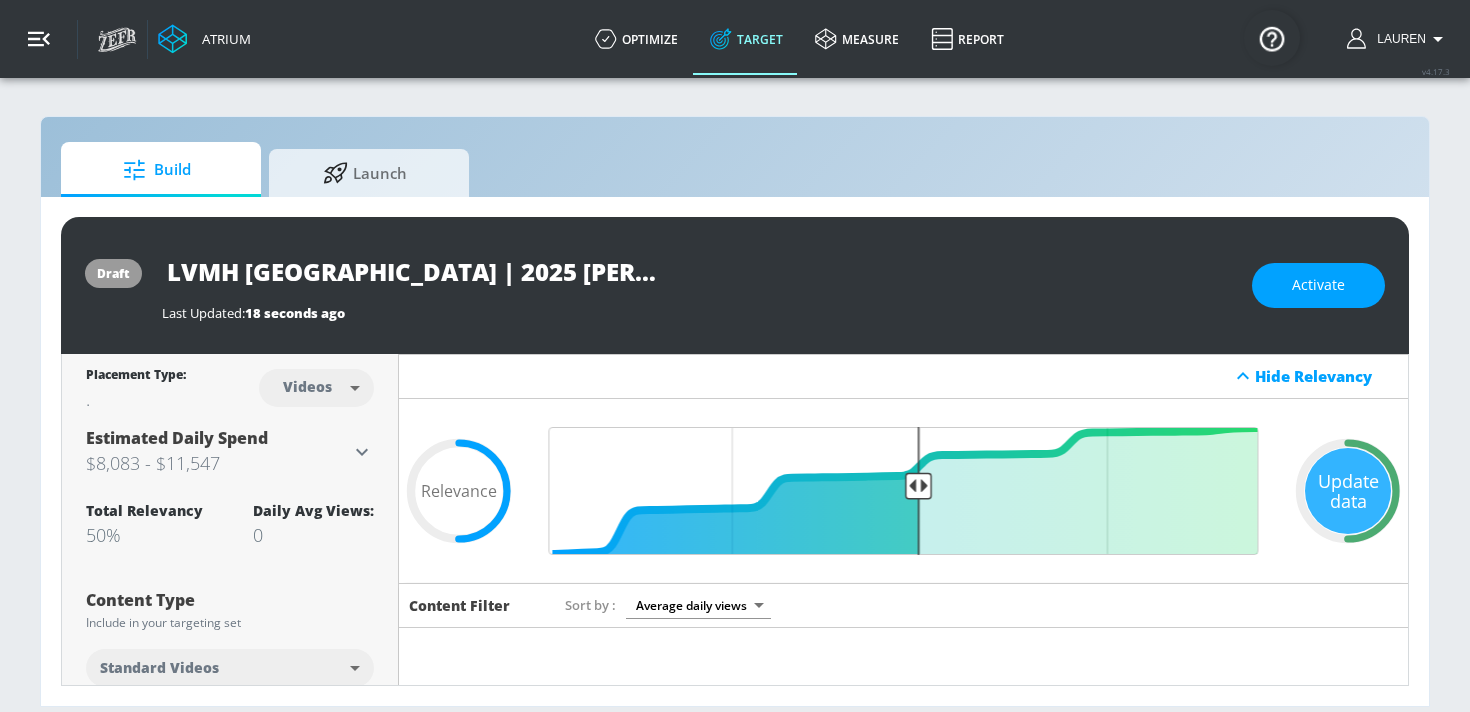 click 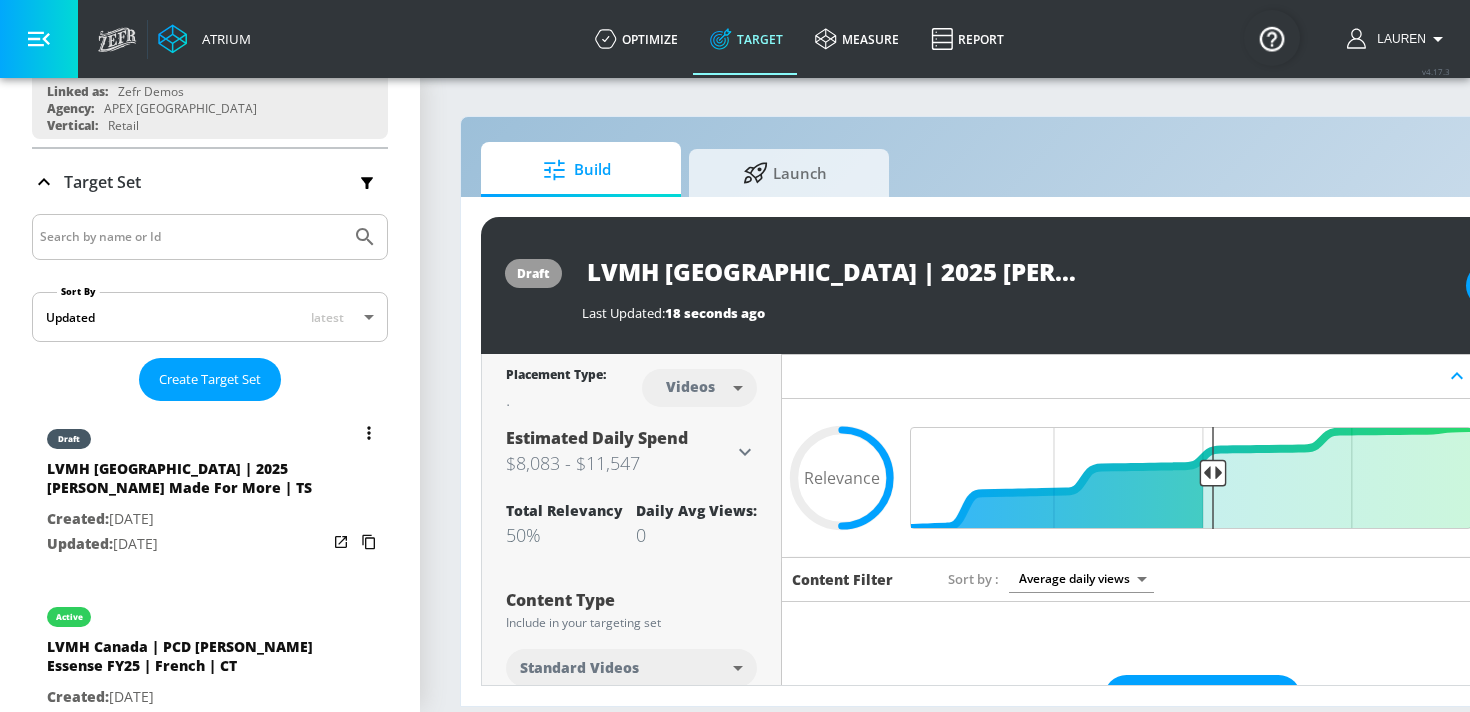 click at bounding box center [369, 433] 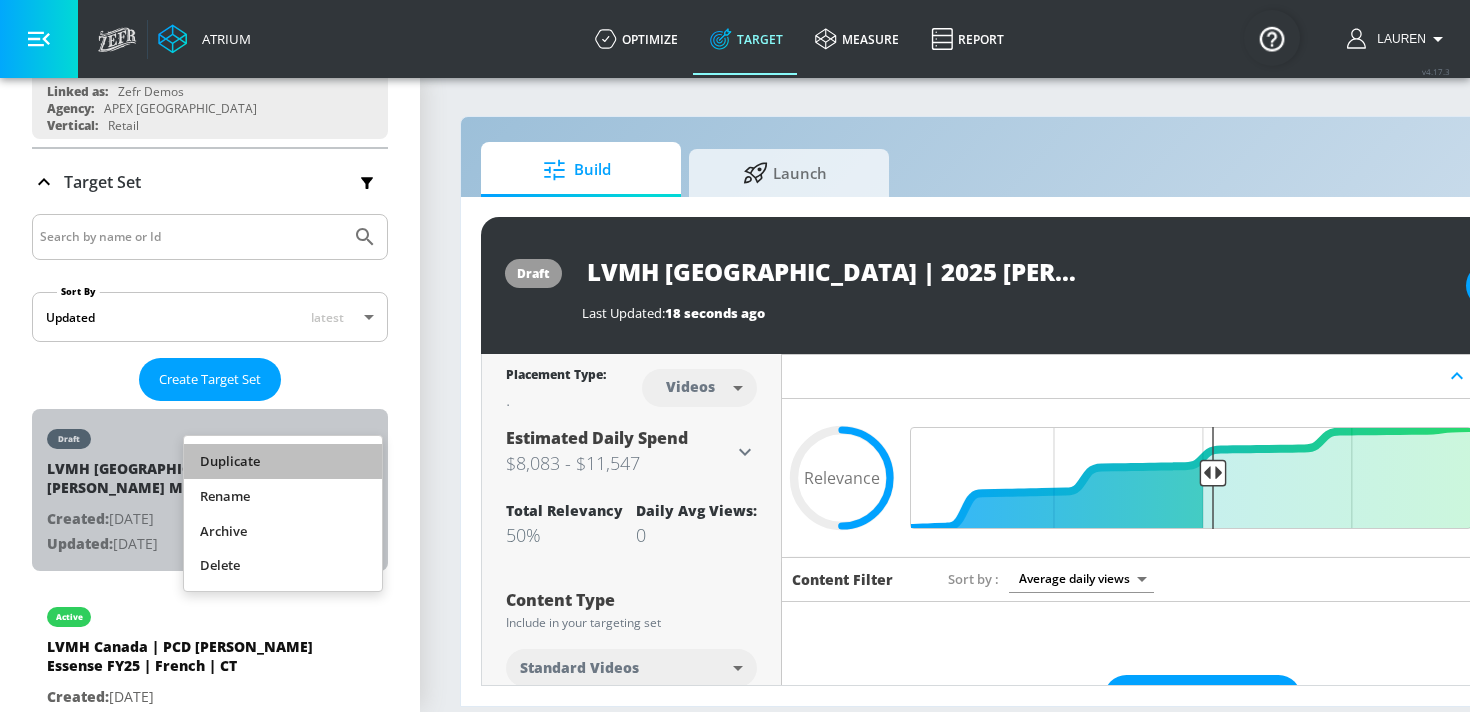click on "Duplicate" at bounding box center (283, 461) 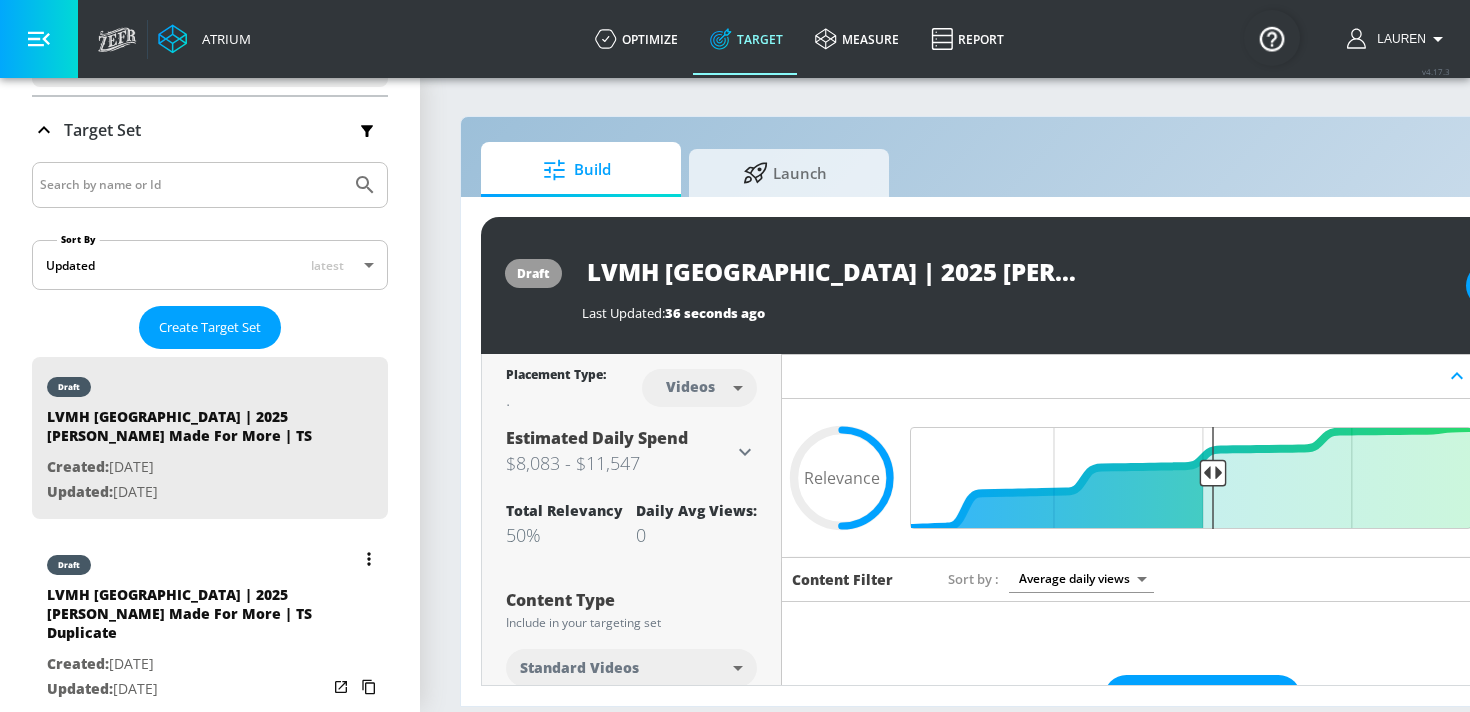 scroll, scrollTop: 325, scrollLeft: 0, axis: vertical 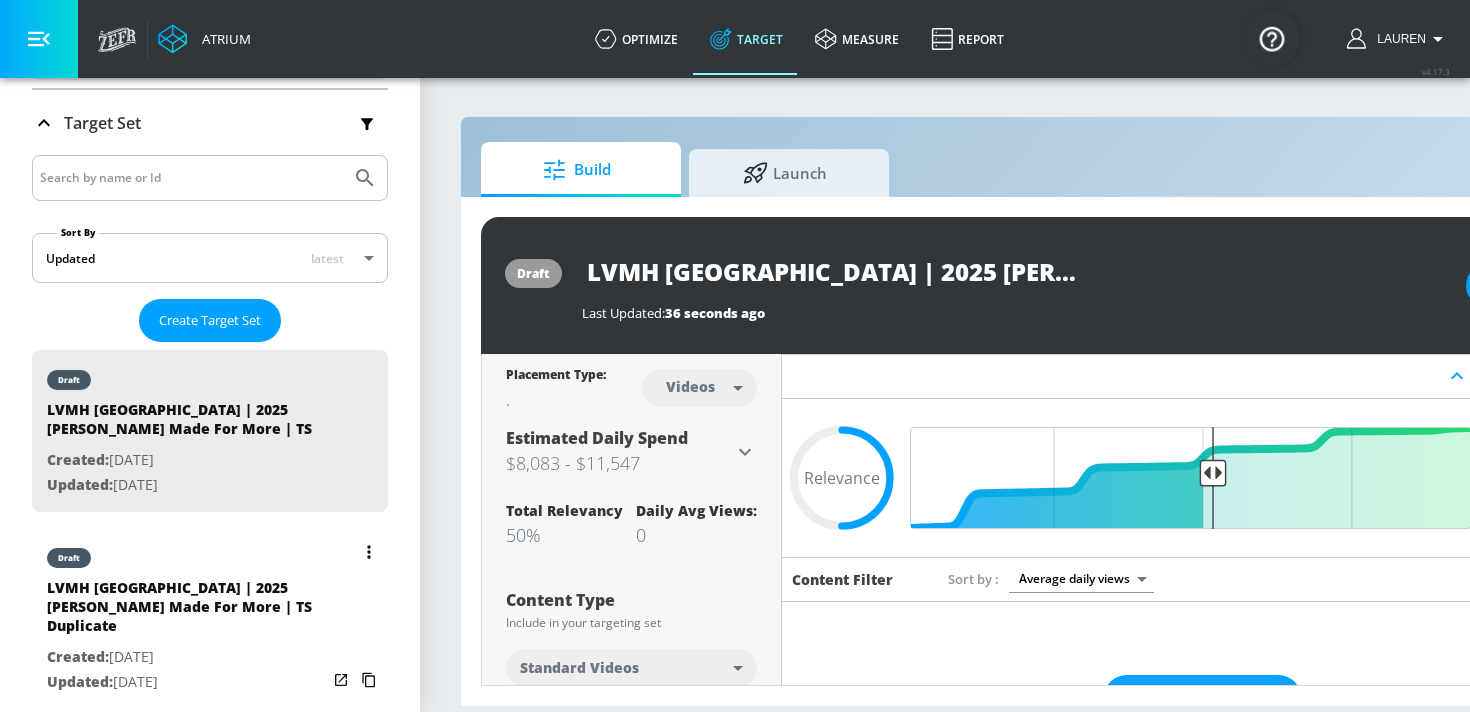 click on "Updated:  Jul. 22, 2025" at bounding box center [187, 682] 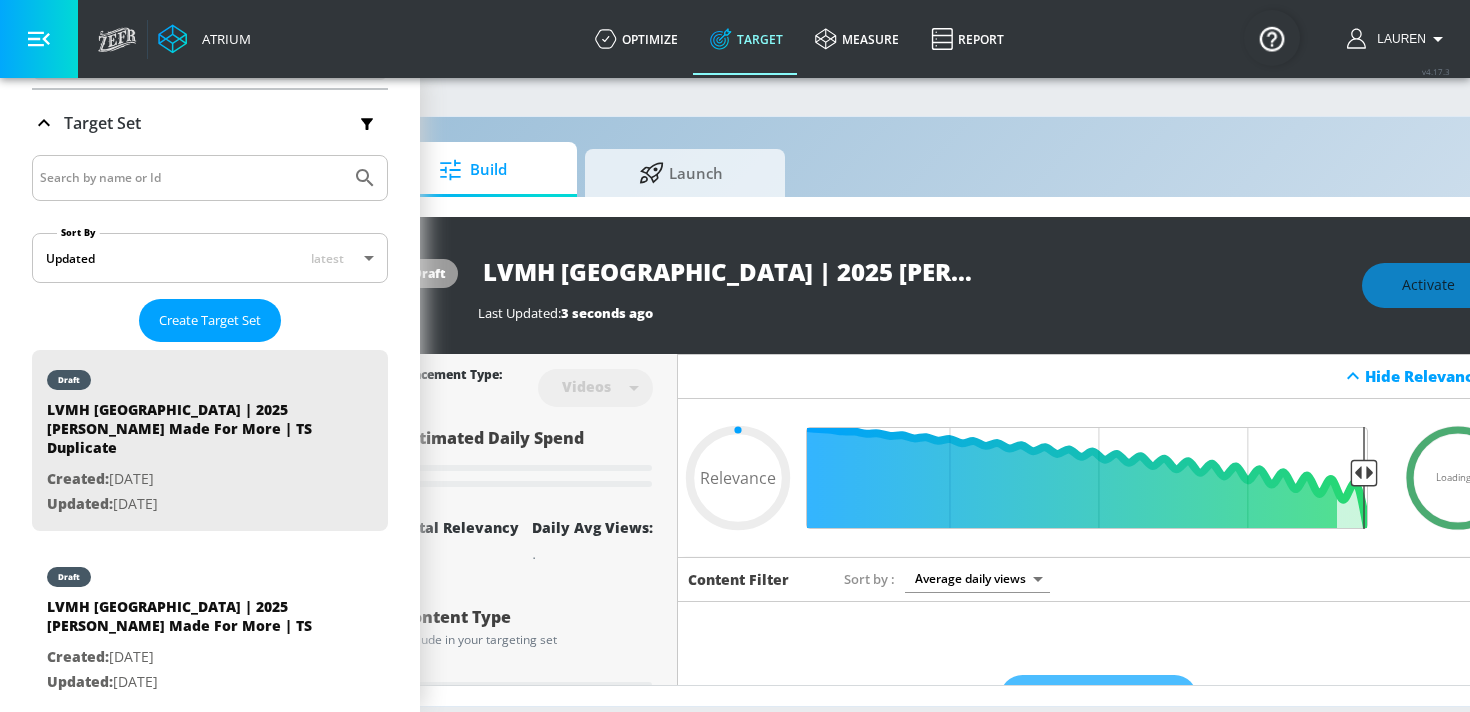 scroll, scrollTop: 0, scrollLeft: 214, axis: horizontal 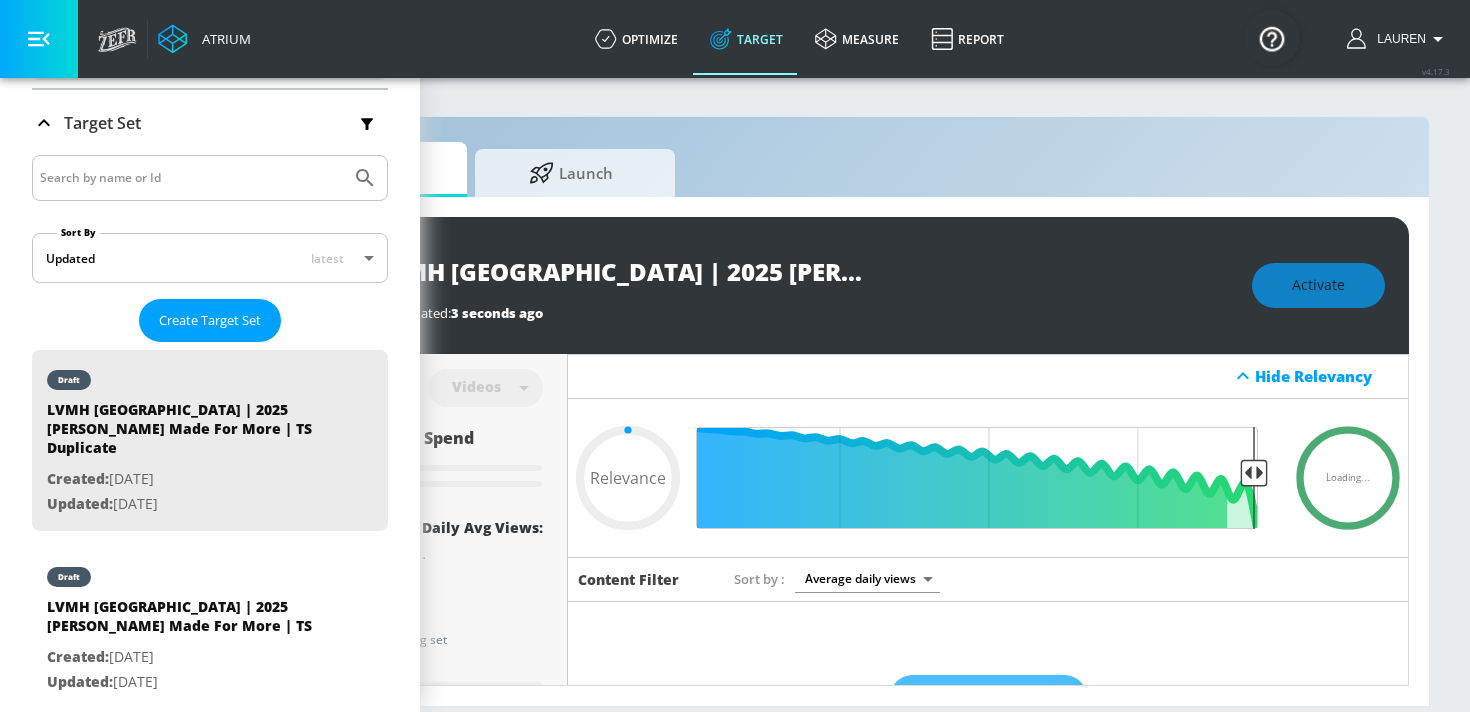 click on "Activate" at bounding box center [1318, 285] 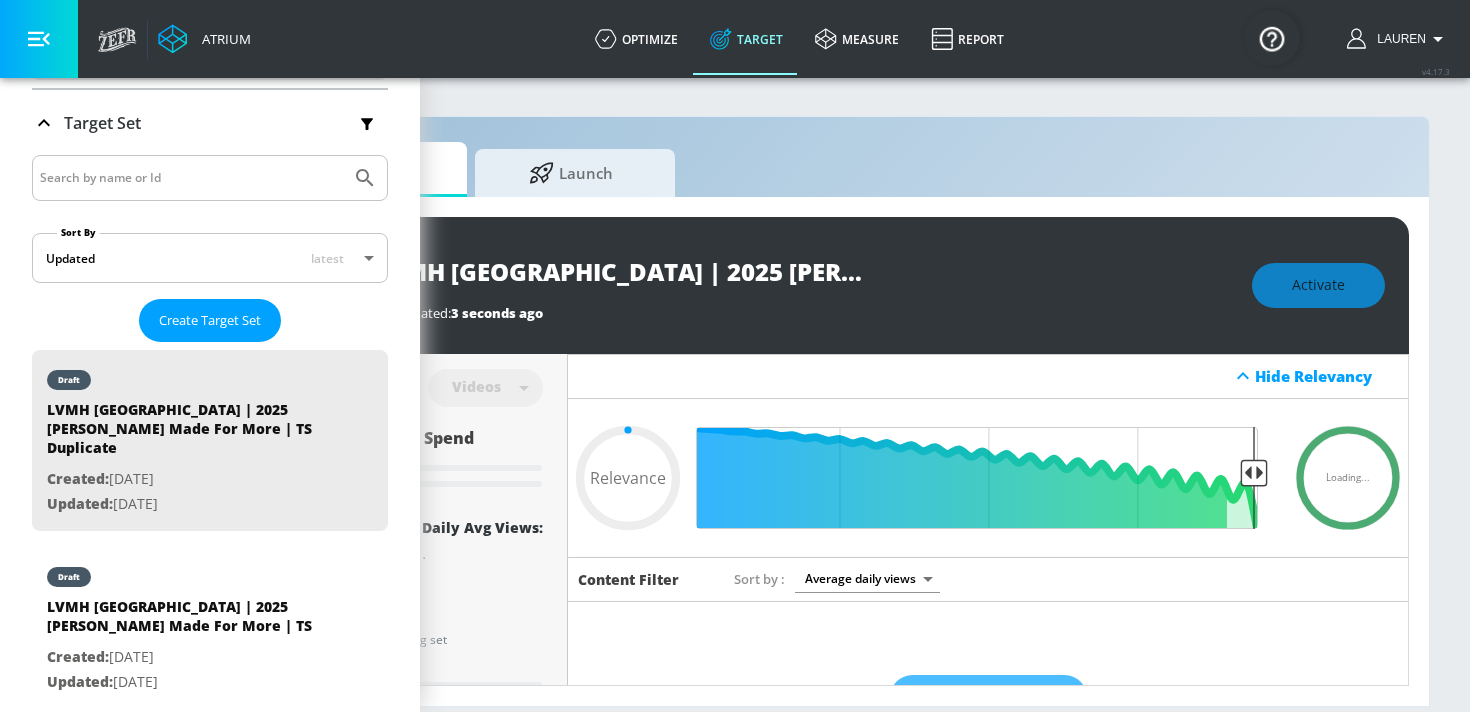 click on "Hide Relevancy" at bounding box center [988, 376] 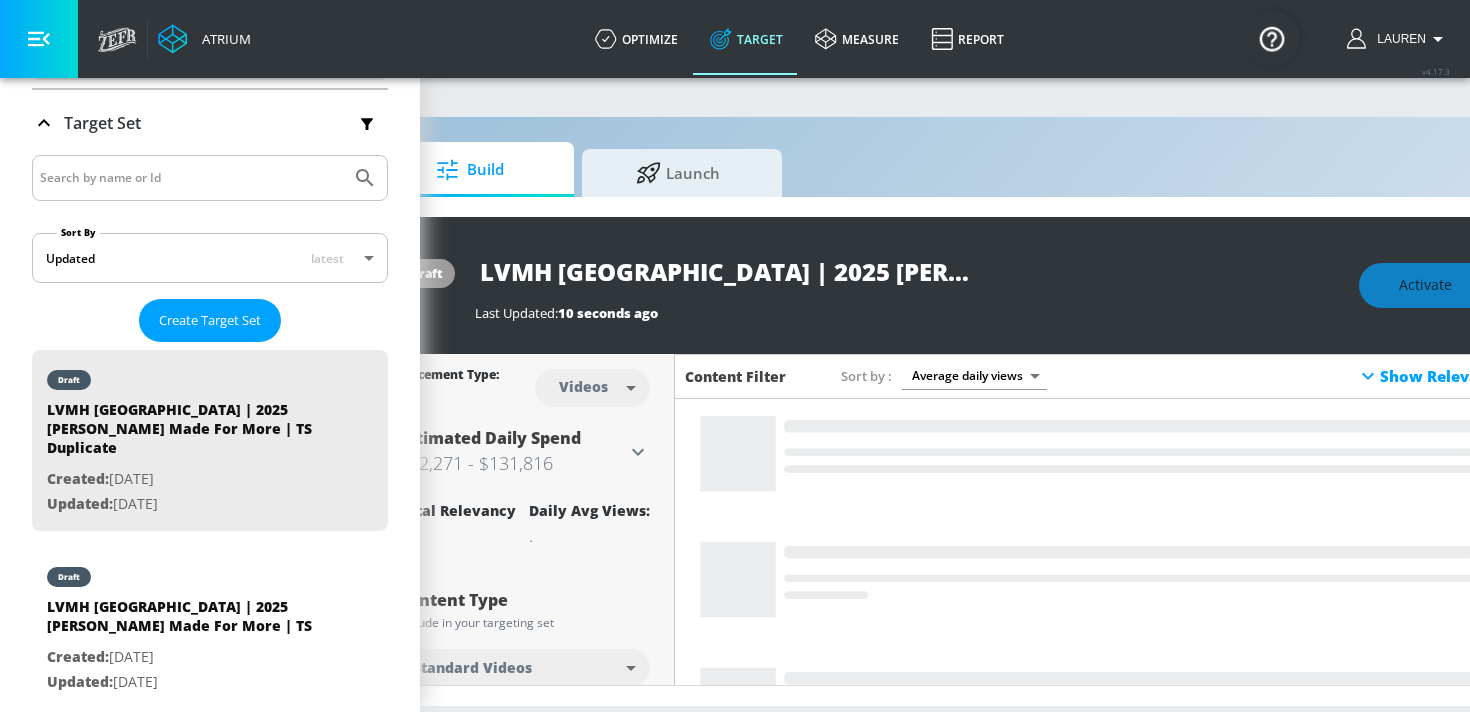 scroll, scrollTop: 0, scrollLeft: 0, axis: both 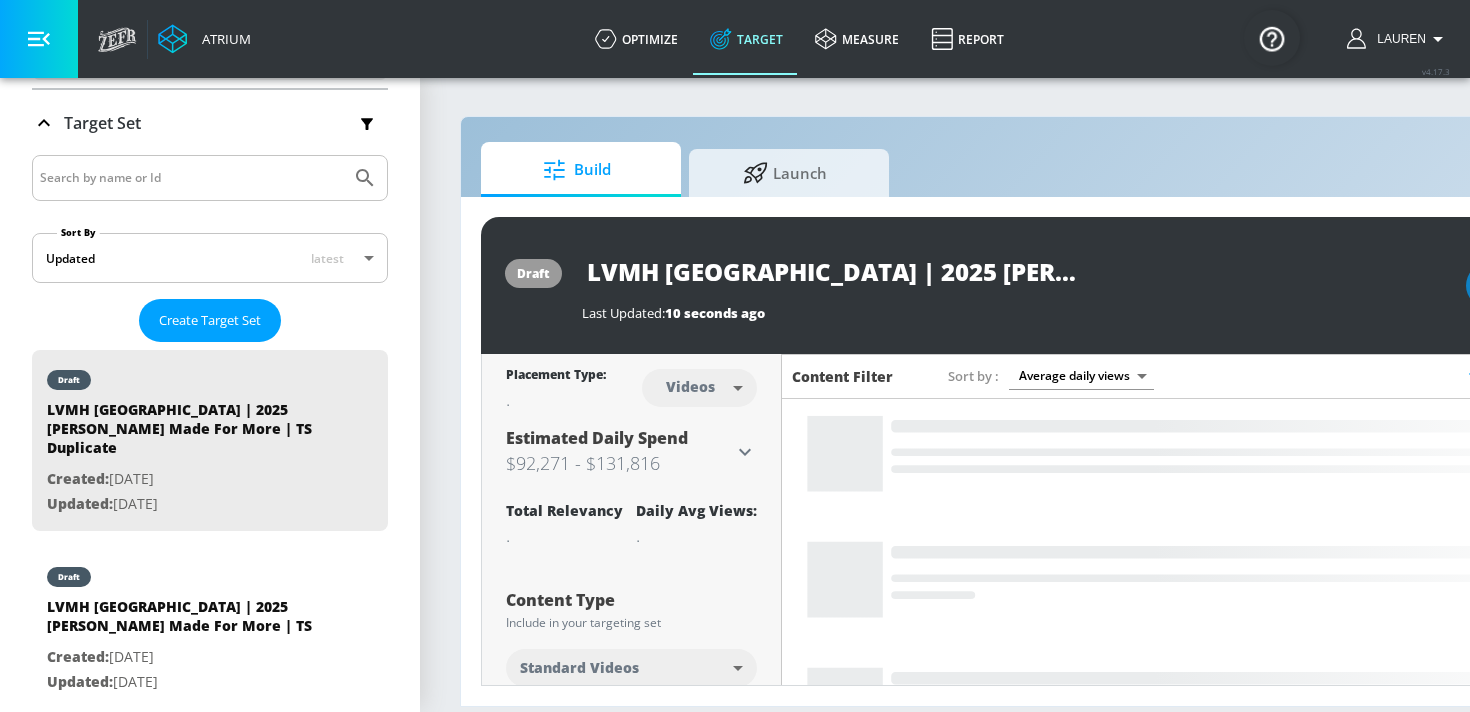 click on "Content Filter Sort by Average daily views avg_daily_views_last_7_days Show Relevancy" at bounding box center [1202, 376] 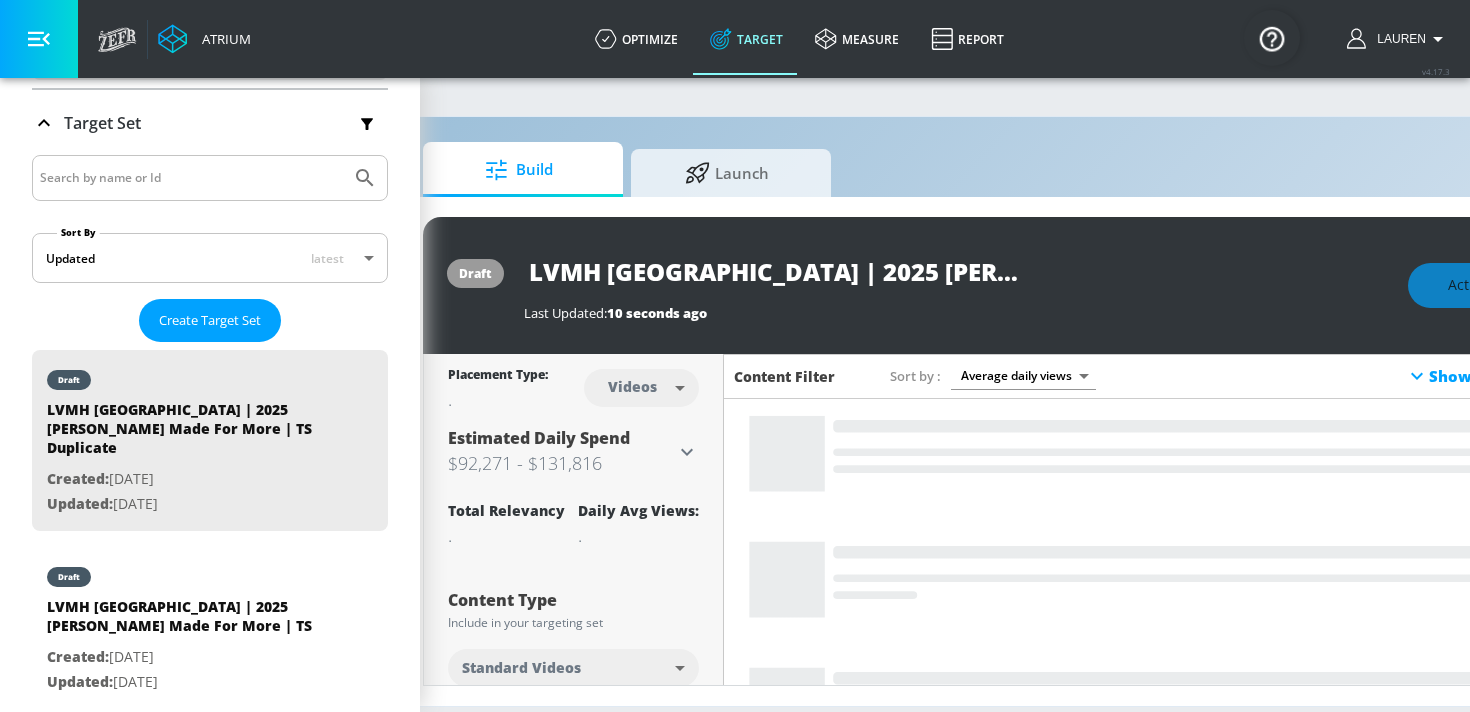 scroll, scrollTop: 0, scrollLeft: 0, axis: both 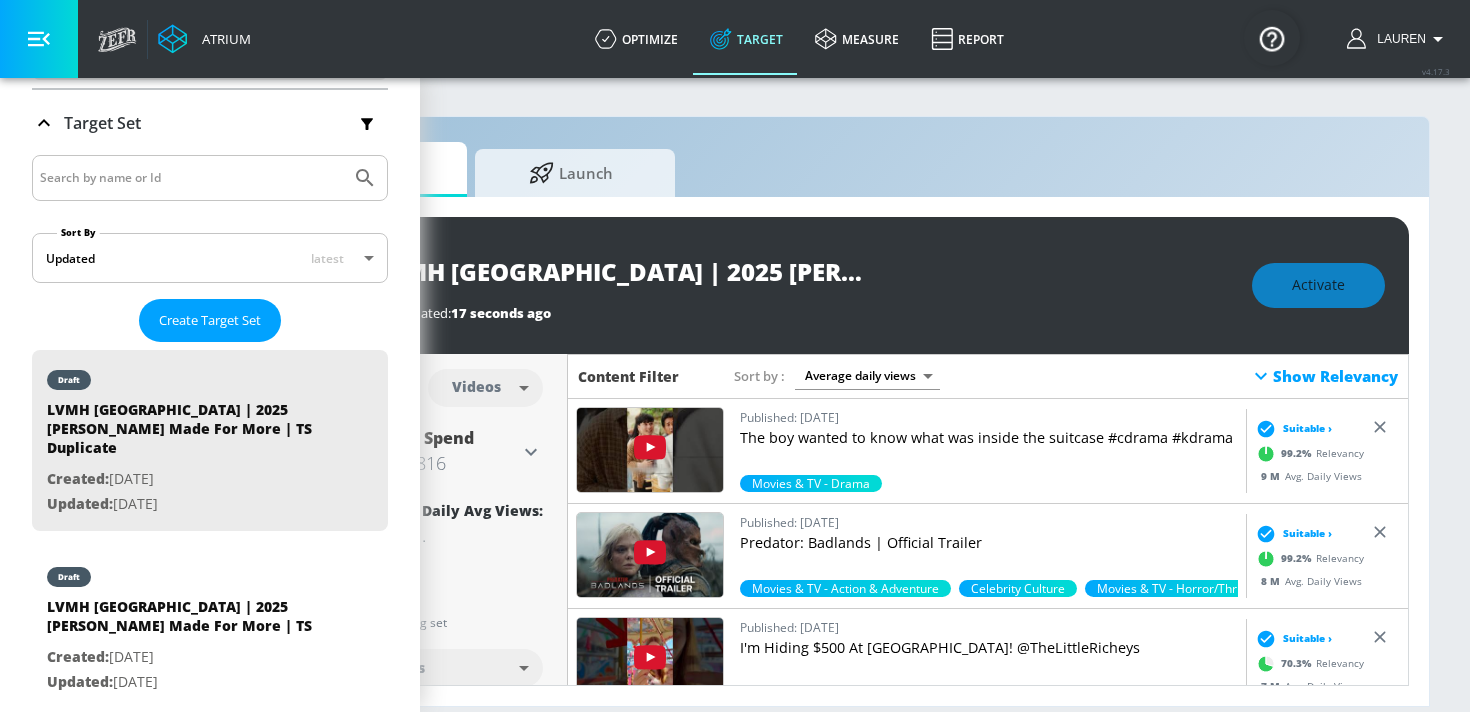 click 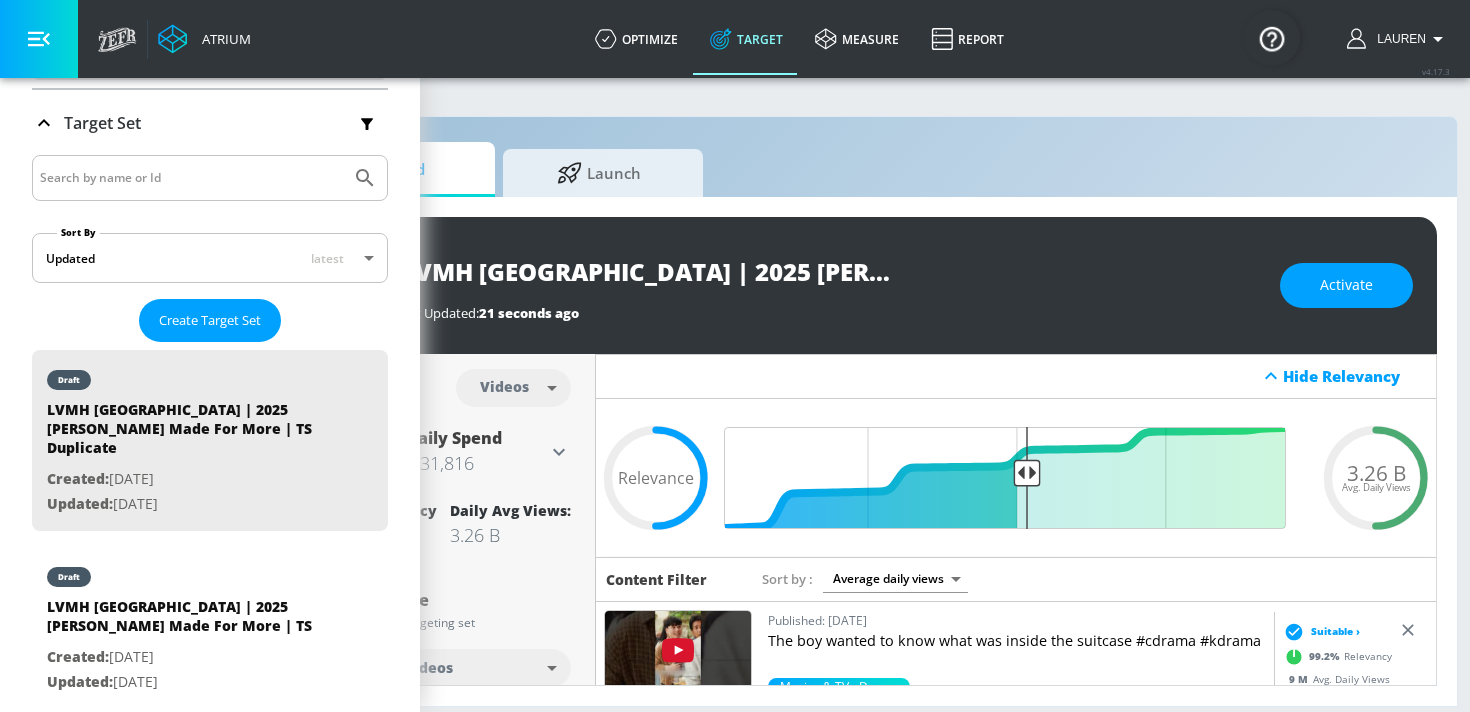 scroll, scrollTop: 0, scrollLeft: 214, axis: horizontal 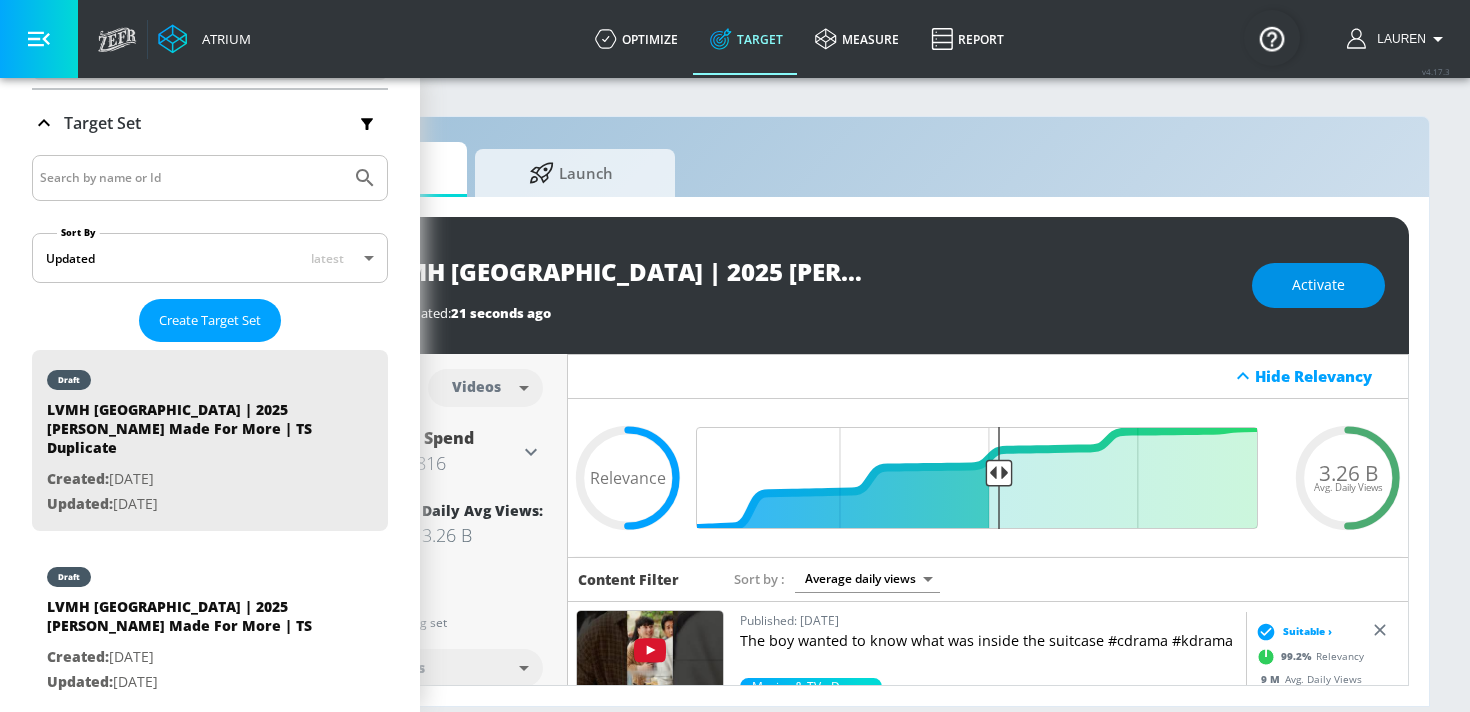 click on "Activate" at bounding box center [1318, 285] 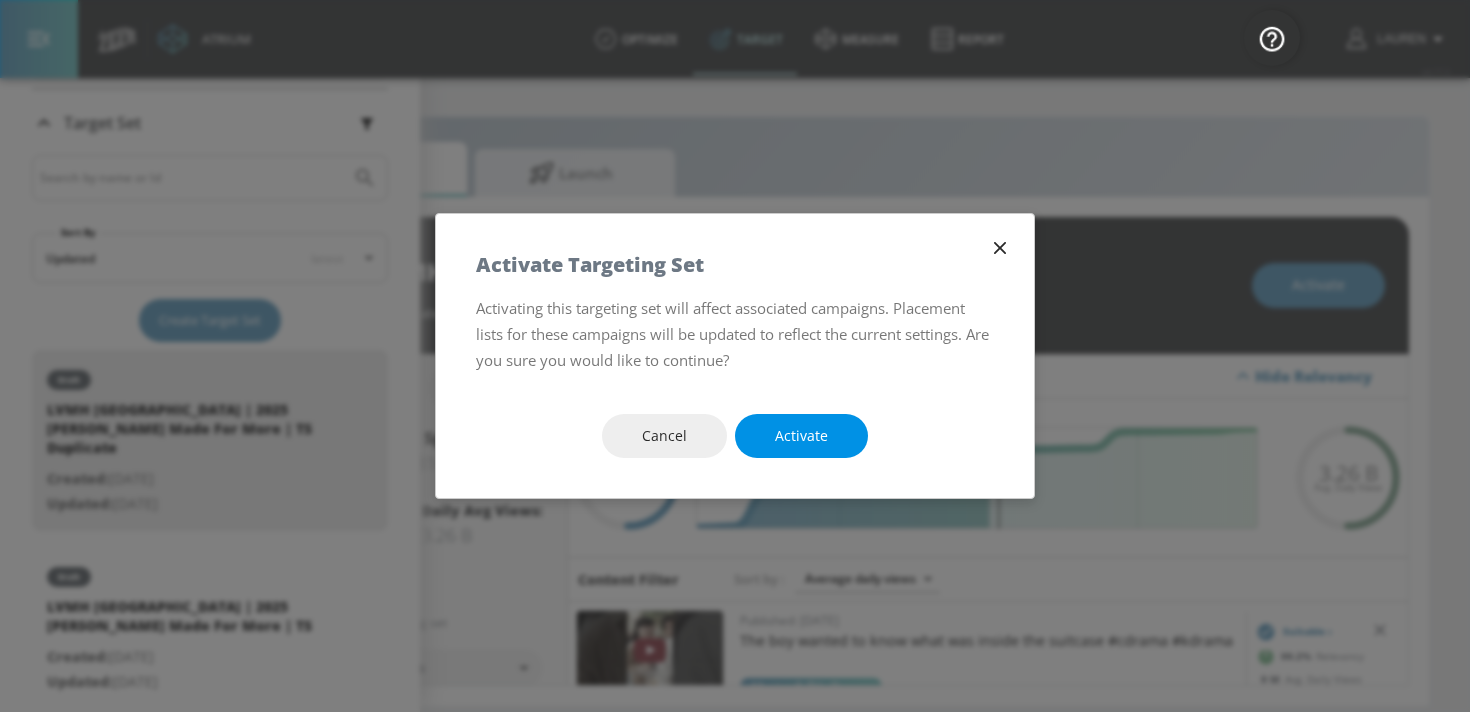 click on "Activate" at bounding box center (801, 436) 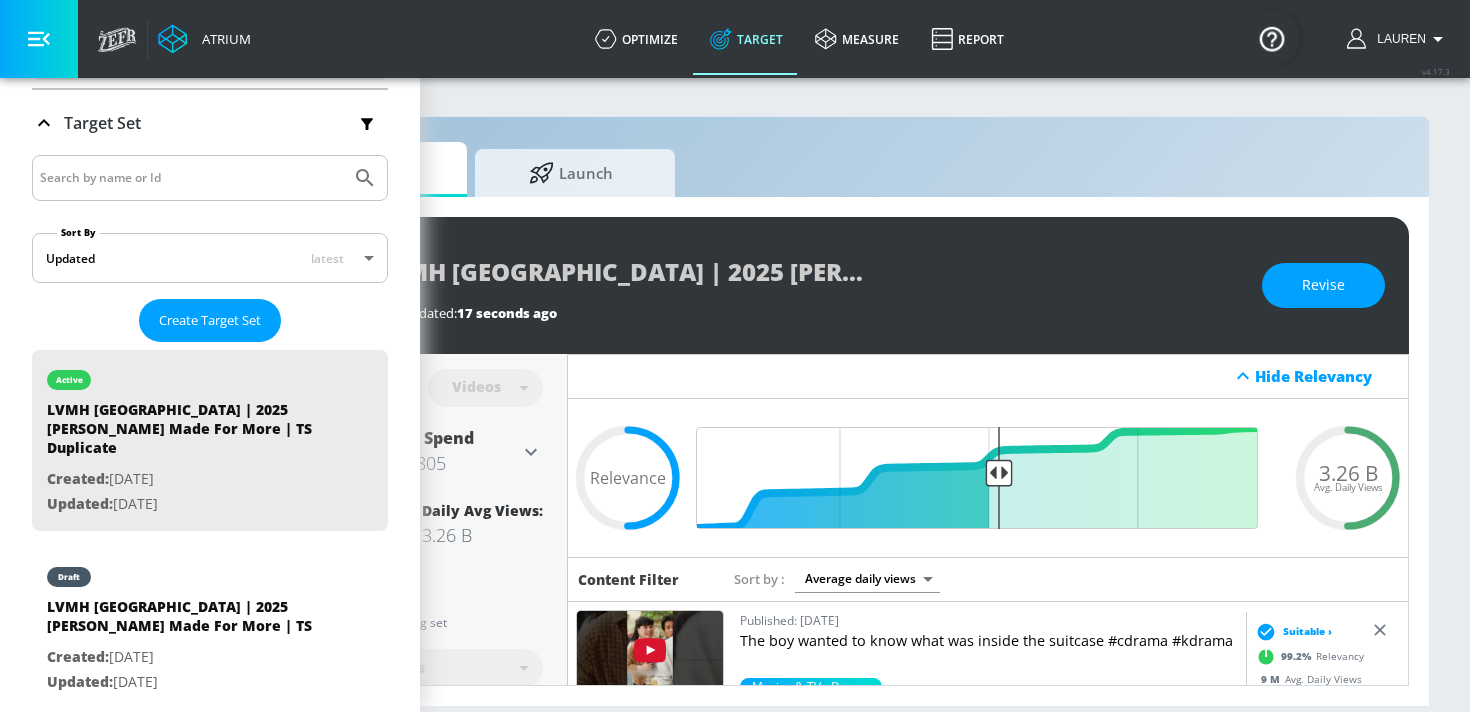 click on "3.26 B" at bounding box center (482, 535) 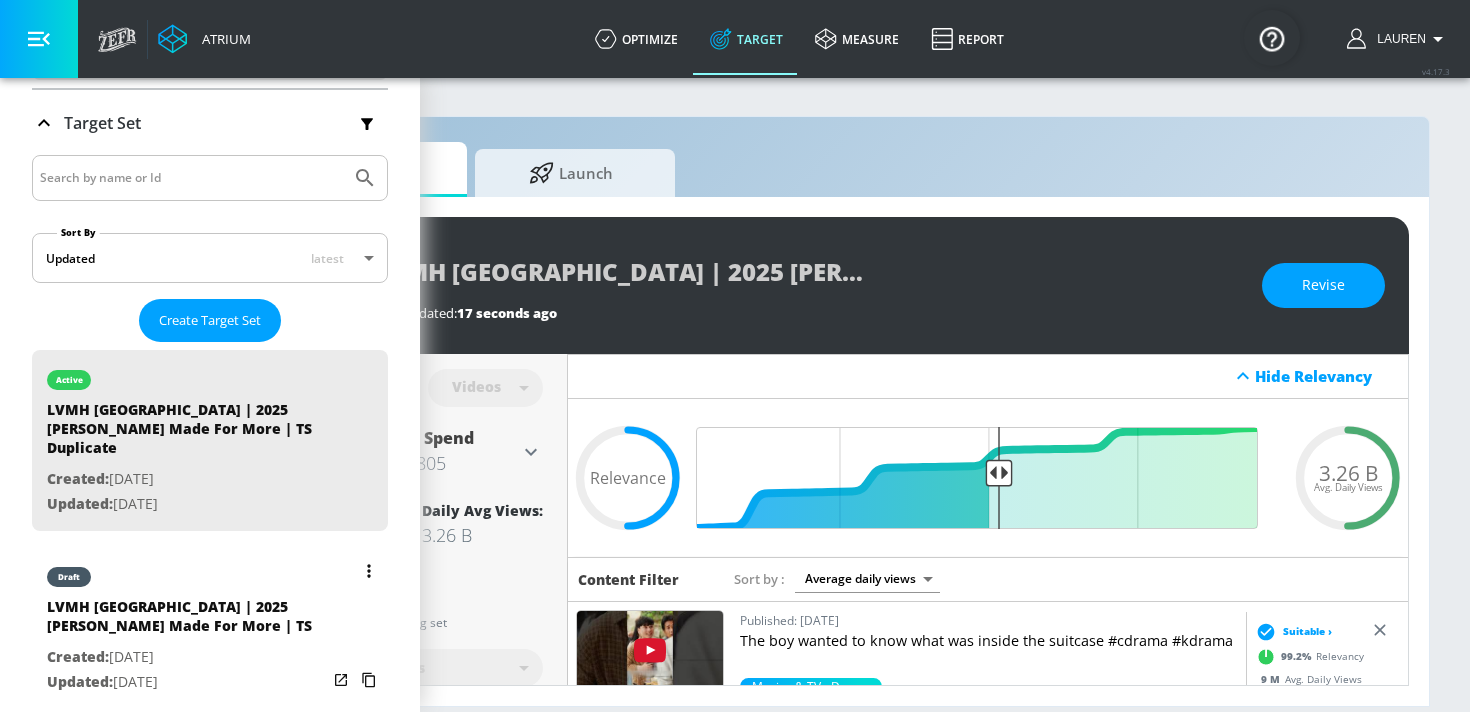 click on "Created:  Jul. 22, 2025" at bounding box center (187, 657) 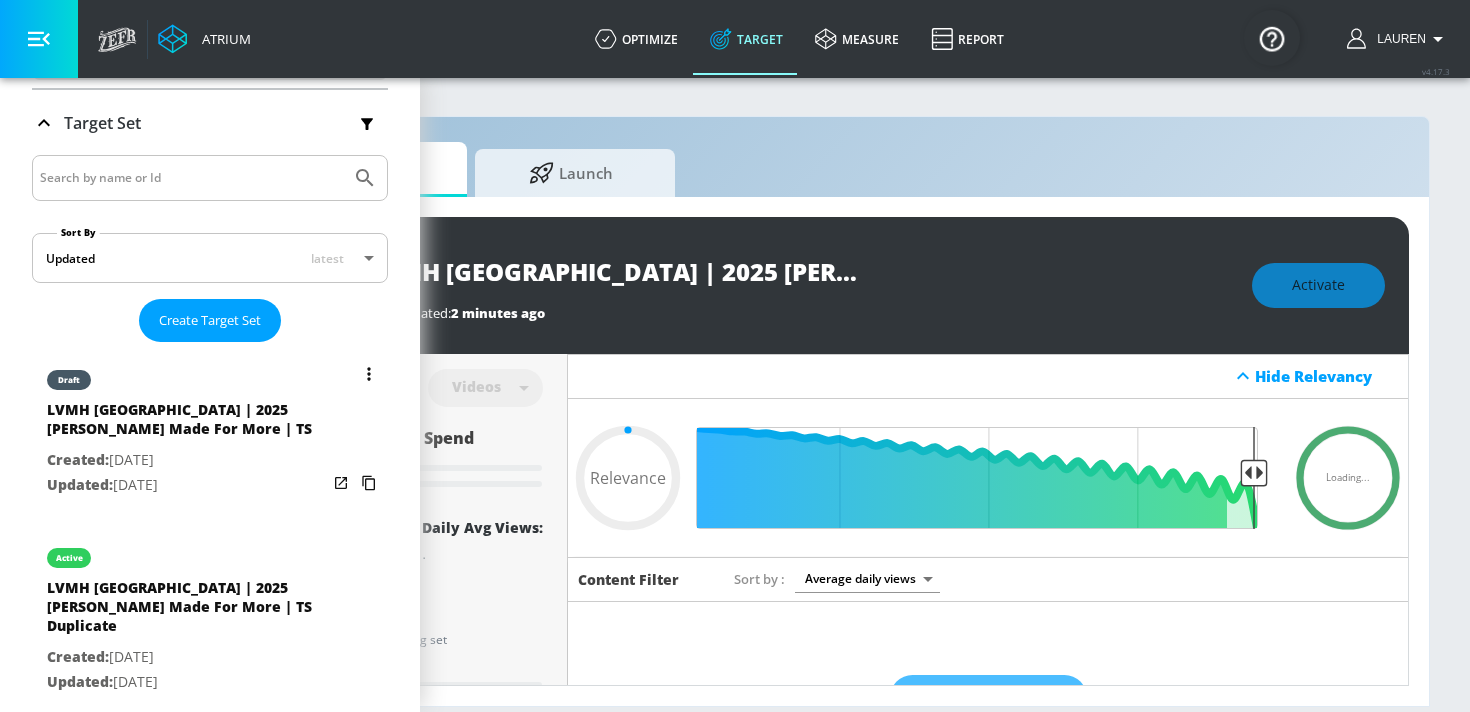 type on "LVMH [GEOGRAPHIC_DATA] | 2025 [PERSON_NAME] Made For More | TS" 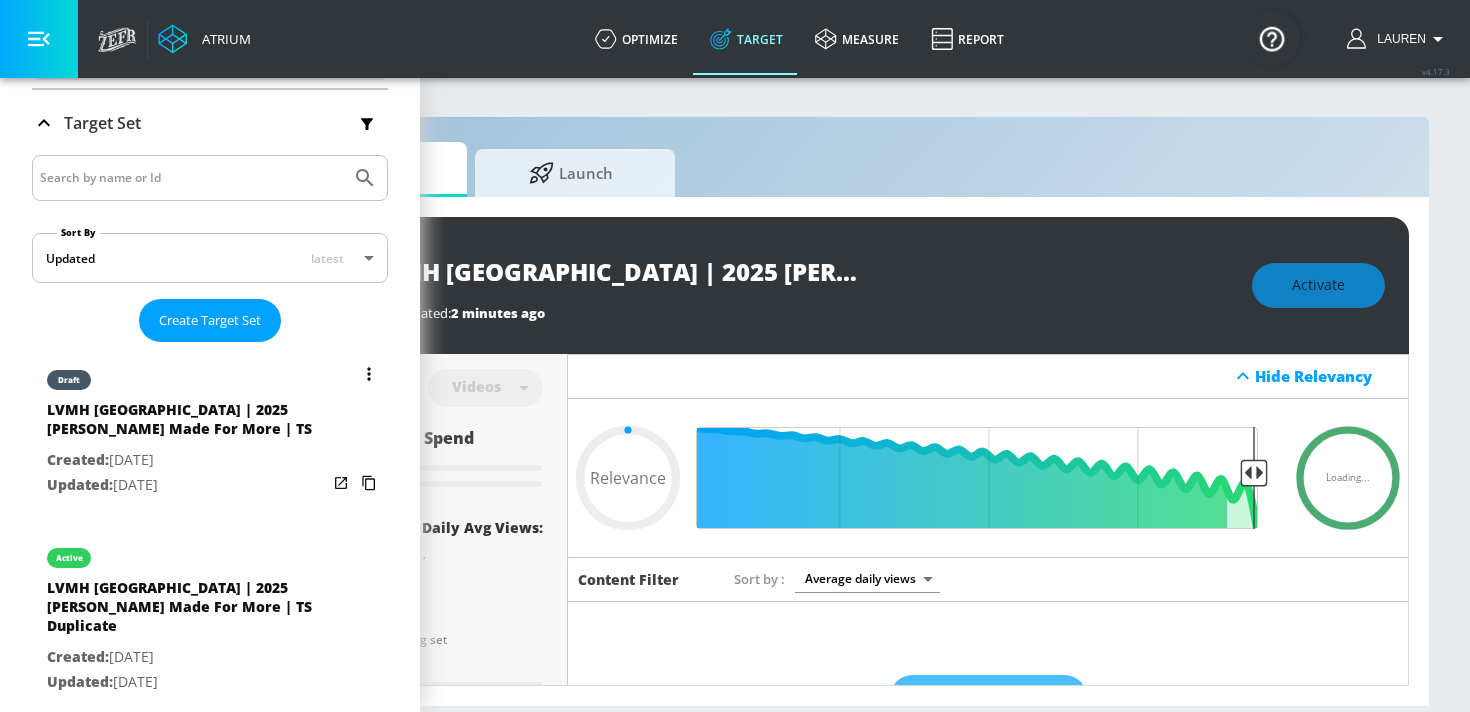 type on "0.05" 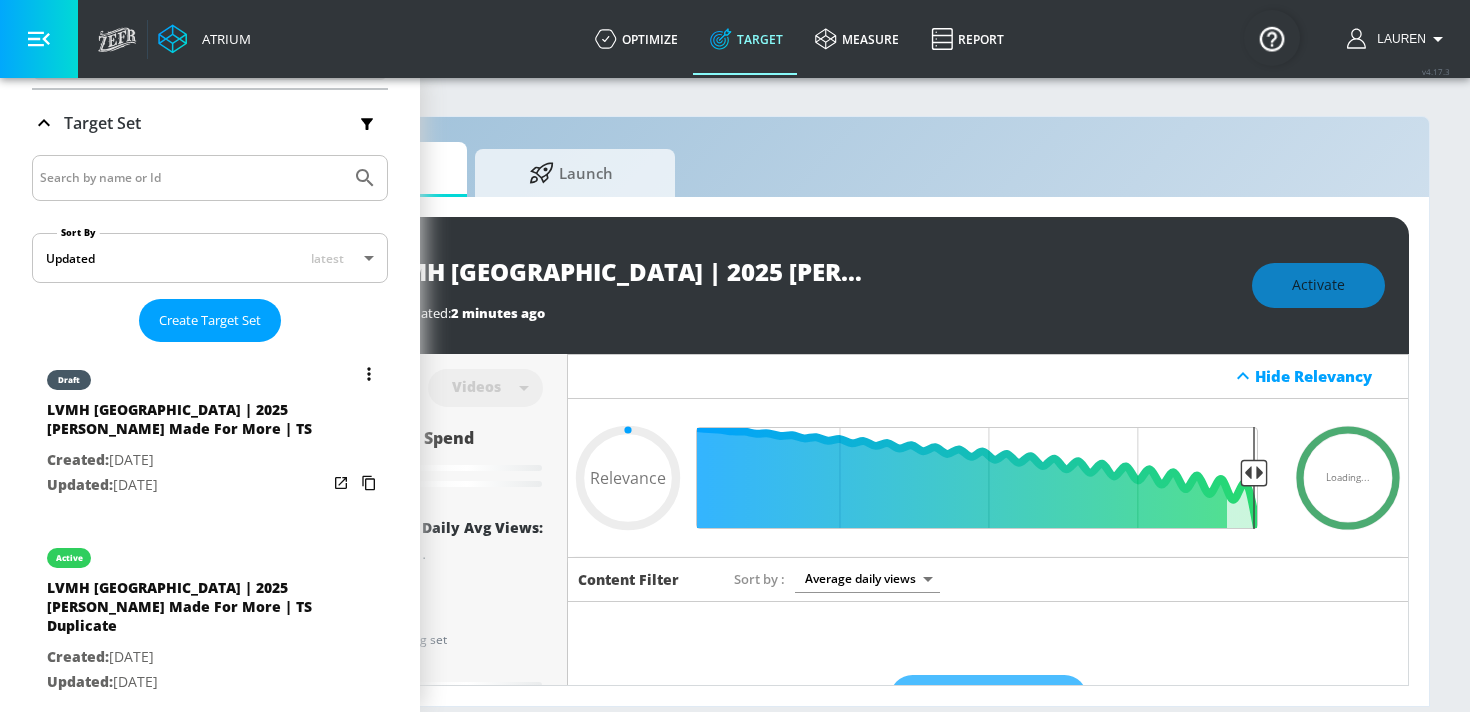 scroll, scrollTop: 0, scrollLeft: 0, axis: both 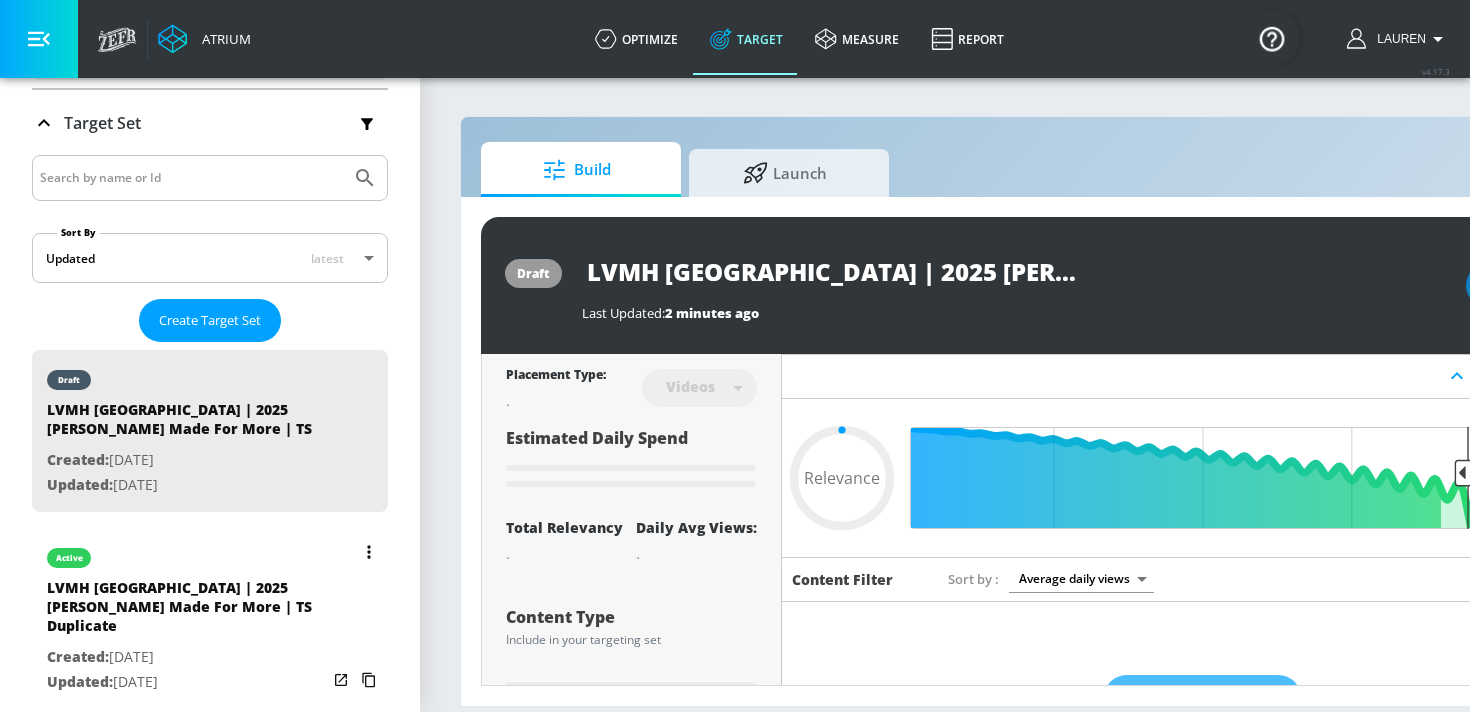 click on "LVMH Canada | 2025 Hennessy Made For More | TS Duplicate" at bounding box center [187, 611] 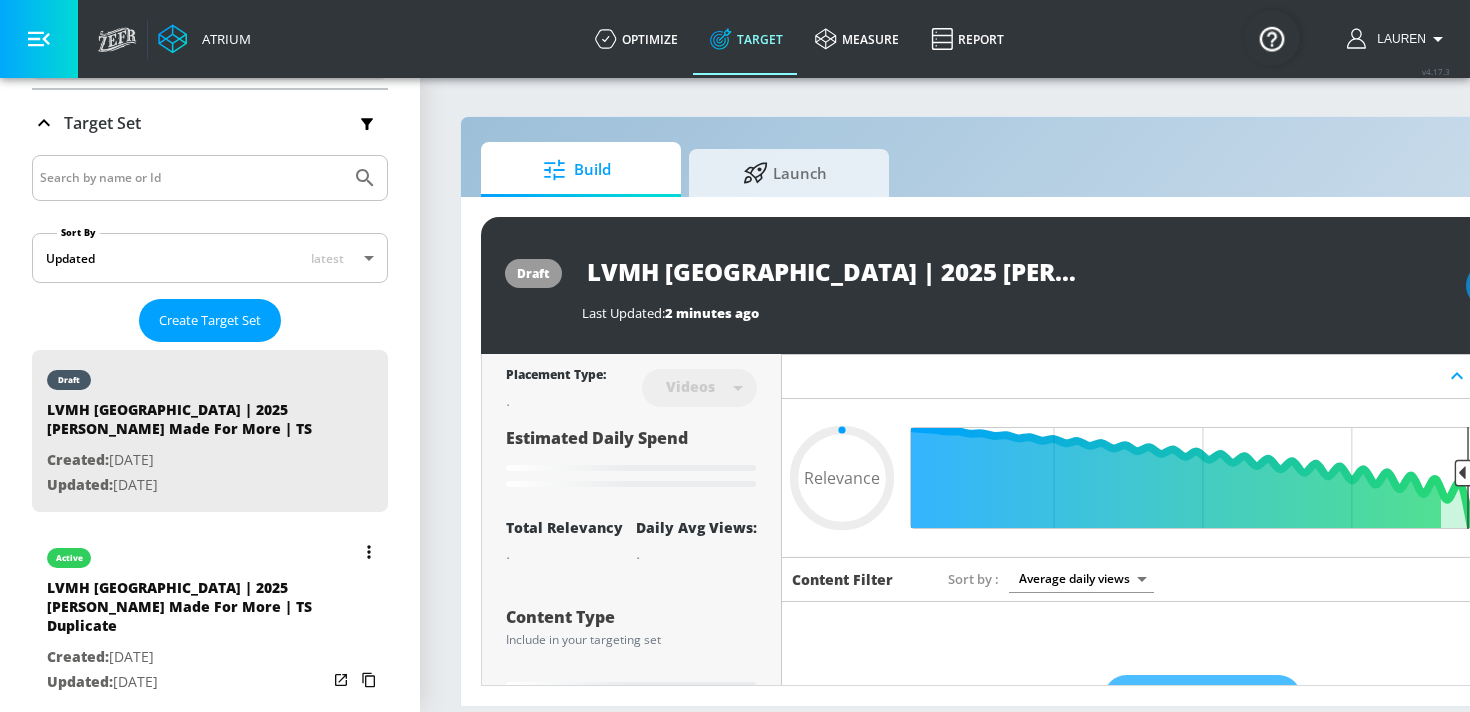 type on "LVMH Canada | 2025 Hennessy Made For More | TS Duplicate" 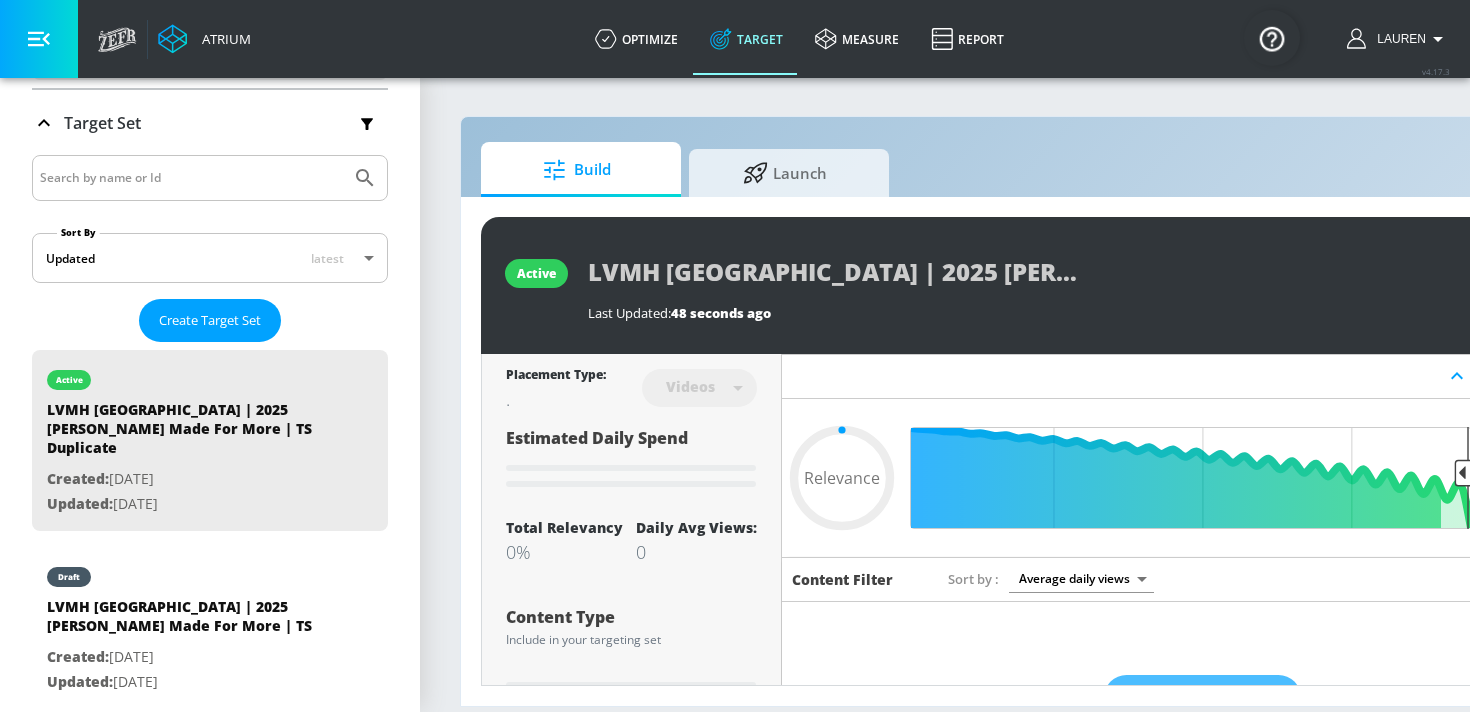 scroll, scrollTop: 0, scrollLeft: 250, axis: horizontal 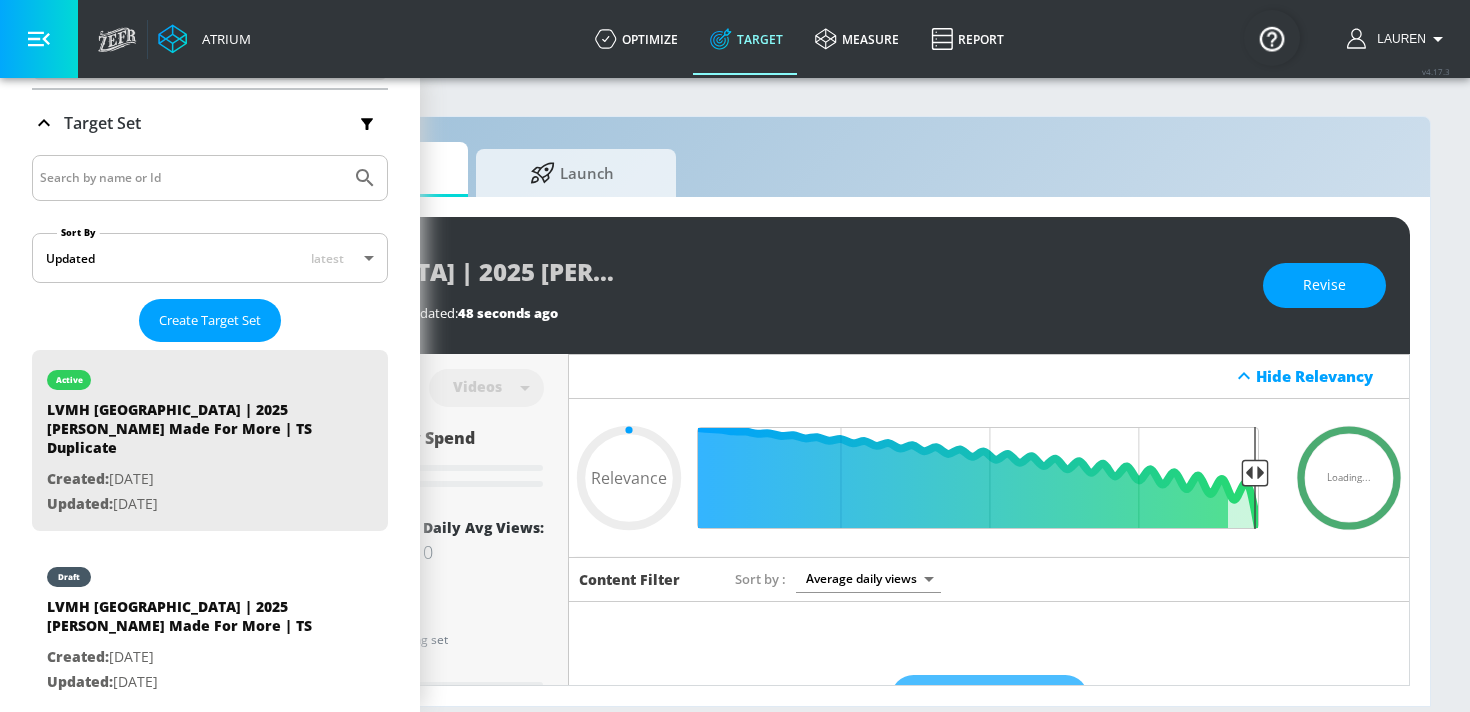 click on "active LVMH Canada | 2025 Hennessy Made For More | TS Duplicate Last Updated:  48 seconds ago Revise" at bounding box center (839, 285) 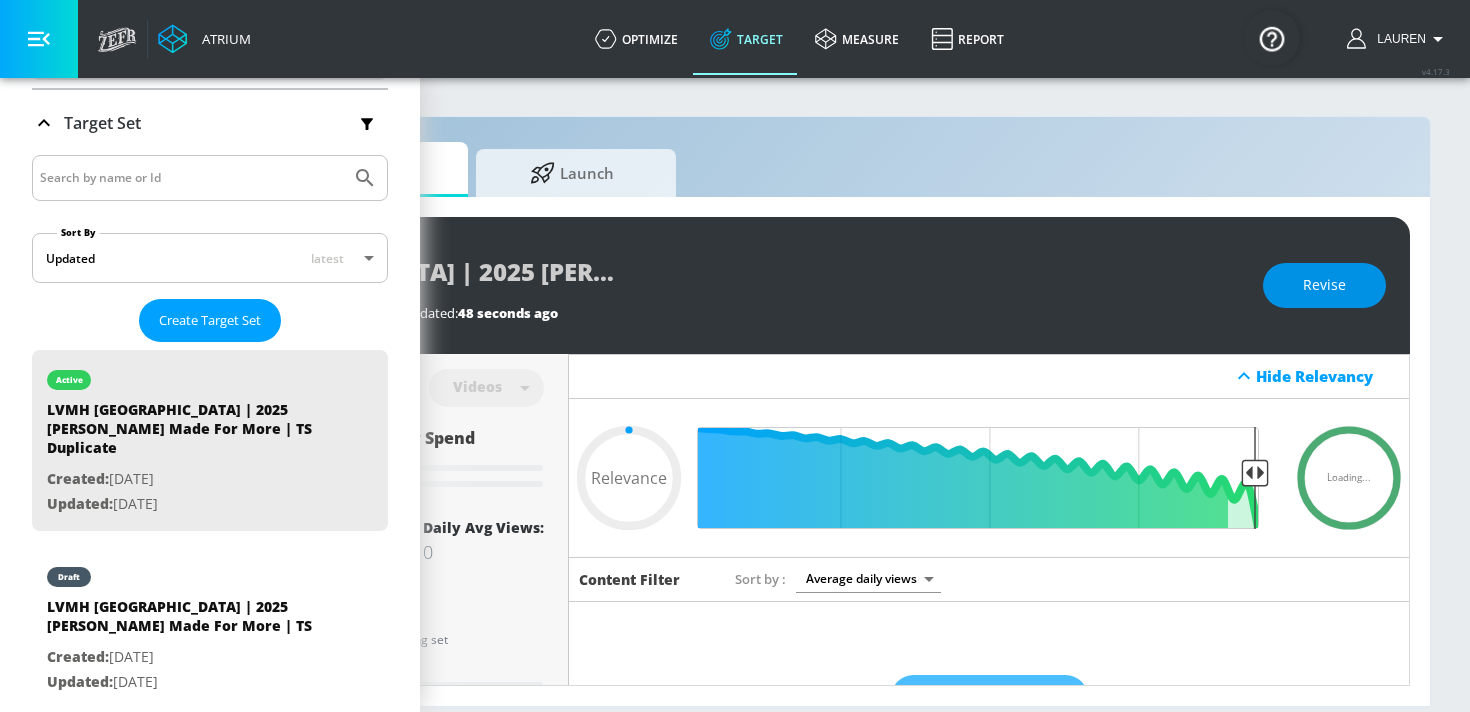 click on "Revise" at bounding box center [1324, 285] 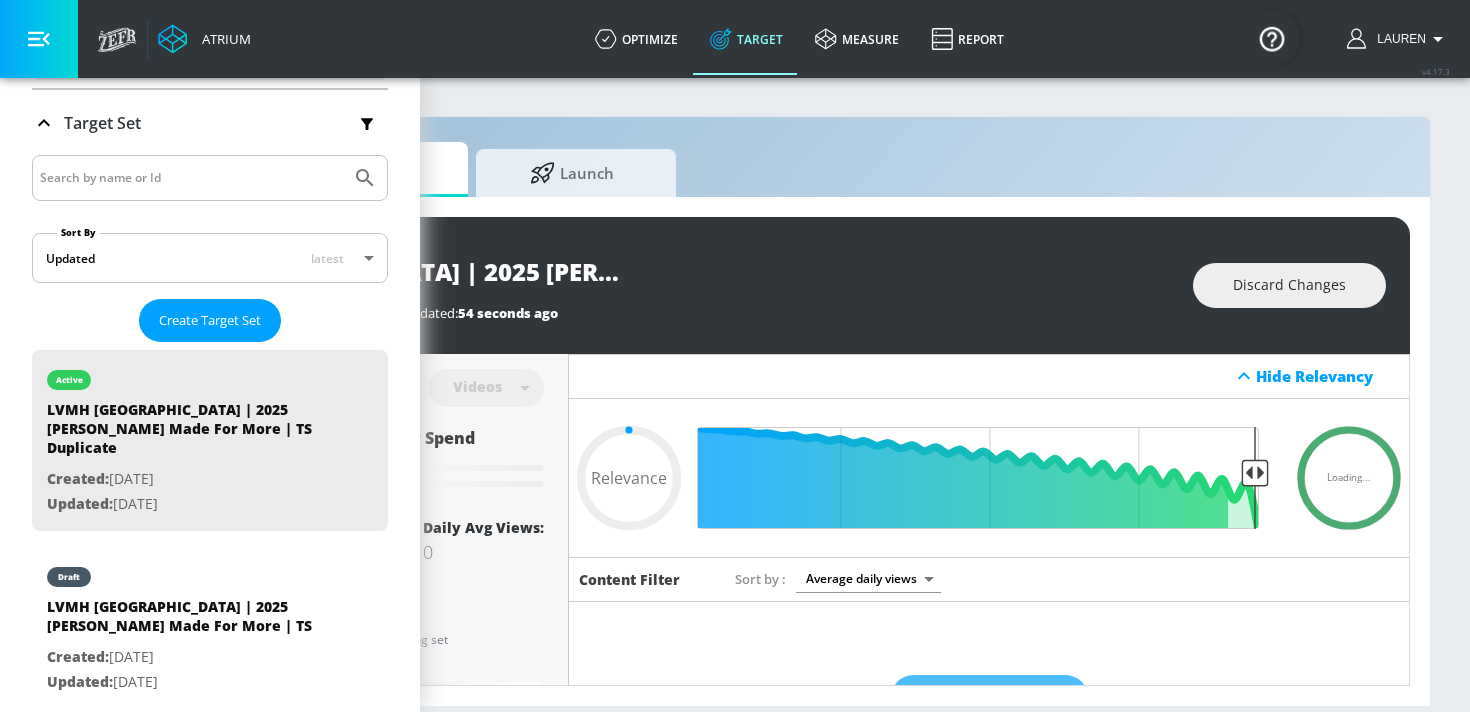 click on "LVMH Canada | 2025 Hennessy Made For More | TS Duplicate" at bounding box center (625, 271) 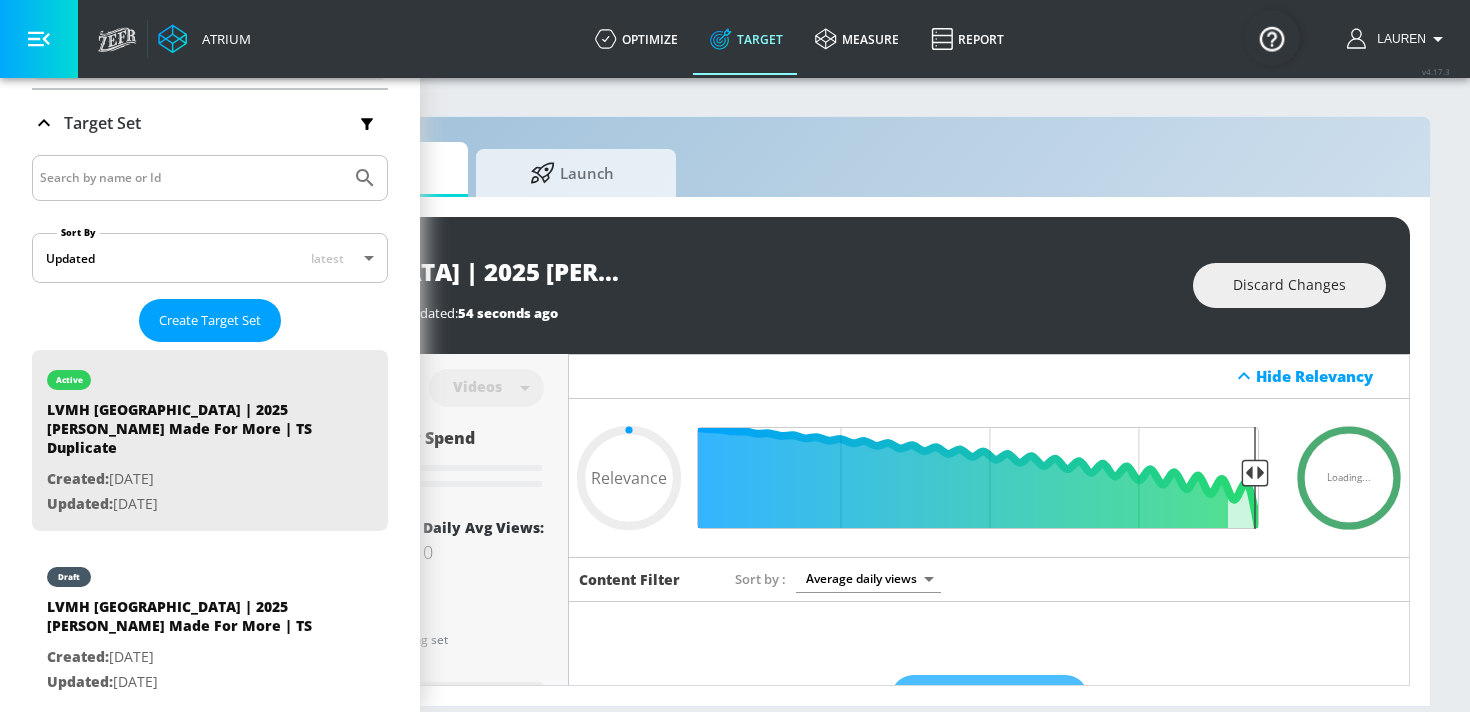 type on "0.5" 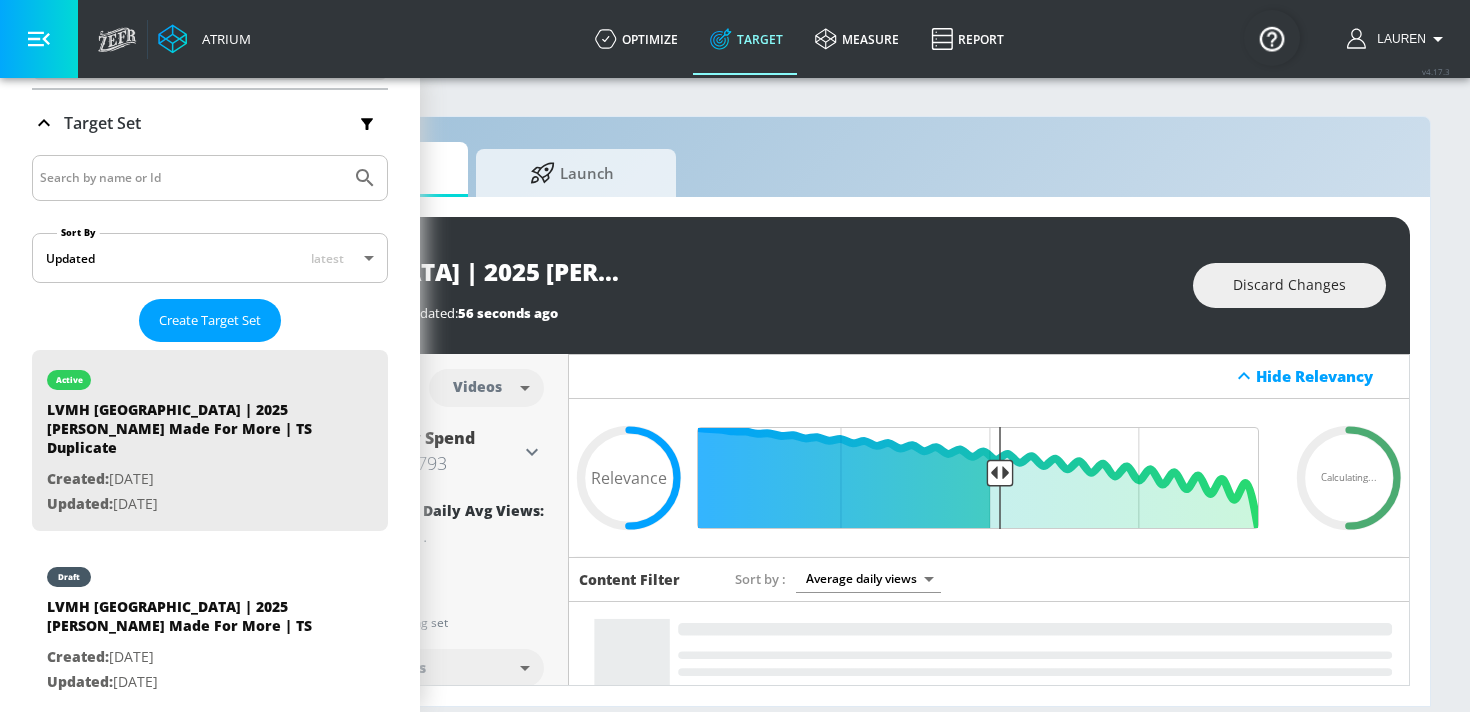 drag, startPoint x: 748, startPoint y: 270, endPoint x: 988, endPoint y: 265, distance: 240.05208 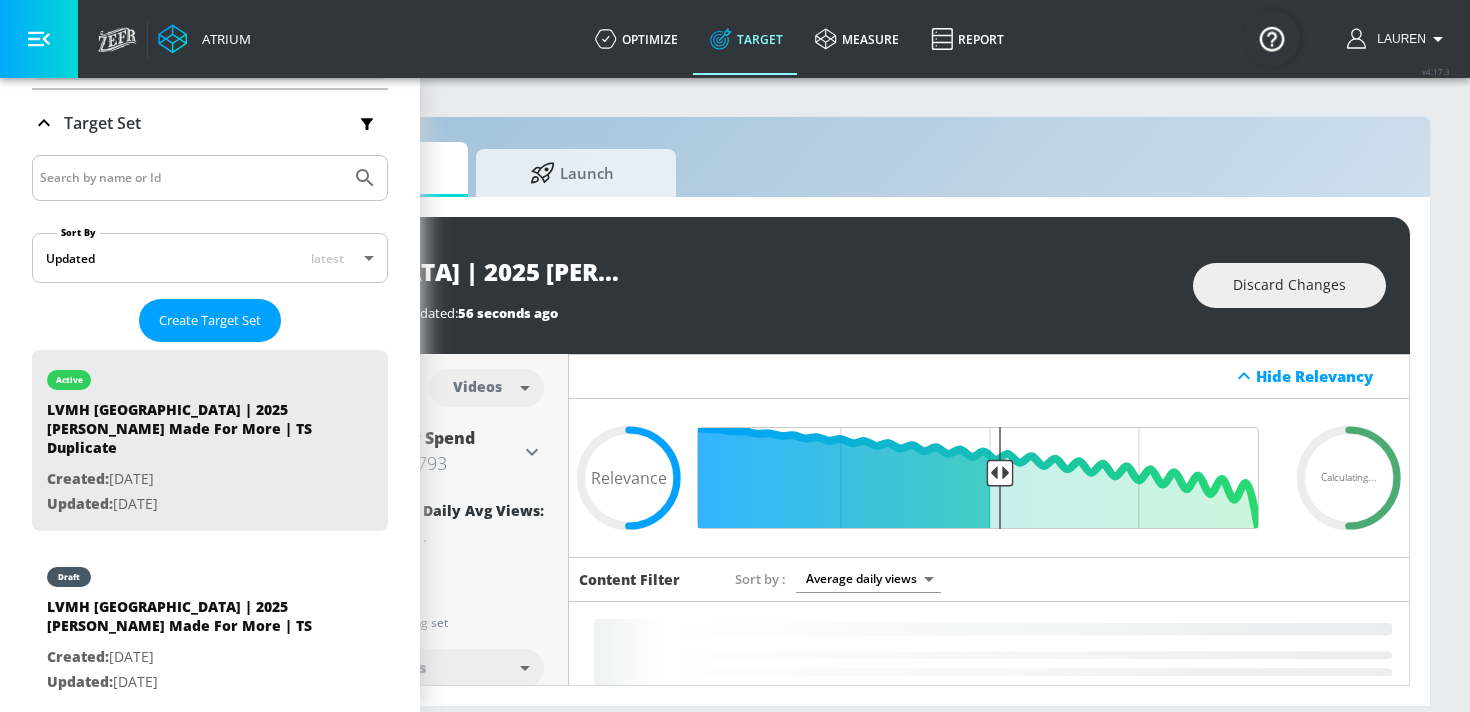 click on "LVMH Canada | 2025 Hennessy Made For More | TS Duplicate" at bounding box center (774, 271) 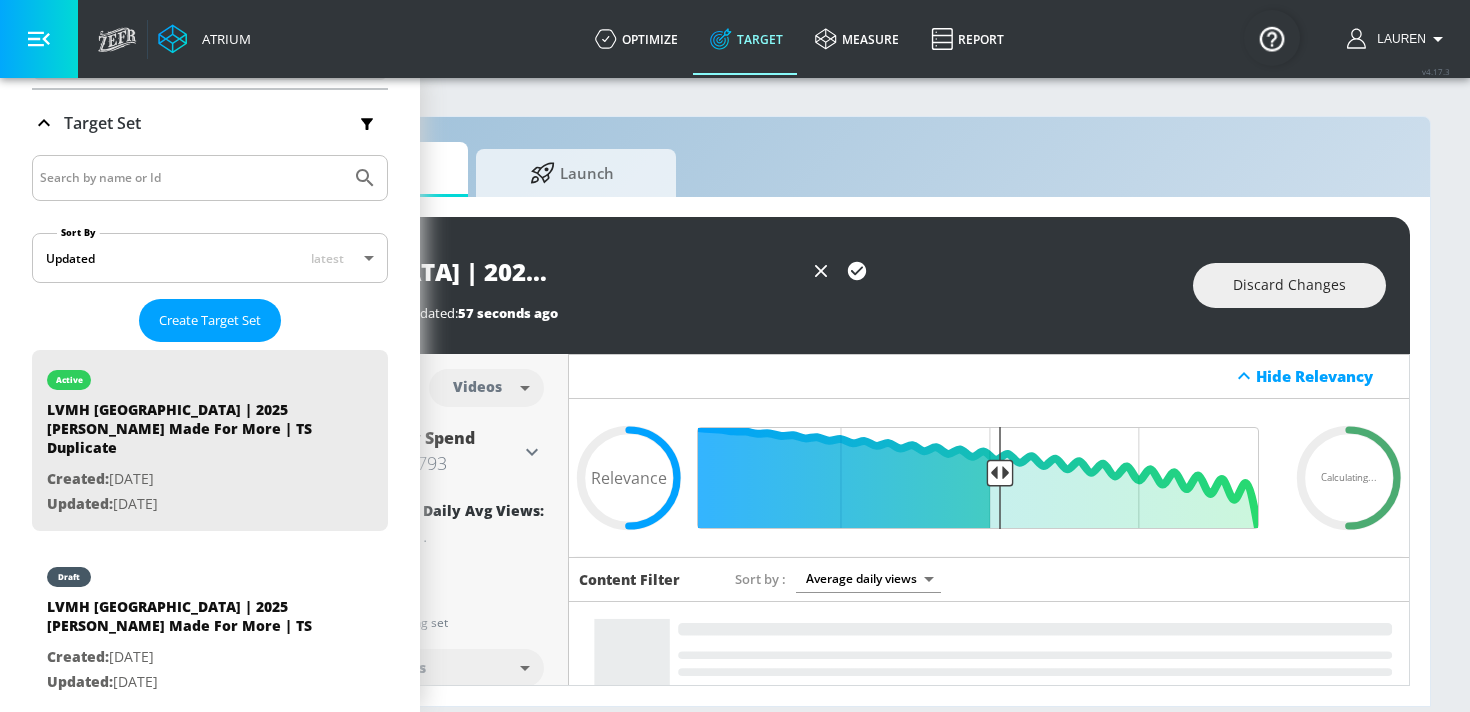 scroll, scrollTop: 0, scrollLeft: 203, axis: horizontal 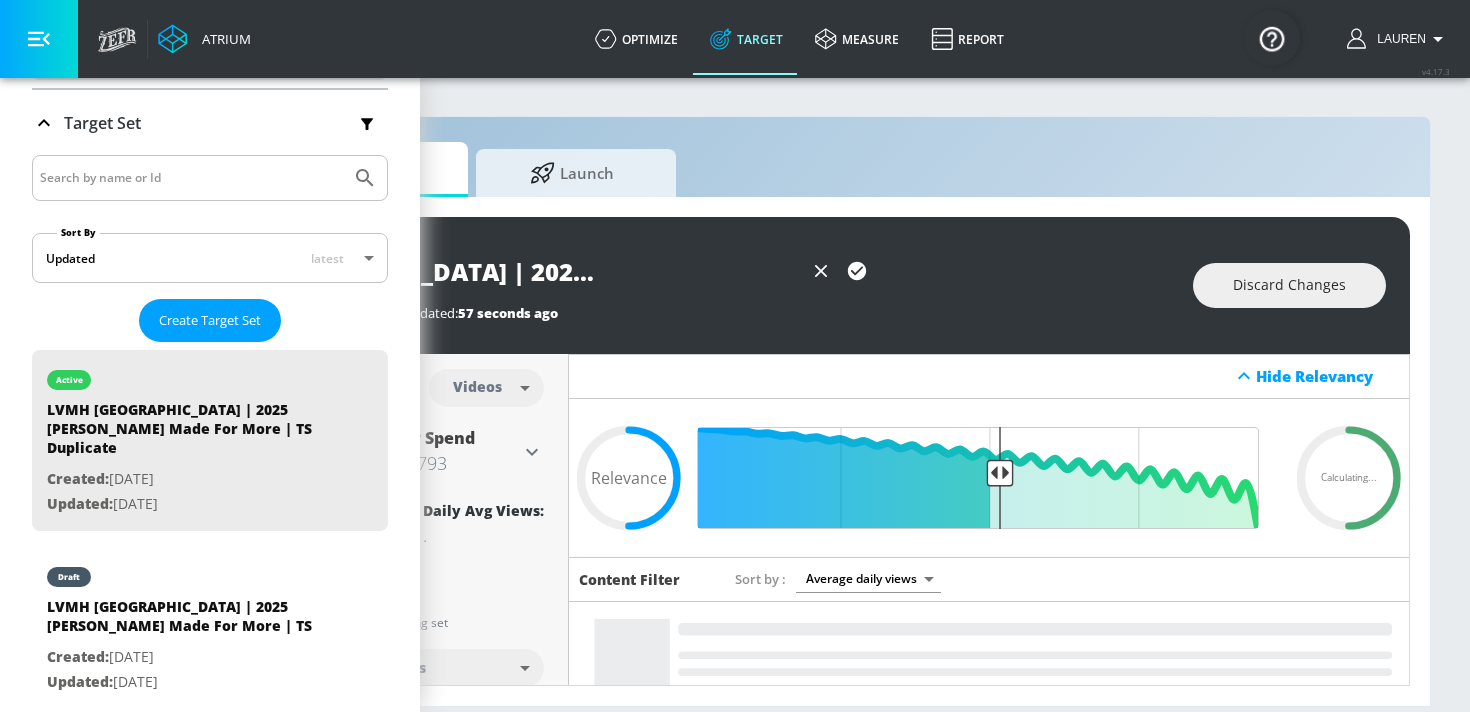type on "LVMH [GEOGRAPHIC_DATA] | 2025 [PERSON_NAME] Made For More | TS" 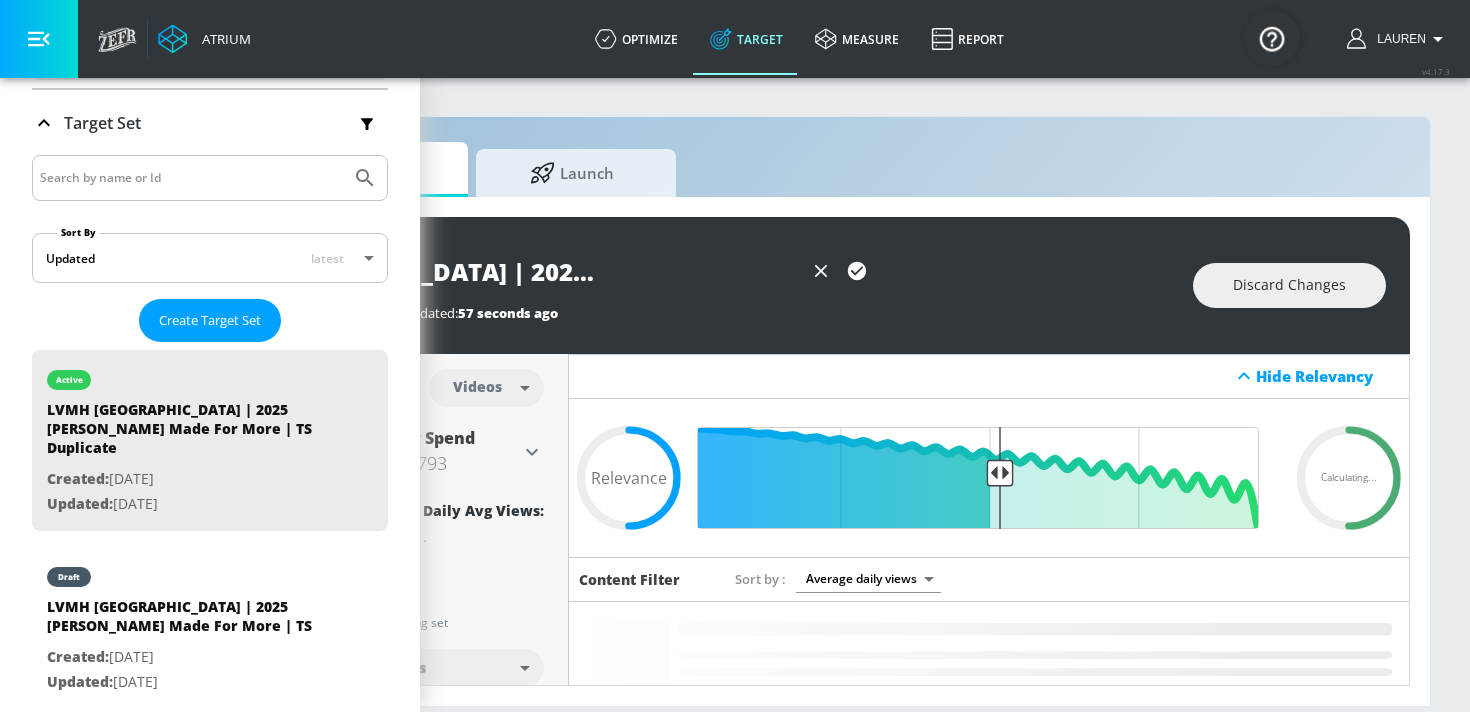 scroll, scrollTop: 0, scrollLeft: 0, axis: both 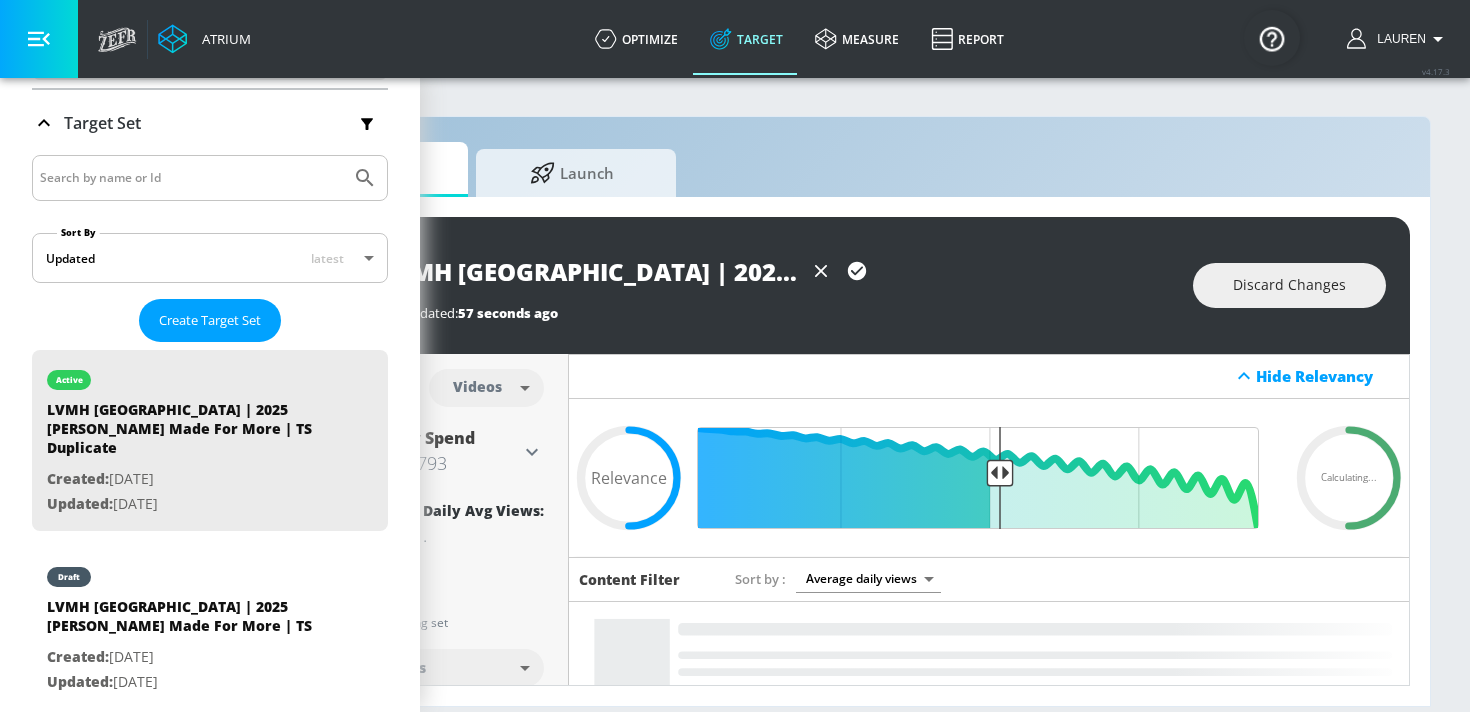 click 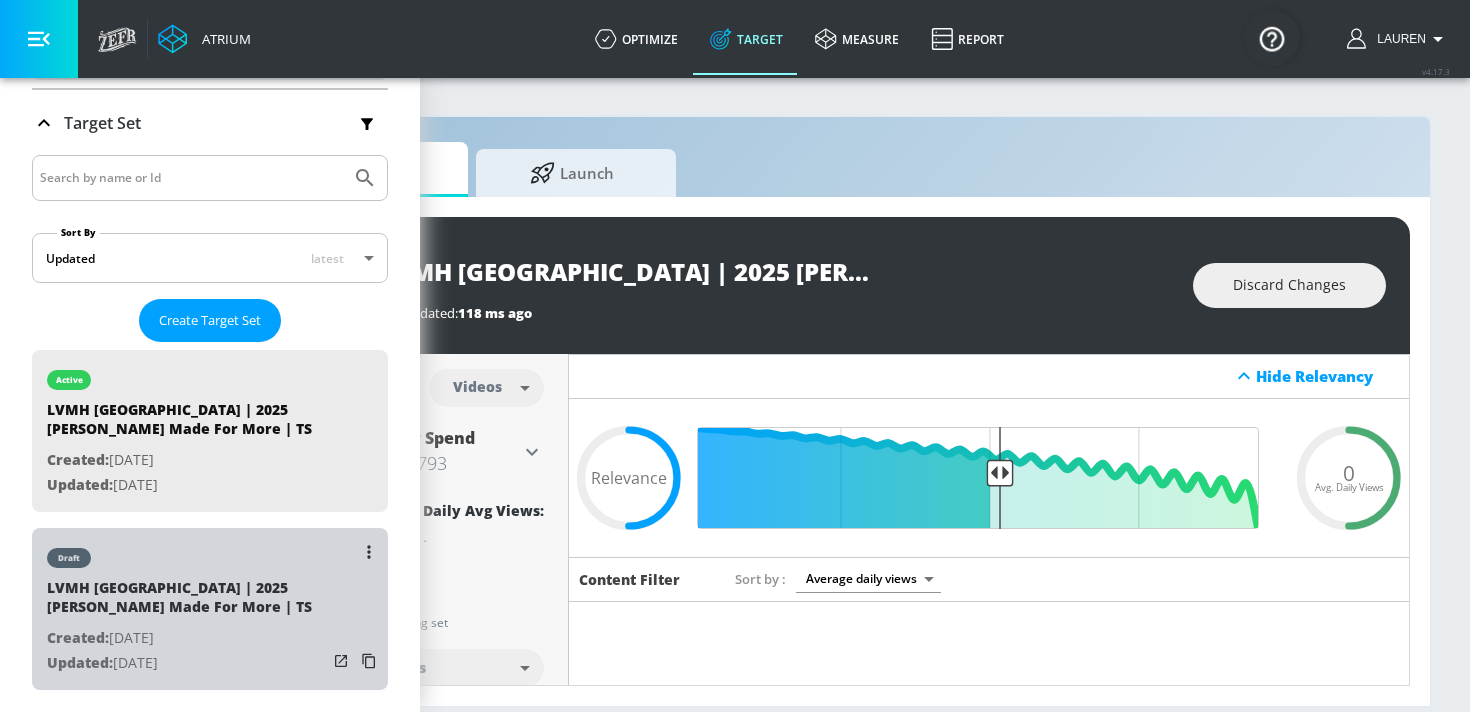 click on "draft" at bounding box center [187, 553] 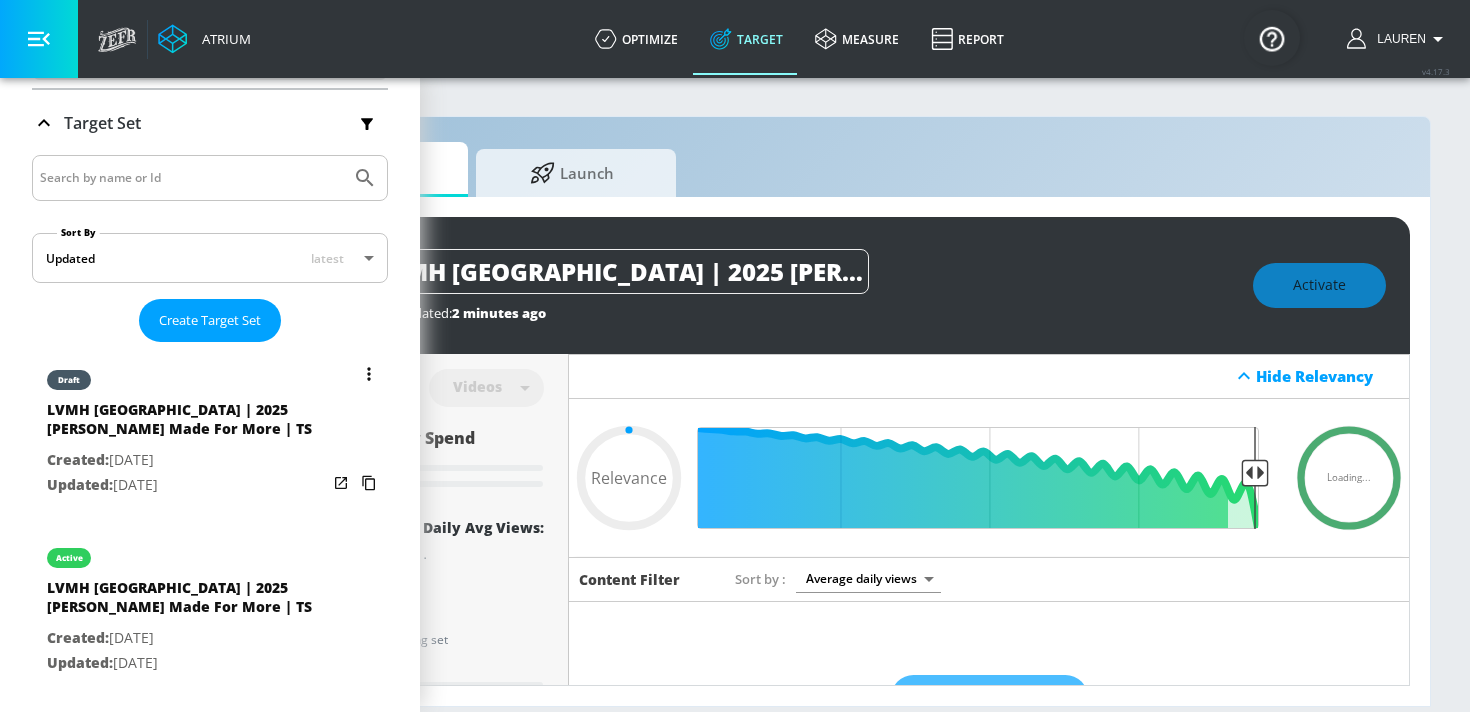 scroll, scrollTop: 0, scrollLeft: 0, axis: both 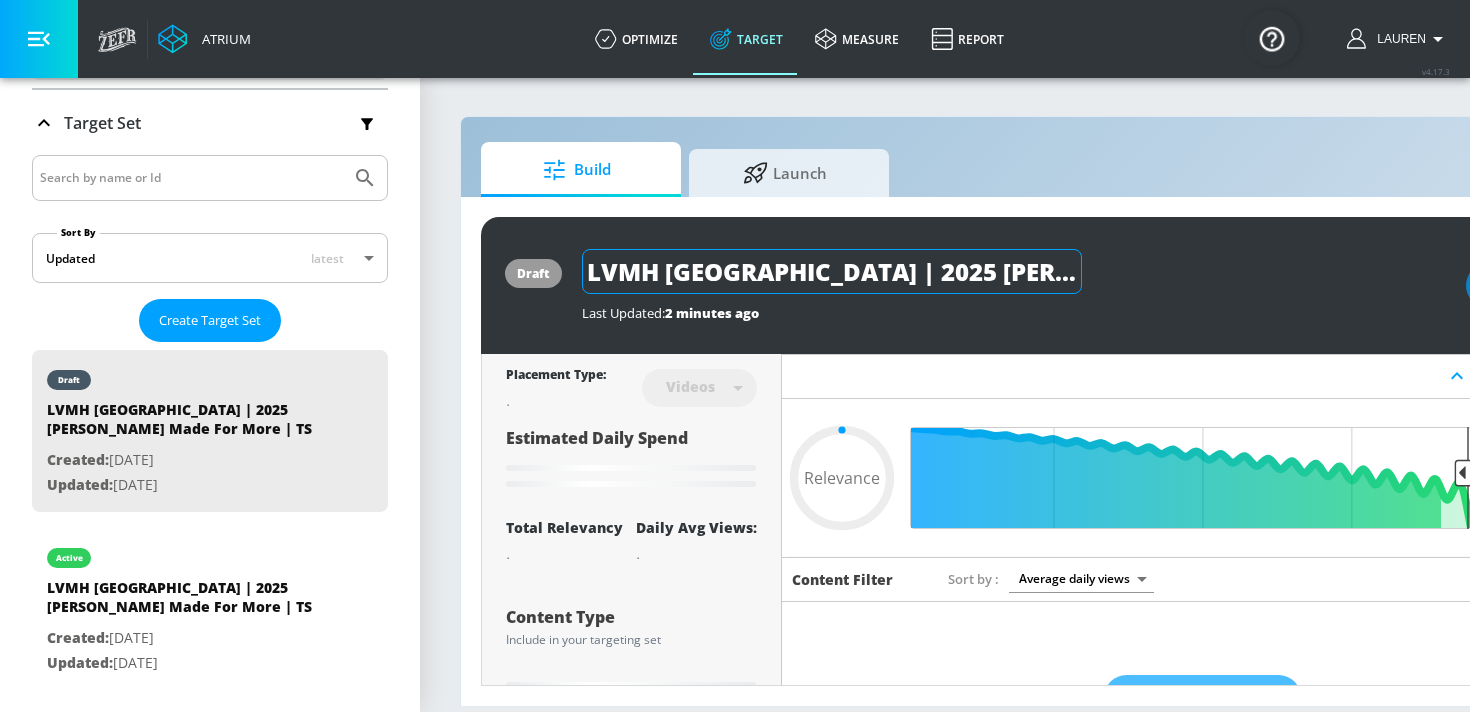 click on "LVMH [GEOGRAPHIC_DATA] | 2025 [PERSON_NAME] Made For More | TS" at bounding box center (832, 271) 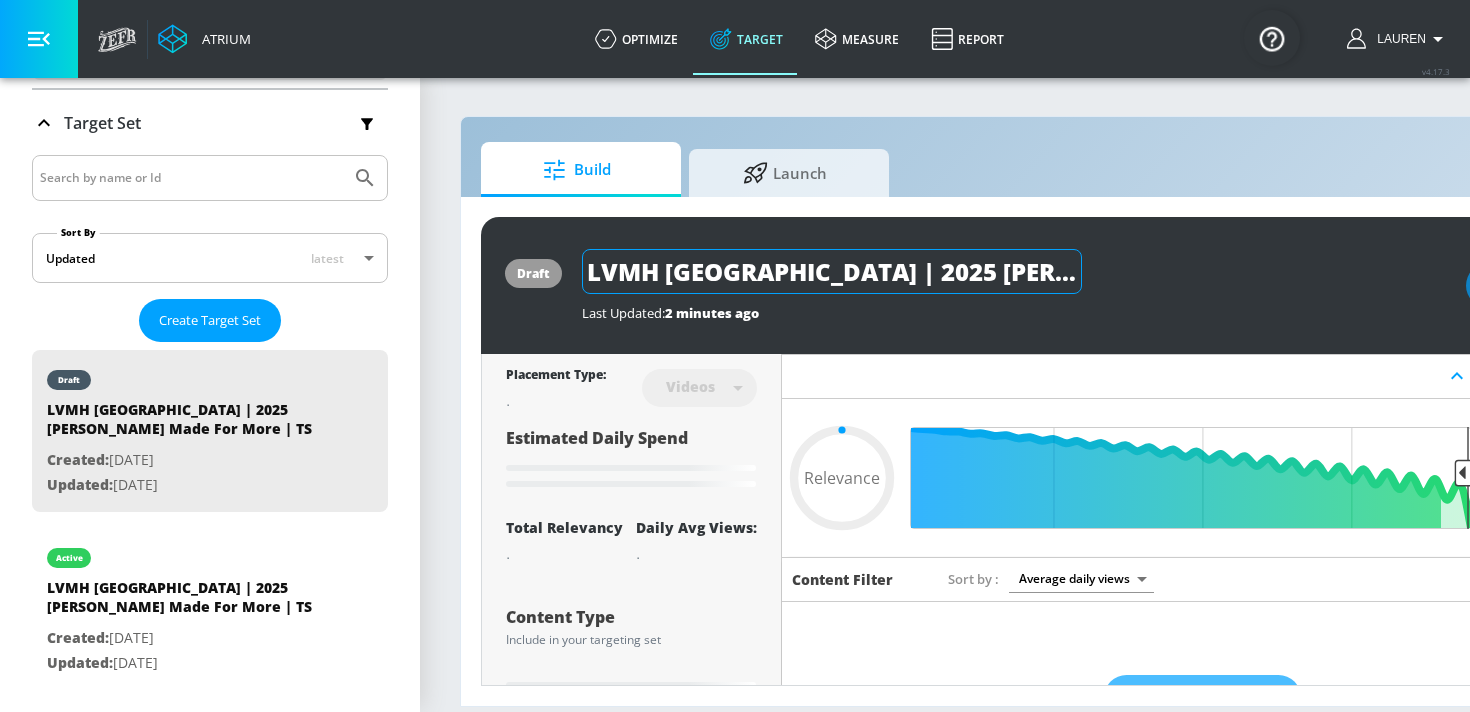 scroll, scrollTop: 0, scrollLeft: 131, axis: horizontal 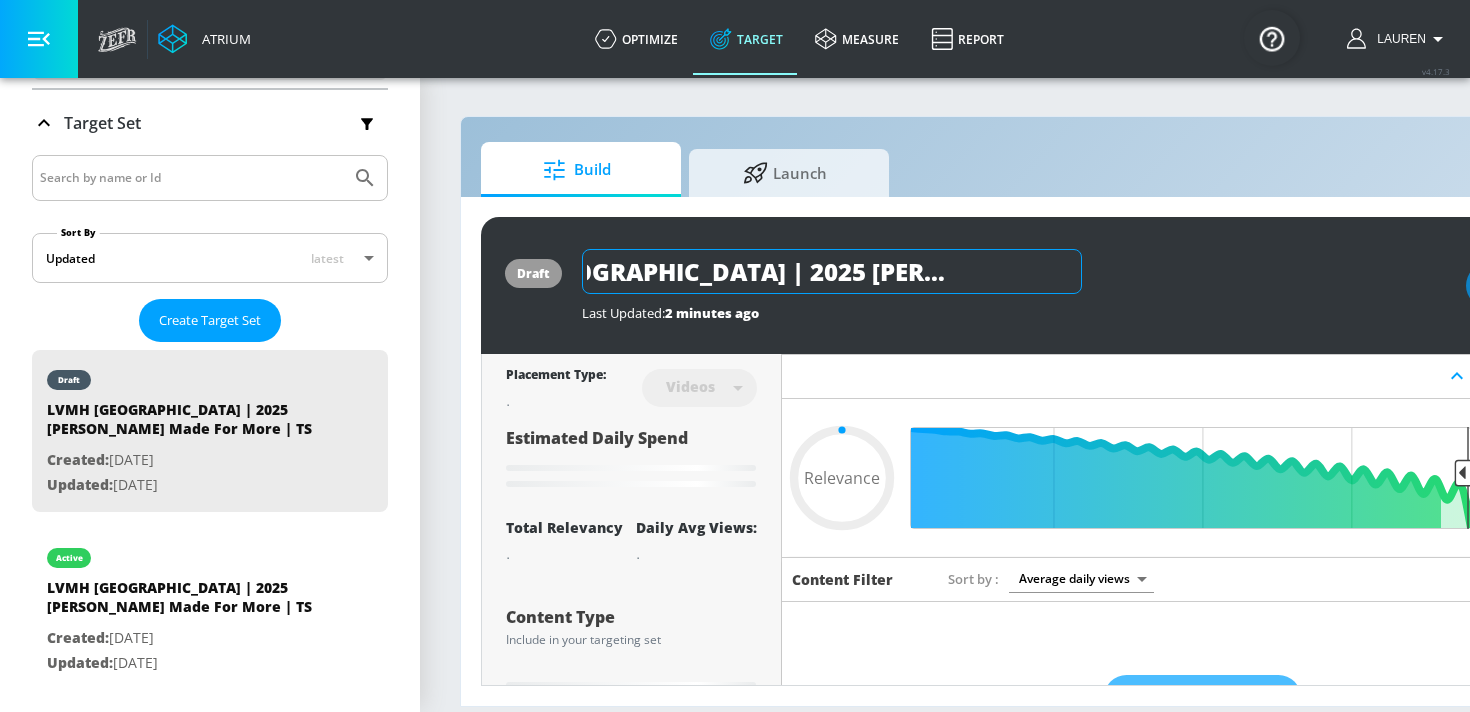 click on "LVMH [GEOGRAPHIC_DATA] | 2025 [PERSON_NAME] Made For More | TS" at bounding box center (832, 271) 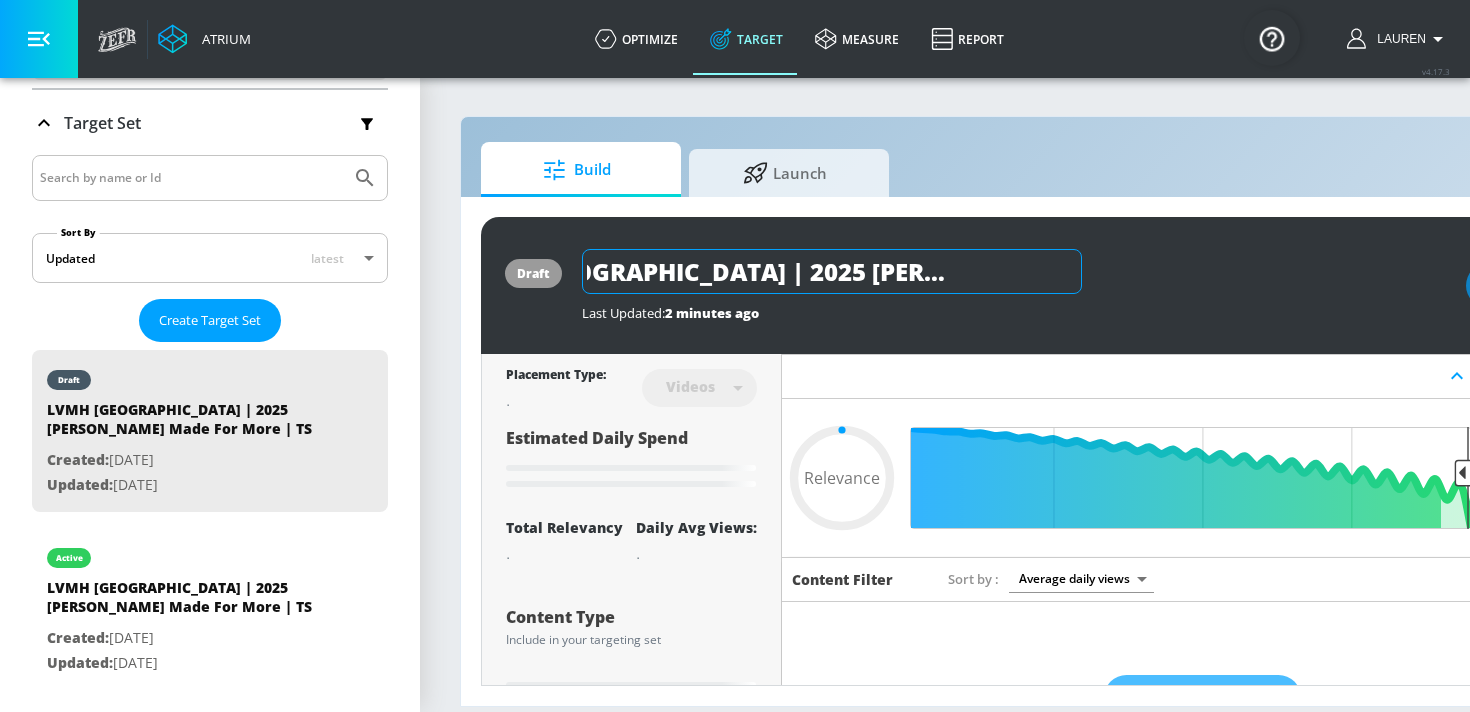 click on "LVMH [GEOGRAPHIC_DATA] | 2025 [PERSON_NAME] Made For More | TS" at bounding box center [832, 271] 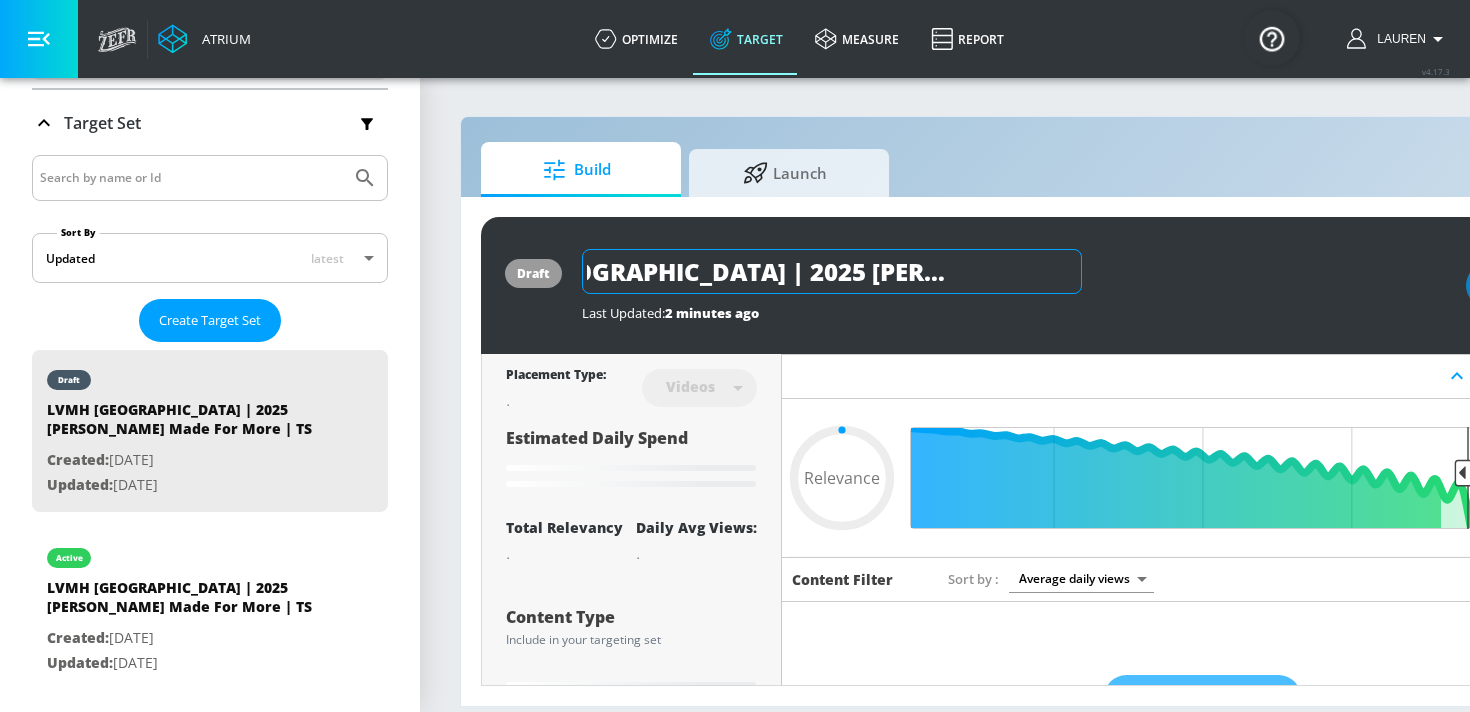type on "LVMH Canada | 2025 Hennessy Made For More | T" 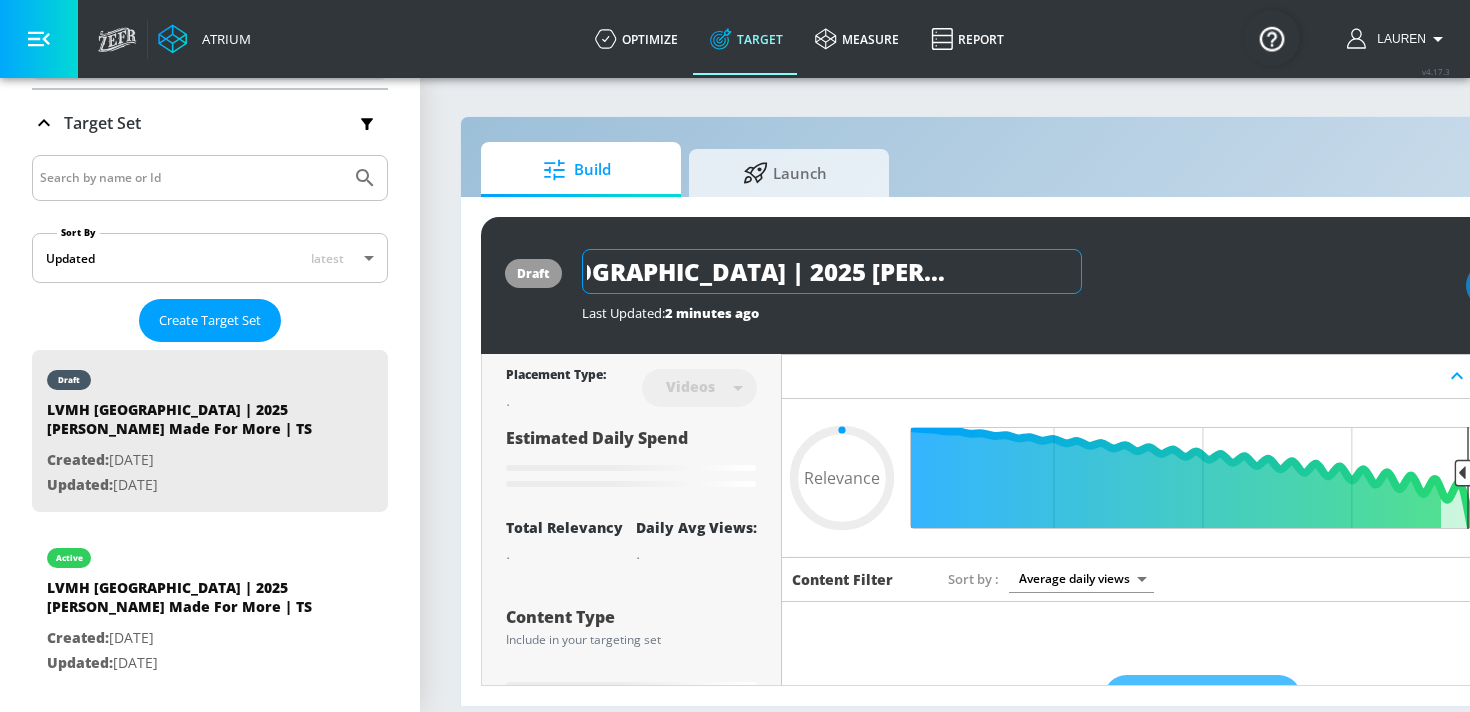type on "0.05" 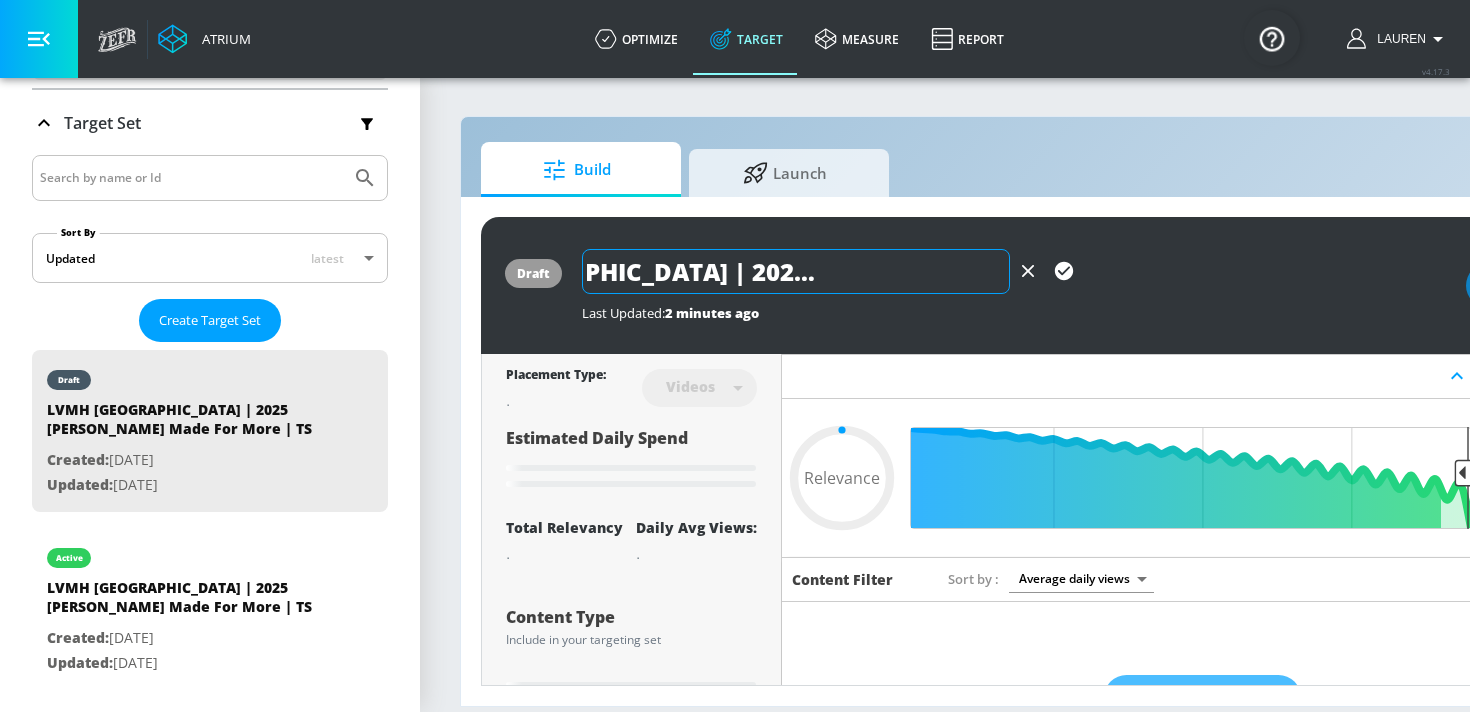 type on "LVMH Canada | 2025 Hennessy Made For More |" 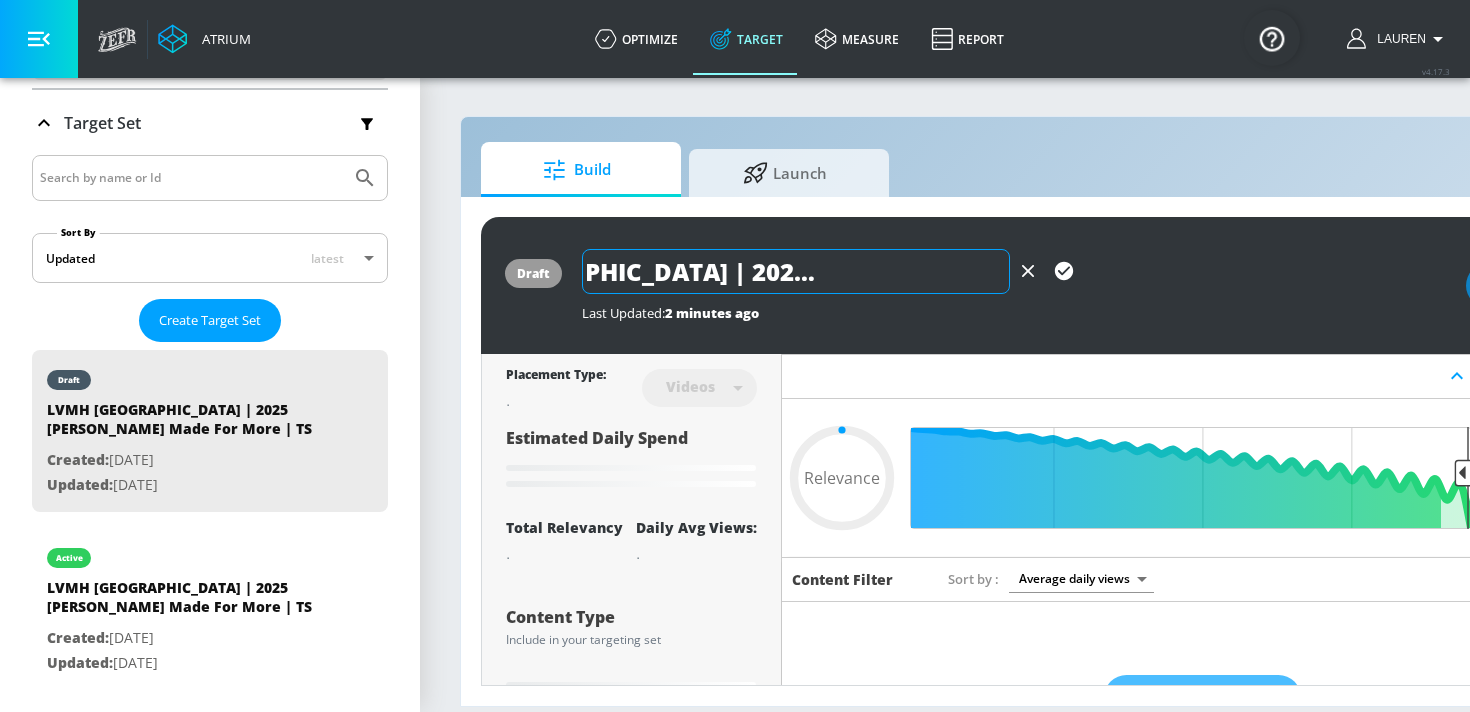 type on "0.05" 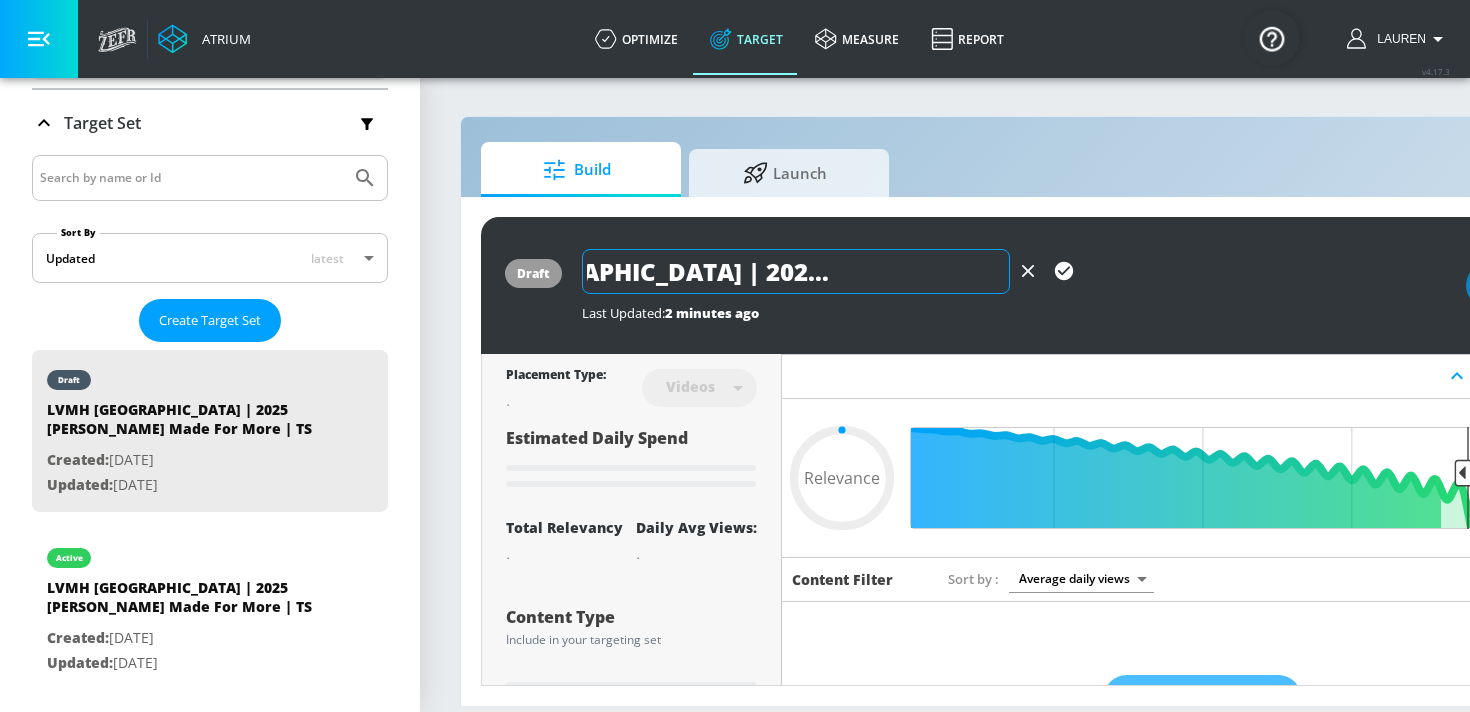 type on "LVMH Canada | 2025 Hennessy Made For More | C" 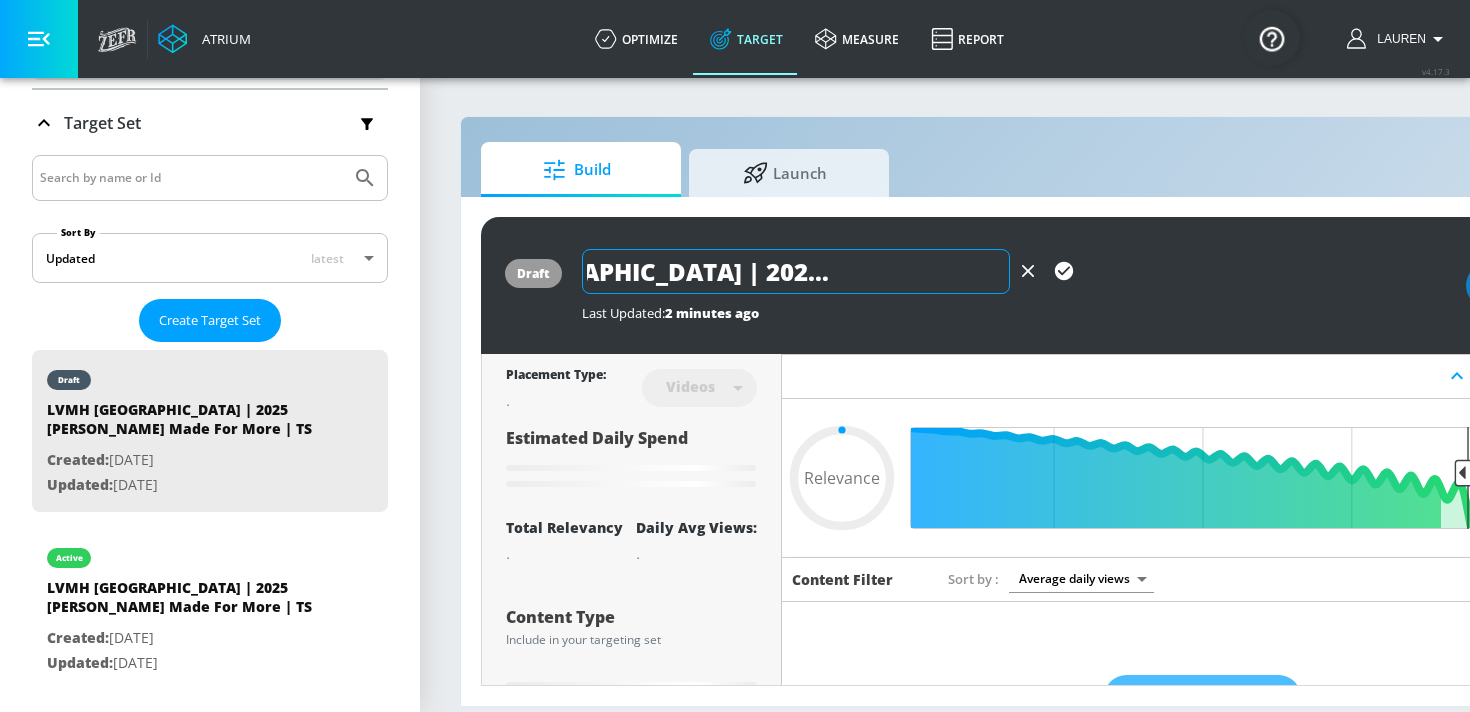 type on "0.05" 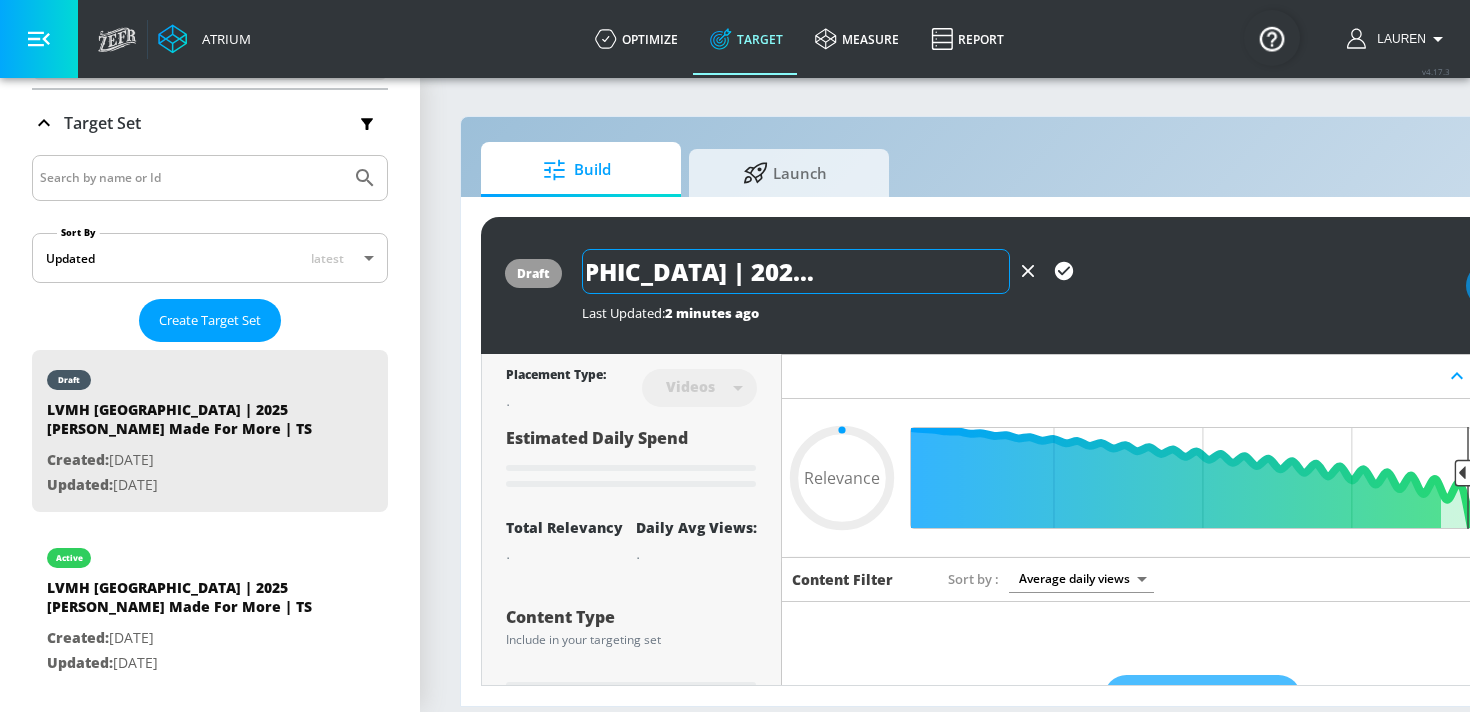type on "LVMH [GEOGRAPHIC_DATA] | 2025 [PERSON_NAME] Made For More | [GEOGRAPHIC_DATA]" 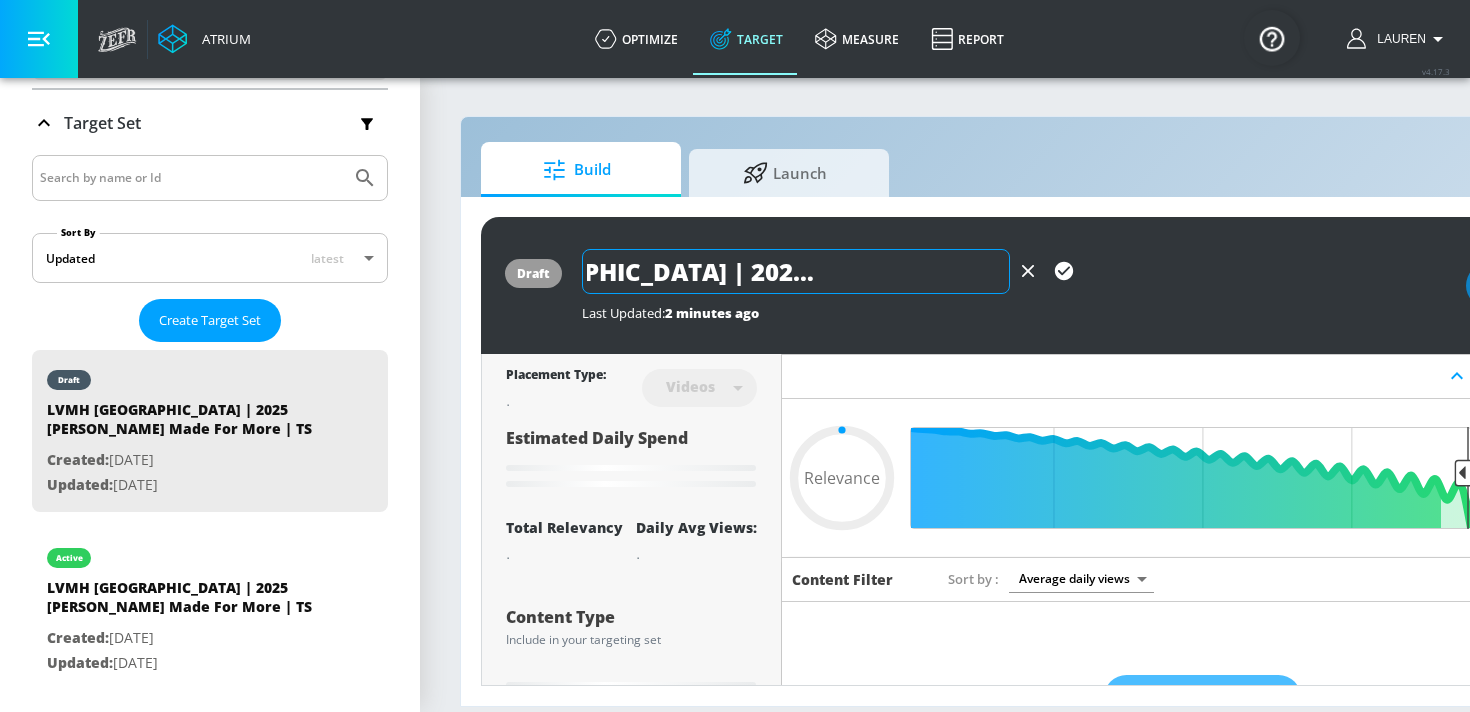 scroll, scrollTop: 0, scrollLeft: 204, axis: horizontal 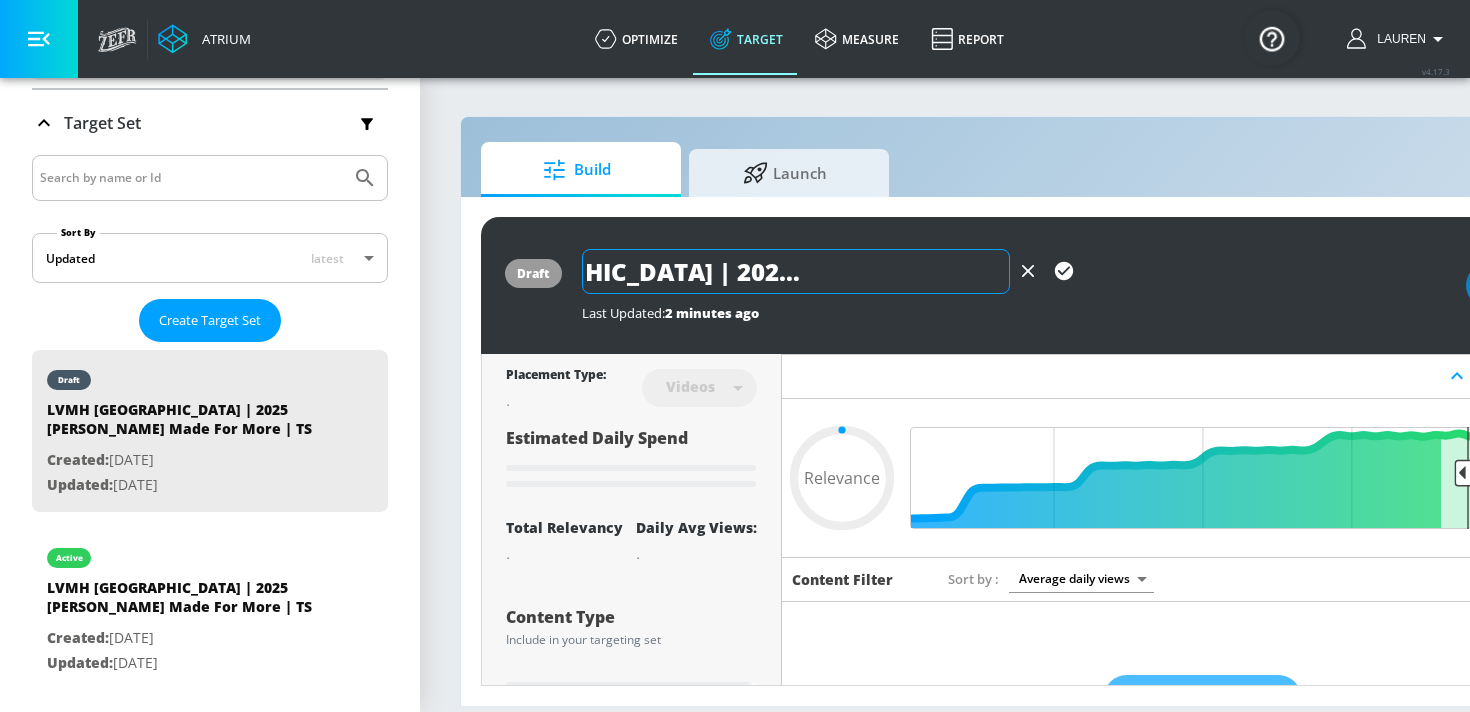 type on "0.5" 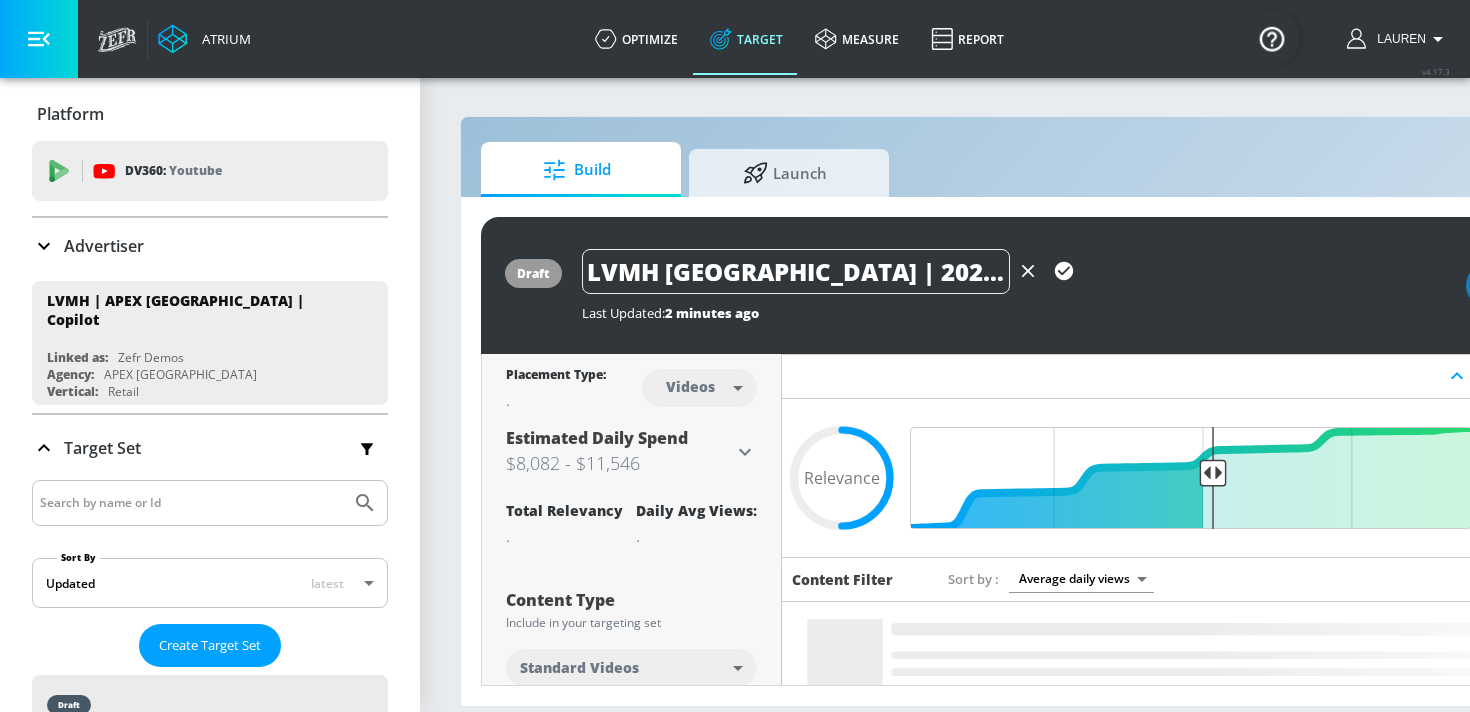 scroll, scrollTop: 0, scrollLeft: 0, axis: both 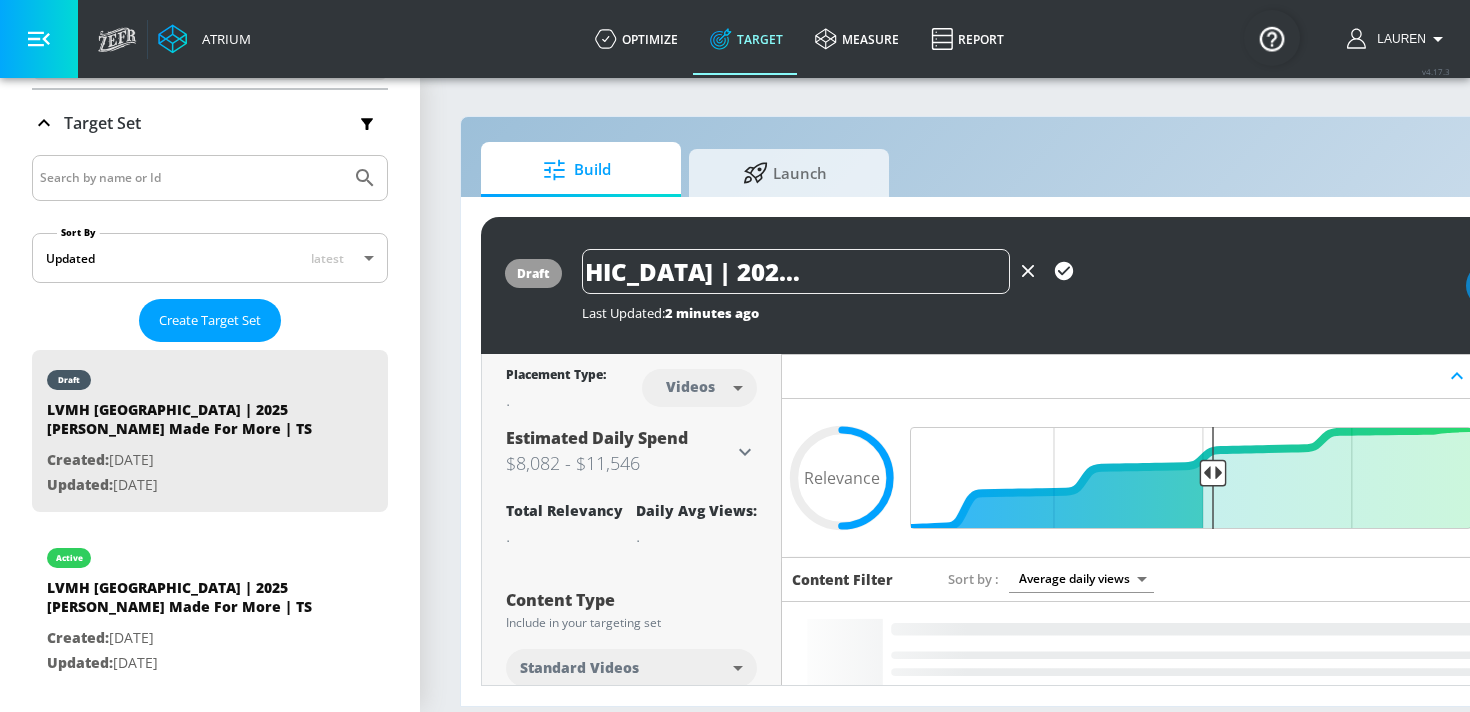 type on "LVMH [GEOGRAPHIC_DATA] | 2025 [PERSON_NAME] Made For More | [GEOGRAPHIC_DATA]" 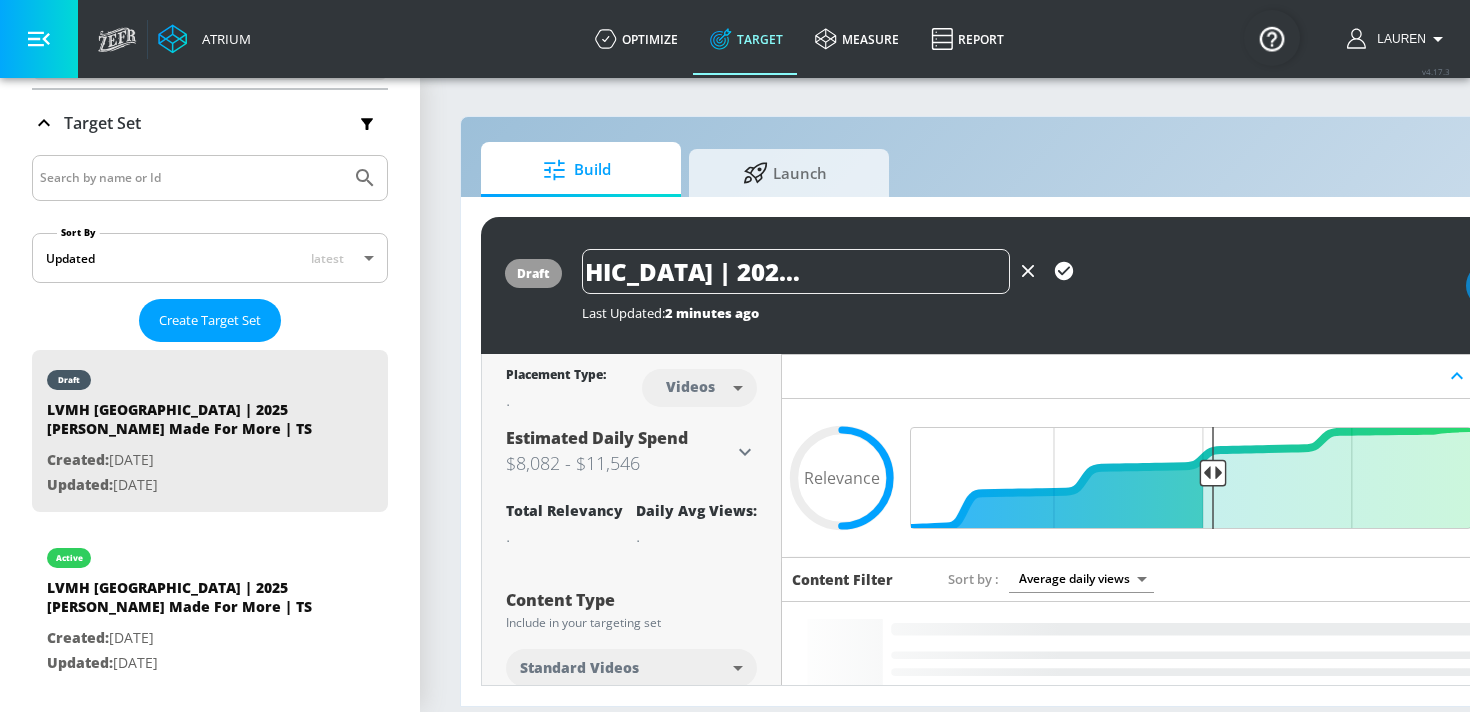 scroll, scrollTop: 0, scrollLeft: 0, axis: both 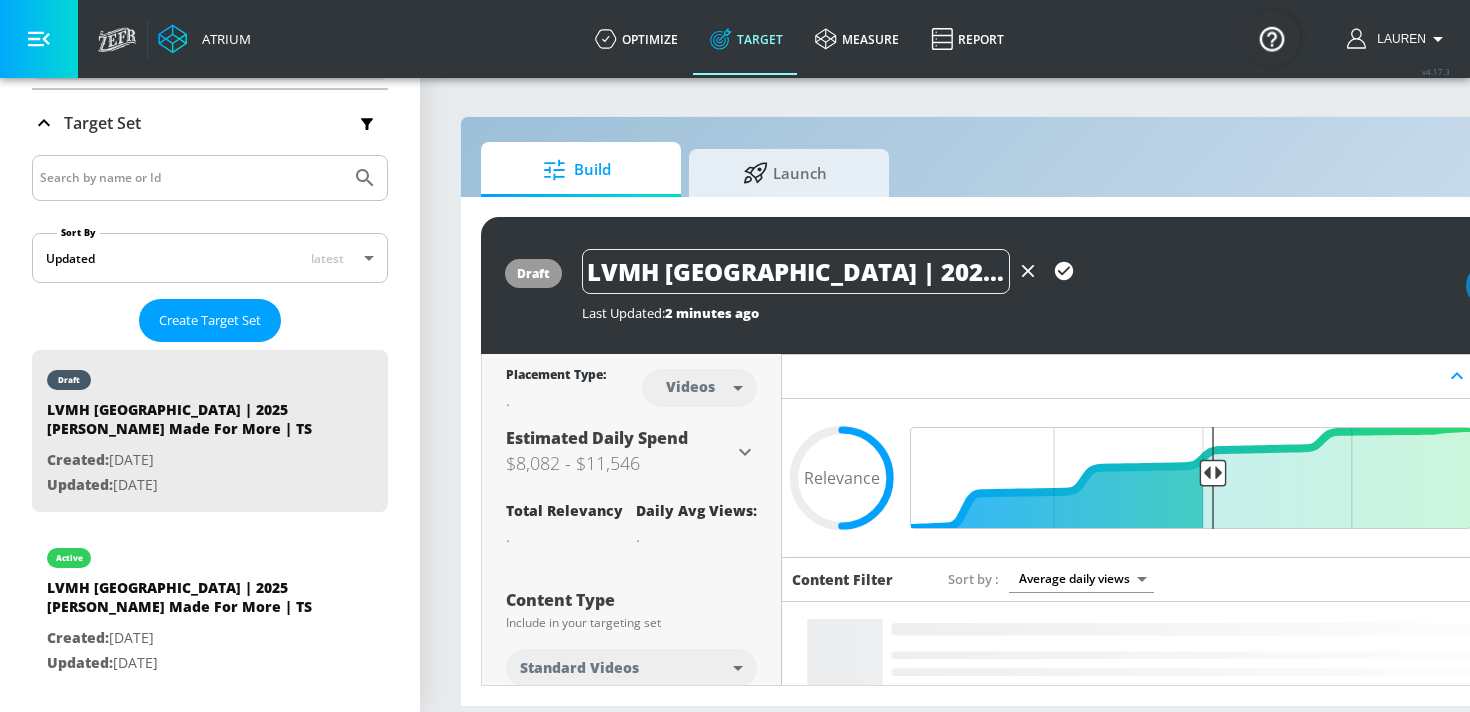 click on "Last Updated:  2 minutes ago" at bounding box center (1014, 313) 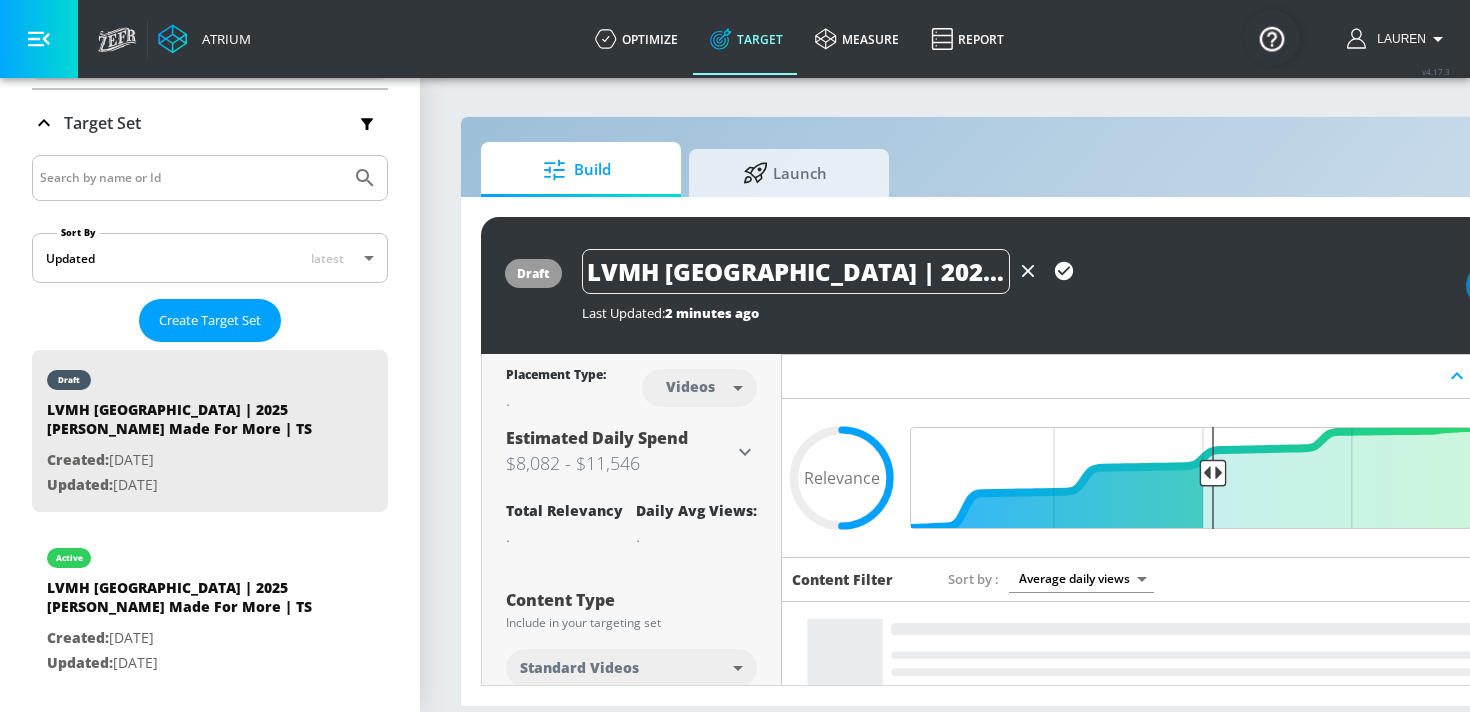 click 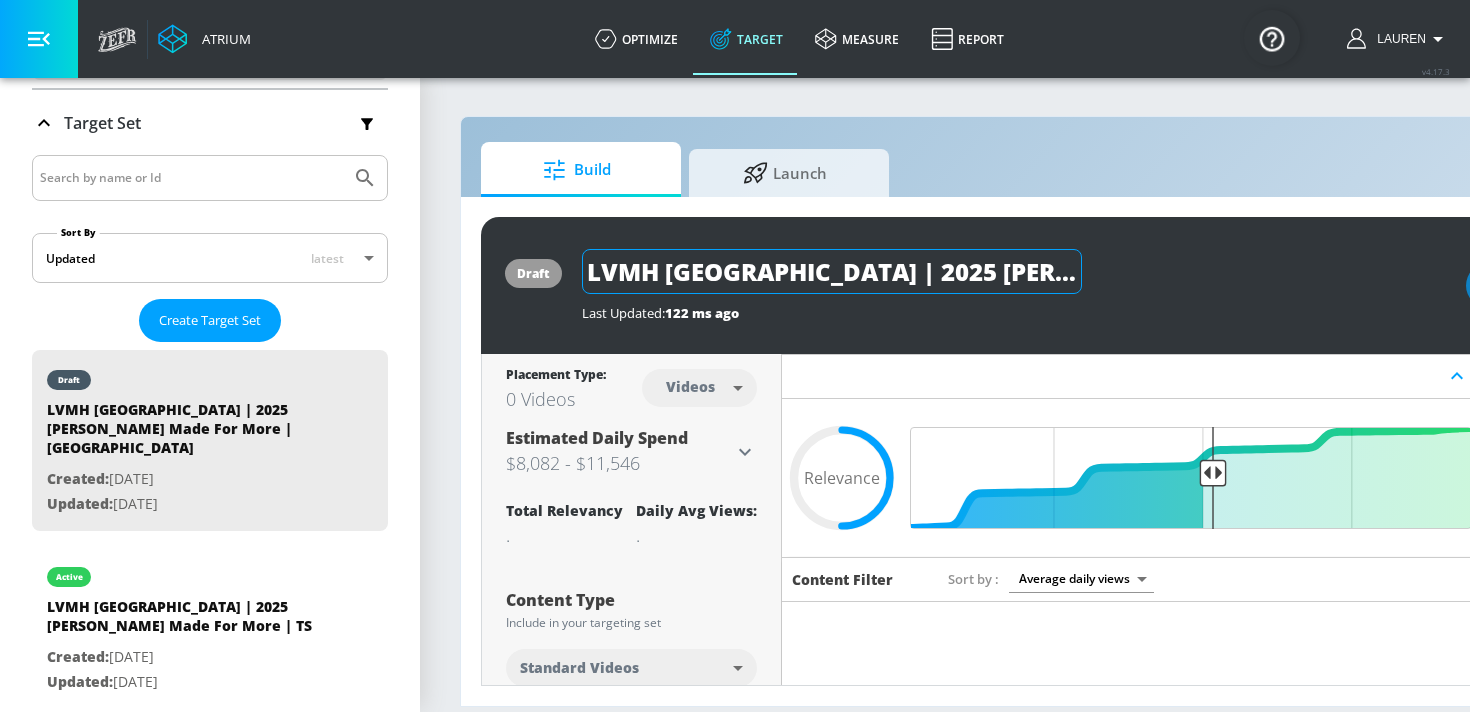 click on "LVMH [GEOGRAPHIC_DATA] | 2025 [PERSON_NAME] Made For More | [GEOGRAPHIC_DATA]" at bounding box center [832, 271] 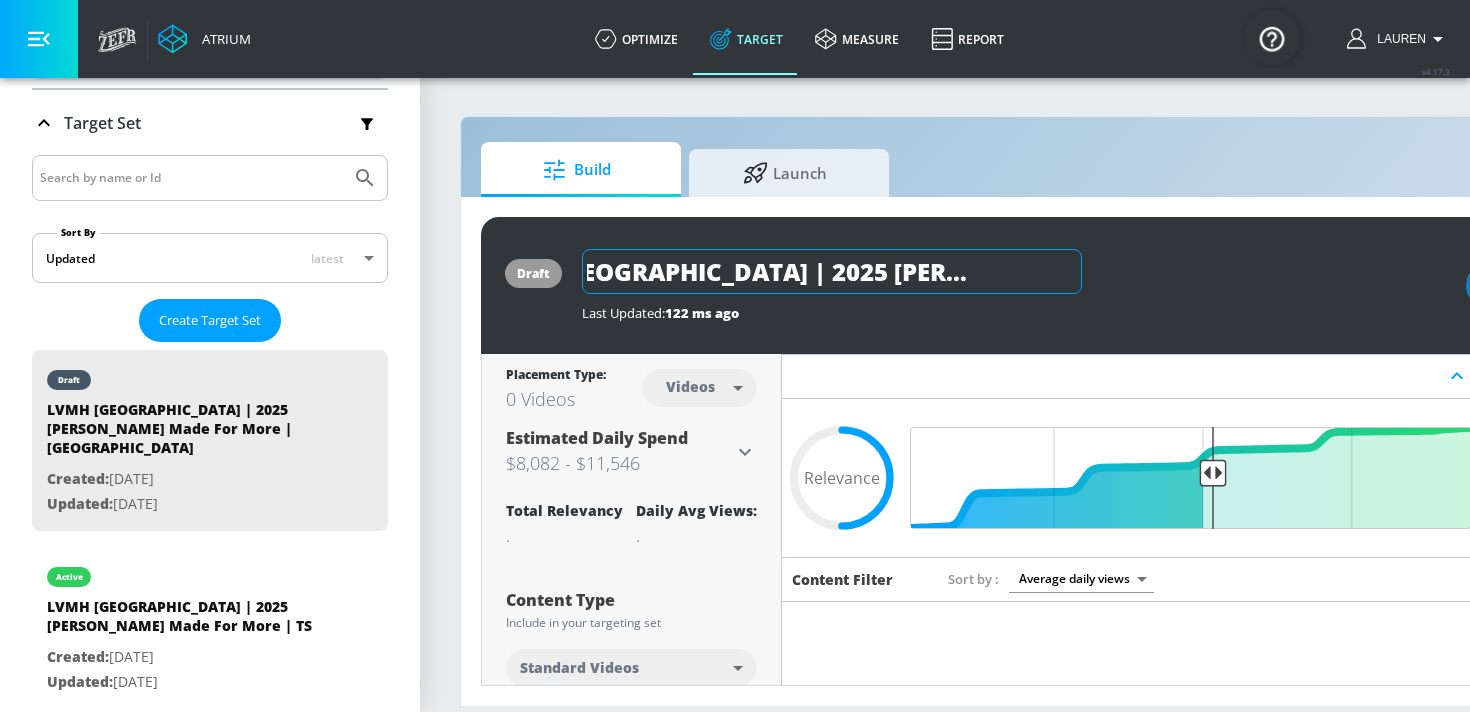 scroll, scrollTop: 0, scrollLeft: 133, axis: horizontal 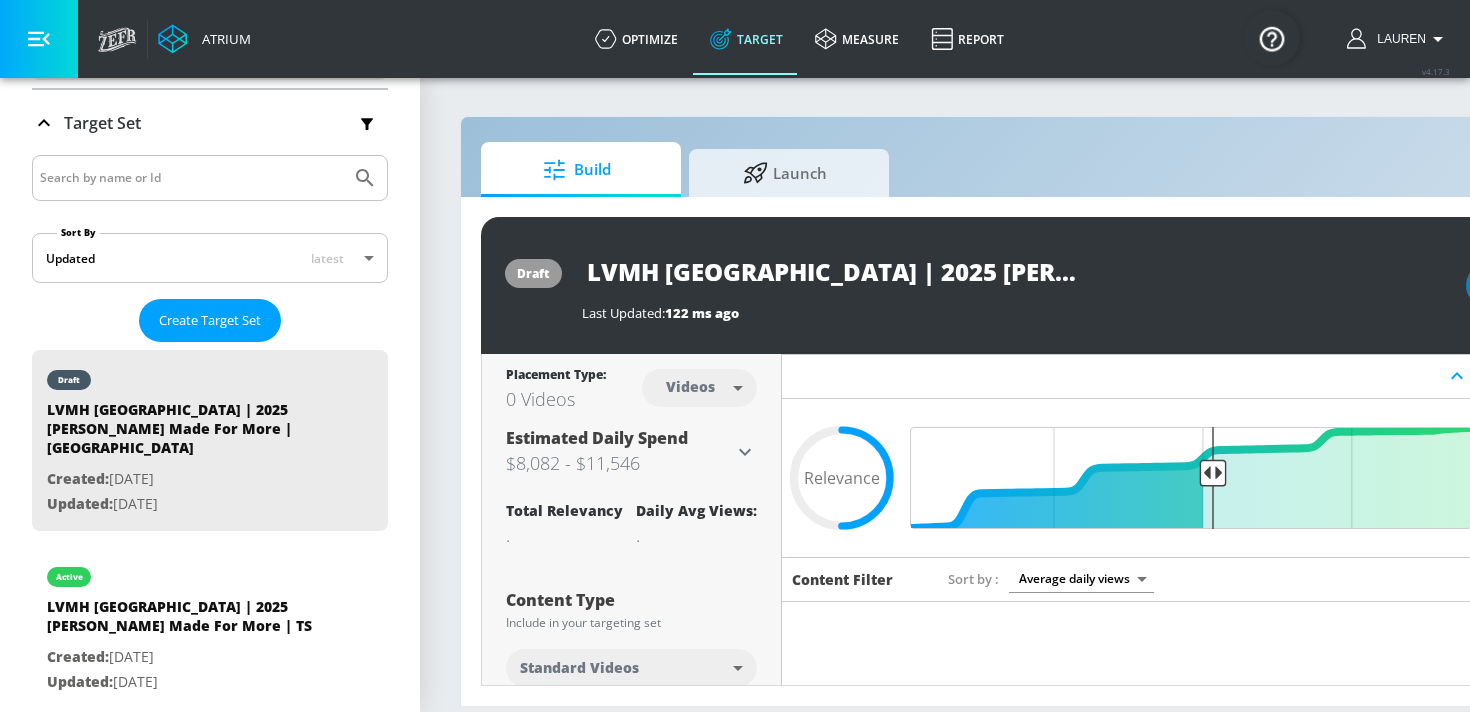 click on "LVMH [GEOGRAPHIC_DATA] | 2025 [PERSON_NAME] Made For More | [GEOGRAPHIC_DATA]" at bounding box center (1014, 271) 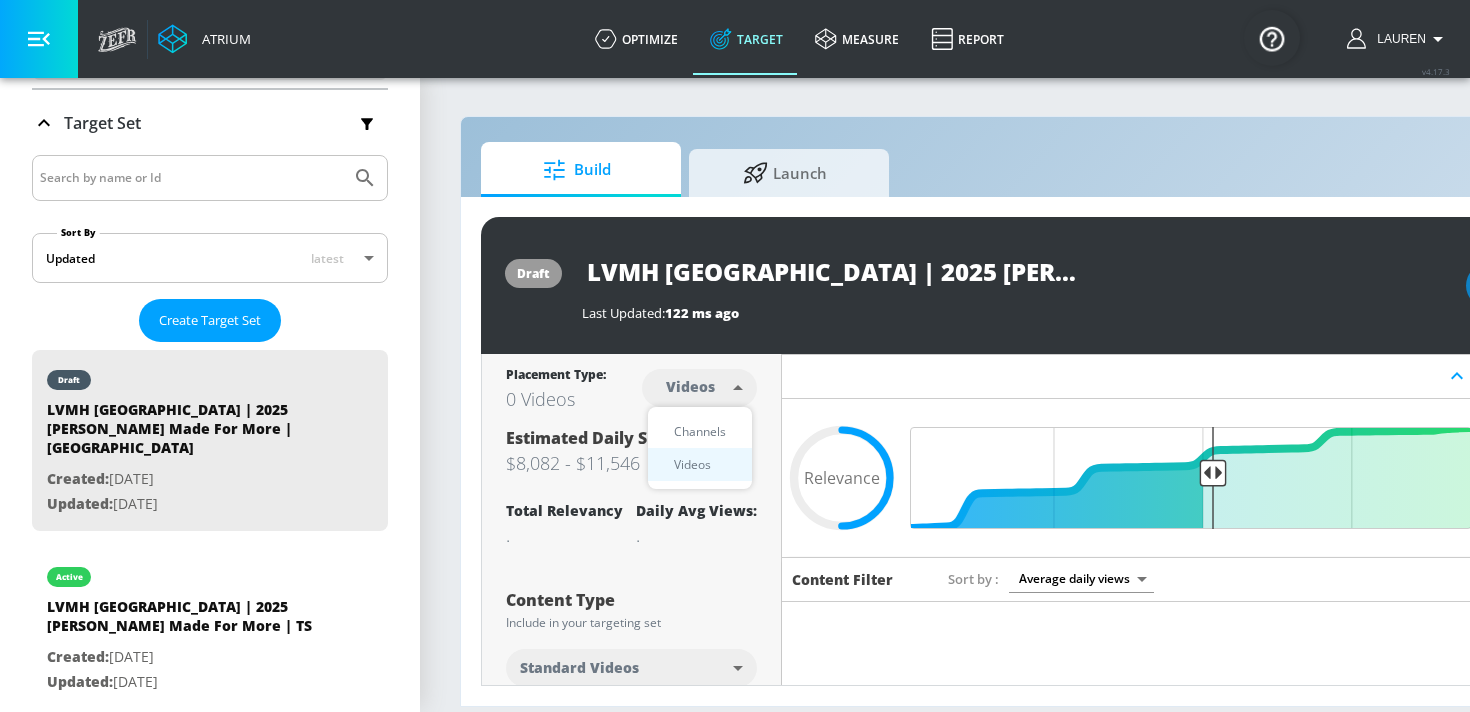 click on "Channels" at bounding box center (700, 431) 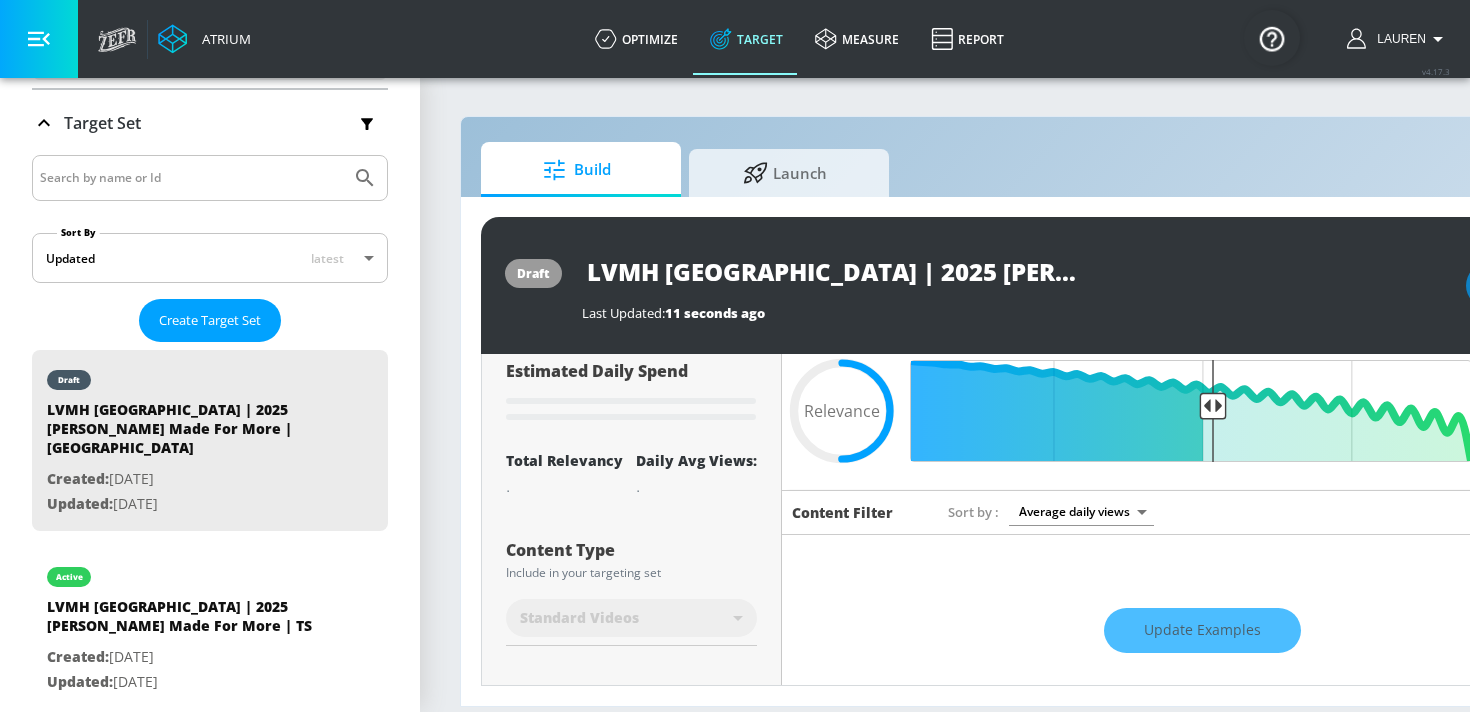 scroll, scrollTop: 0, scrollLeft: 0, axis: both 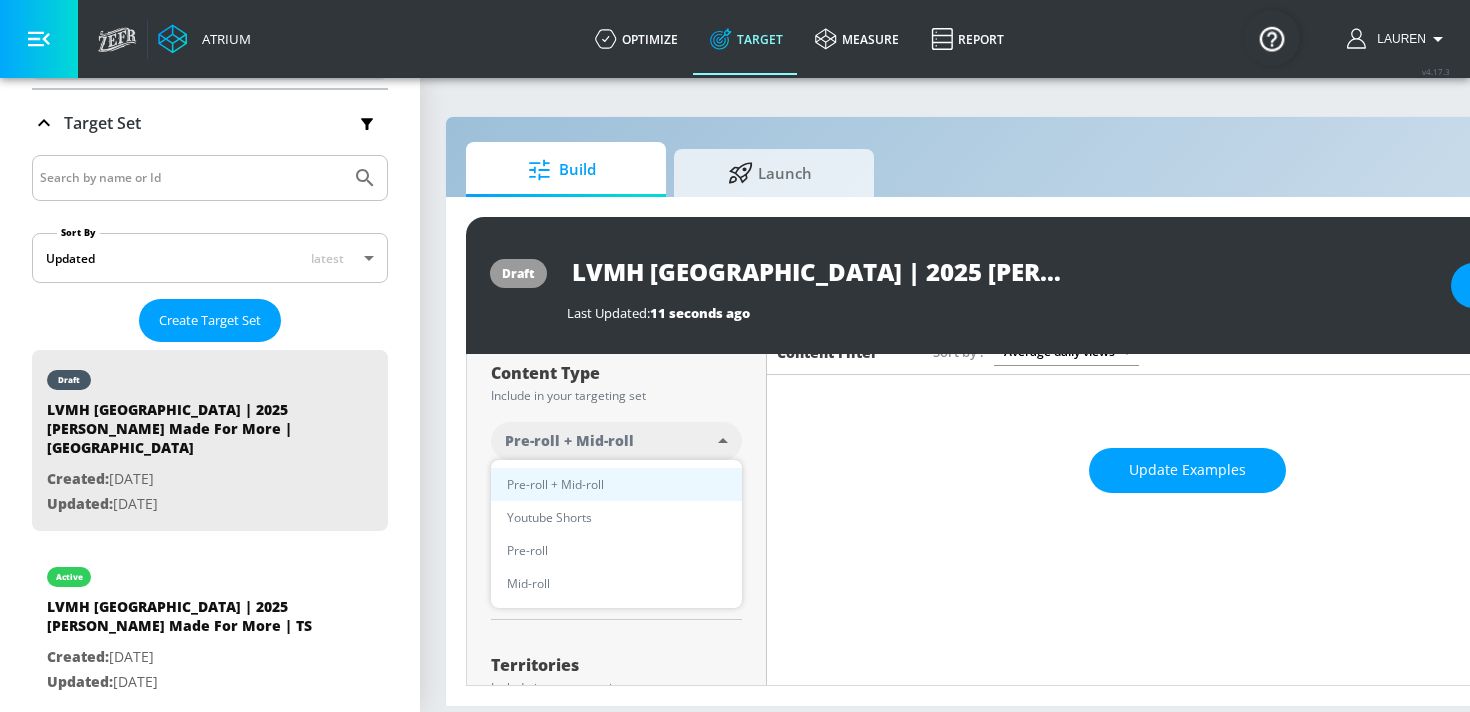 click on "Atrium optimize Target measure Report optimize Target measure Report v 4.17.3 Lauren Platform DV360:   Youtube DV360:   Youtube Advertiser LVMH Sort By A-Z asc ​ Add Account LVMH | APEX Canada | Copilot Linked as: Zefr Demos Agency: APEX Canada Vertical: Retail LVMH Canada Linked as: Zefr Demos Agency: Zenith Optimedia Vertical: Retail LVMH Canada Linked as: Zefr Demos Agency: Zenith Optimedia Vertical: Fashion Veronica TEST Linked as: Zefr Demos Agency: veronica TEST Vertical: Other Aracely Test Account 1 Linked as: Zefr Demos Agency: Zefr Vertical: Other Shannan Test Account Linked as: Zefr Demos Agency: #1 Media Agency in the World Vertical: Retail Casey C Test Account Linked as: Zefr Demos Agency: Sterling Cooper Vertical: CPG (Consumer Packaged Goods) Stefan TEST YTL USR Q|A Linked as: QA YTL Test Brand Agency: QA Vertical: Healthcare Mike Test Account Linked as: Zefr Demos Agency: Mike Test Agency Vertical: Fashion Parry Test Linked as: Zefr Demos Agency: Parry Test Vertical: Music KZ Test  Agency:" at bounding box center (720, 356) 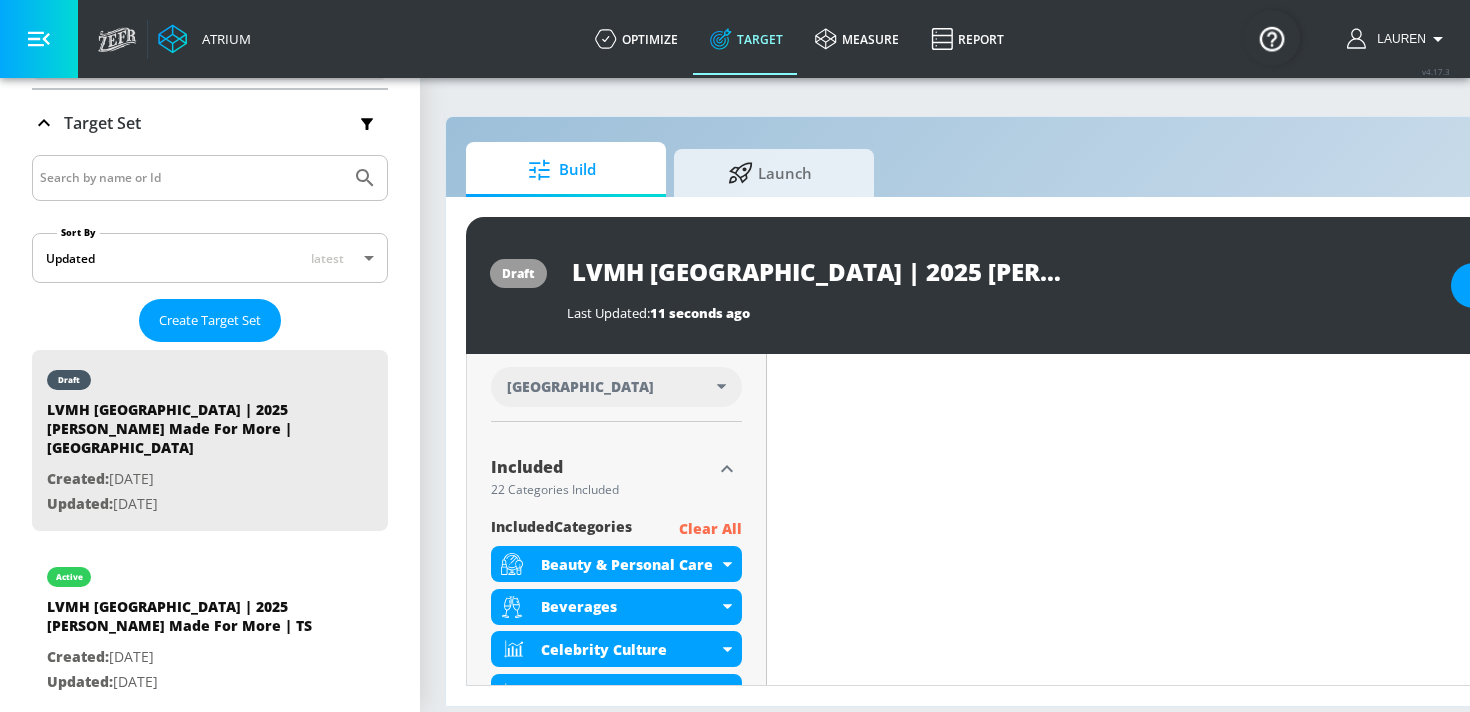 scroll, scrollTop: 563, scrollLeft: 0, axis: vertical 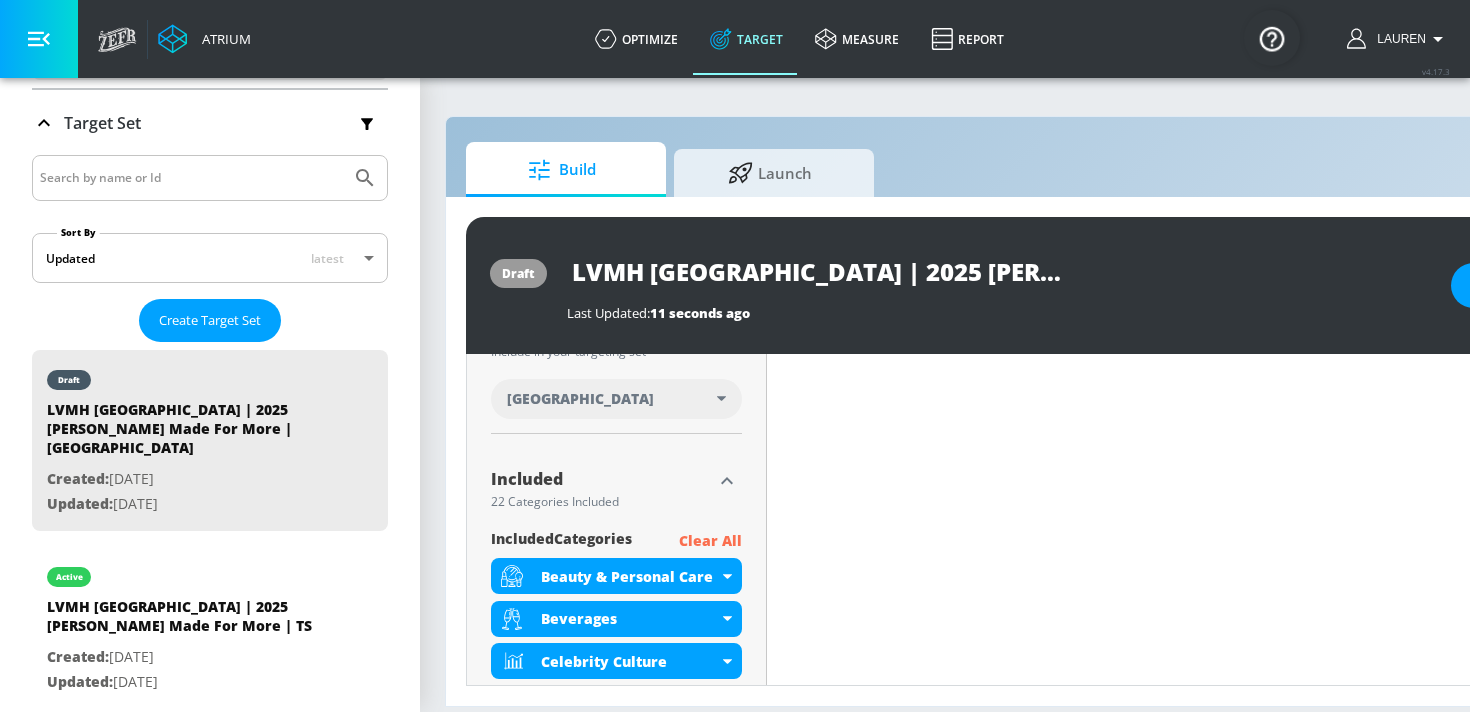 click 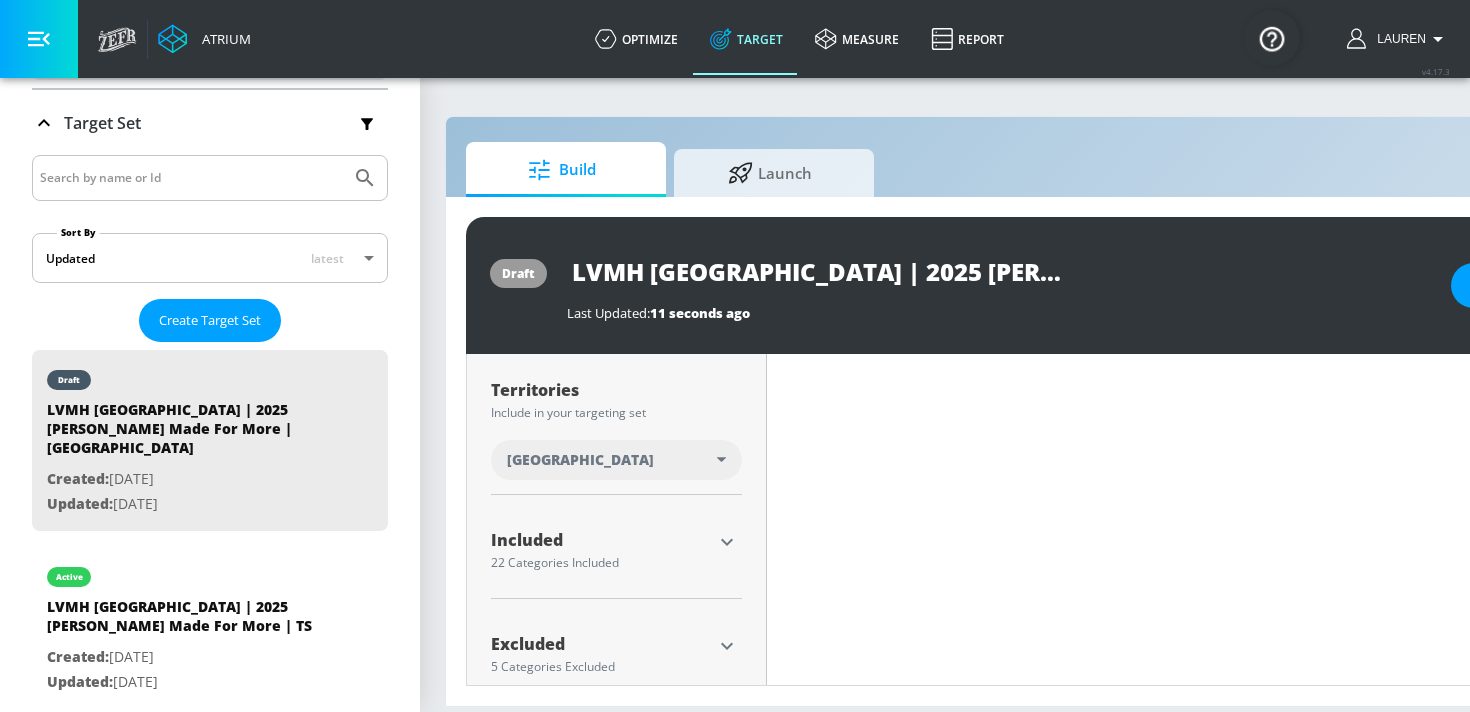 scroll, scrollTop: 0, scrollLeft: 0, axis: both 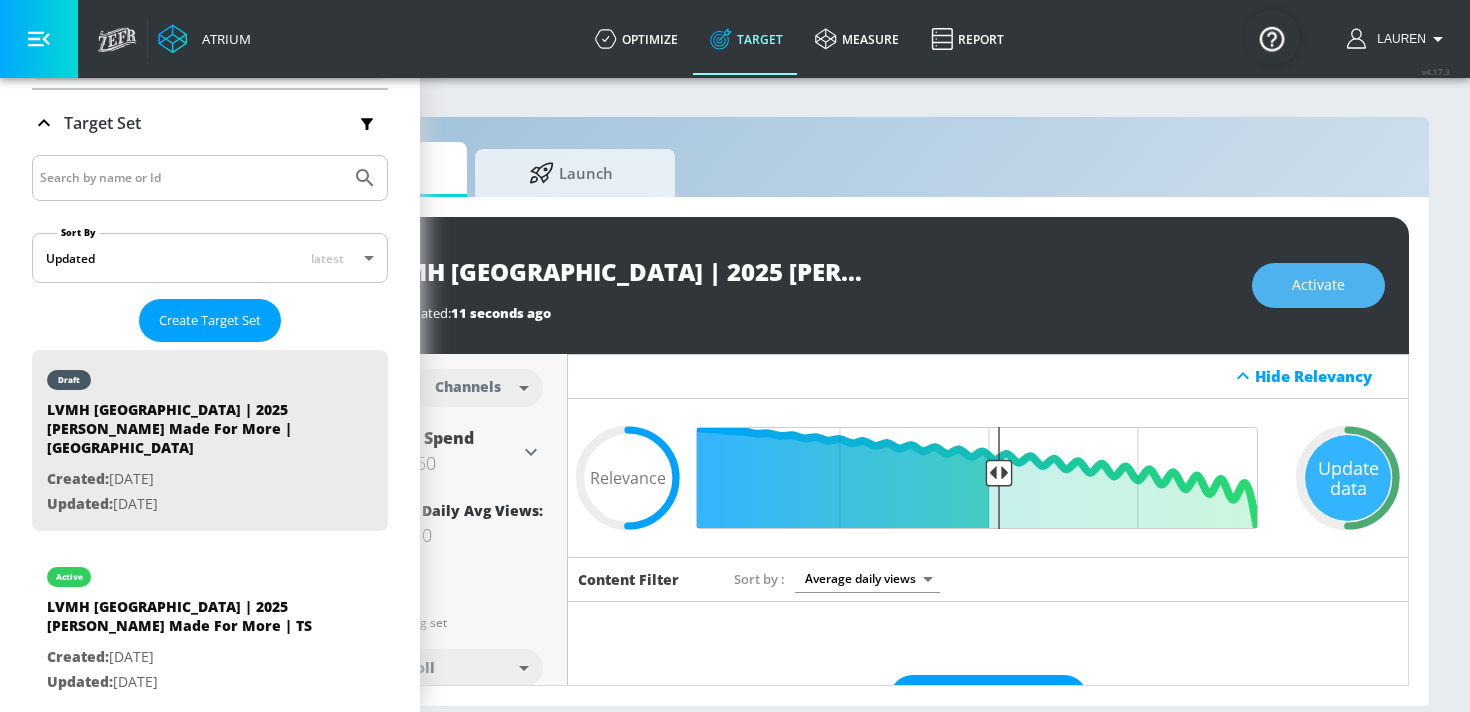 click on "Activate" at bounding box center [1318, 285] 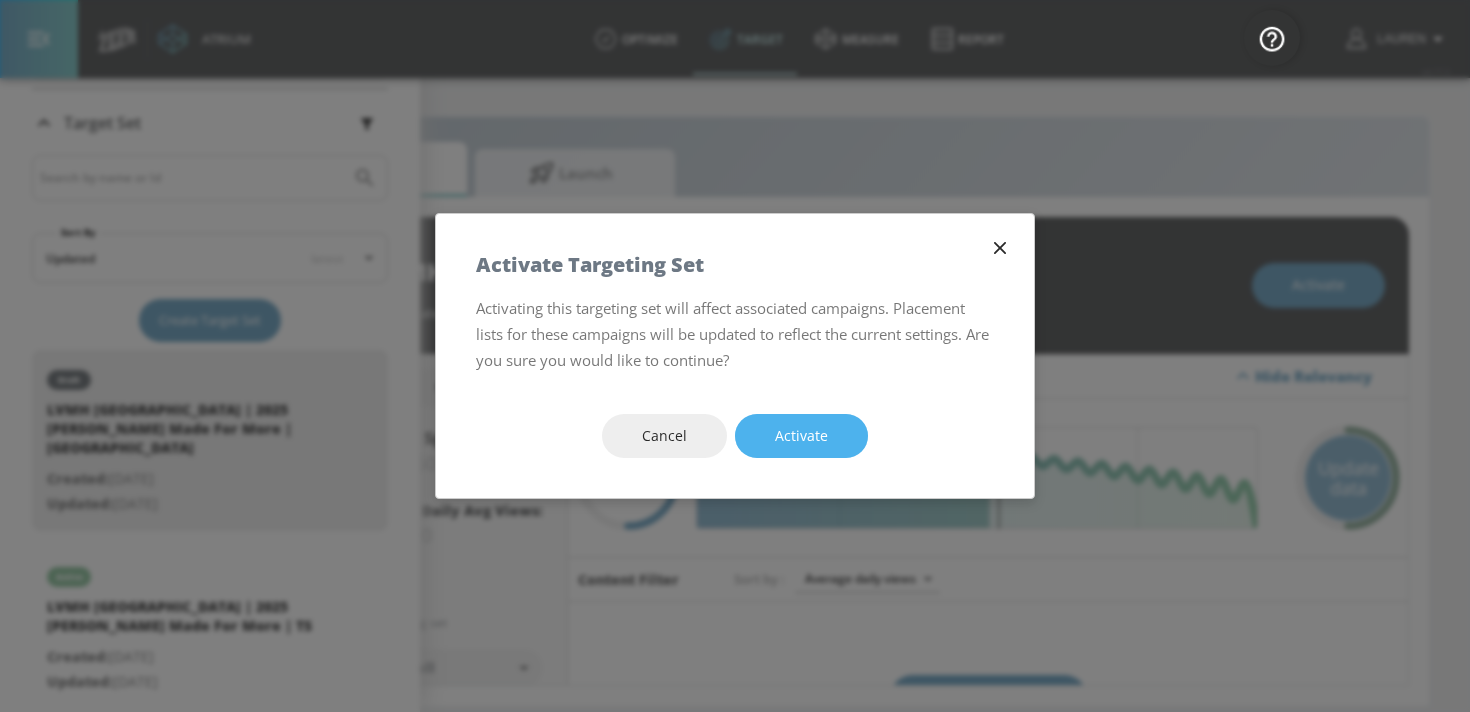 click on "Activate" at bounding box center (801, 436) 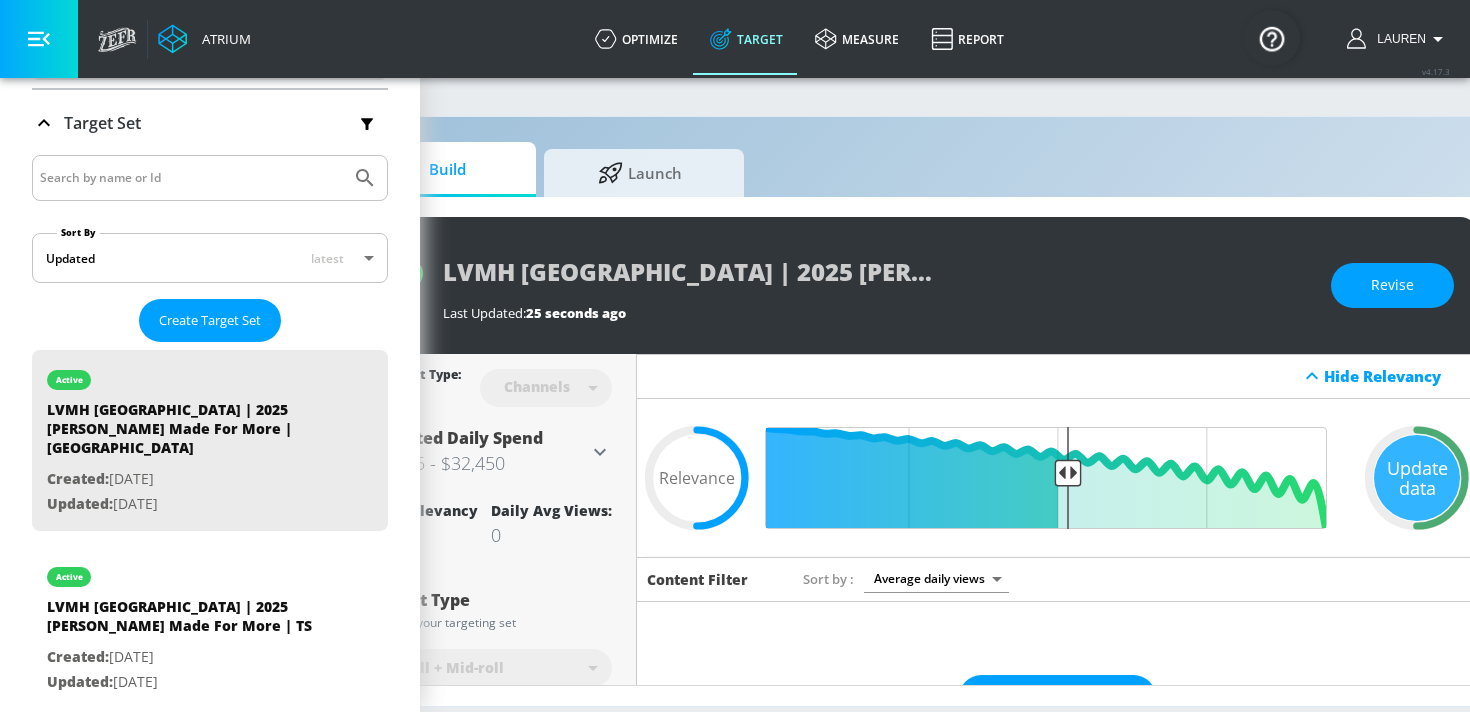 scroll, scrollTop: 0, scrollLeft: 0, axis: both 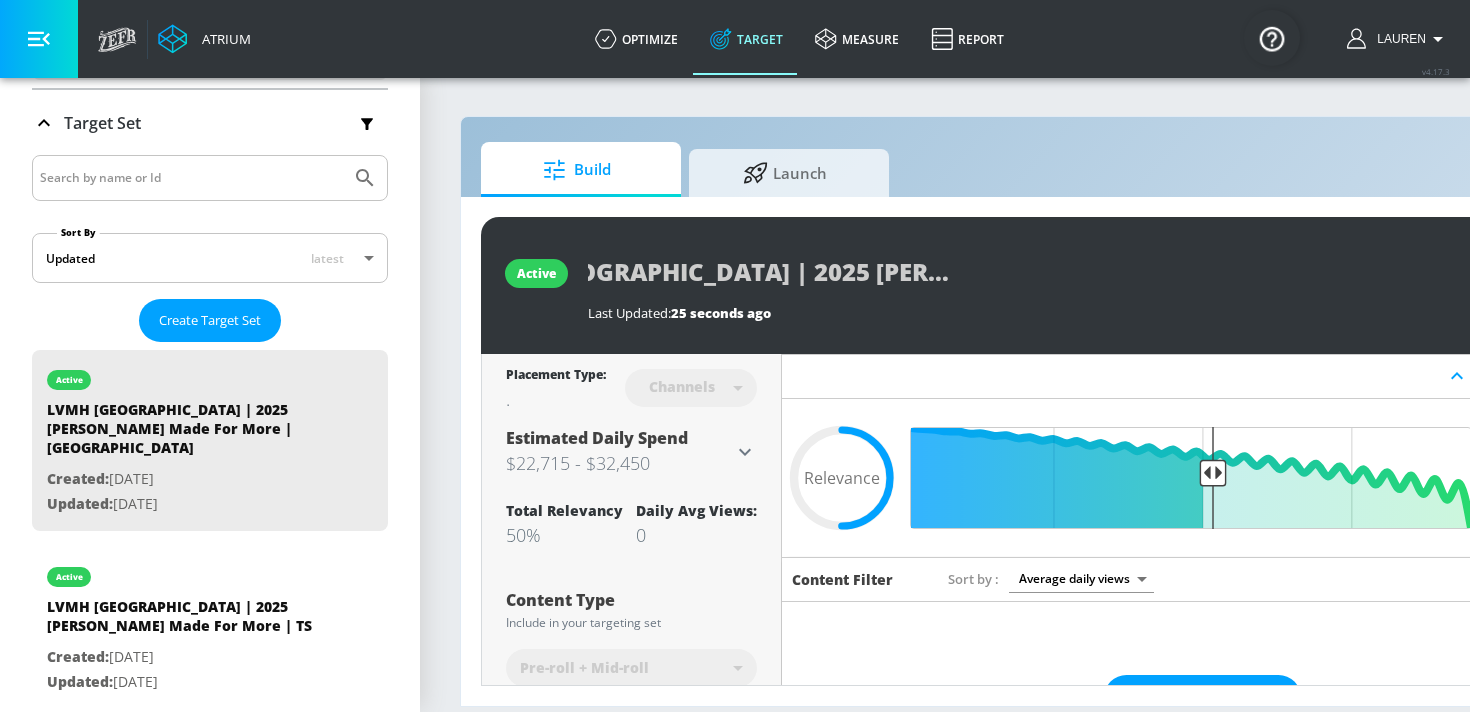 click on "LVMH [GEOGRAPHIC_DATA] | 2025 [PERSON_NAME] Made For More | [GEOGRAPHIC_DATA]" at bounding box center [1022, 271] 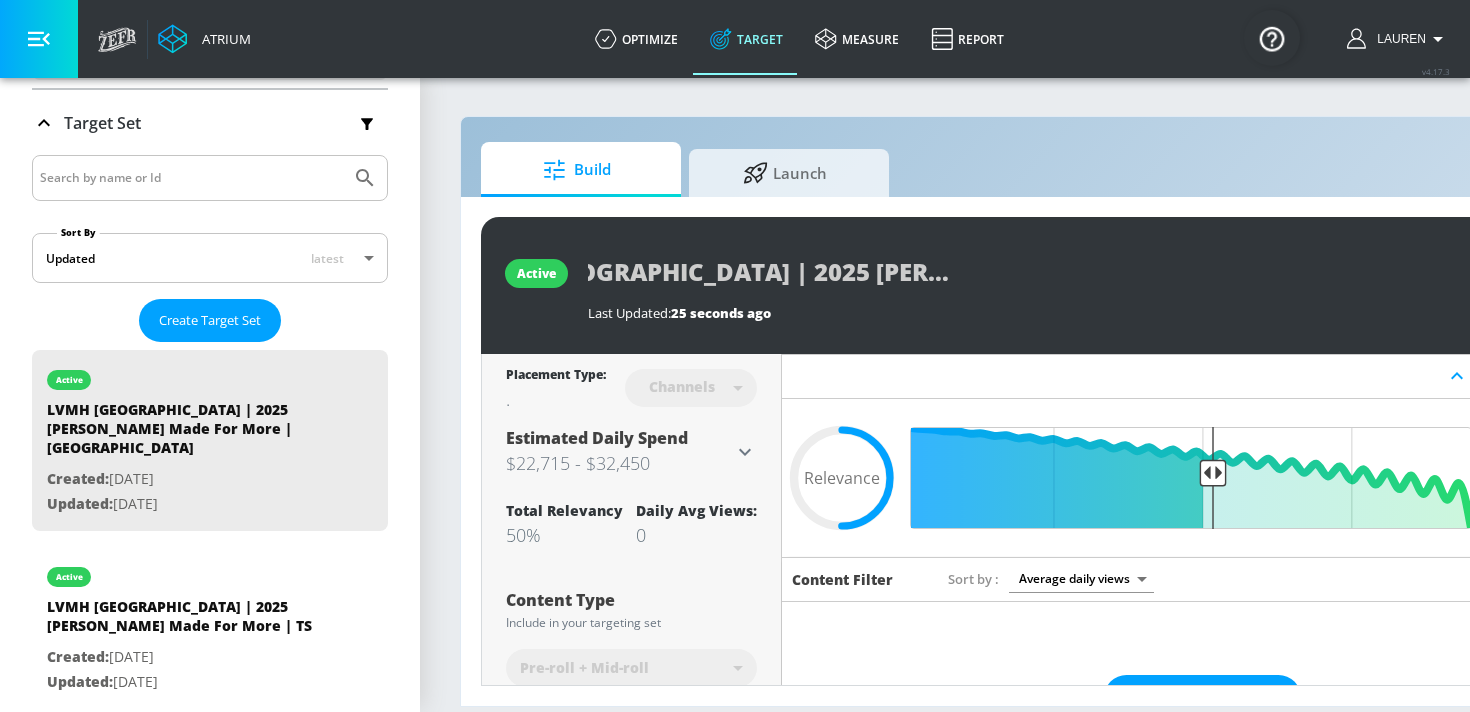 click on "Total Relevancy 50% Daily Avg Views: 0" at bounding box center (631, 520) 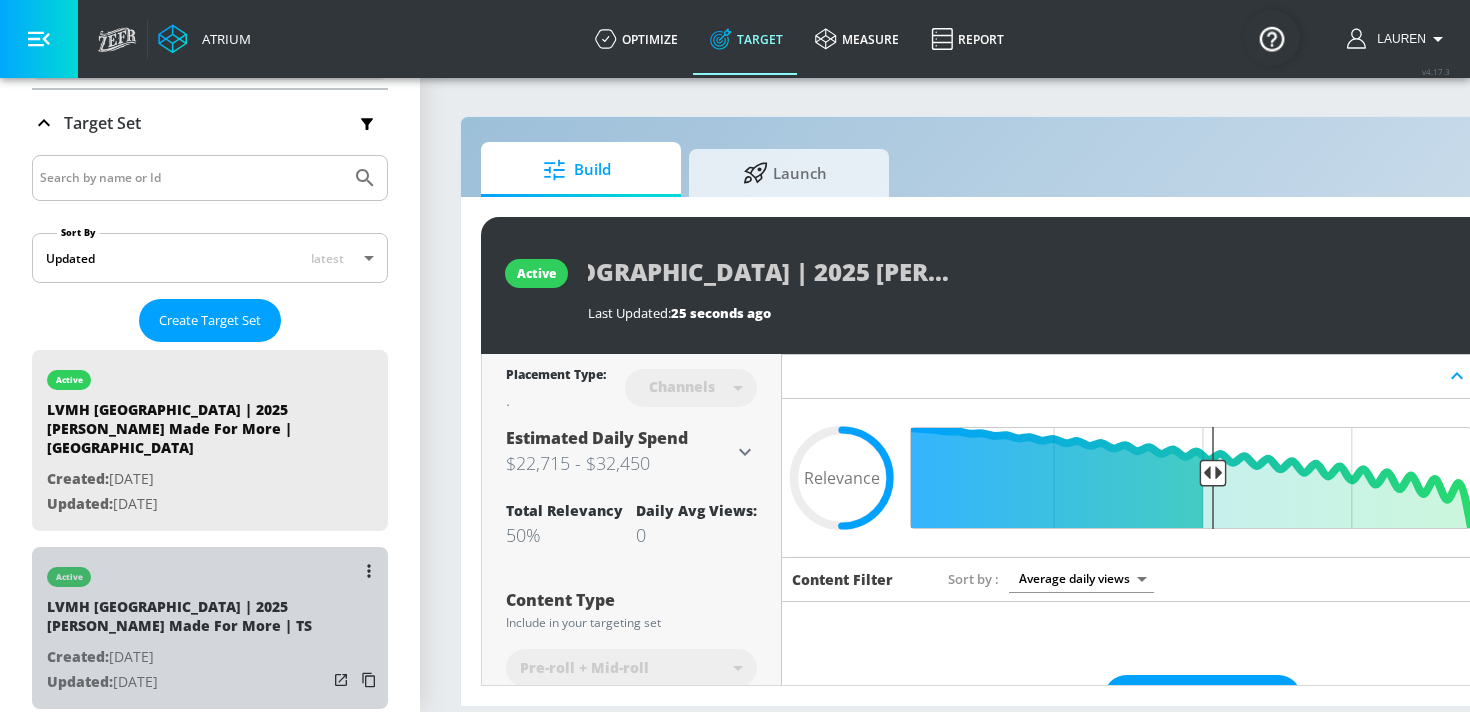 click on "active" at bounding box center (187, 572) 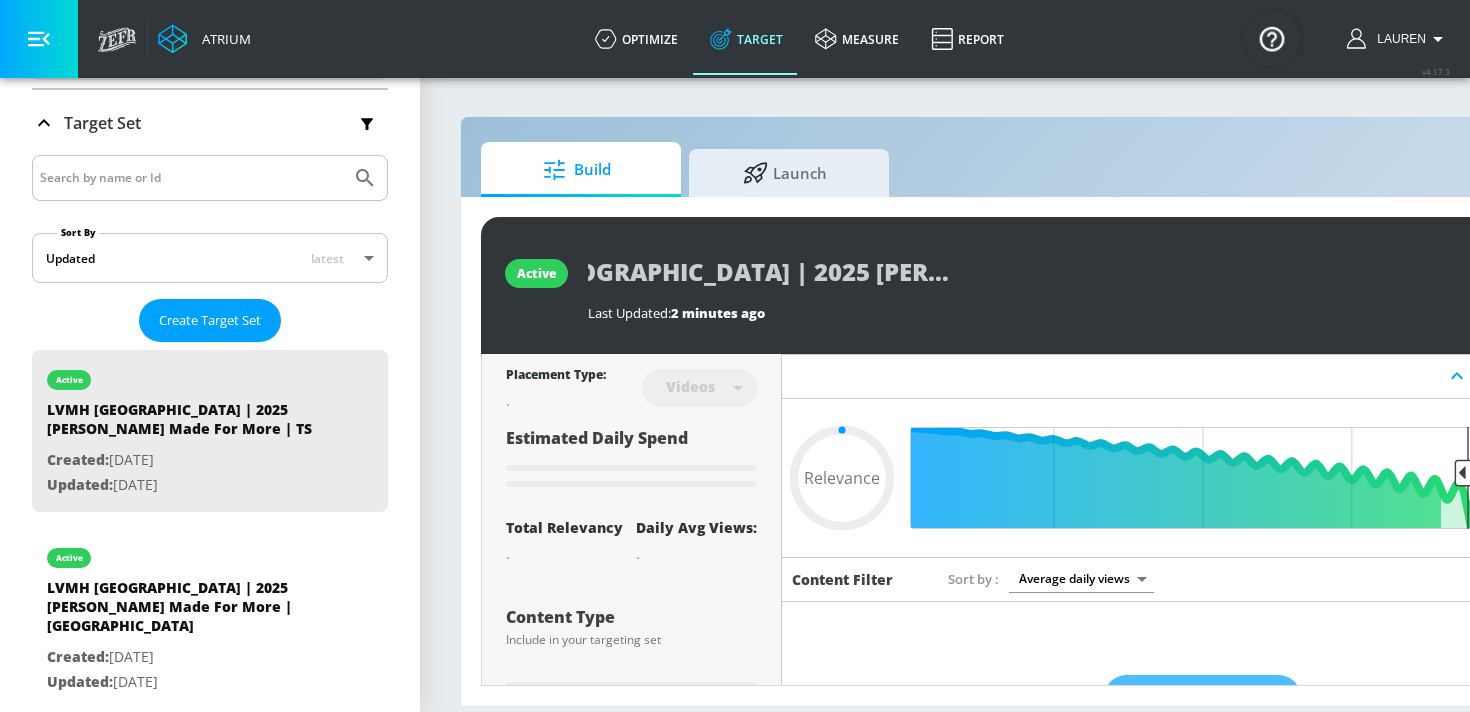scroll, scrollTop: 0, scrollLeft: 126, axis: horizontal 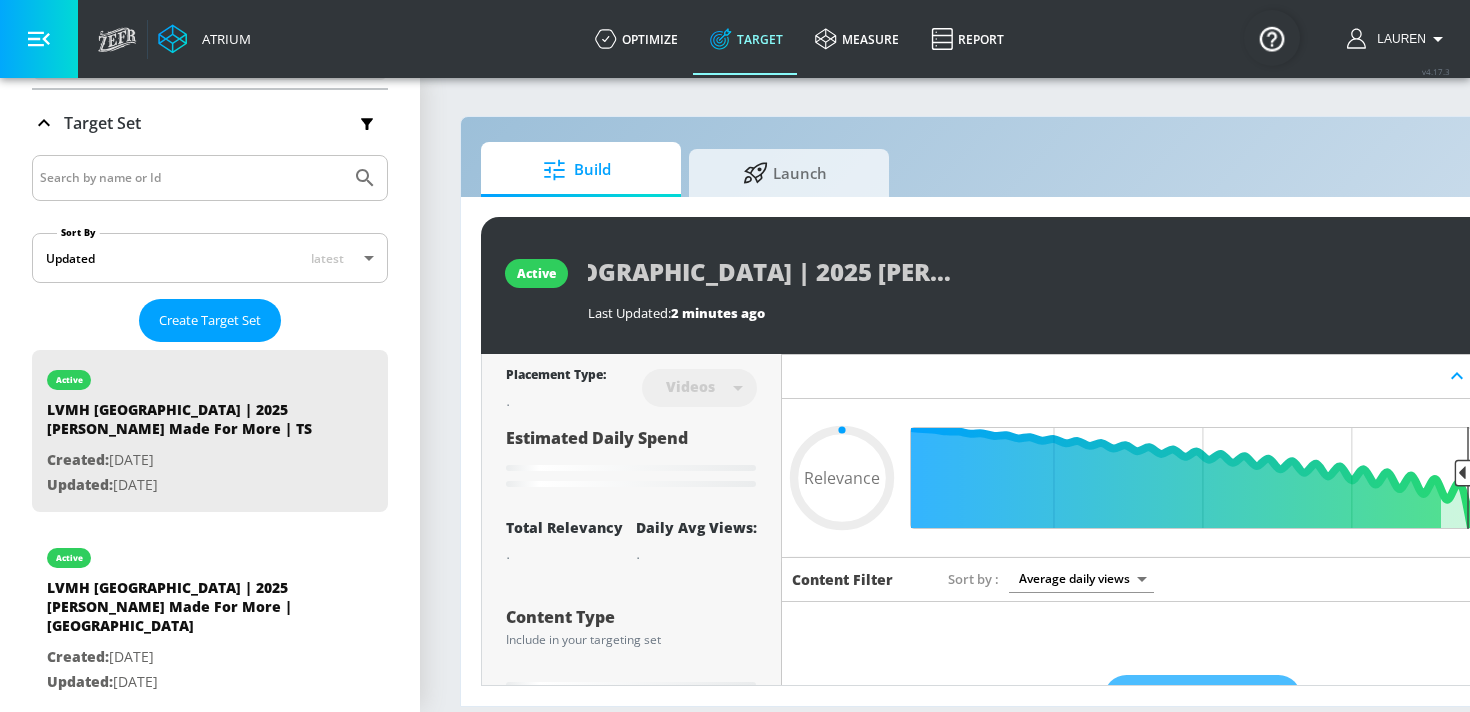 type on "0.5" 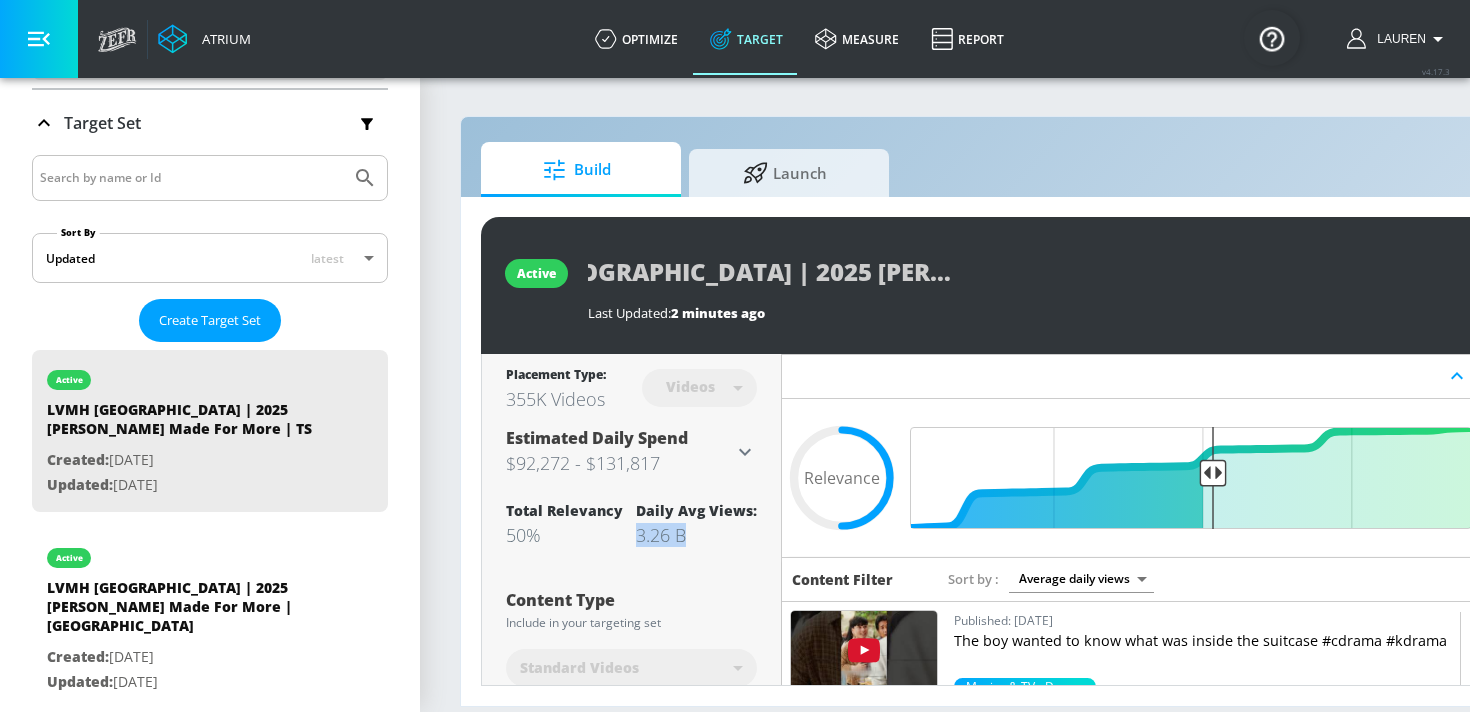drag, startPoint x: 641, startPoint y: 525, endPoint x: 740, endPoint y: 525, distance: 99 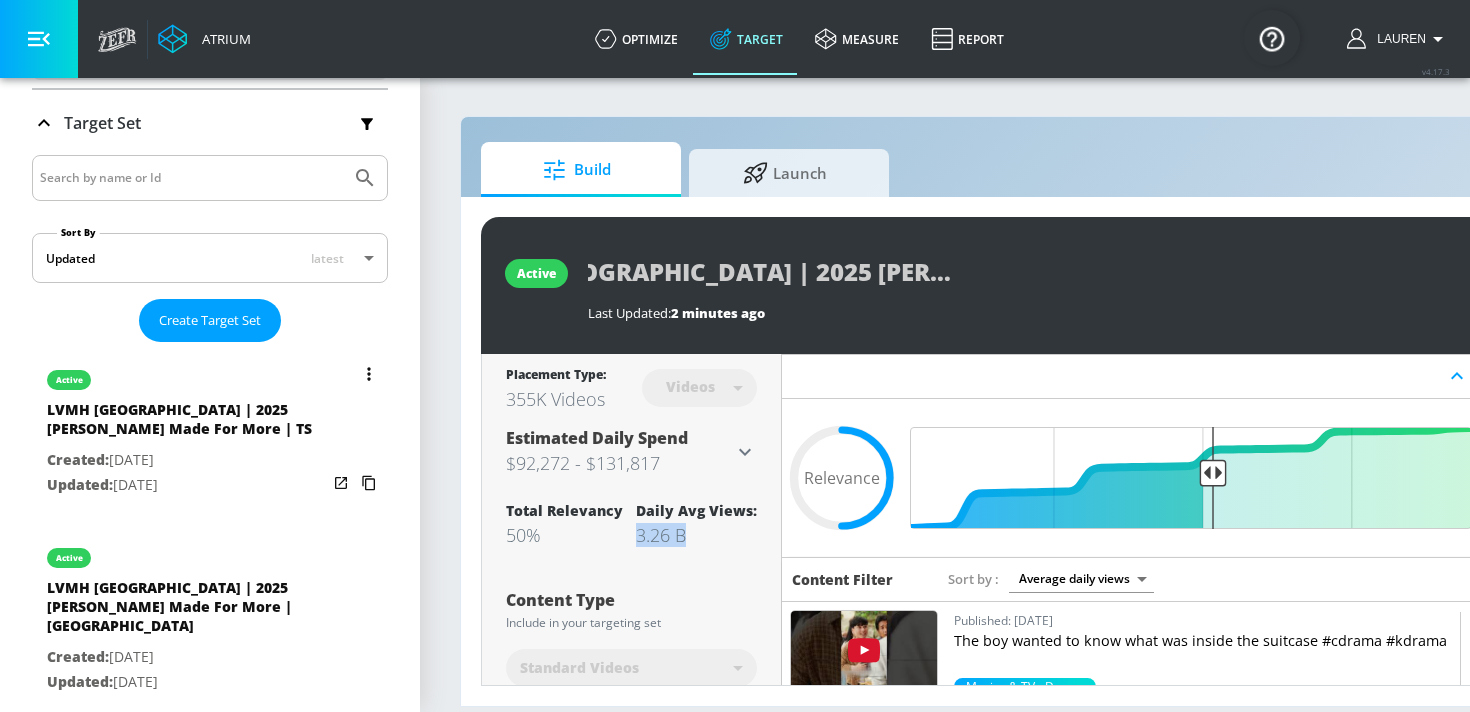 click on "LVMH [GEOGRAPHIC_DATA] | 2025 [PERSON_NAME] Made For More | [GEOGRAPHIC_DATA]" at bounding box center (187, 611) 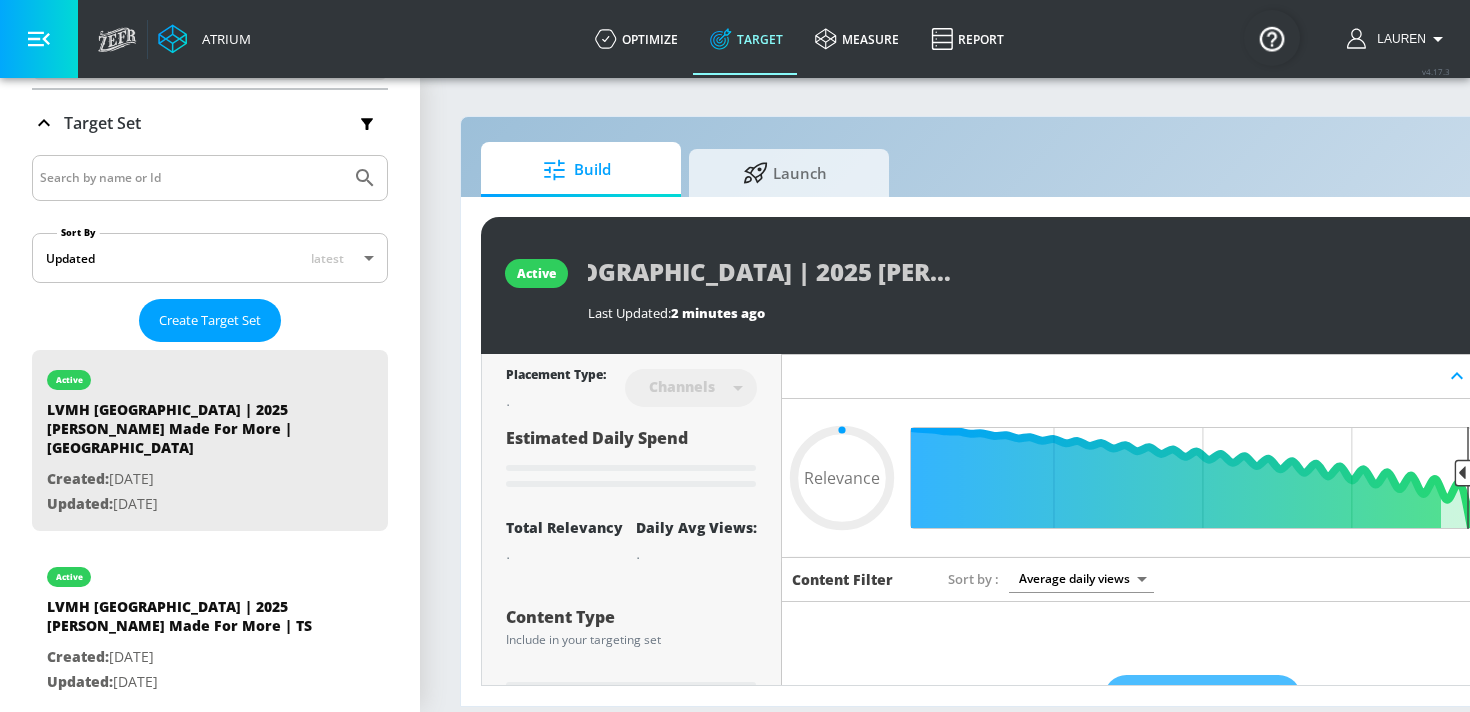 type on "0.5" 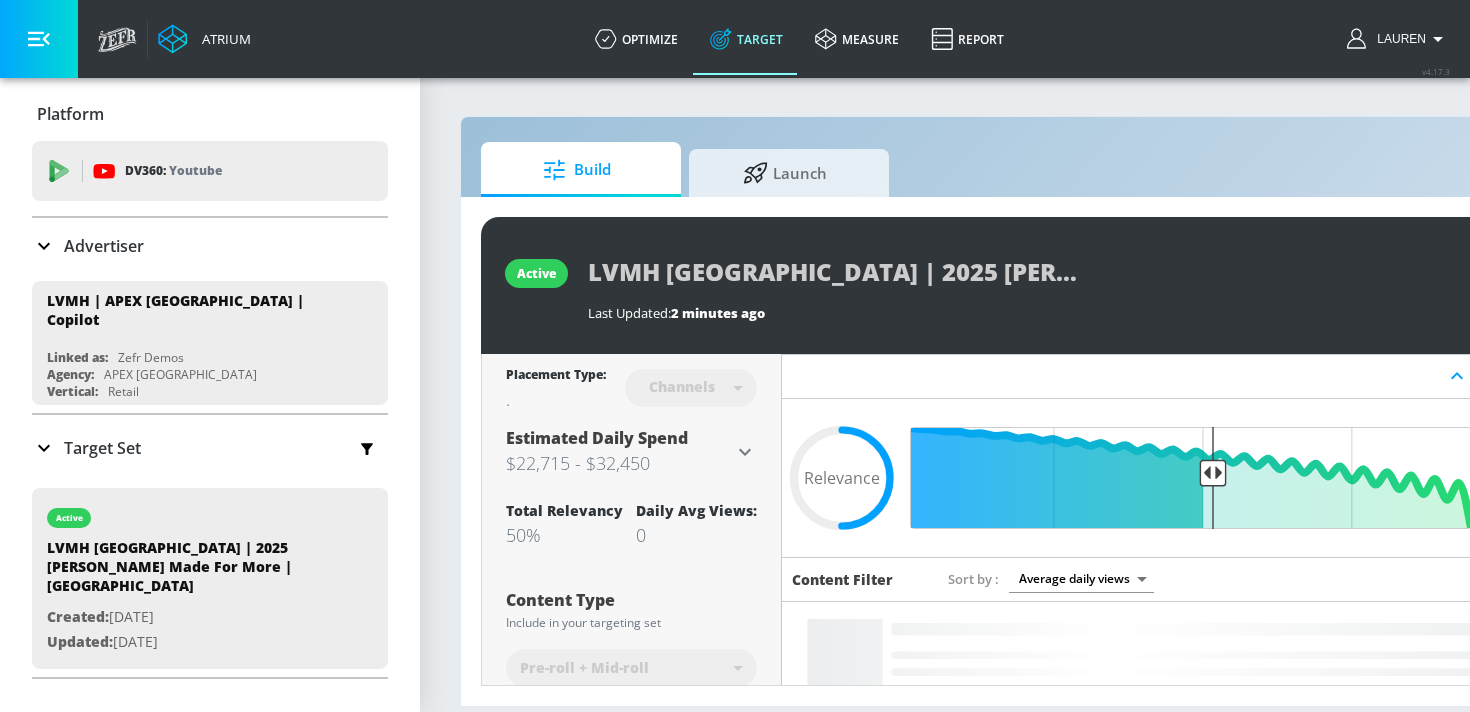 scroll, scrollTop: 0, scrollLeft: 0, axis: both 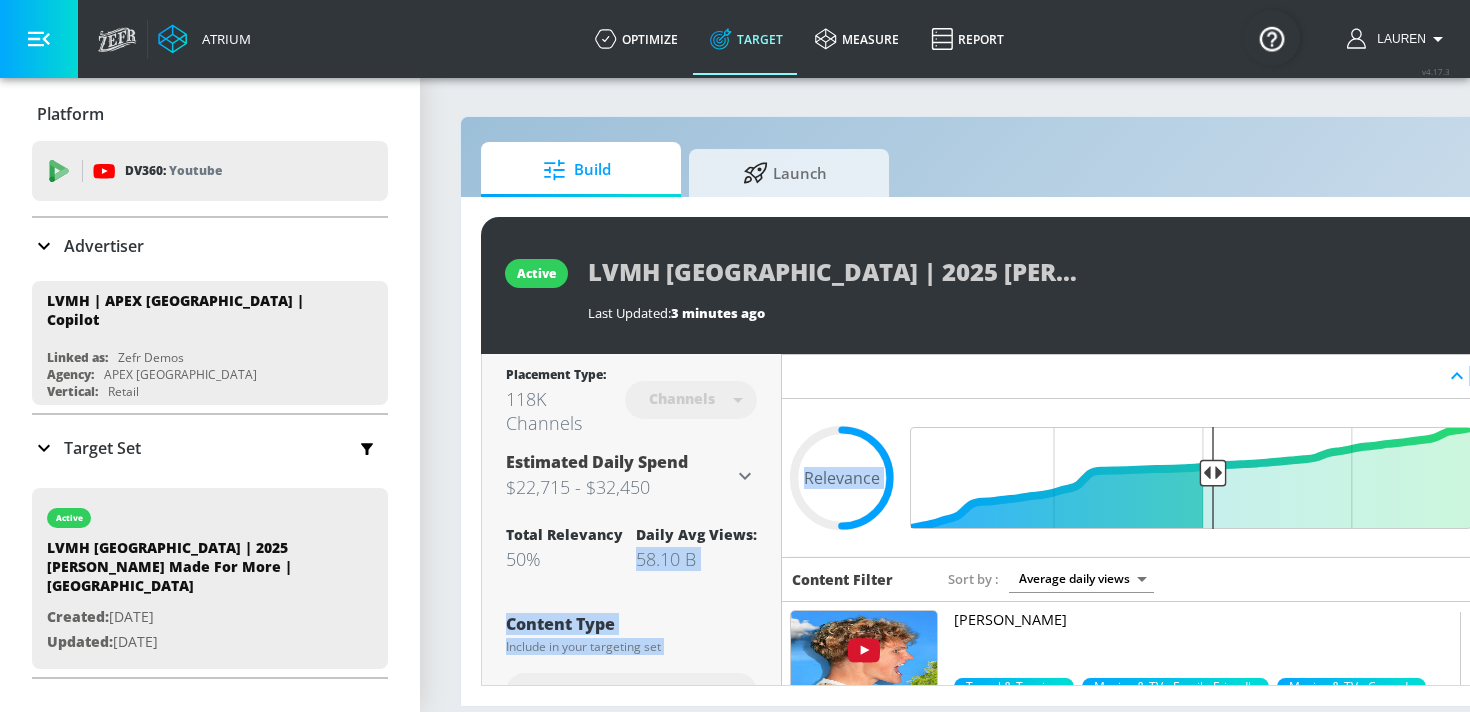 drag, startPoint x: 637, startPoint y: 561, endPoint x: 830, endPoint y: 562, distance: 193.0026 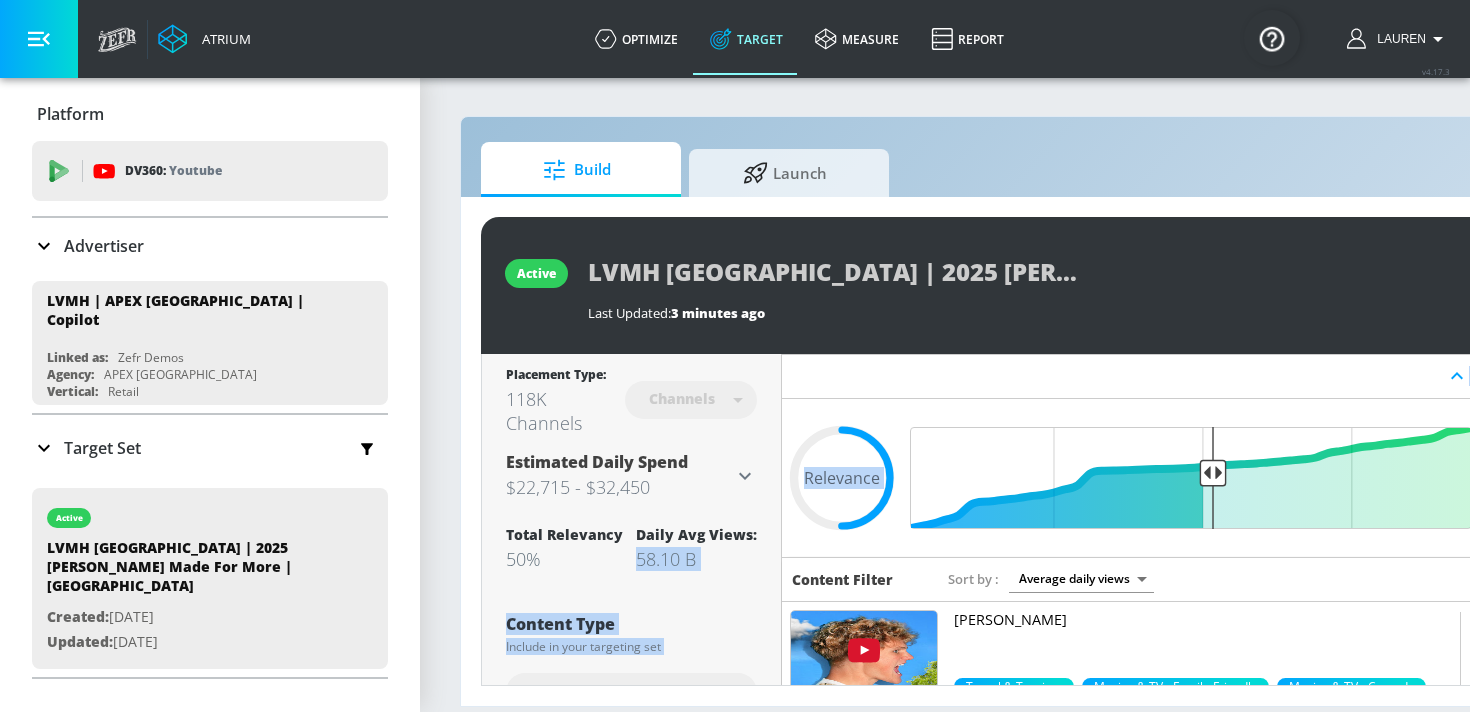 click on "Placement Type: 118K Channels Channels channels ​ Estimated Daily Spend $22,715 - $32,450 Activation Platform Google Ads Age Any Devices Any Gender Any Ad Type No Preference Number of Ad Groups 0 Edit Total Relevancy 50% Daily Avg Views: 58.10 B Content Type Include in your targeting set Pre-roll + Mid-roll standard ​ Languages Include in your targeting set English Territories Include in your targeting set Canada Included 22 Categories Included included  Categories Clear All
Beauty & Personal Care
Beverages
Celebrity Culture
DE&I - Black Voices
Desserts
Fashion
Fine Arts
Food & Cooking
Luxury
Movies & TV - Action & Adventure
Movies & TV - Comedy
Movies & TV - Drama
Movies & TV - Family-Friendly
Movies & TV - Horror/Thriller
Music - Hip Hop
Music - Pop
Music Festivals" at bounding box center [1052, 519] 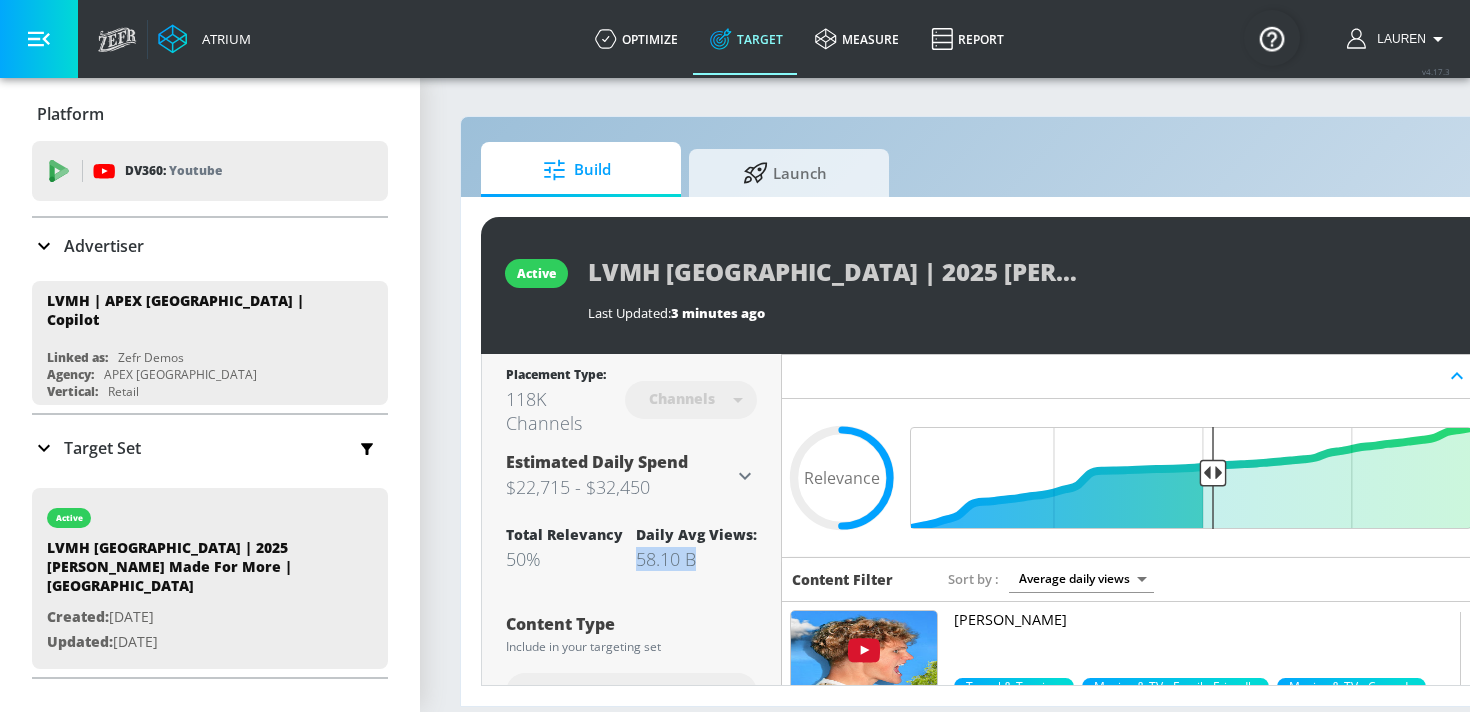 drag, startPoint x: 639, startPoint y: 559, endPoint x: 746, endPoint y: 559, distance: 107 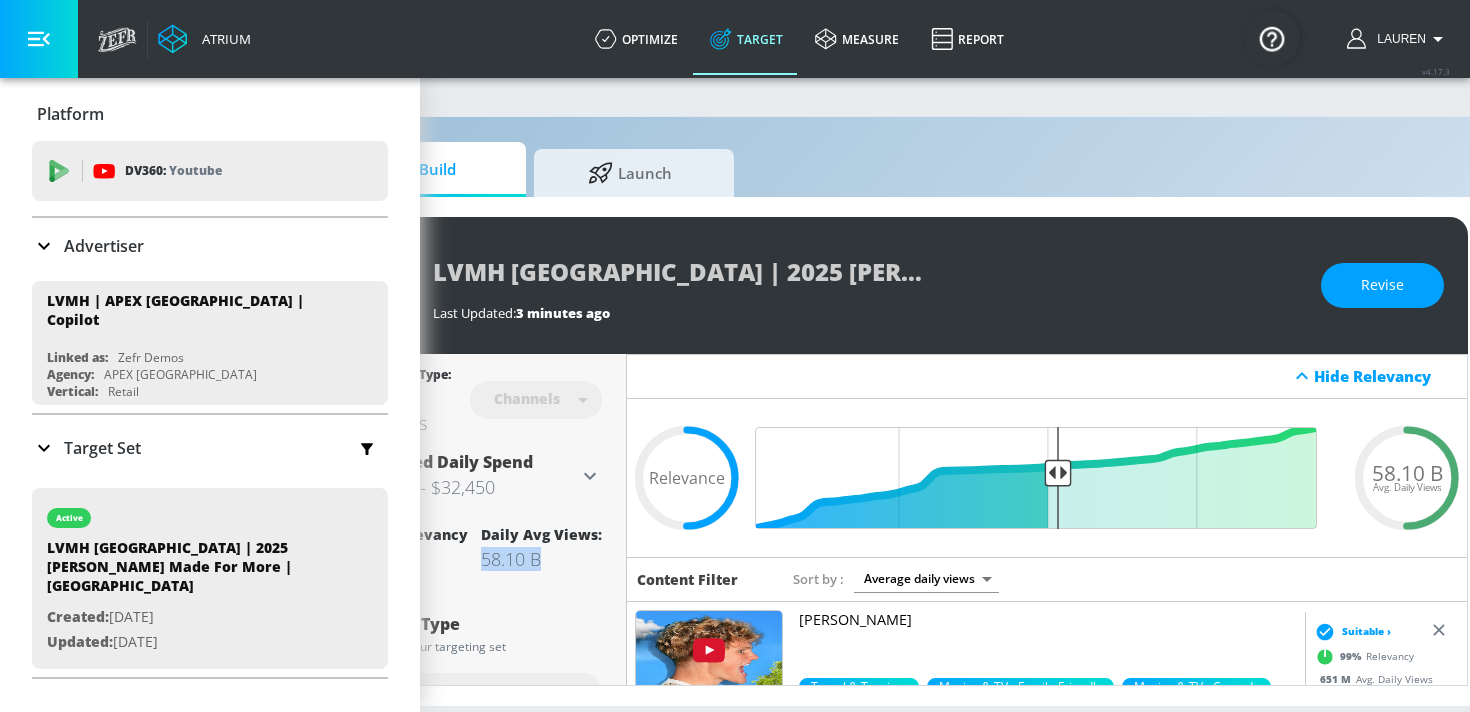 scroll, scrollTop: 0, scrollLeft: 214, axis: horizontal 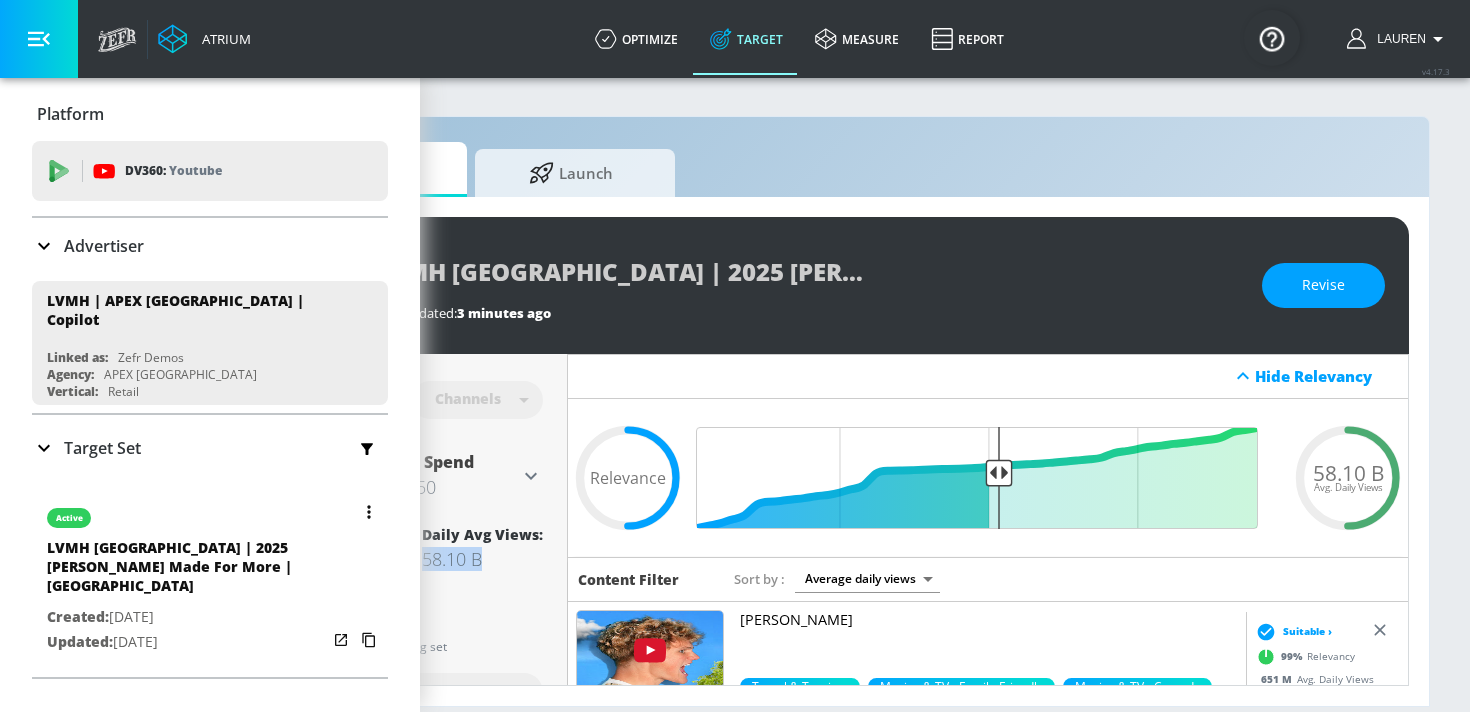 click at bounding box center (369, 512) 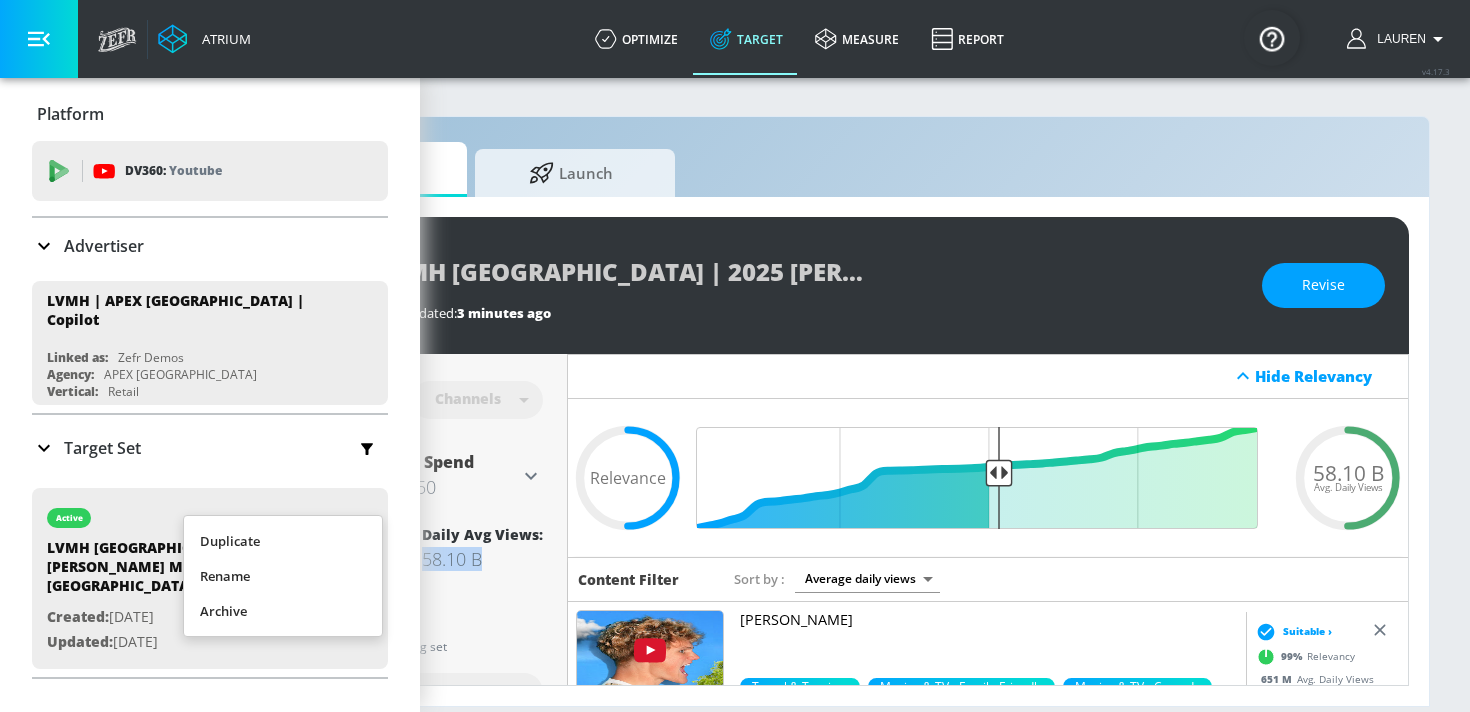 click on "Duplicate" at bounding box center (283, 541) 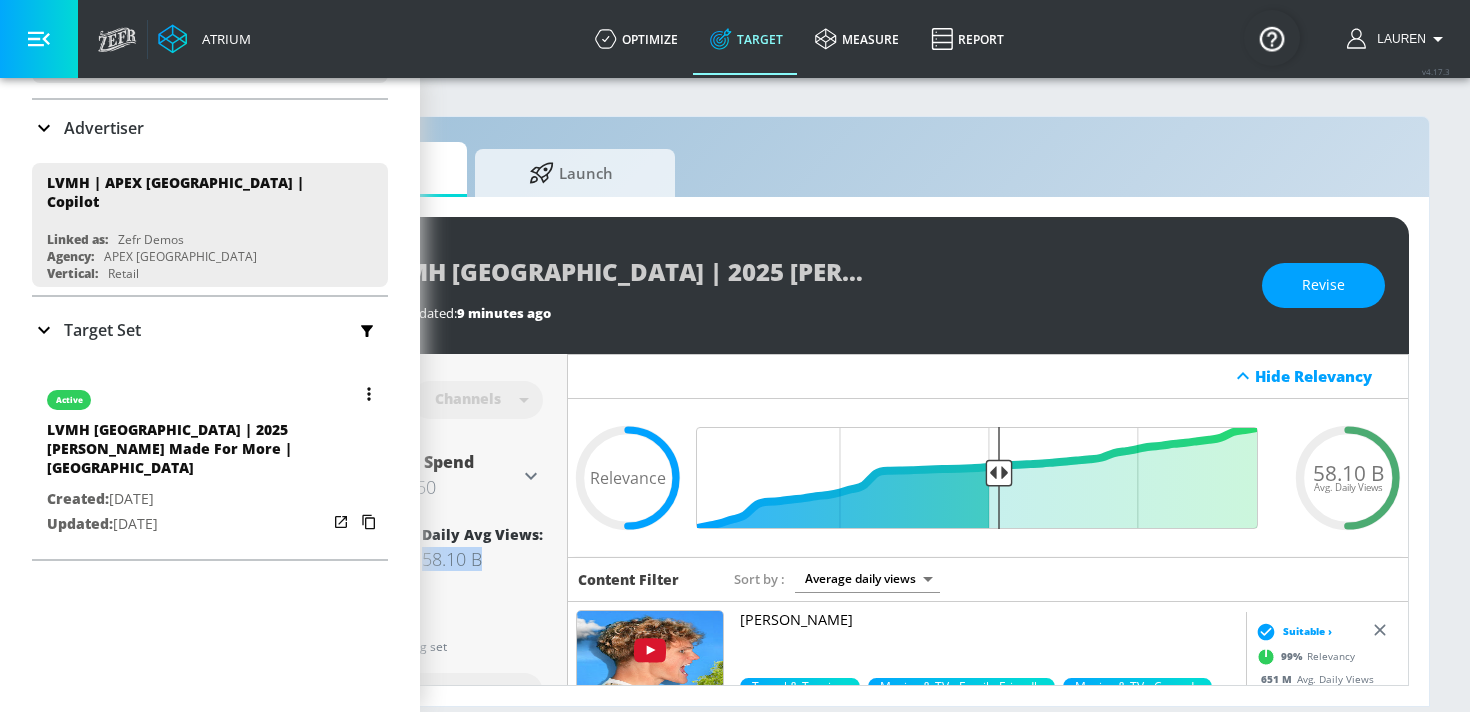 scroll, scrollTop: 175, scrollLeft: 0, axis: vertical 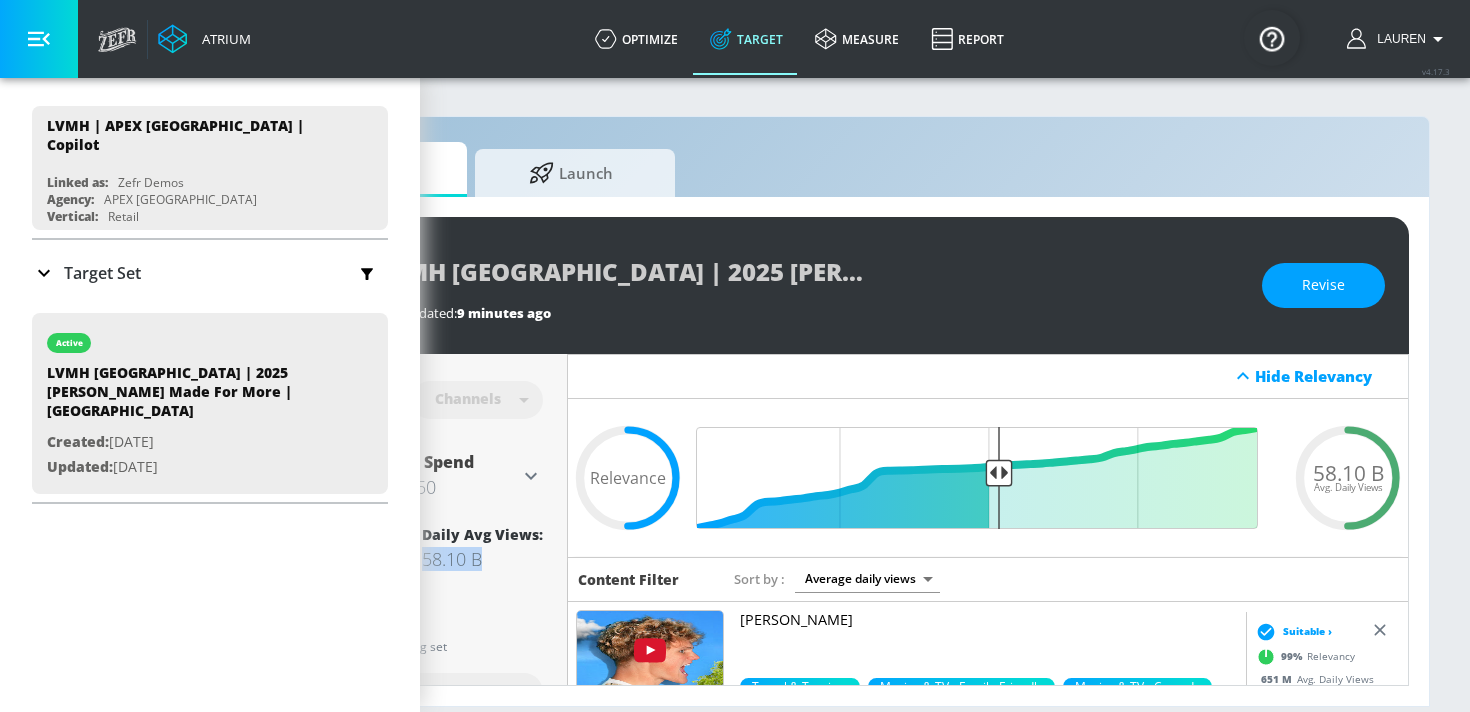 click on "Target Set" at bounding box center [210, 273] 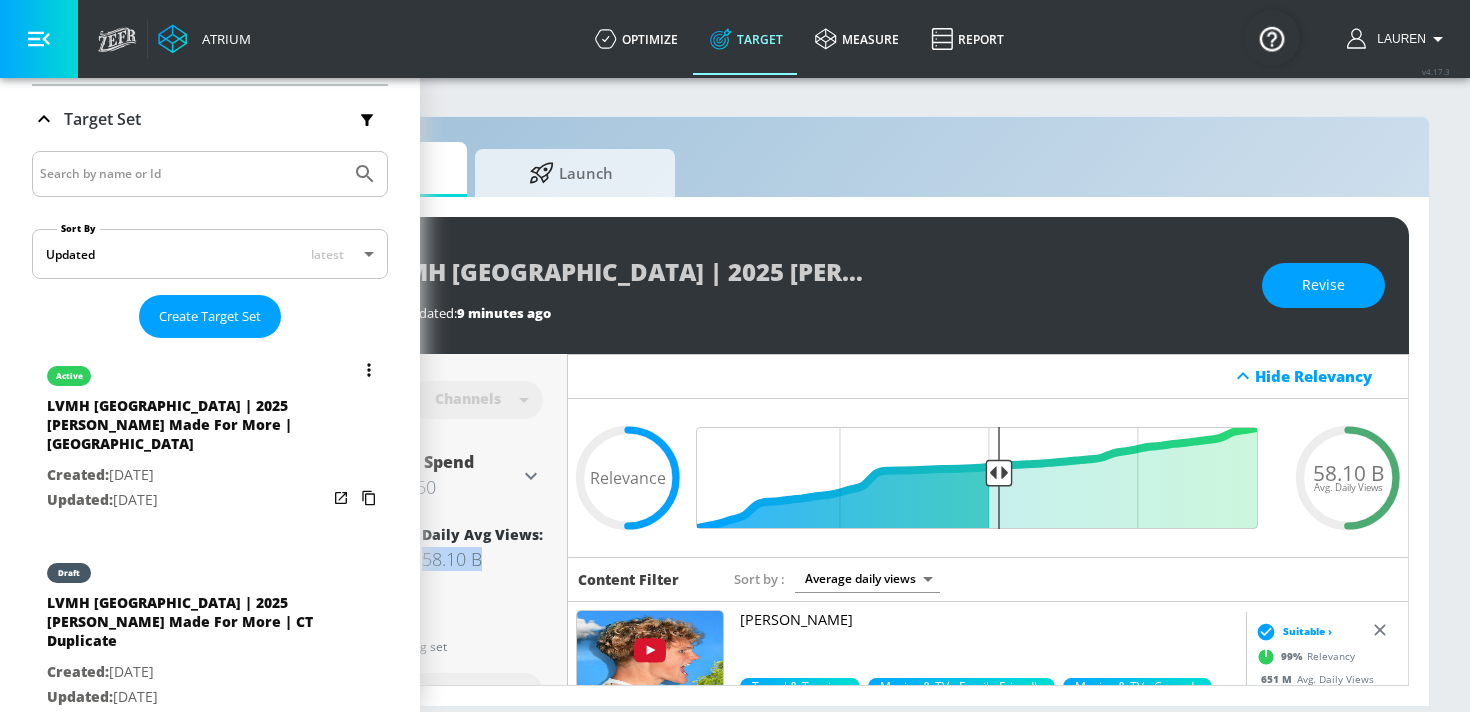 scroll, scrollTop: 330, scrollLeft: 0, axis: vertical 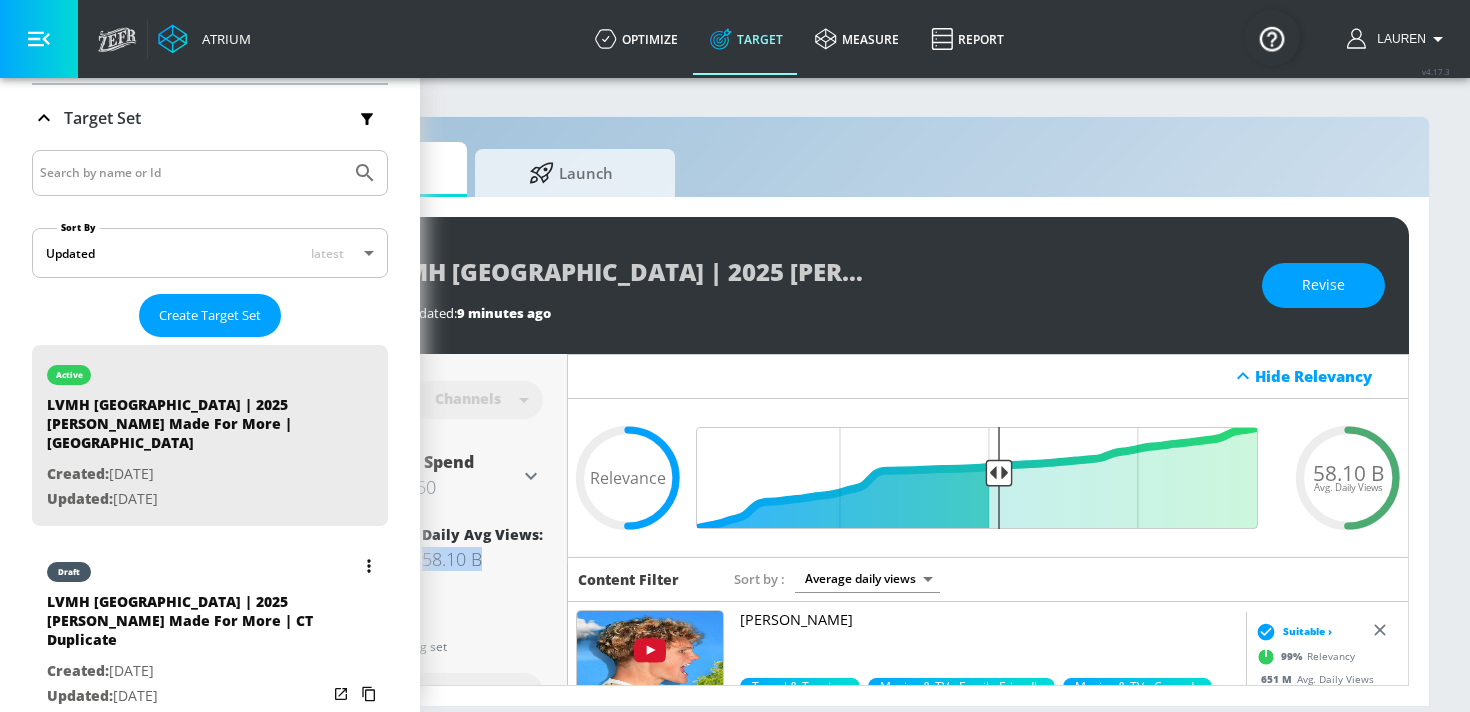 click at bounding box center [369, 566] 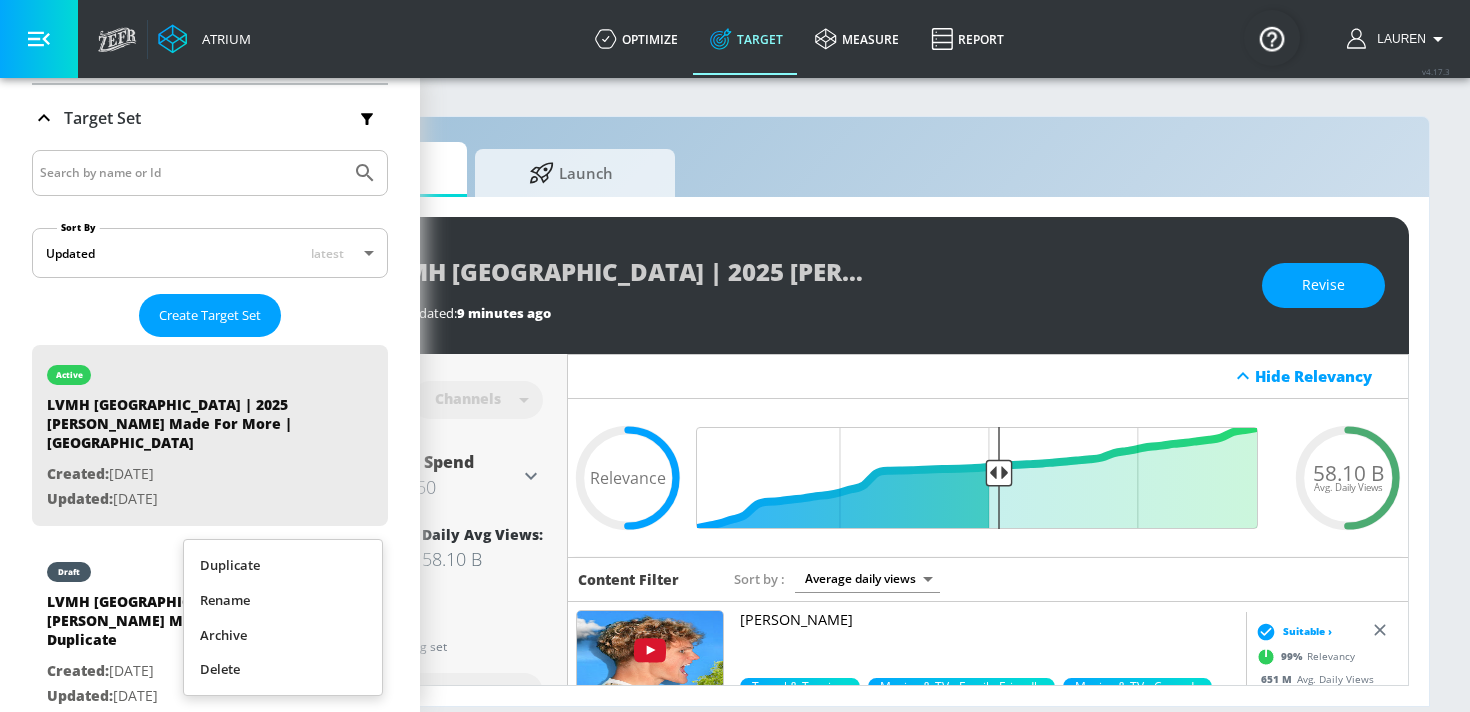 click at bounding box center [735, 356] 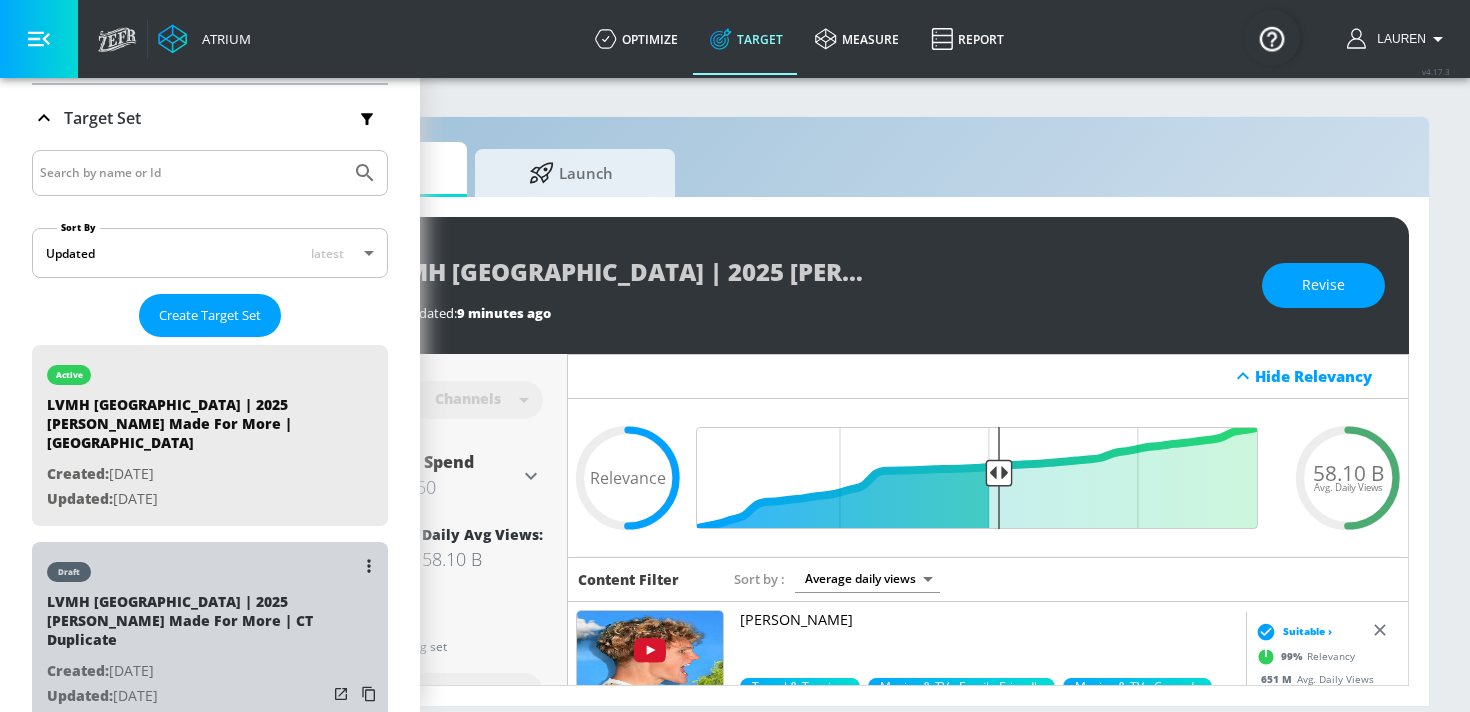 click on "LVMH Canada | 2025 Hennessy Made For More | CT Duplicate" at bounding box center [187, 625] 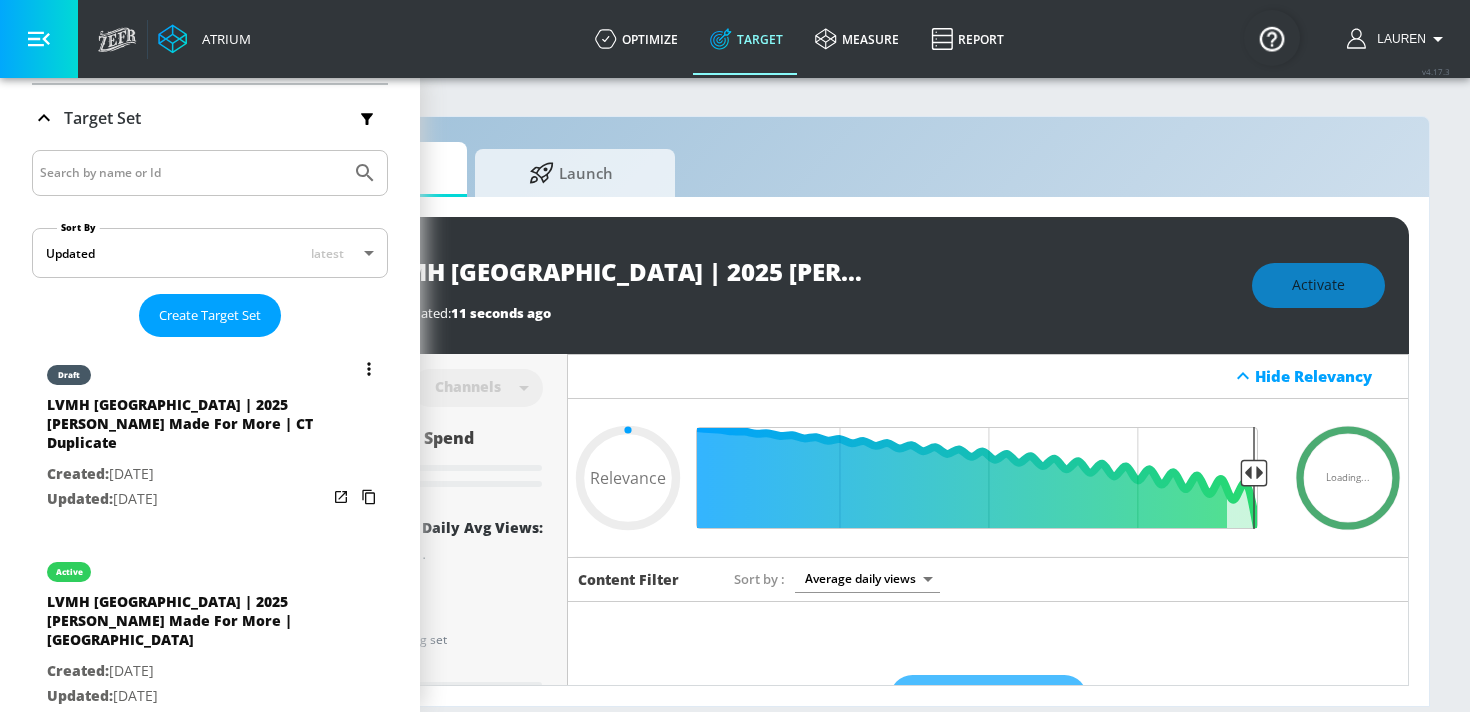 scroll, scrollTop: 0, scrollLeft: 0, axis: both 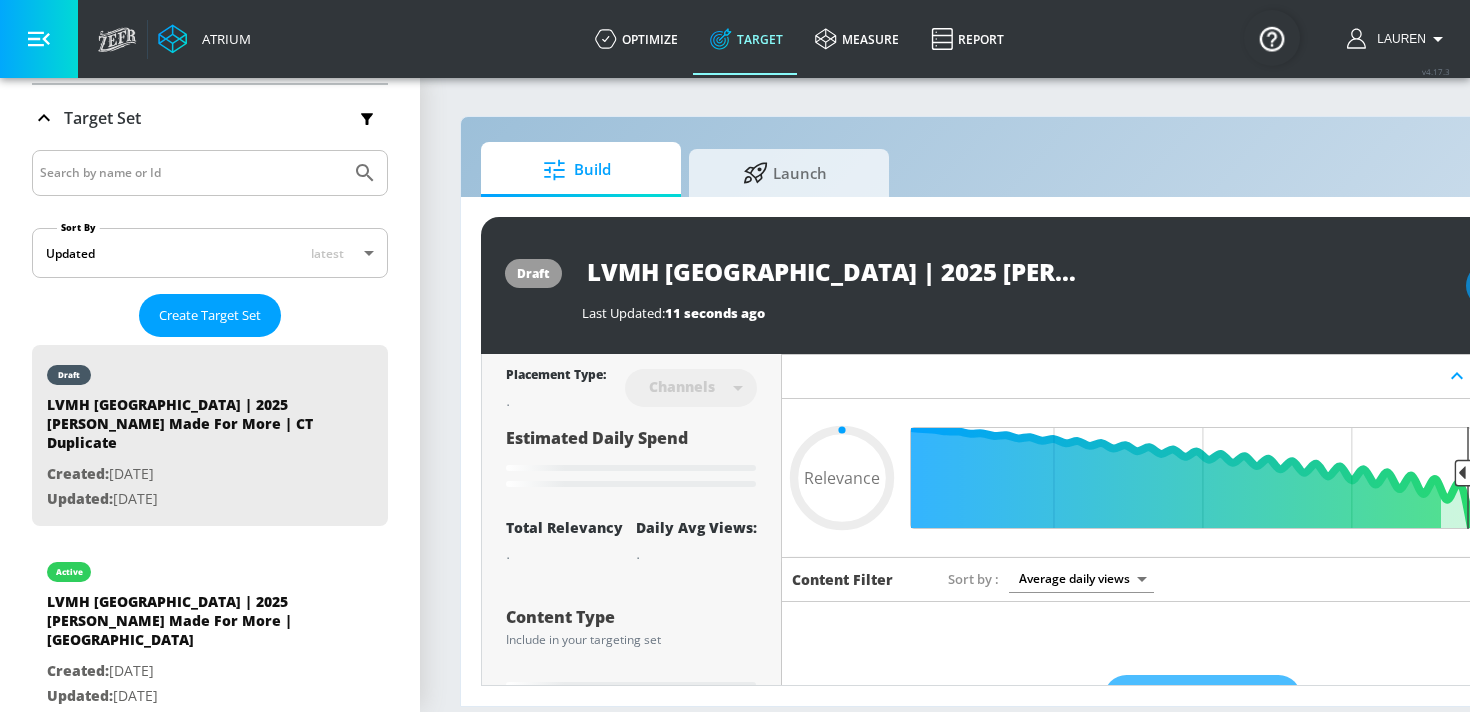 click on "LVMH Canada | 2025 Hennessy Made For More | CT Duplicate" at bounding box center (832, 271) 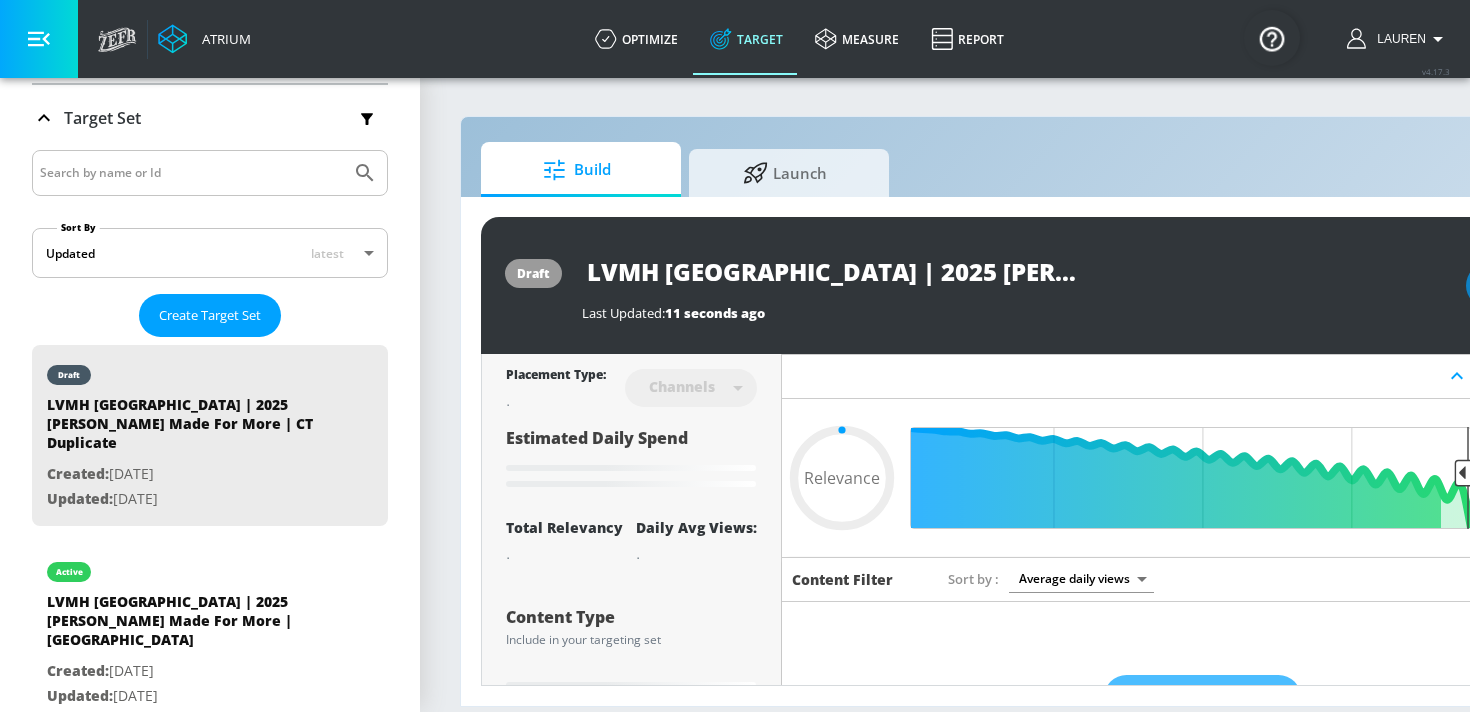 scroll, scrollTop: 0, scrollLeft: 257, axis: horizontal 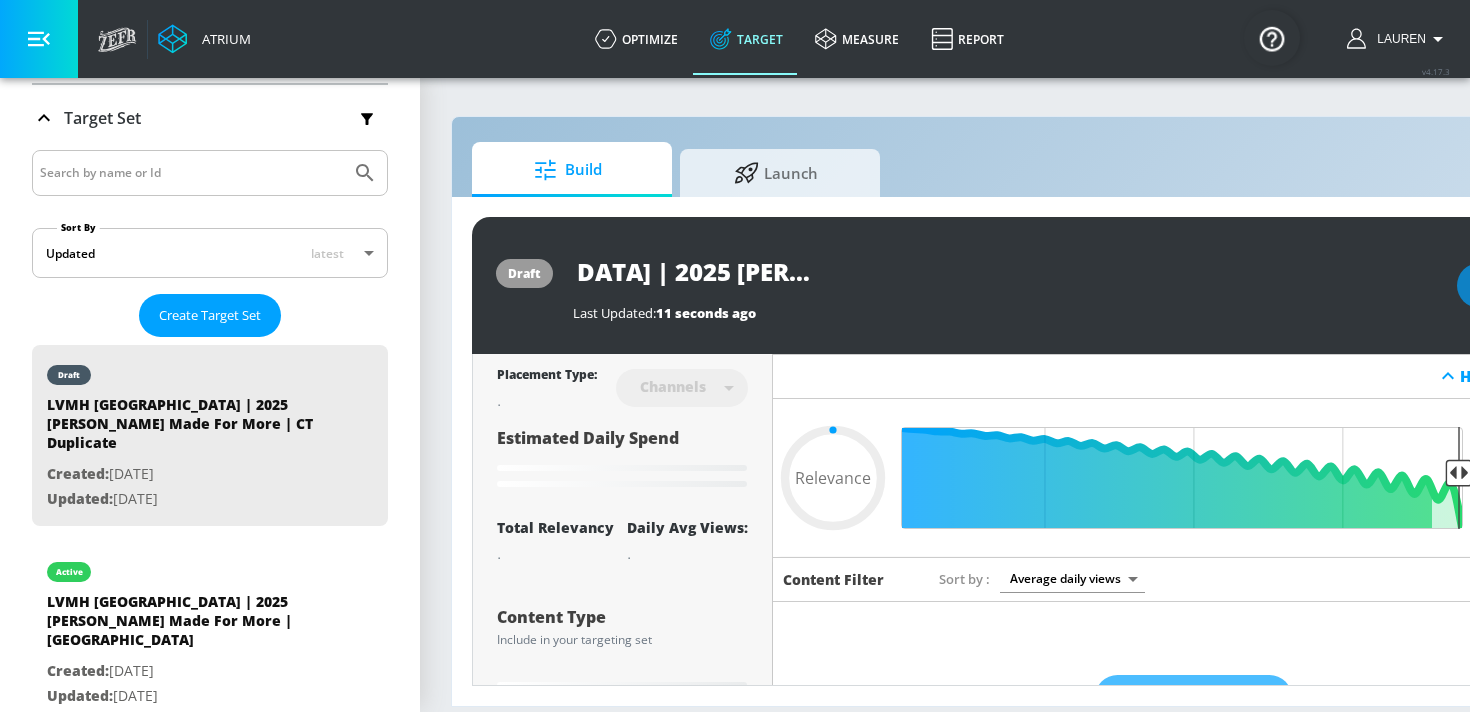 drag, startPoint x: 952, startPoint y: 268, endPoint x: 1192, endPoint y: 268, distance: 240 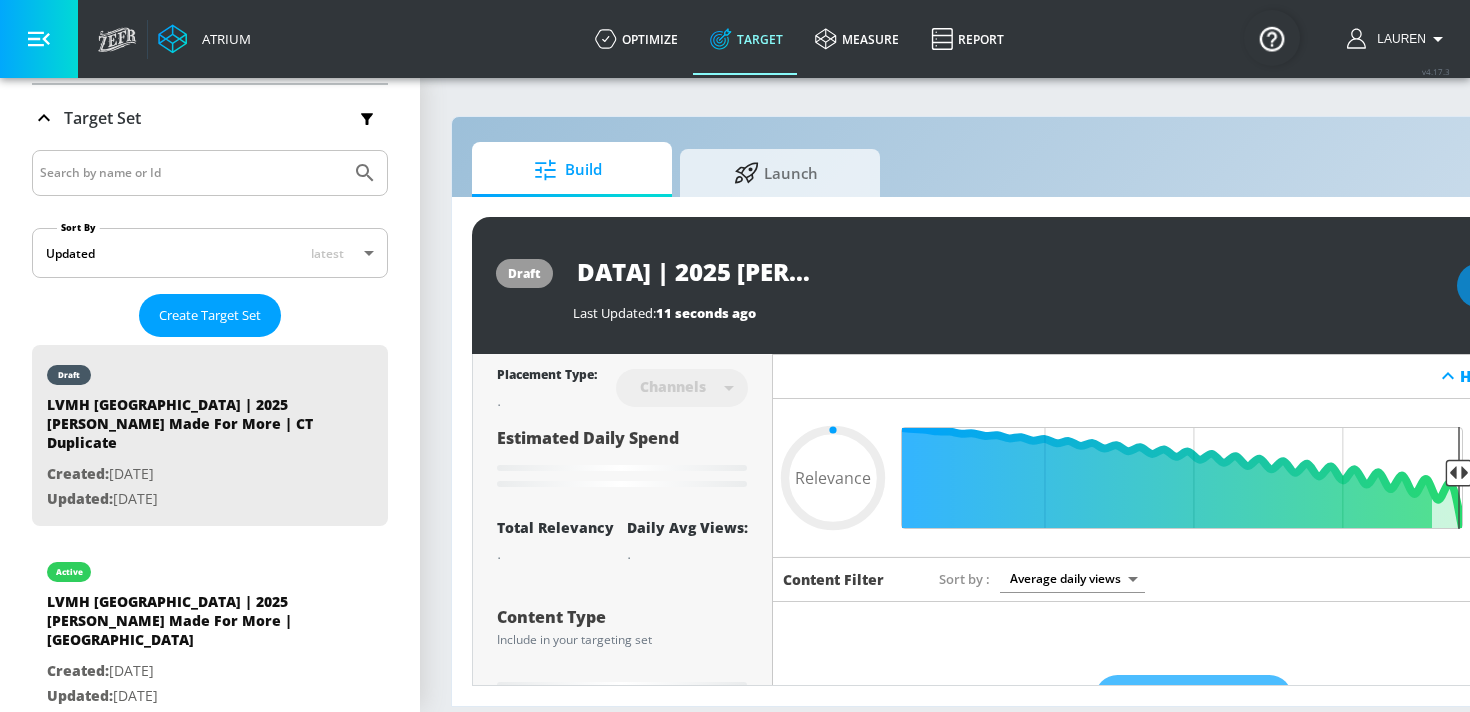 click on "LVMH Canada | 2025 Hennessy Made For More | CT Duplicate" at bounding box center (1005, 271) 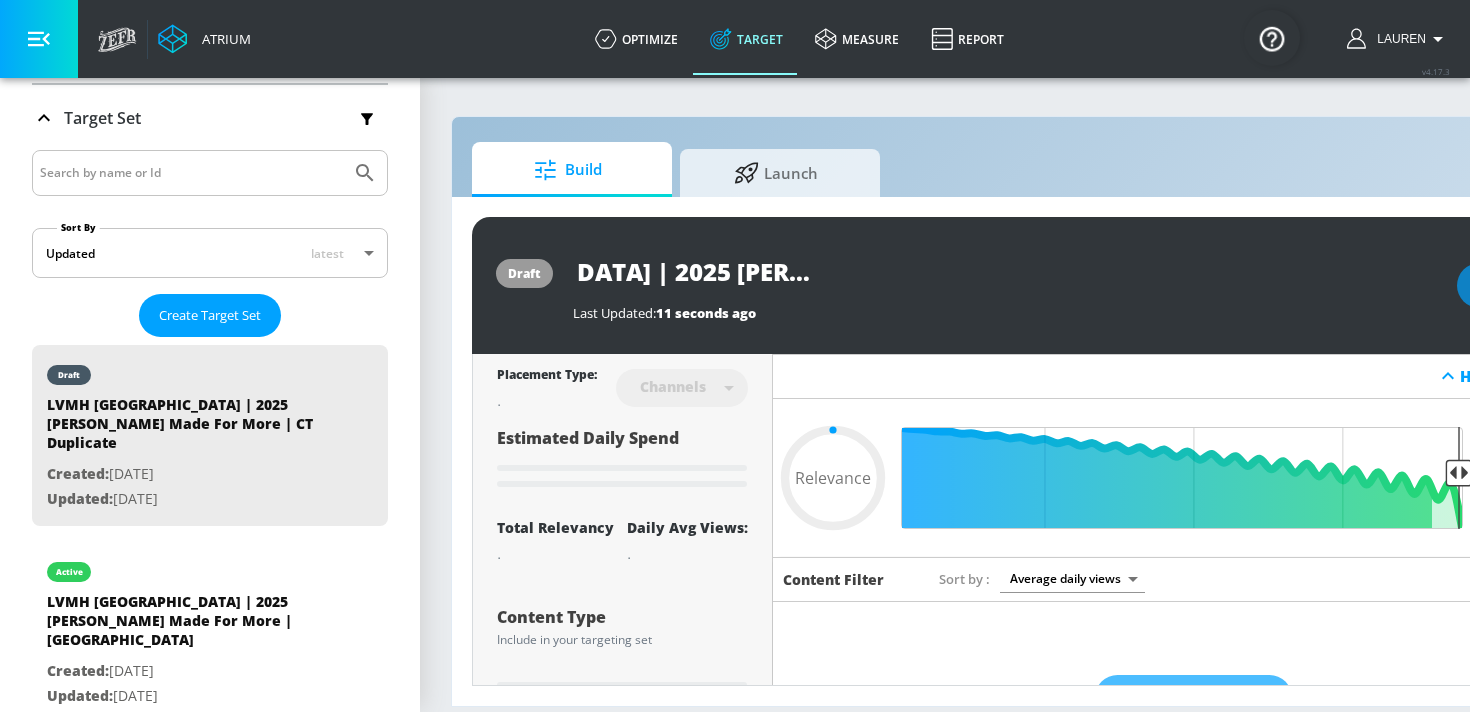 type on "LVMH [GEOGRAPHIC_DATA] | 2025 [PERSON_NAME] Made For More | [GEOGRAPHIC_DATA]" 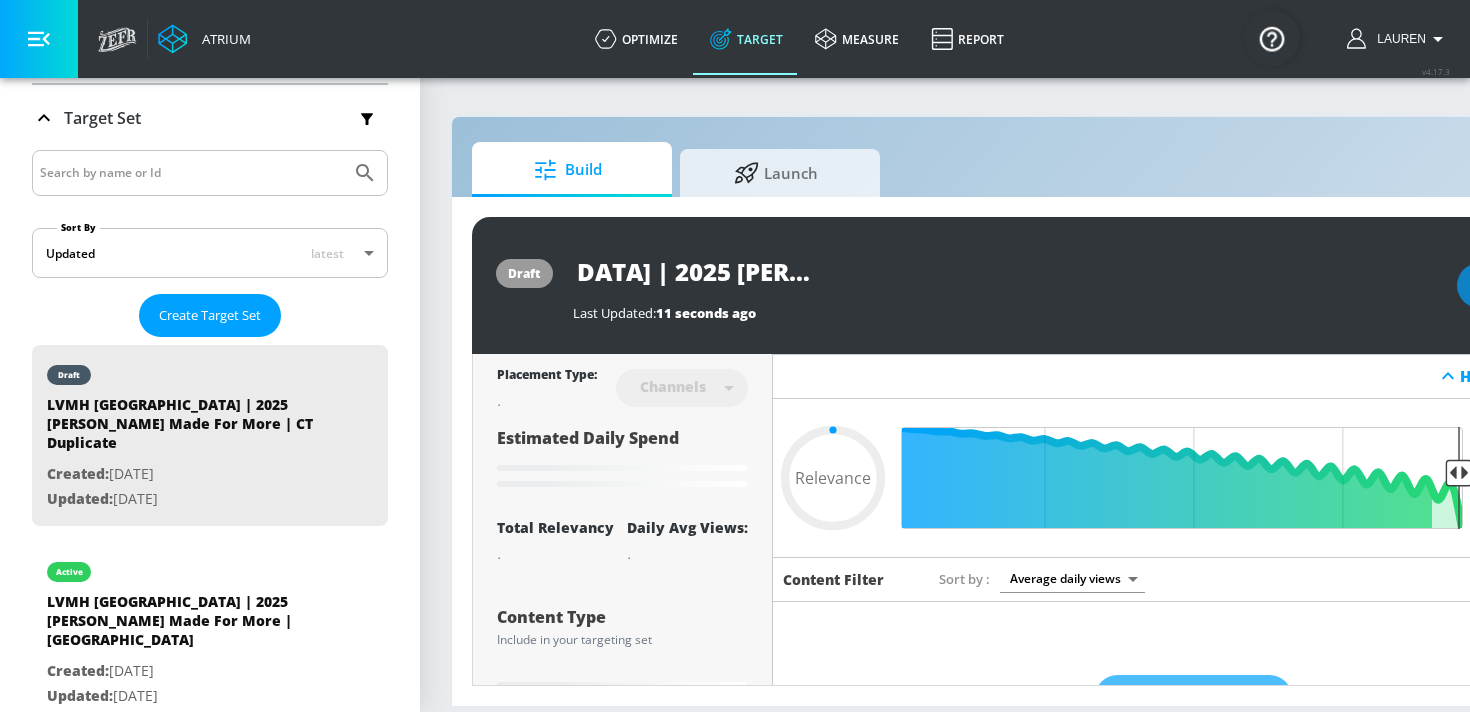 type on "0.05" 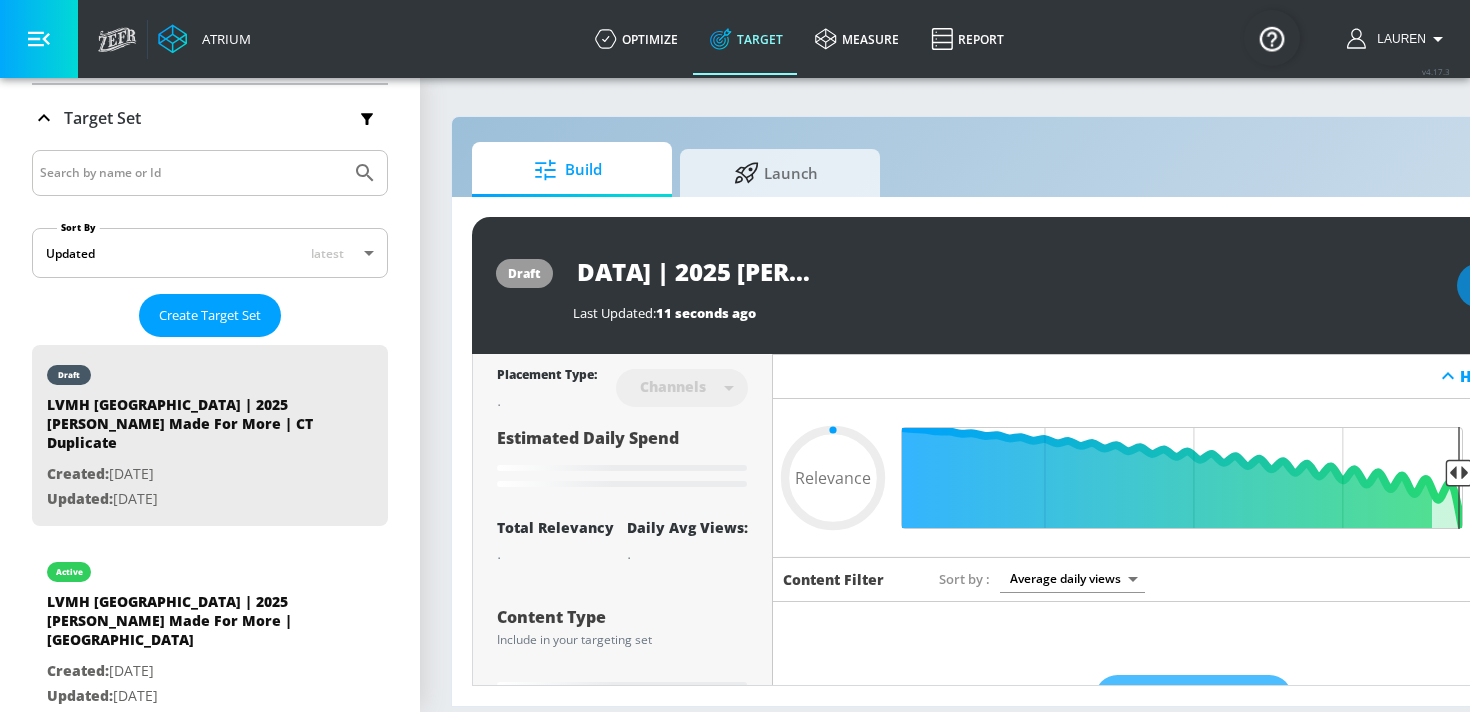 scroll, scrollTop: 0, scrollLeft: 211, axis: horizontal 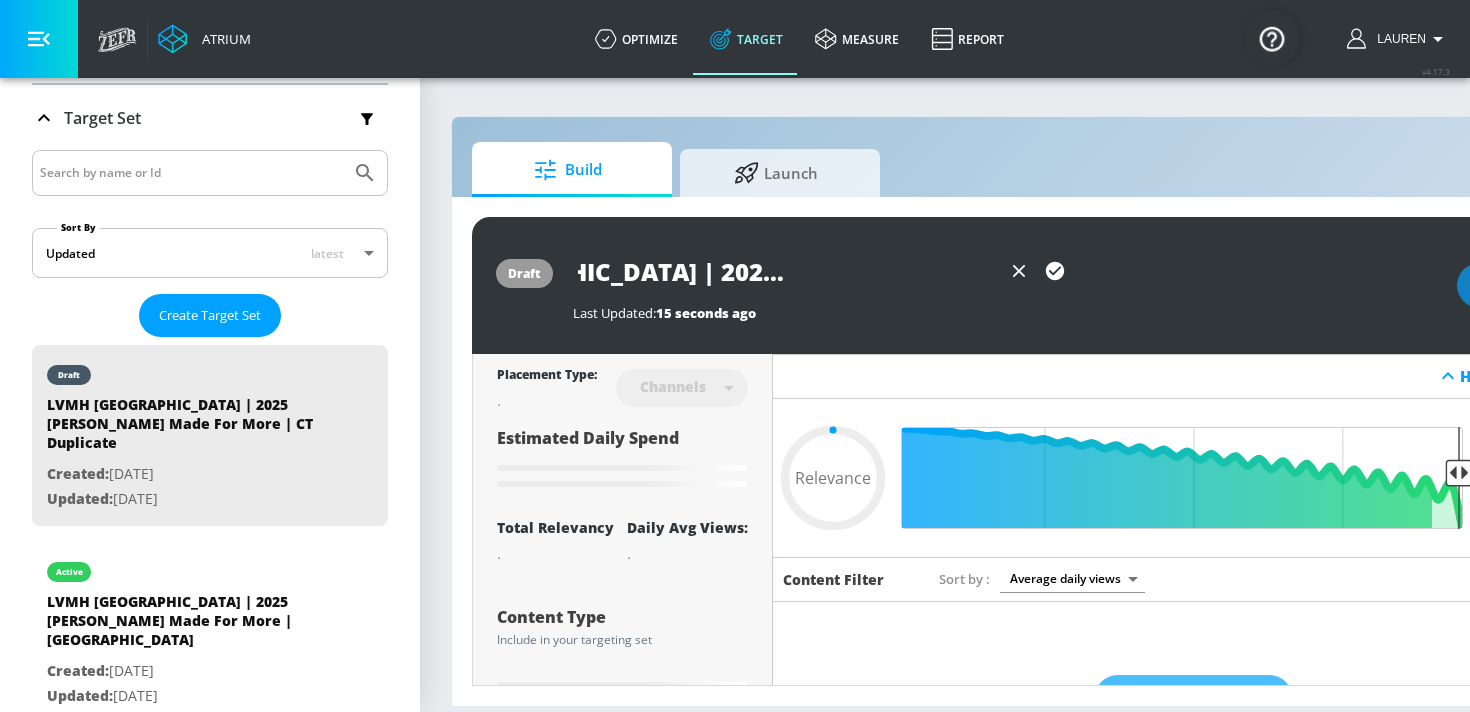 type on "LVMH Canada | 2025 Hennessy Made For More | CT |" 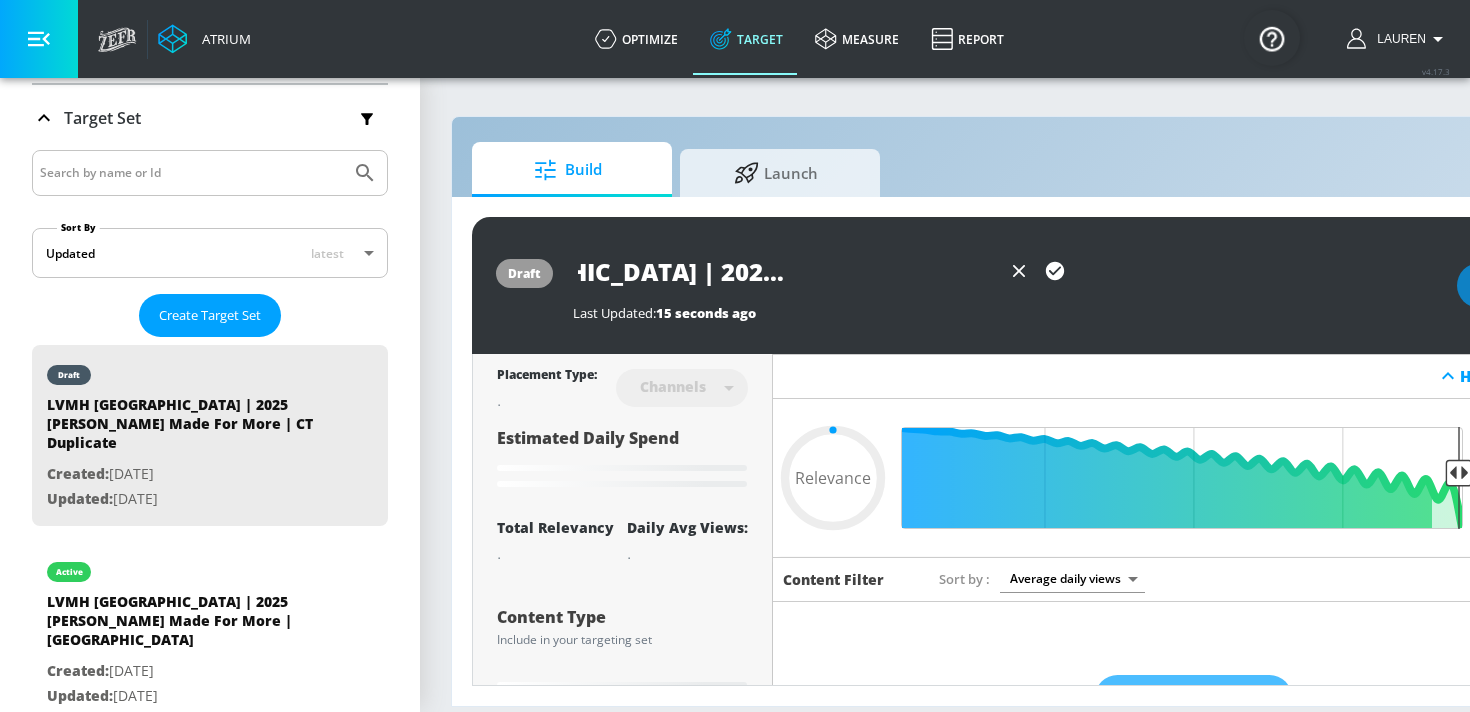 type on "0.05" 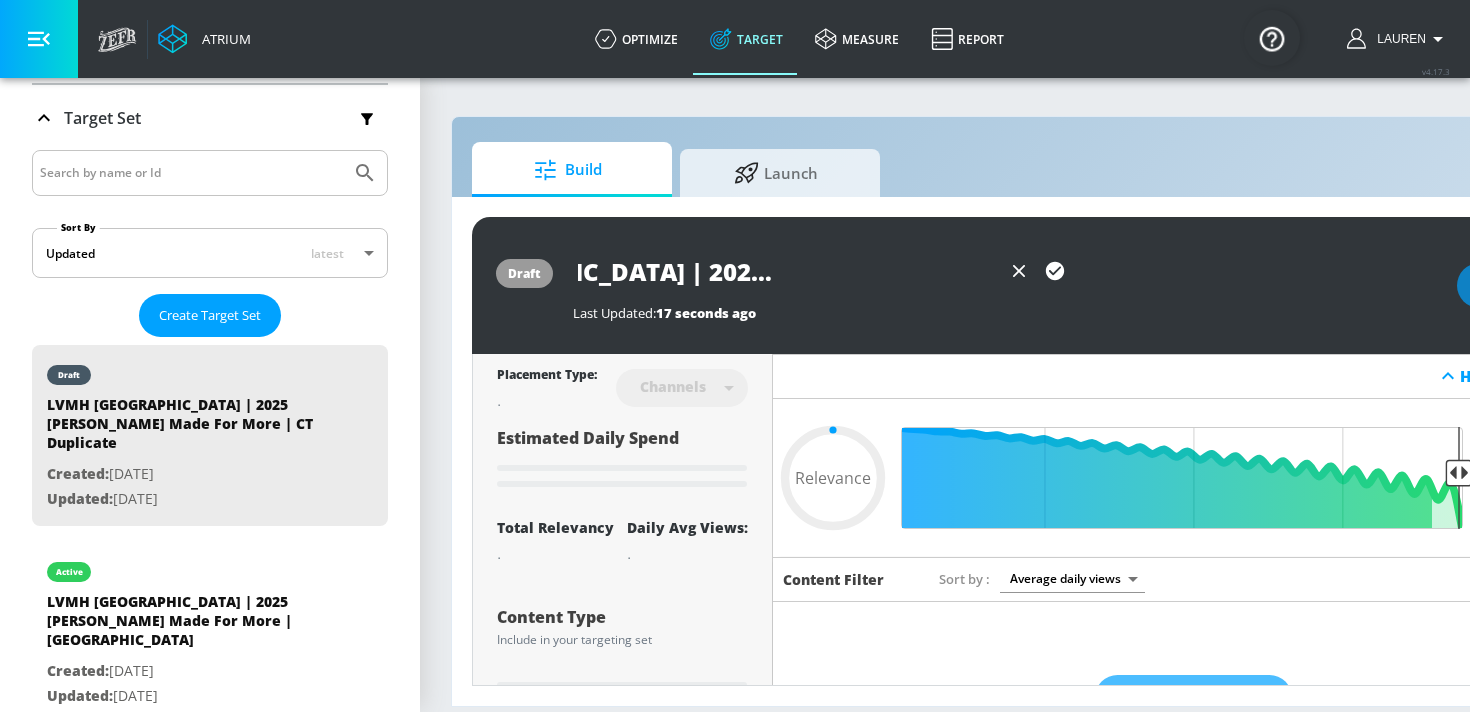 type on "LVMH Canada | 2025 Hennessy Made For More | CT |" 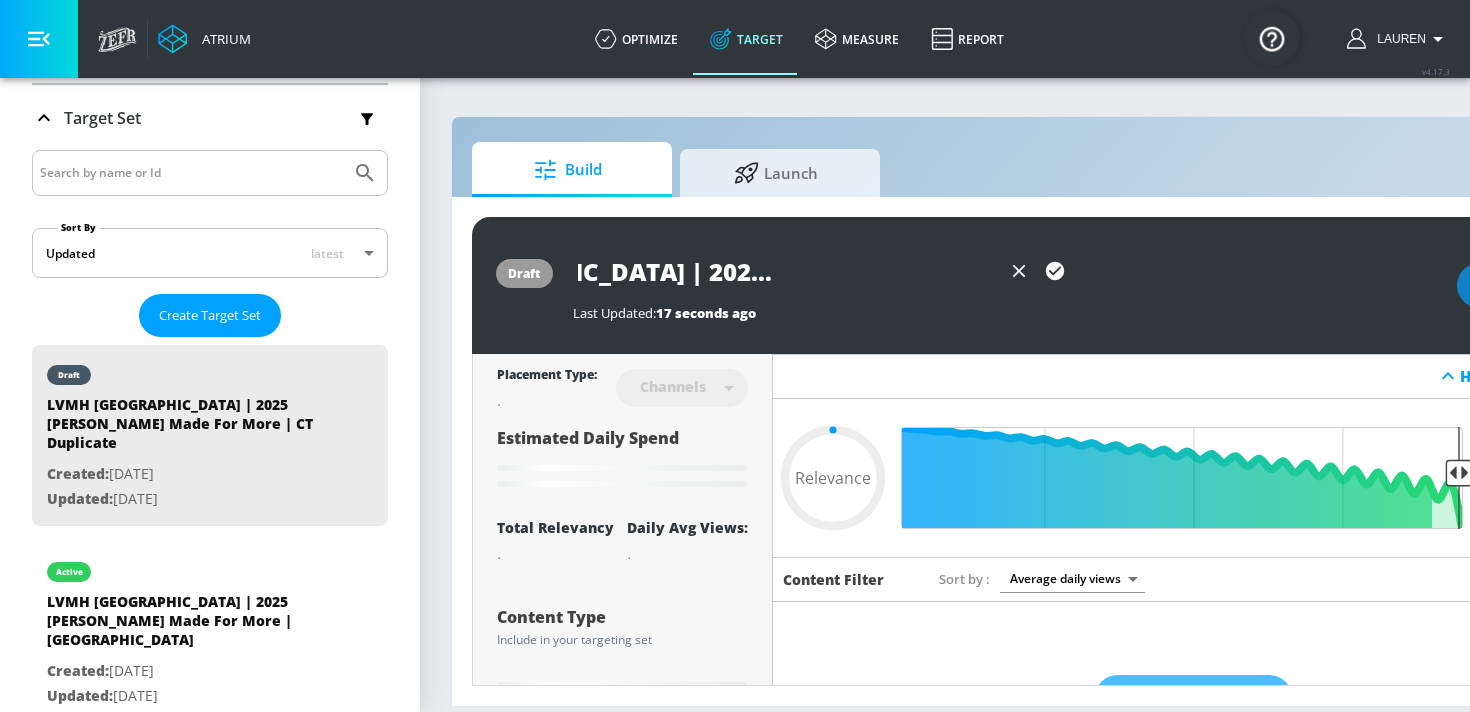 type on "0.05" 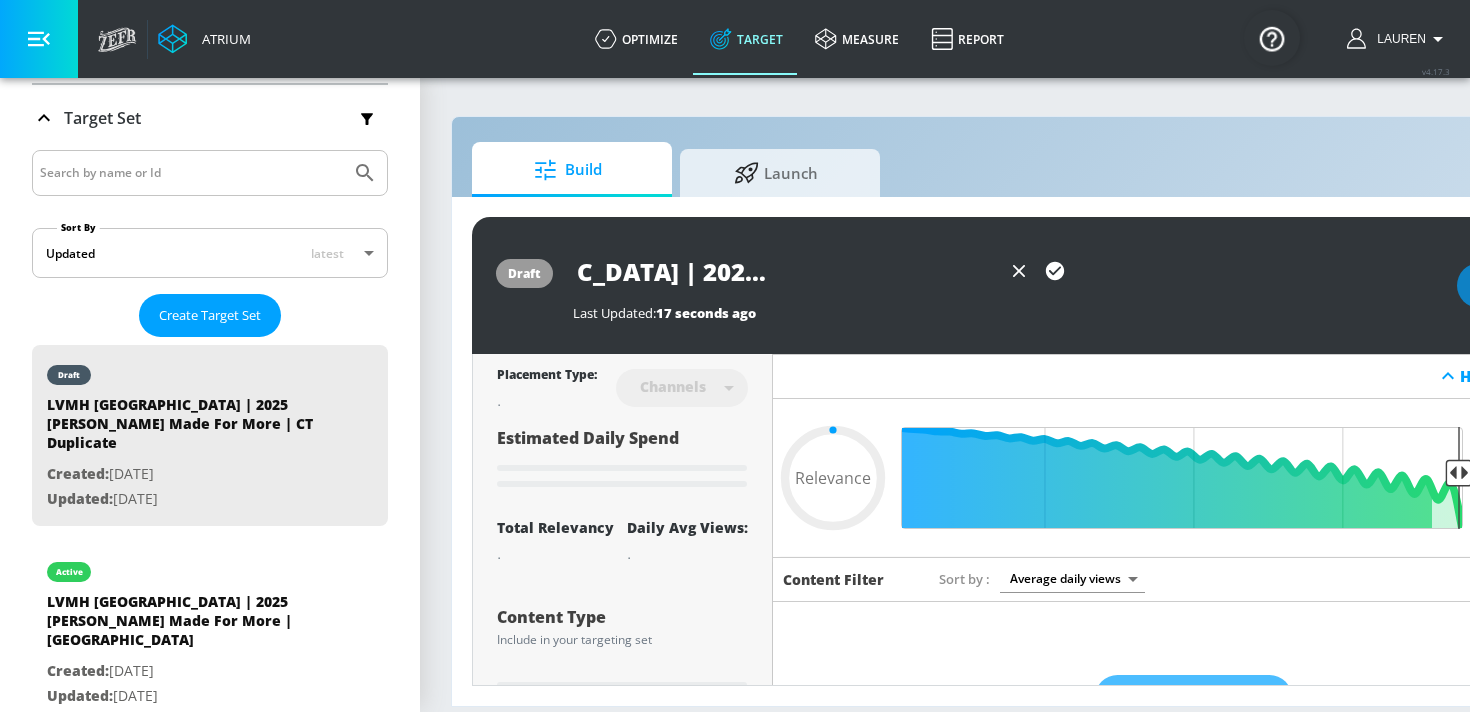 type on "LVMH Canada | 2025 Hennessy Made For More | CT | G" 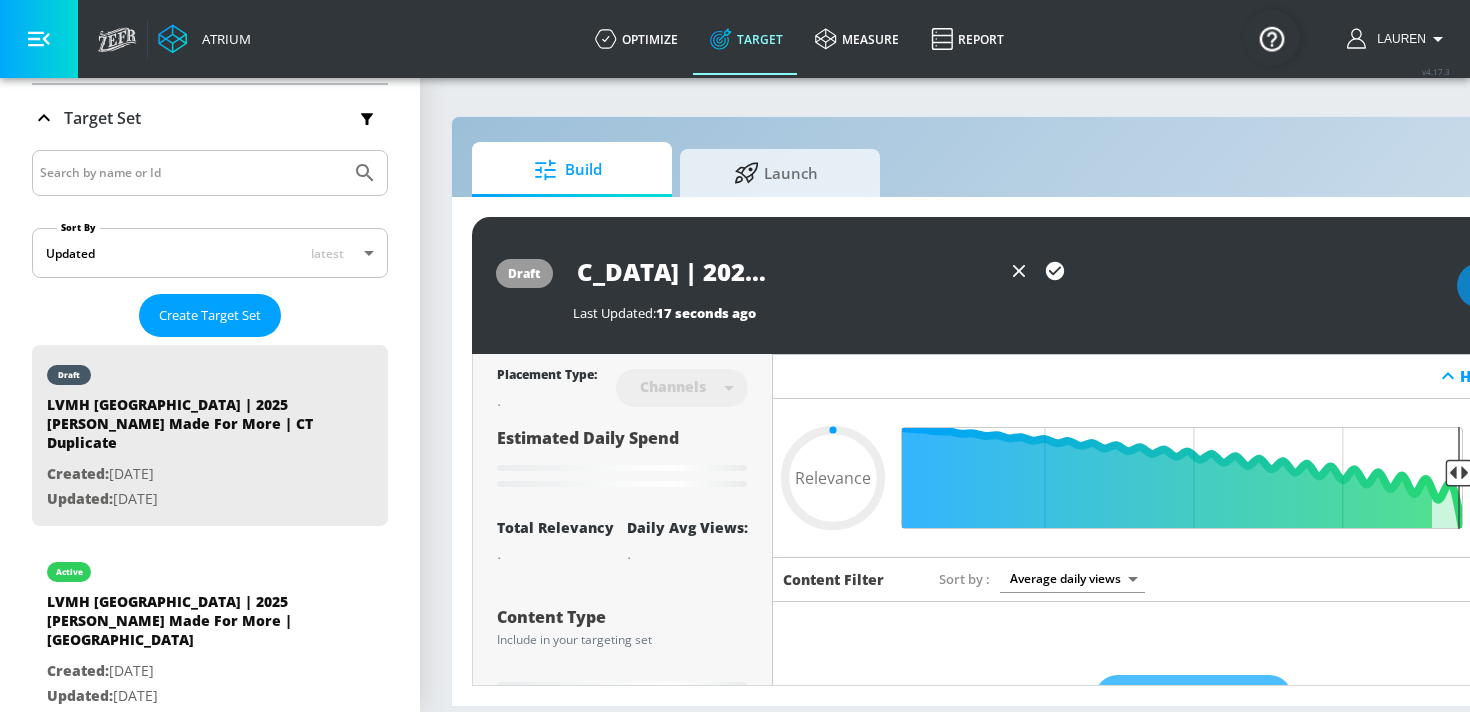 type on "0.05" 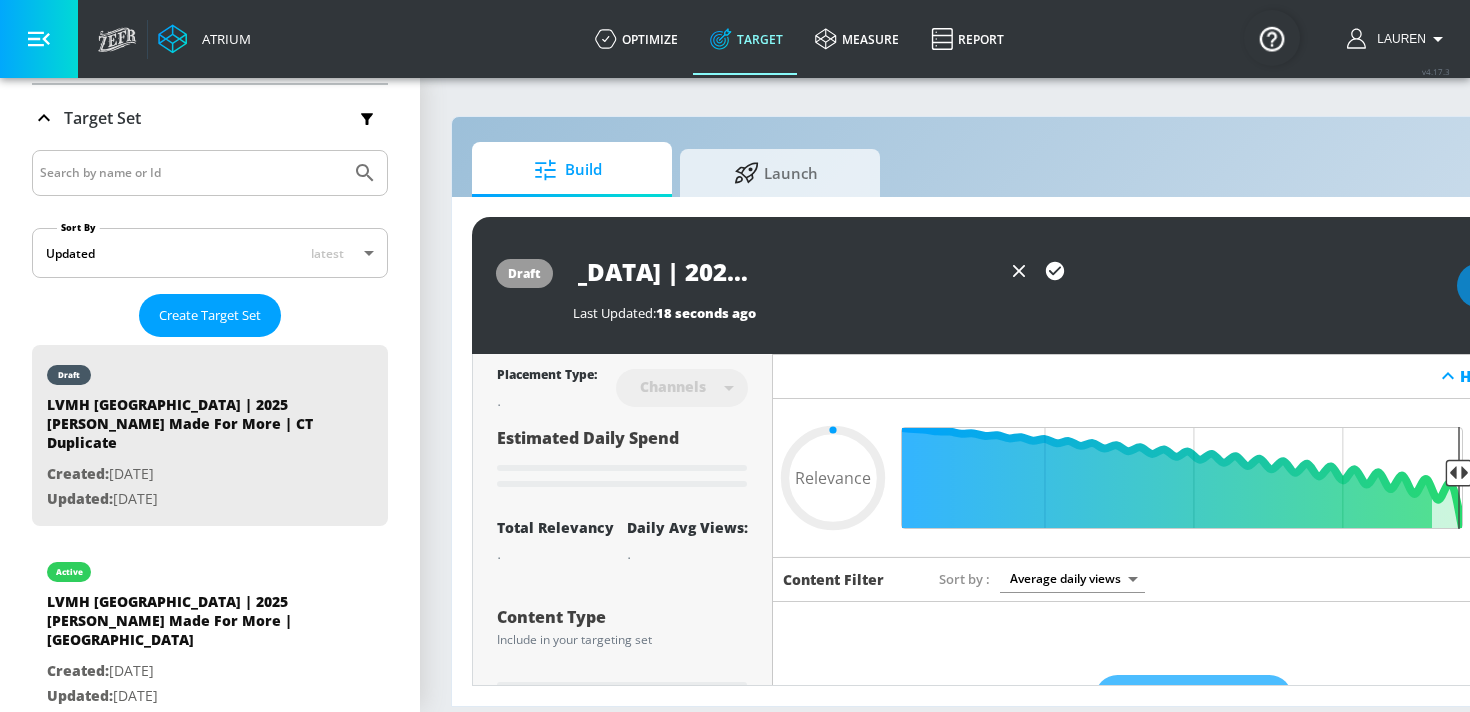 type on "LVMH Canada | 2025 Hennessy Made For More | CT |" 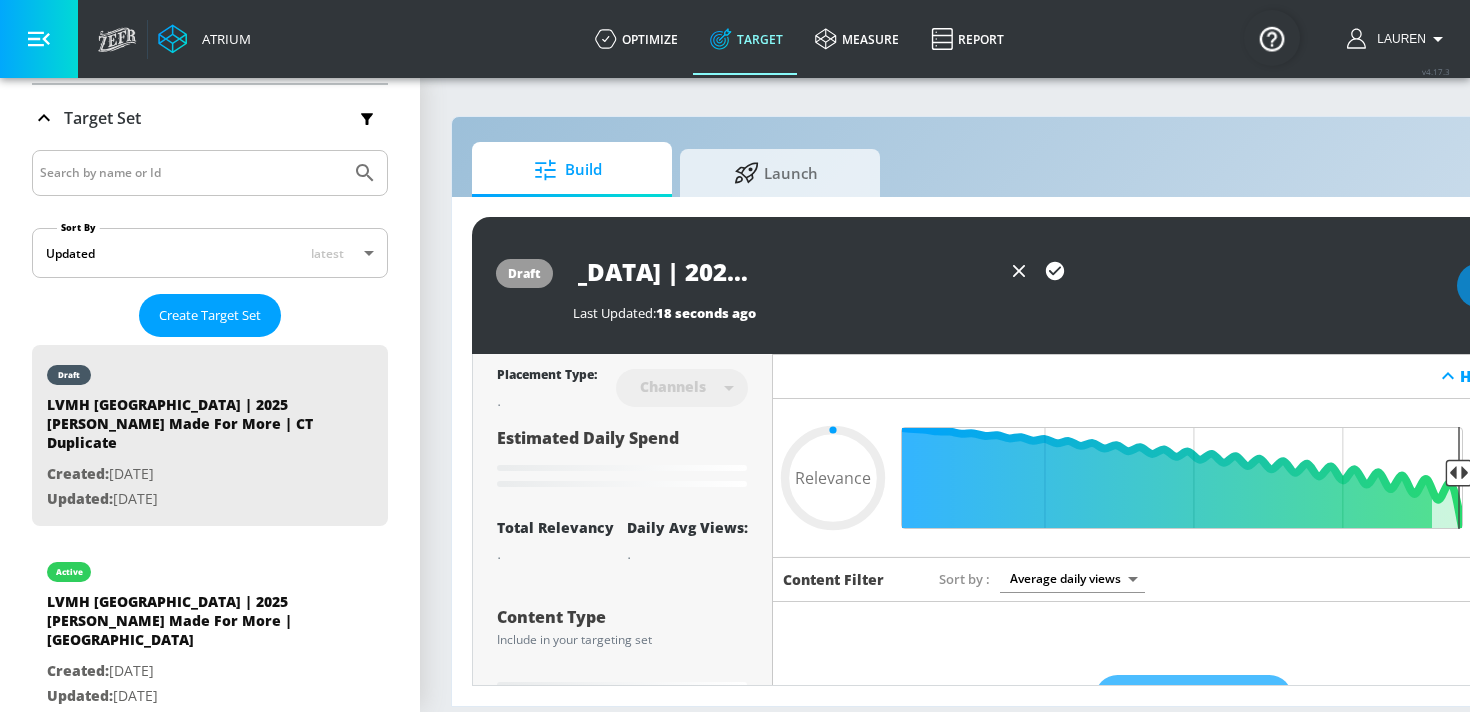 type on "0.05" 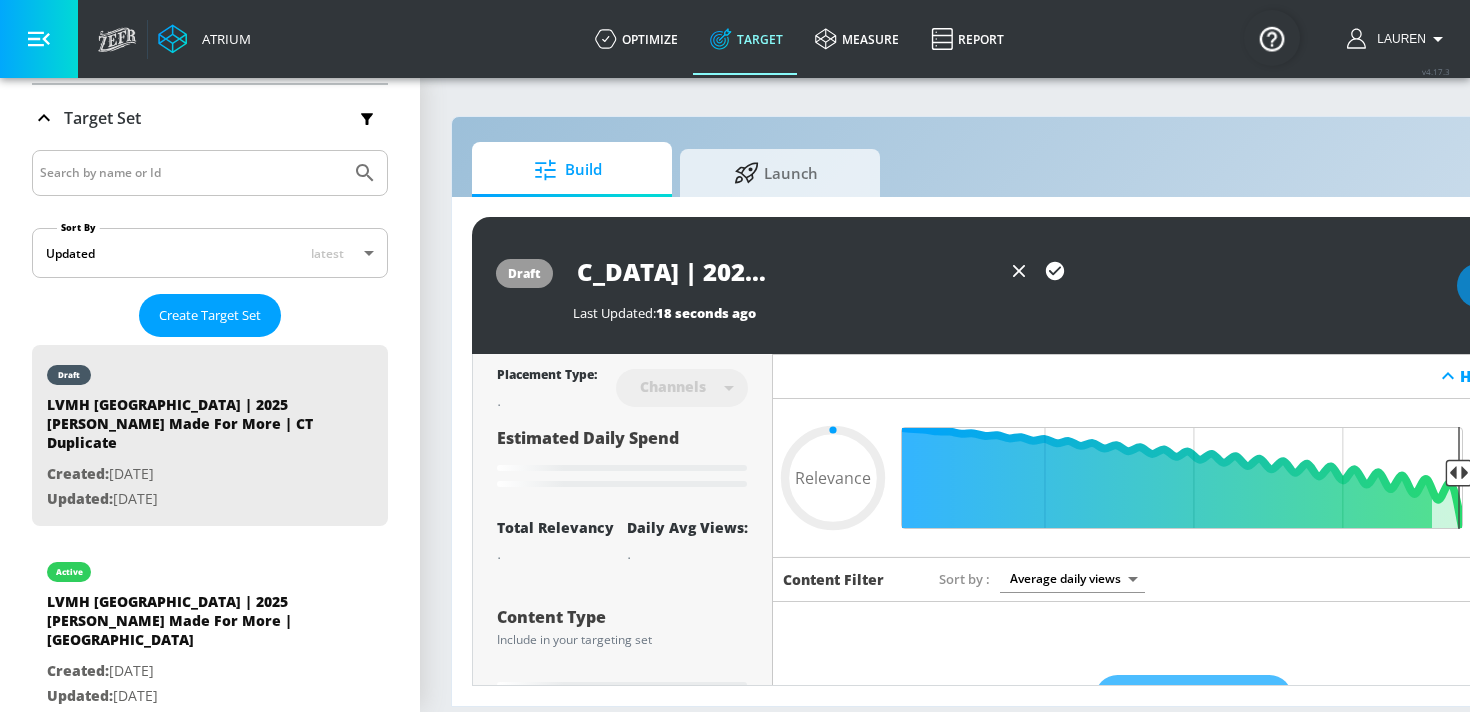 type on "LVMH Canada | 2025 Hennessy Made For More | CT | F" 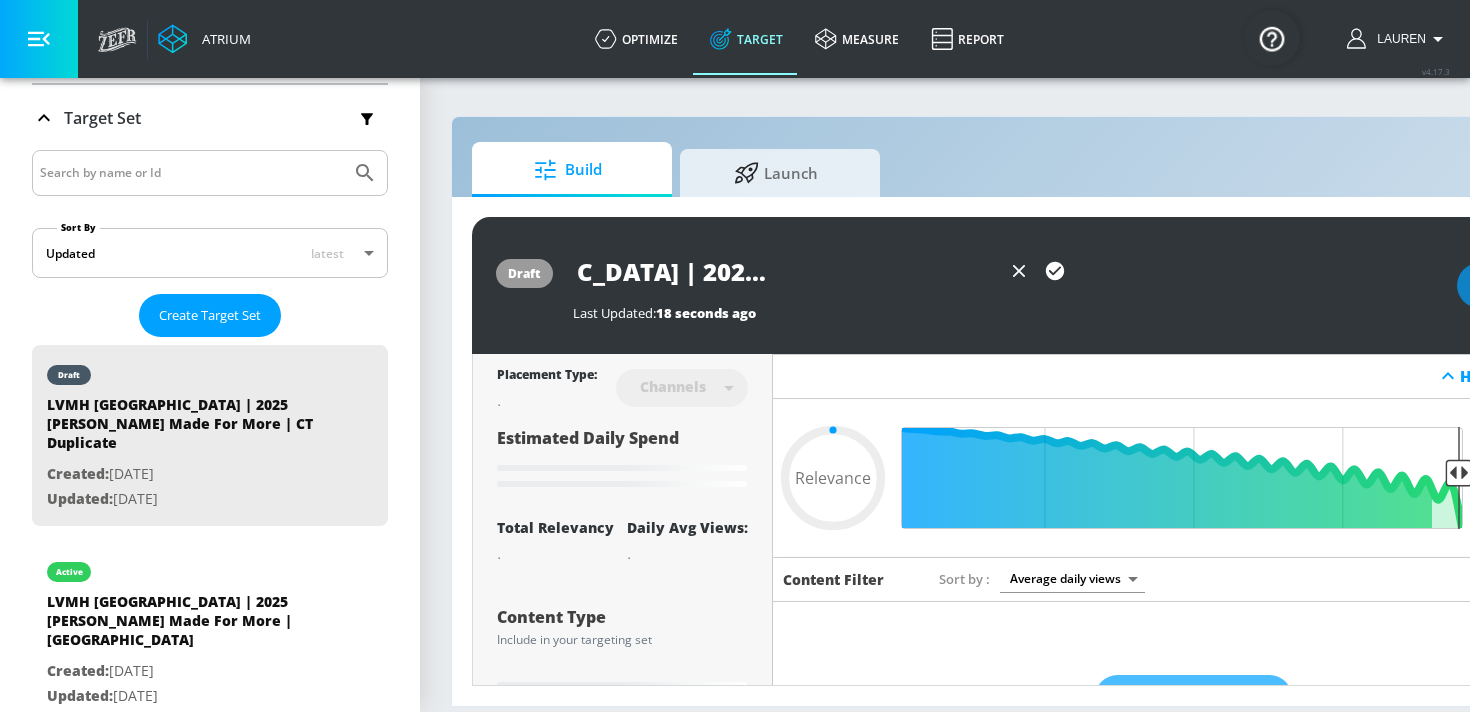 type on "0.05" 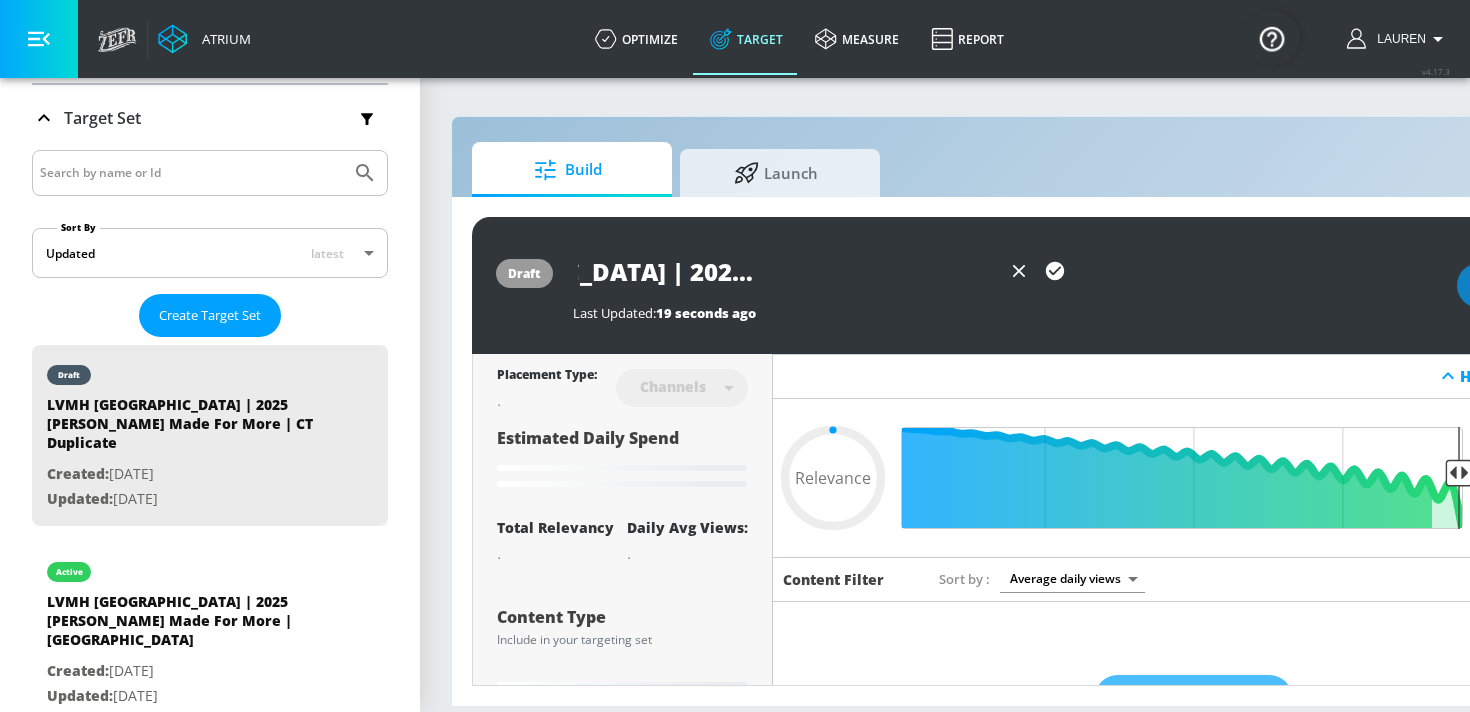 type on "LVMH Canada | 2025 Hennessy Made For More | CT | FR" 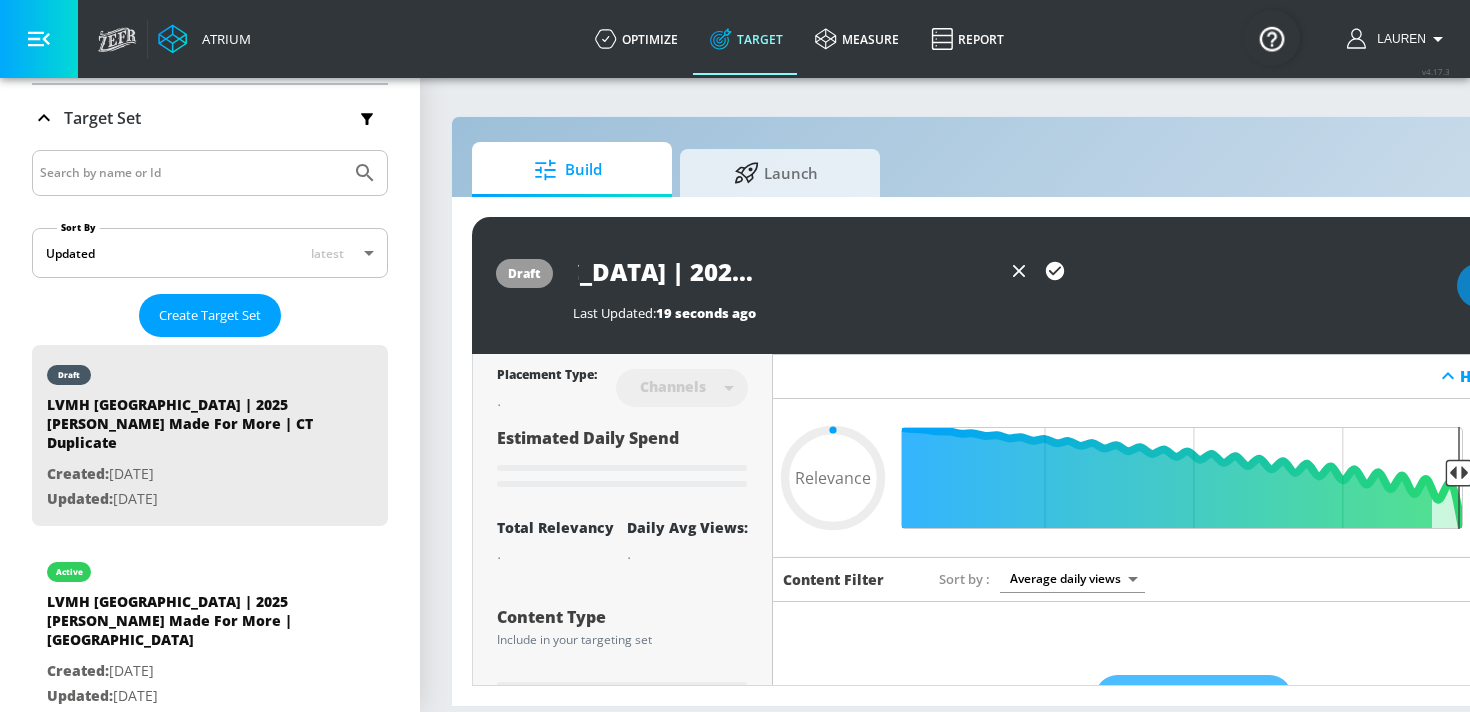 type on "0.05" 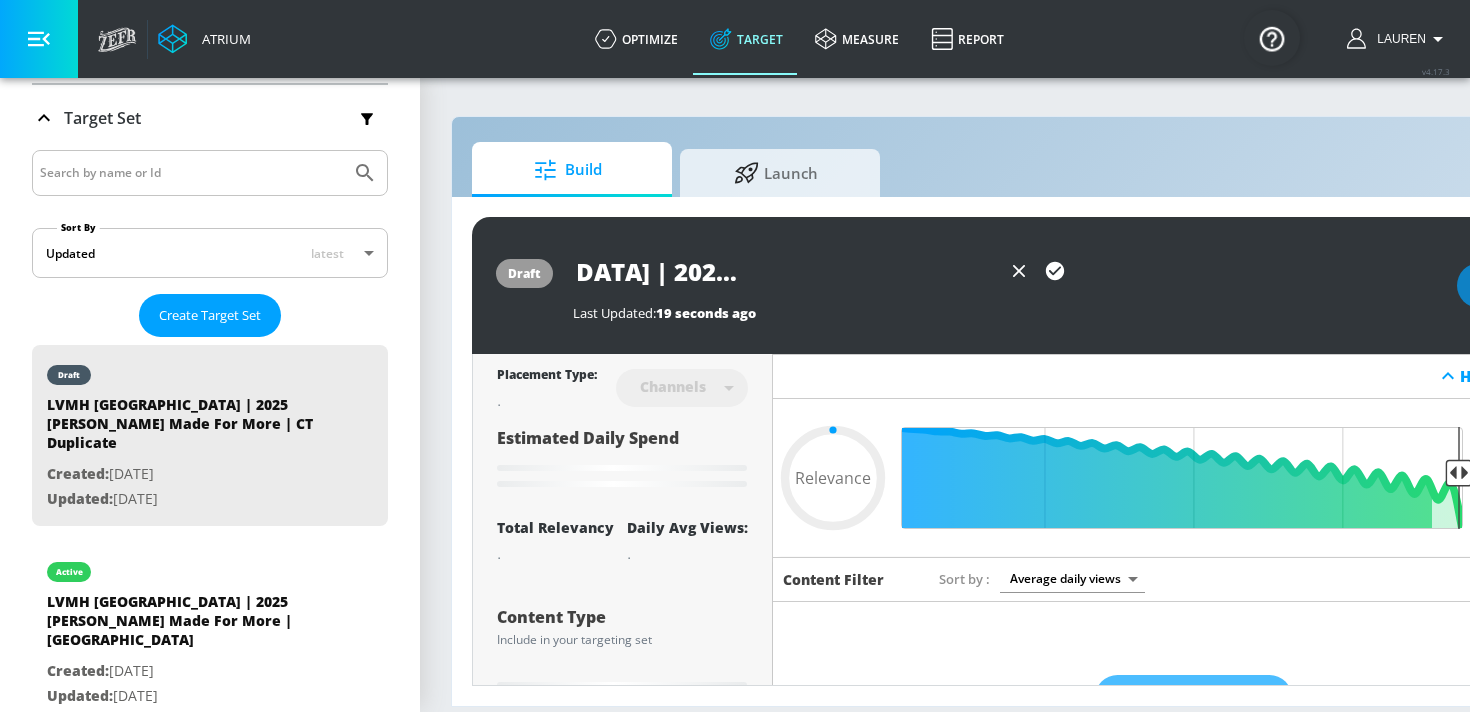type on "LVMH Canada | 2025 Hennessy Made For More | CT | FRE" 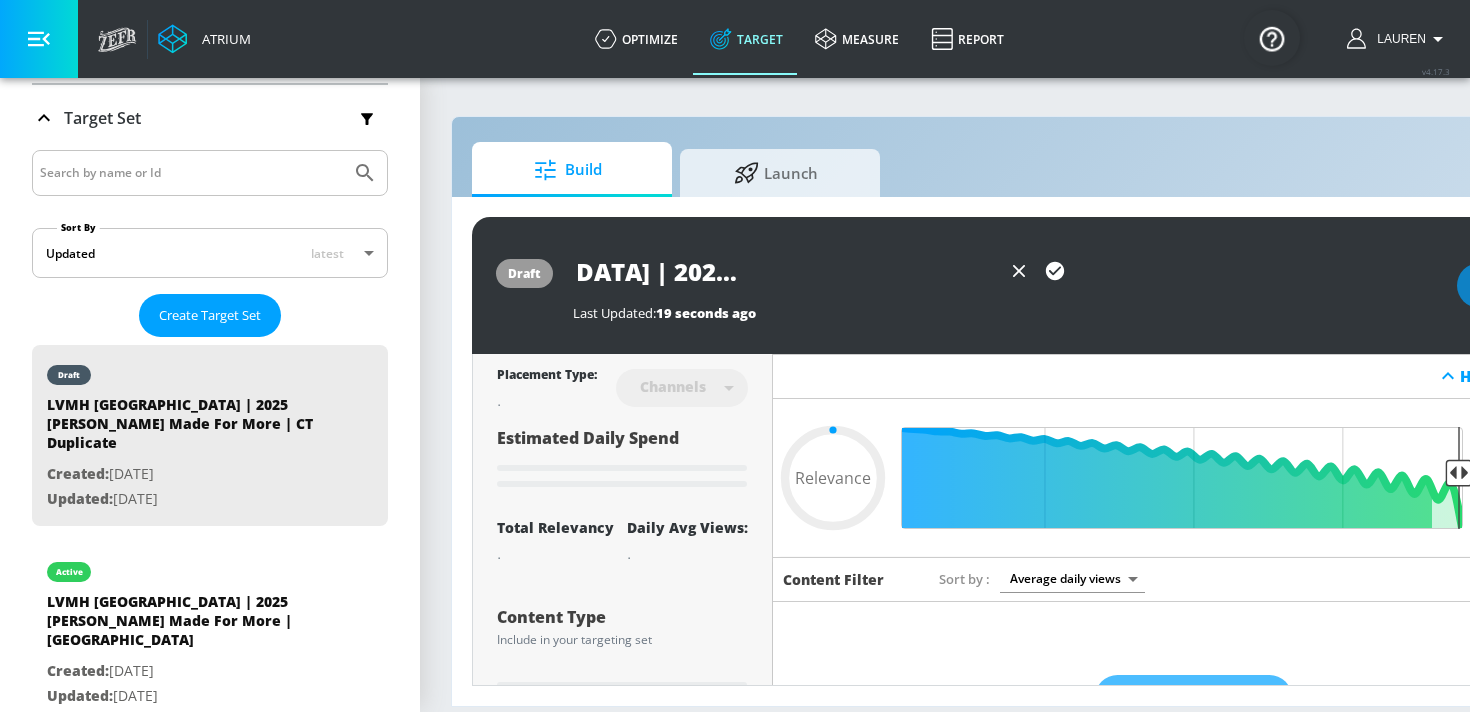 type on "0.05" 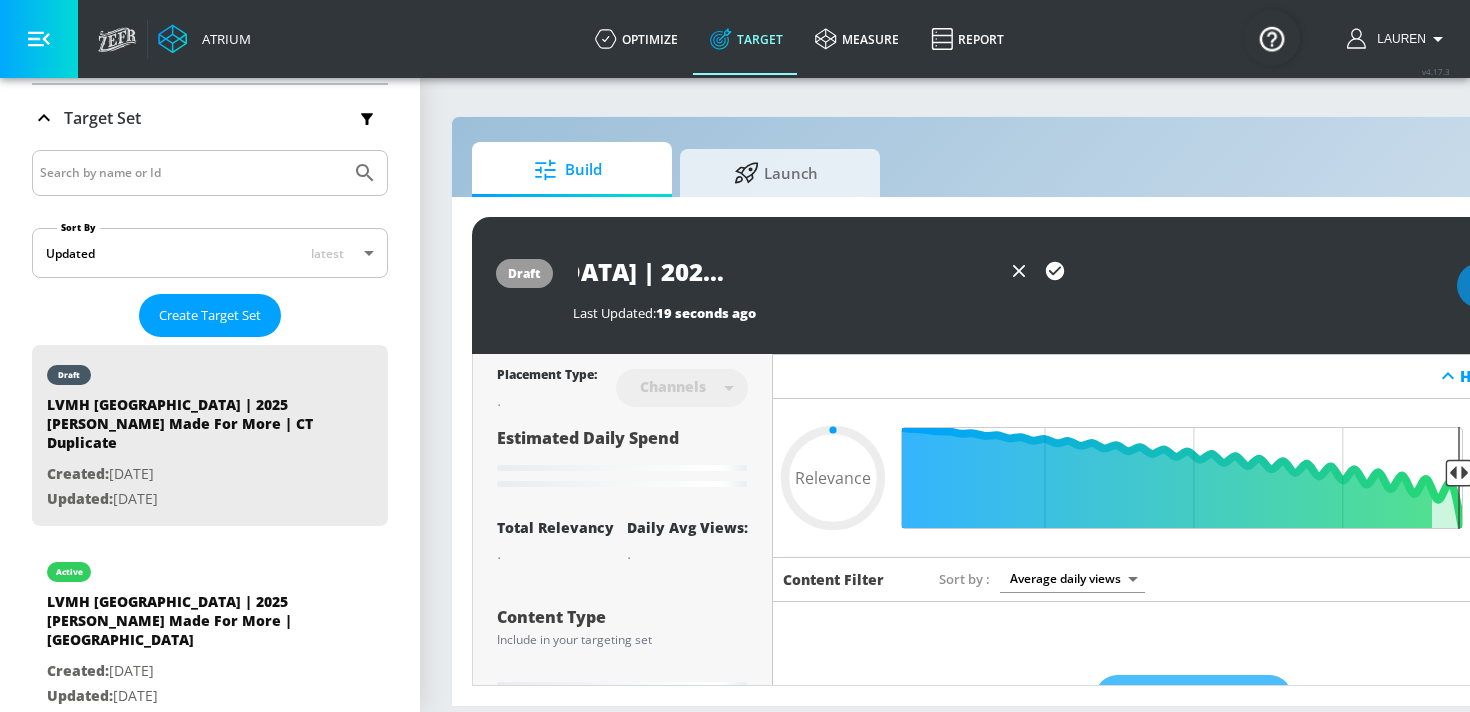 type on "LVMH Canada | 2025 Hennessy Made For More | CT | FREN" 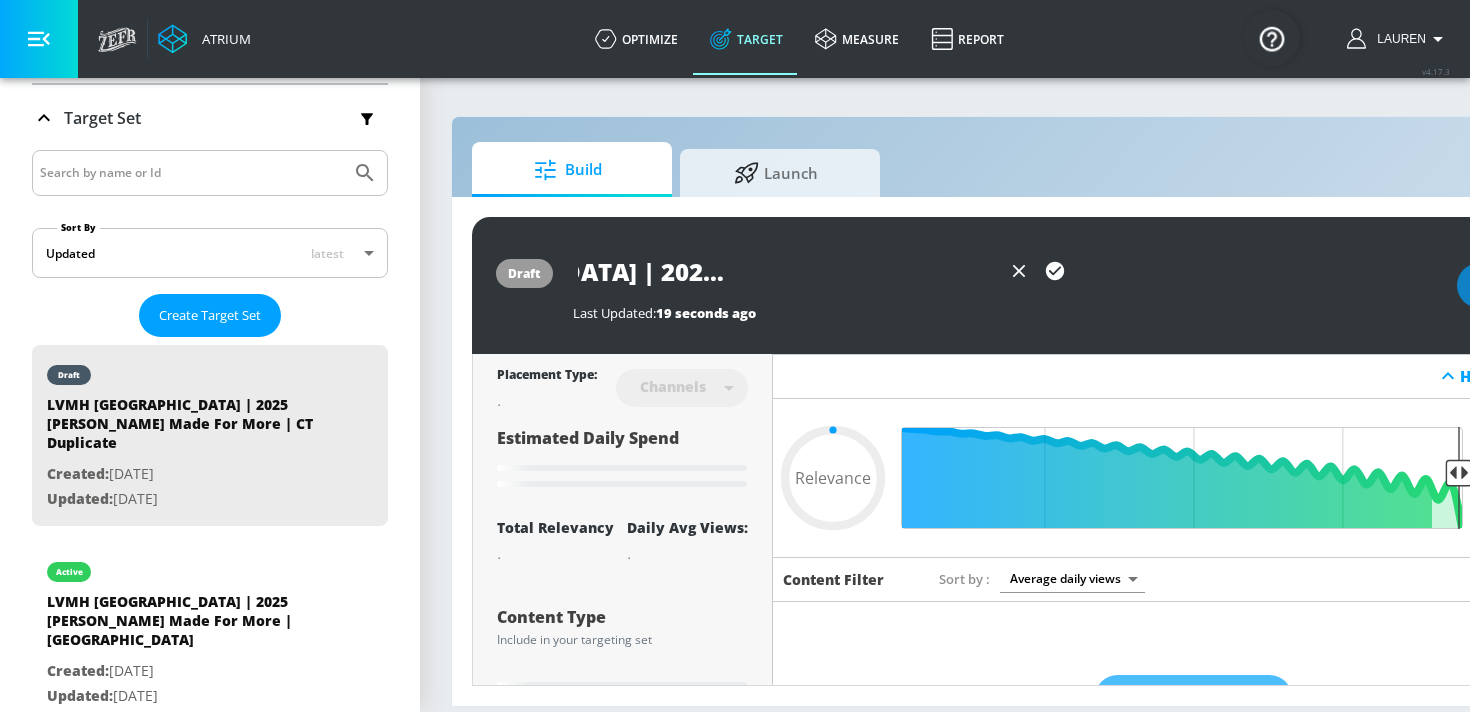 type on "0.05" 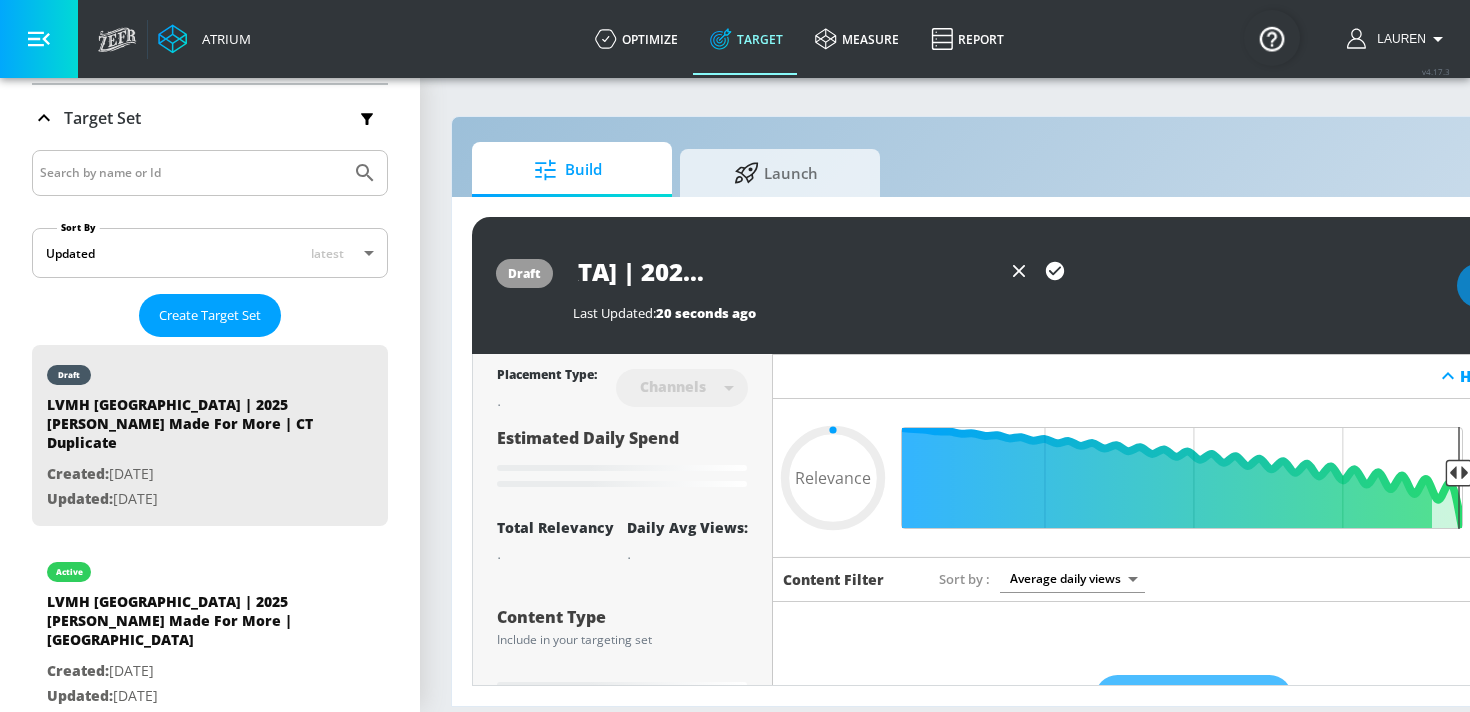 type on "LVMH Canada | 2025 Hennessy Made For More | CT | FRENC" 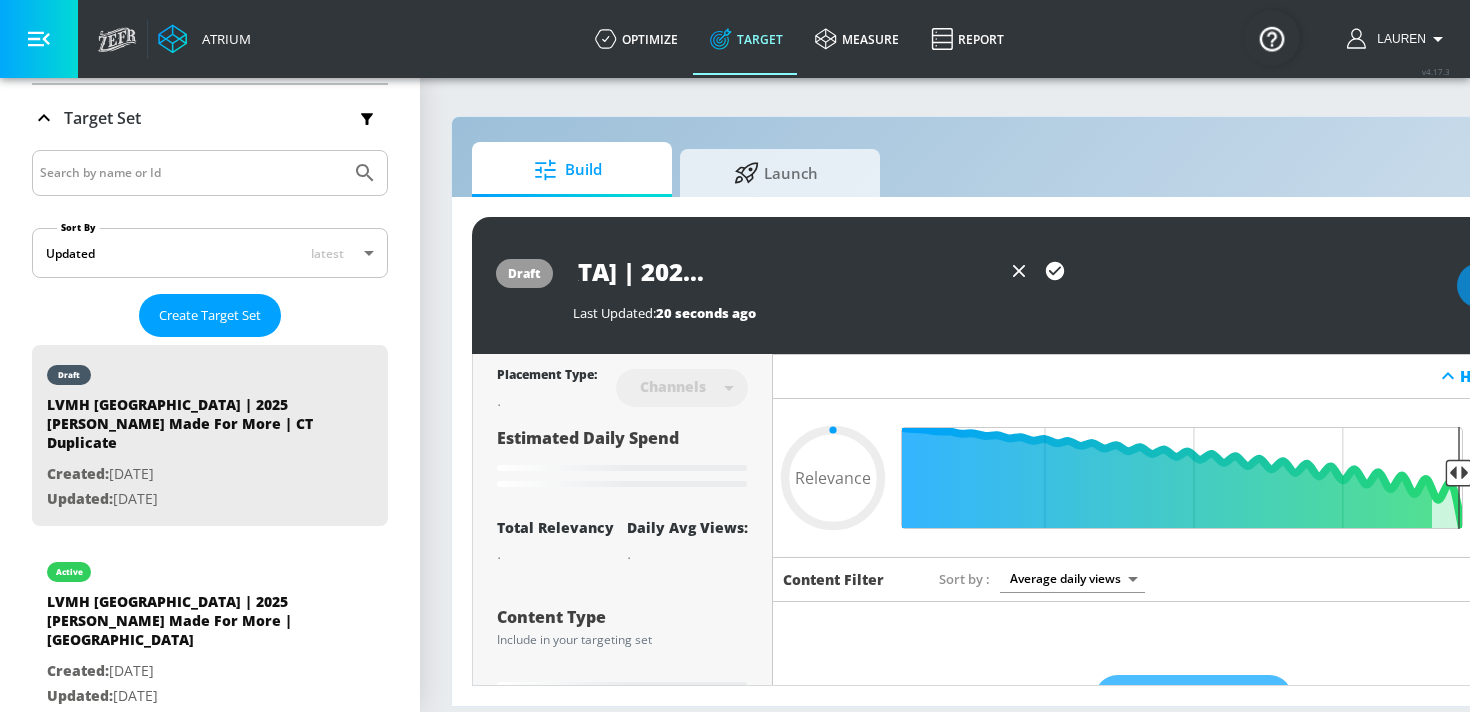 type on "0.05" 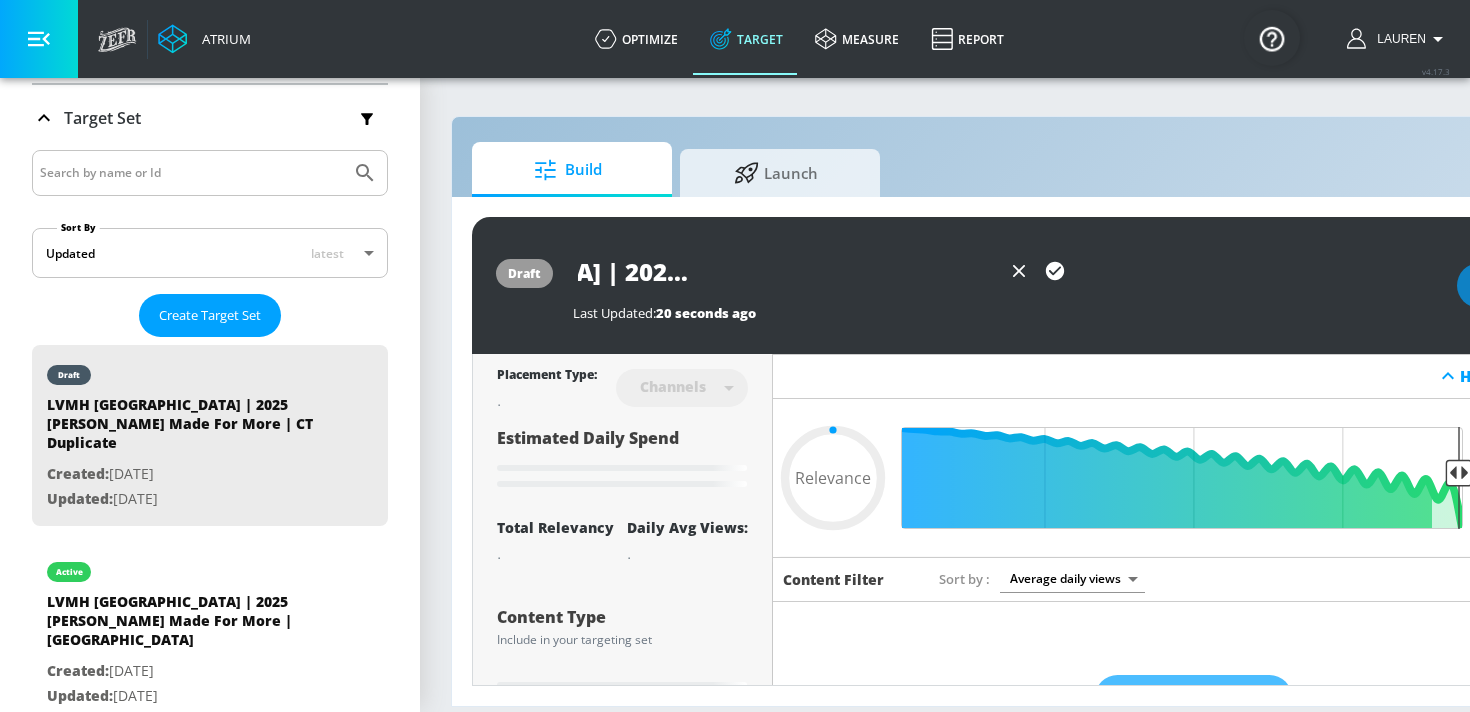 type on "LVMH Canada | 2025 Hennessy Made For More | CT | FRENCH" 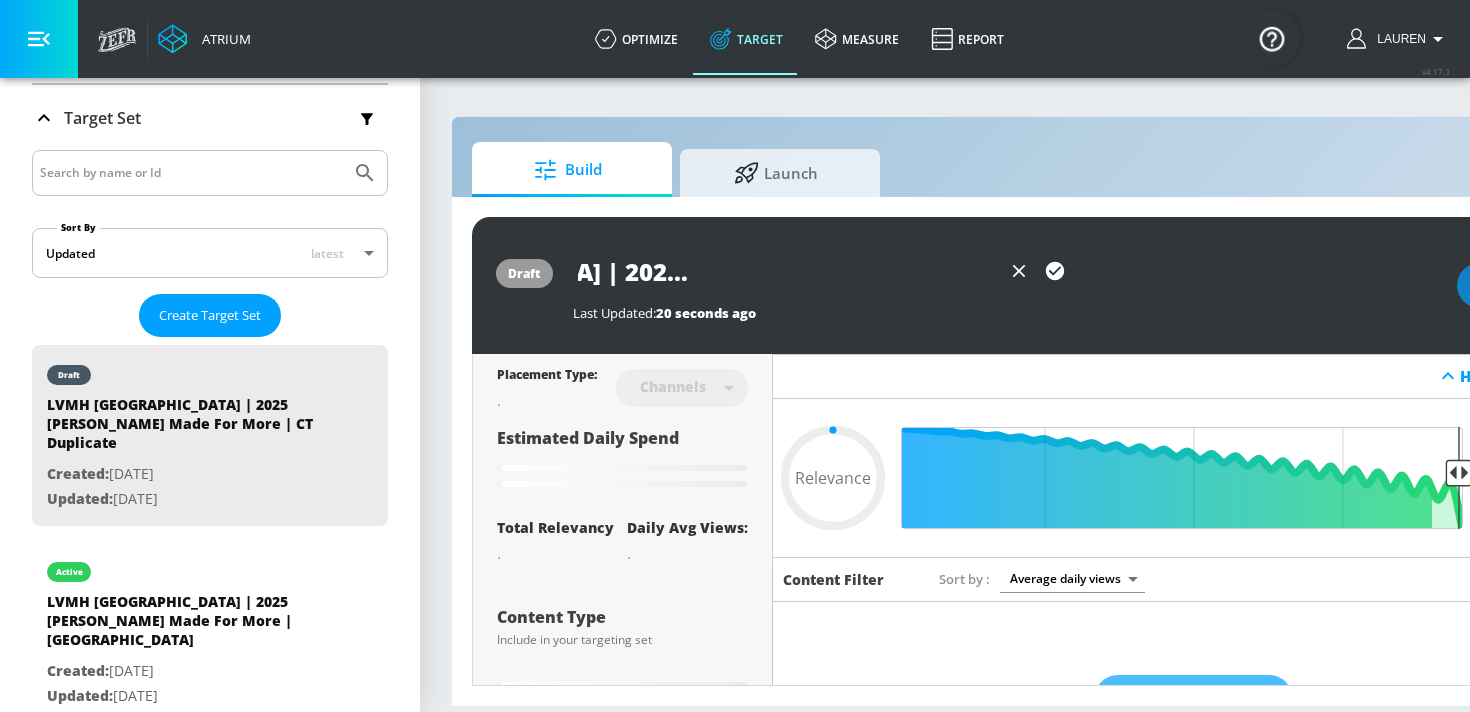 type on "0.05" 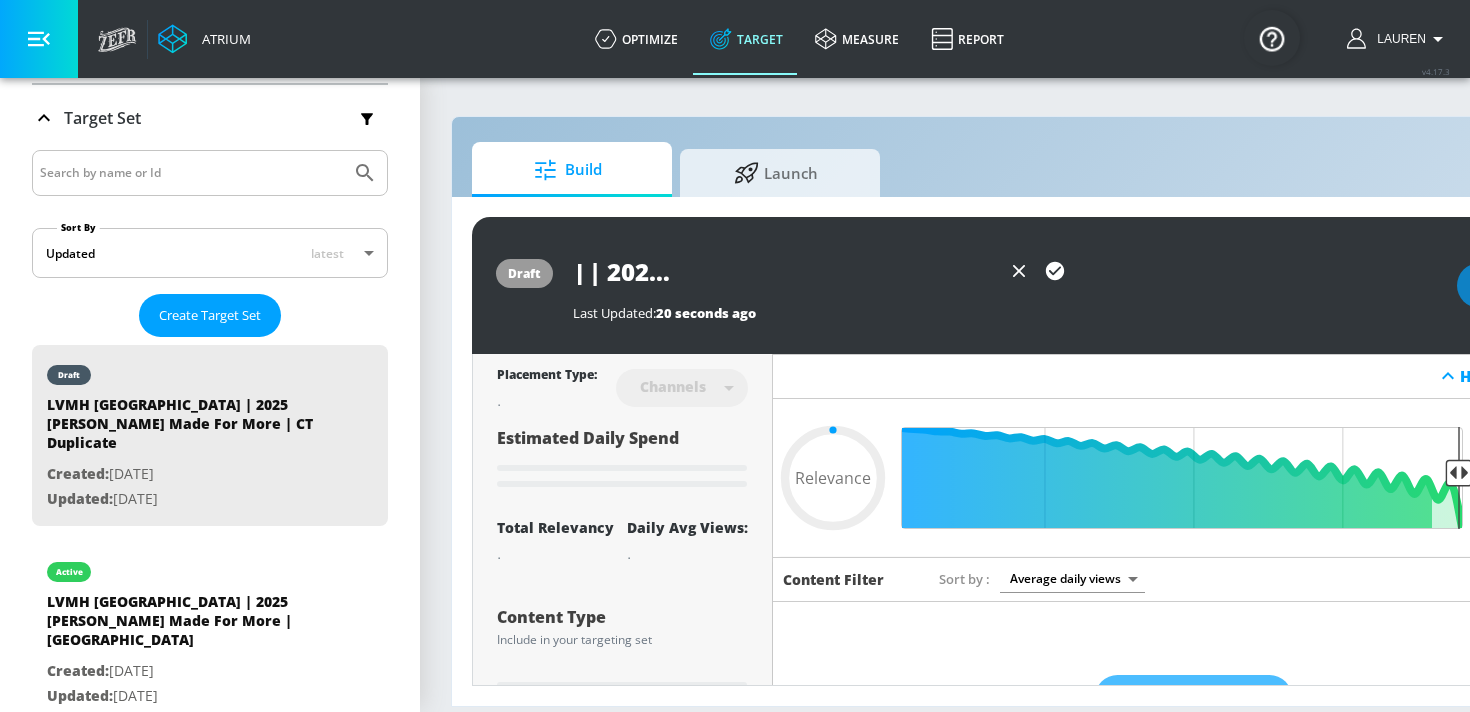 type on "LVMH Canada | 2025 Hennessy Made For More | CT | FRENC" 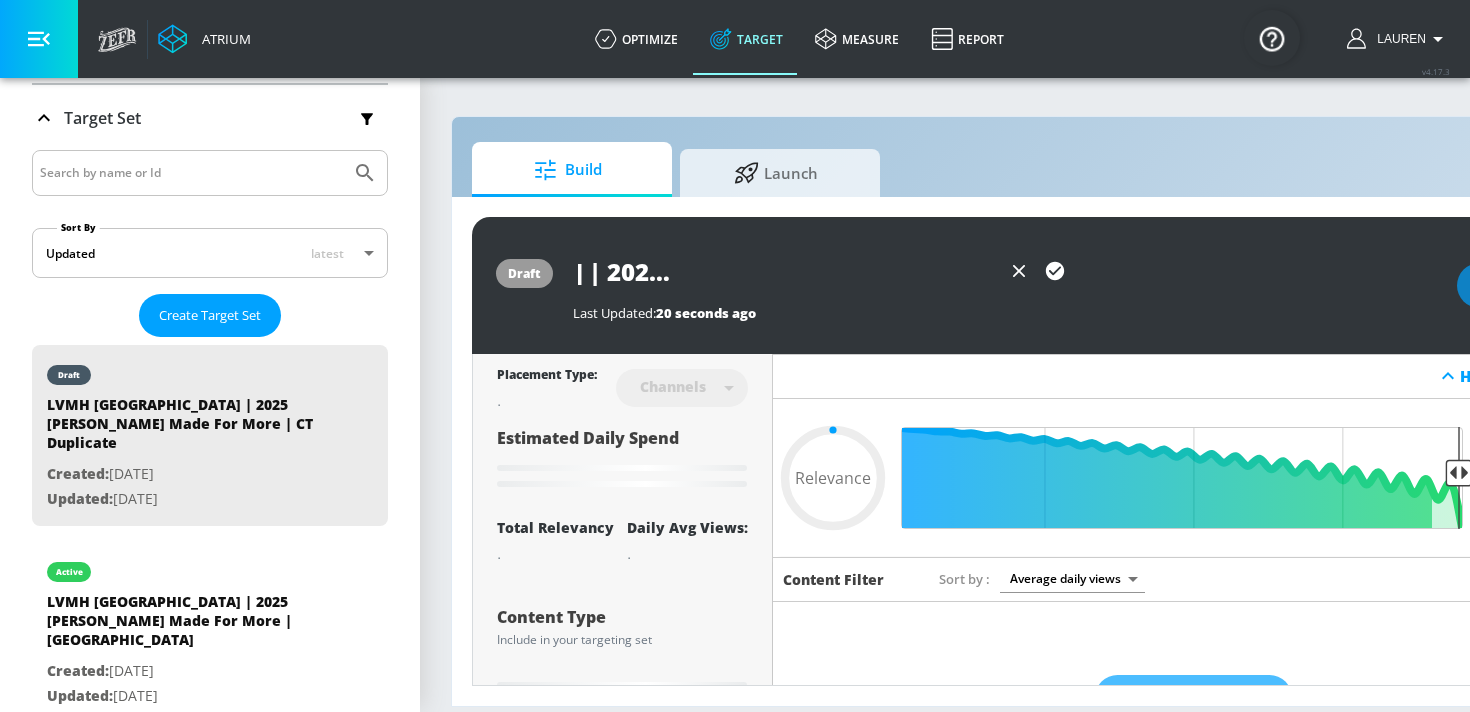 type on "0.05" 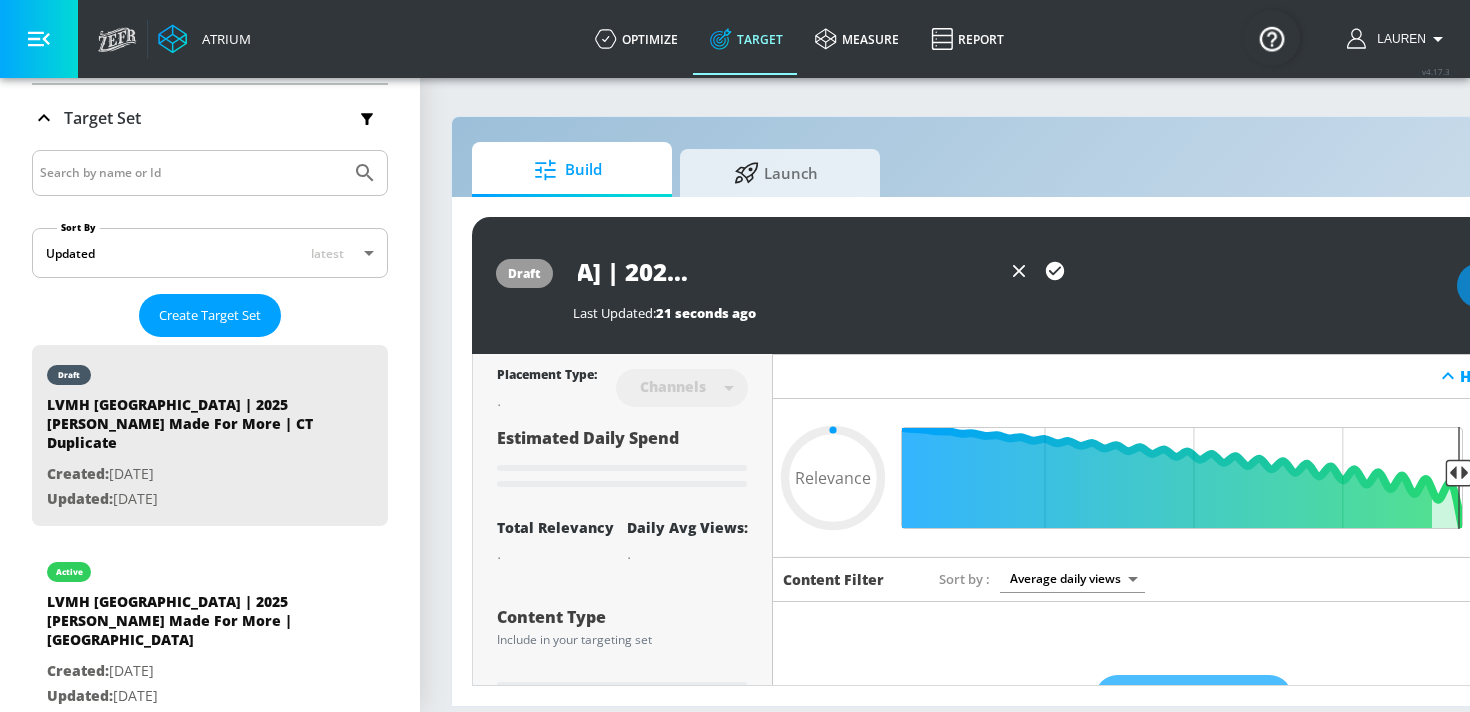 type on "LVMH Canada | 2025 Hennessy Made For More | CT | FREN" 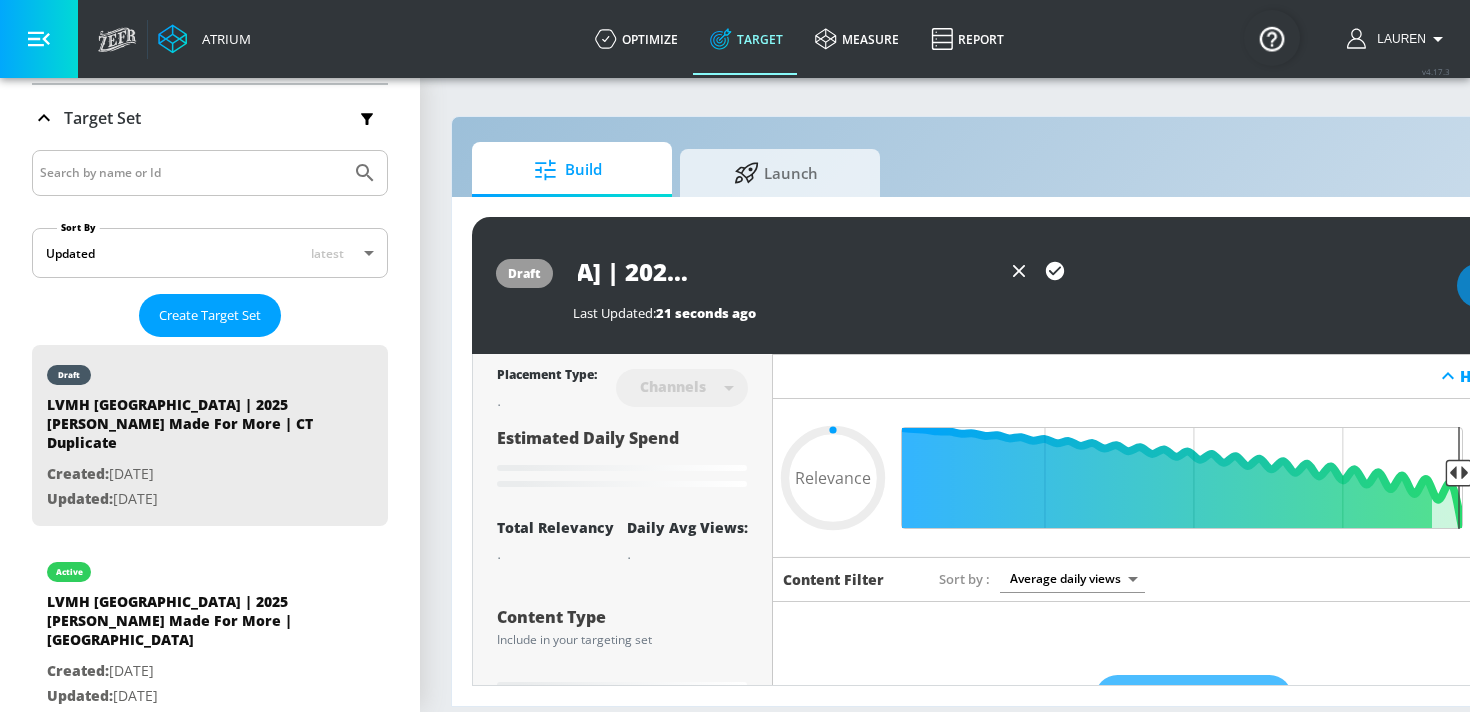 type on "0.05" 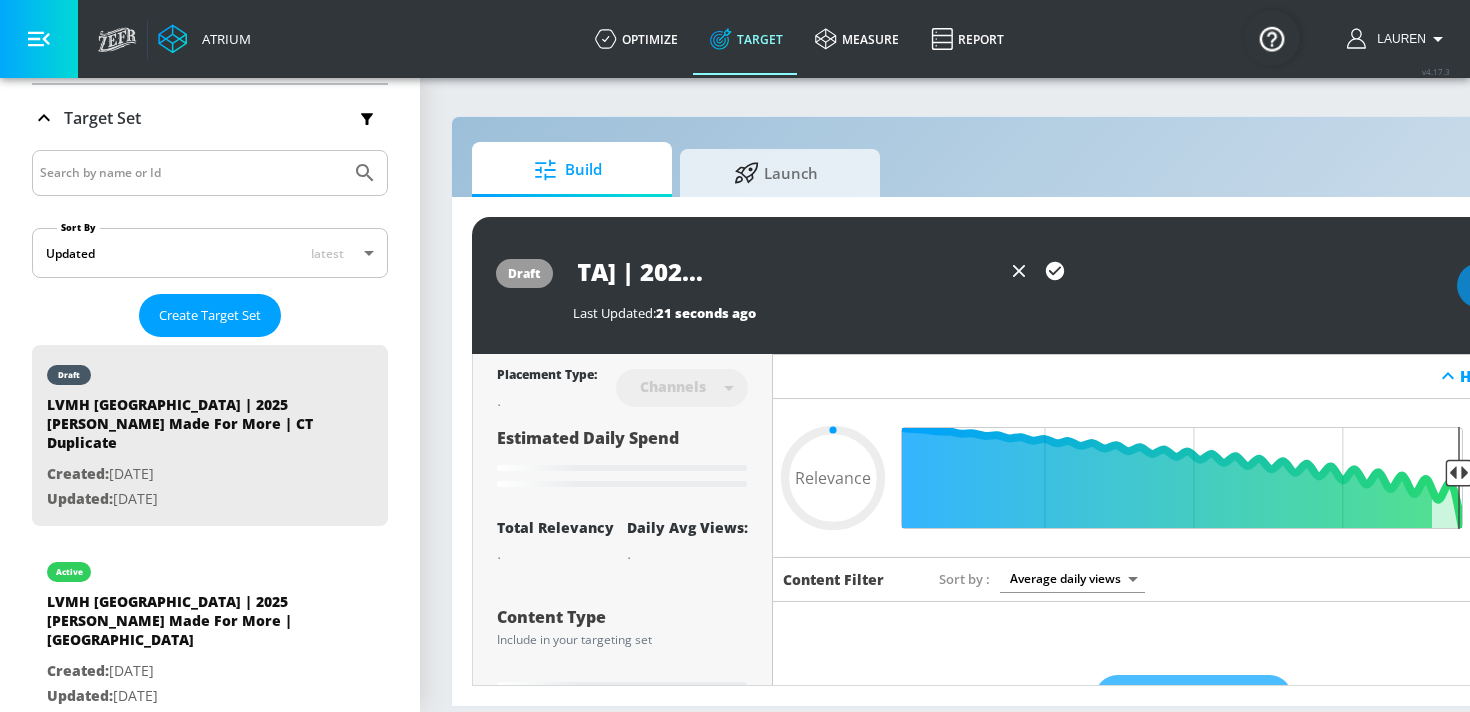 type on "LVMH Canada | 2025 Hennessy Made For More | CT | FRE" 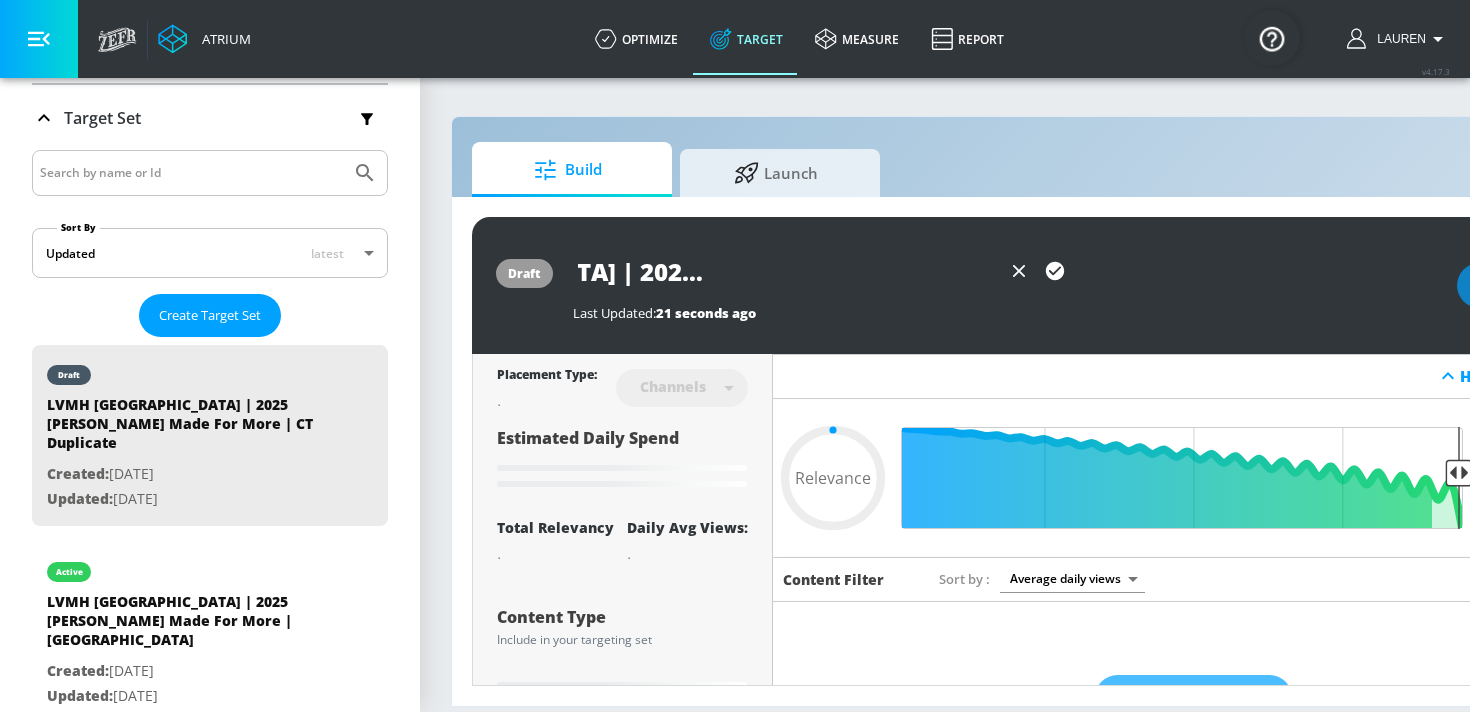 type on "0.05" 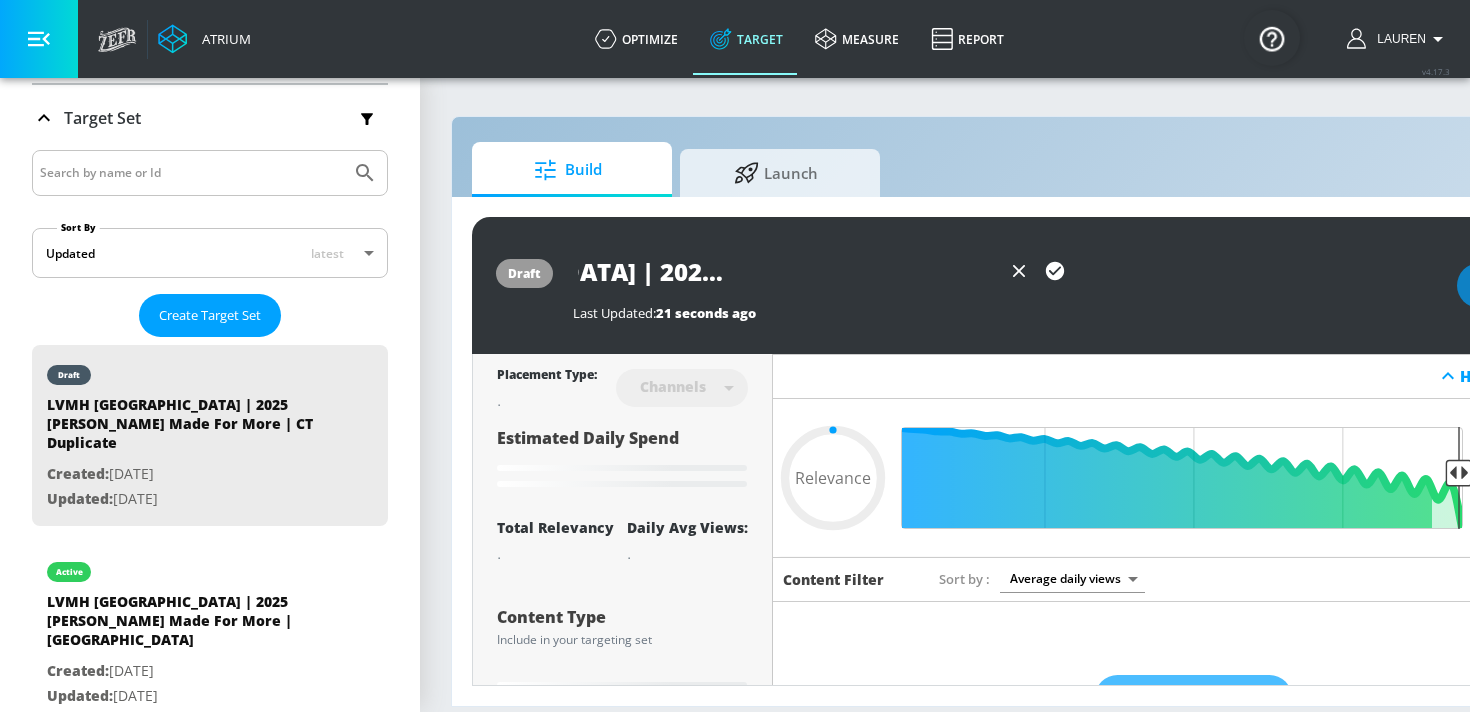type on "LVMH Canada | 2025 Hennessy Made For More | CT | FR" 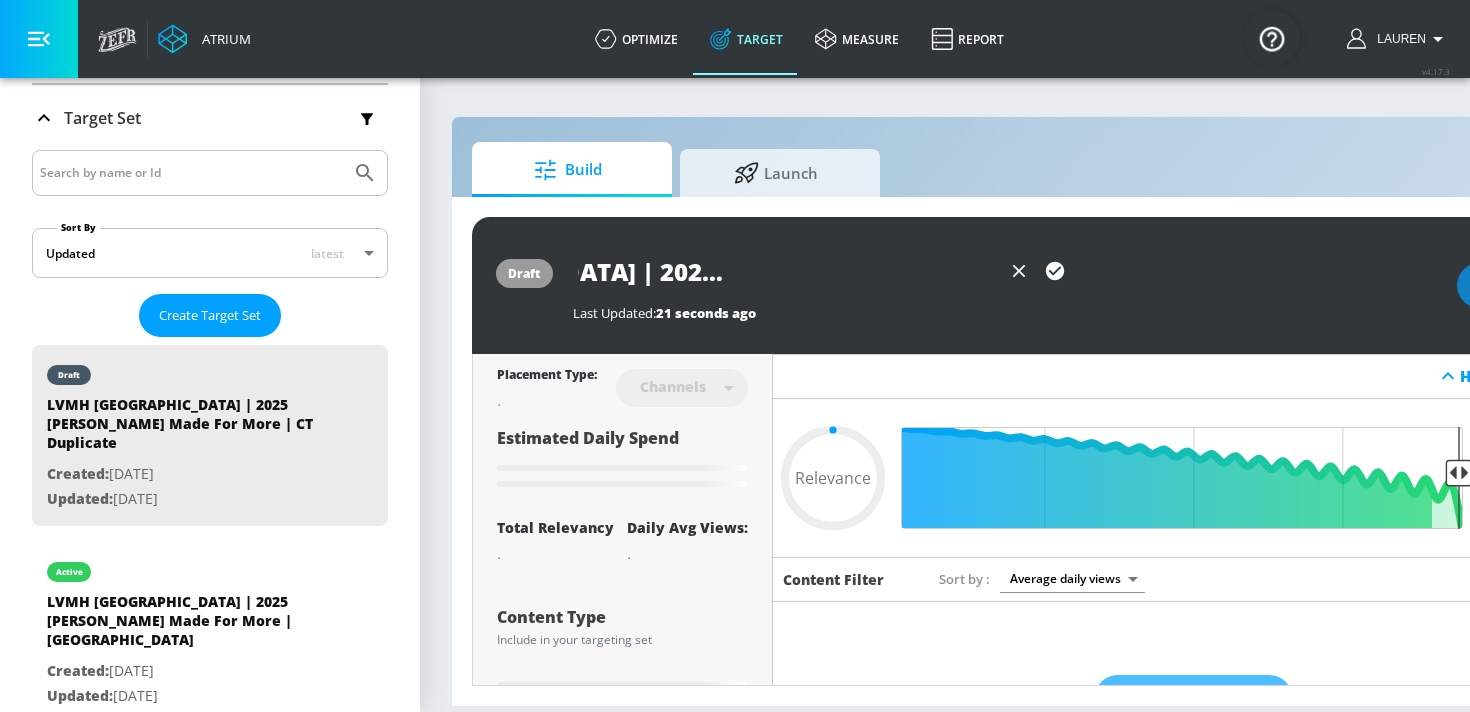 type on "0.05" 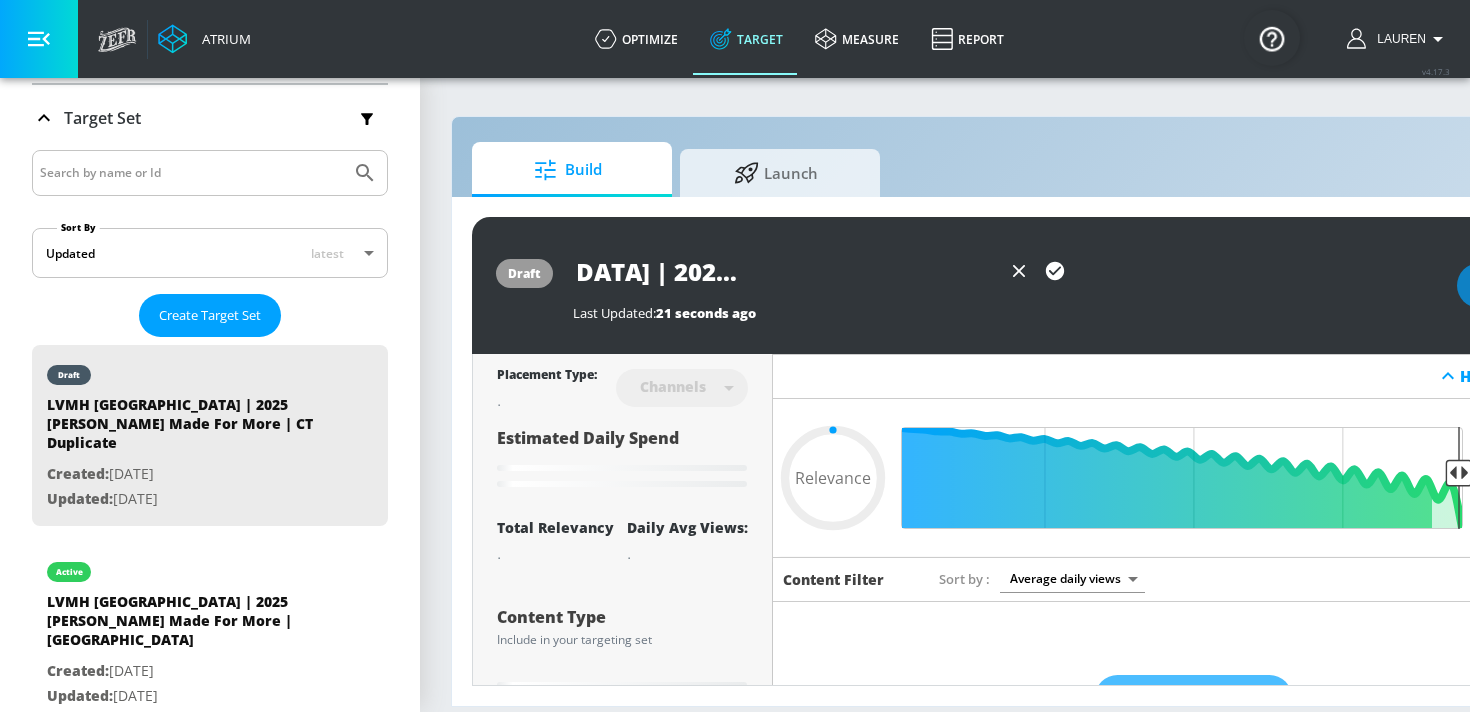 type on "LVMH Canada | 2025 Hennessy Made For More | CT | F" 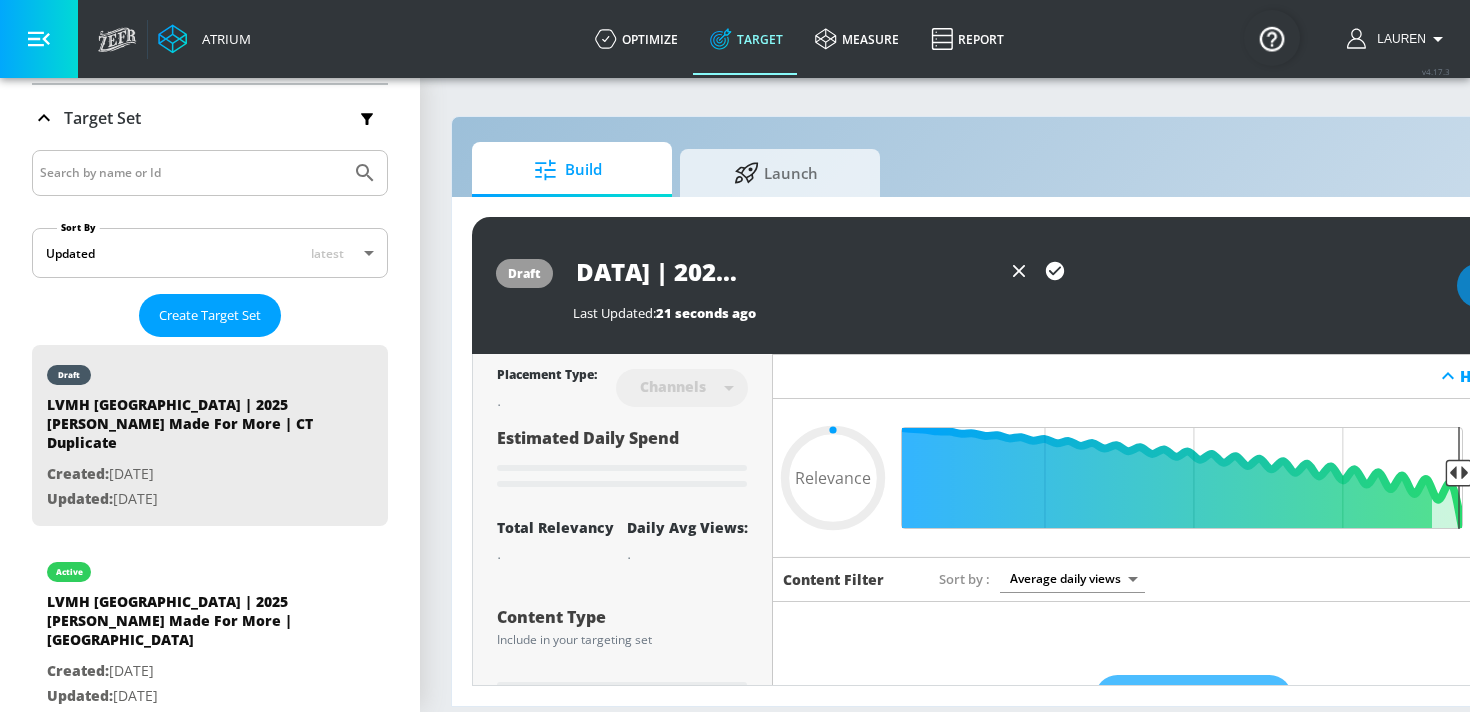 type on "0.05" 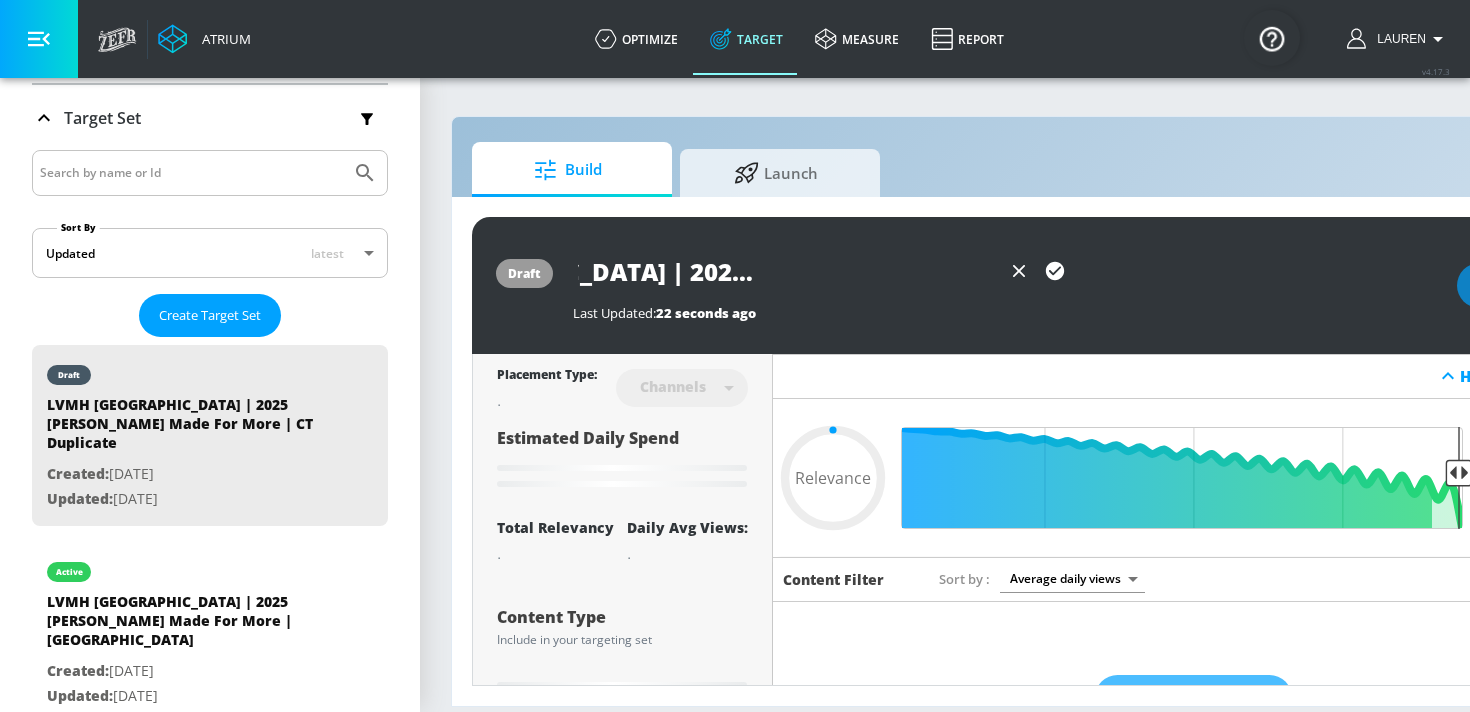 type on "LVMH Canada | 2025 Hennessy Made For More | CT | Fr" 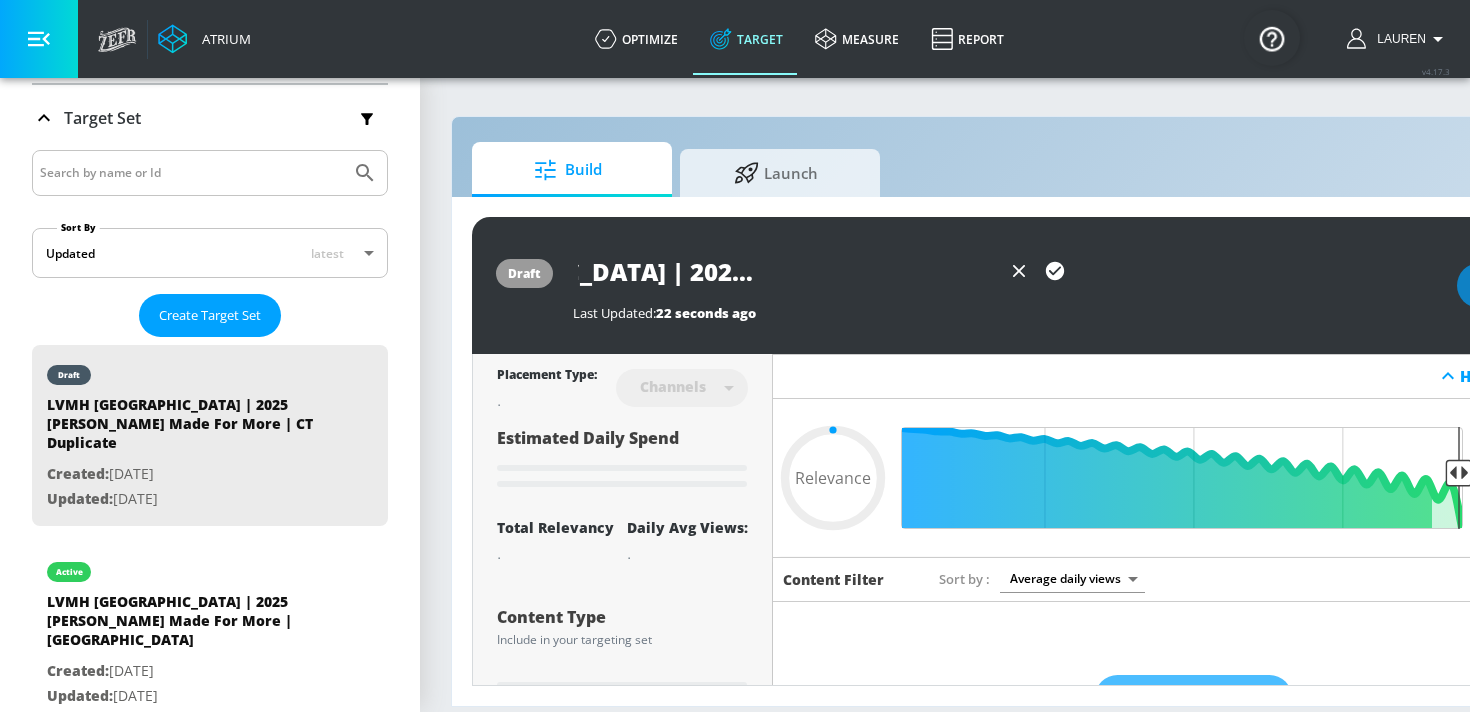 type on "0.05" 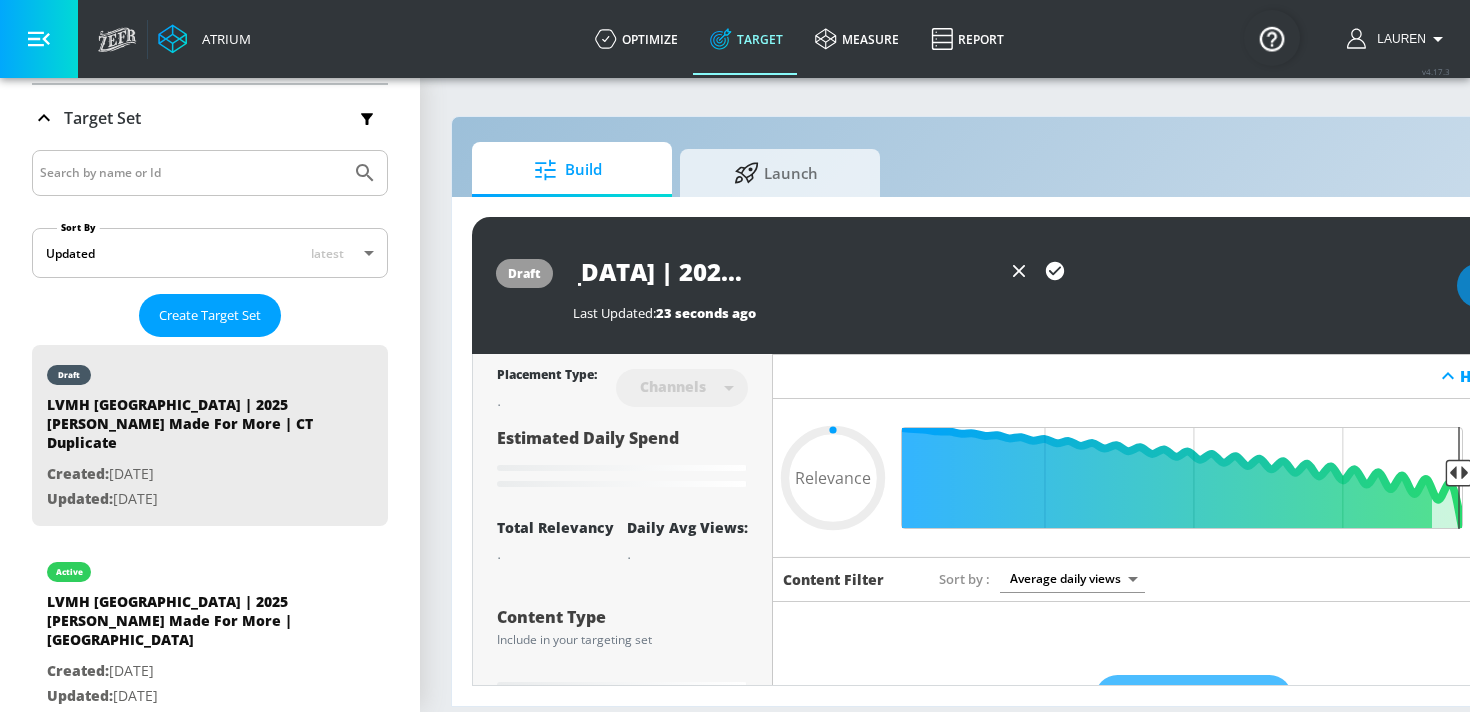 type on "LVMH Canada | 2025 Hennessy Made For More | CT | Fre" 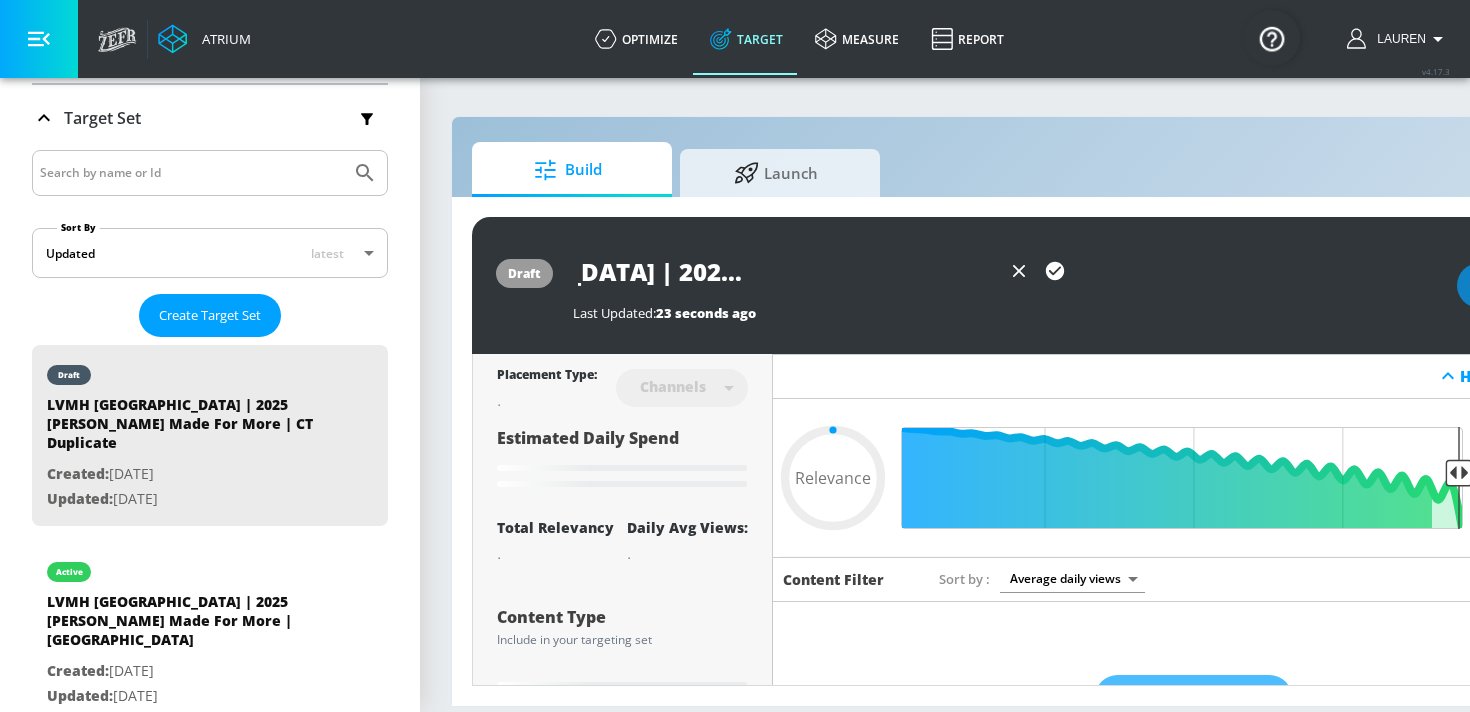 type on "0.05" 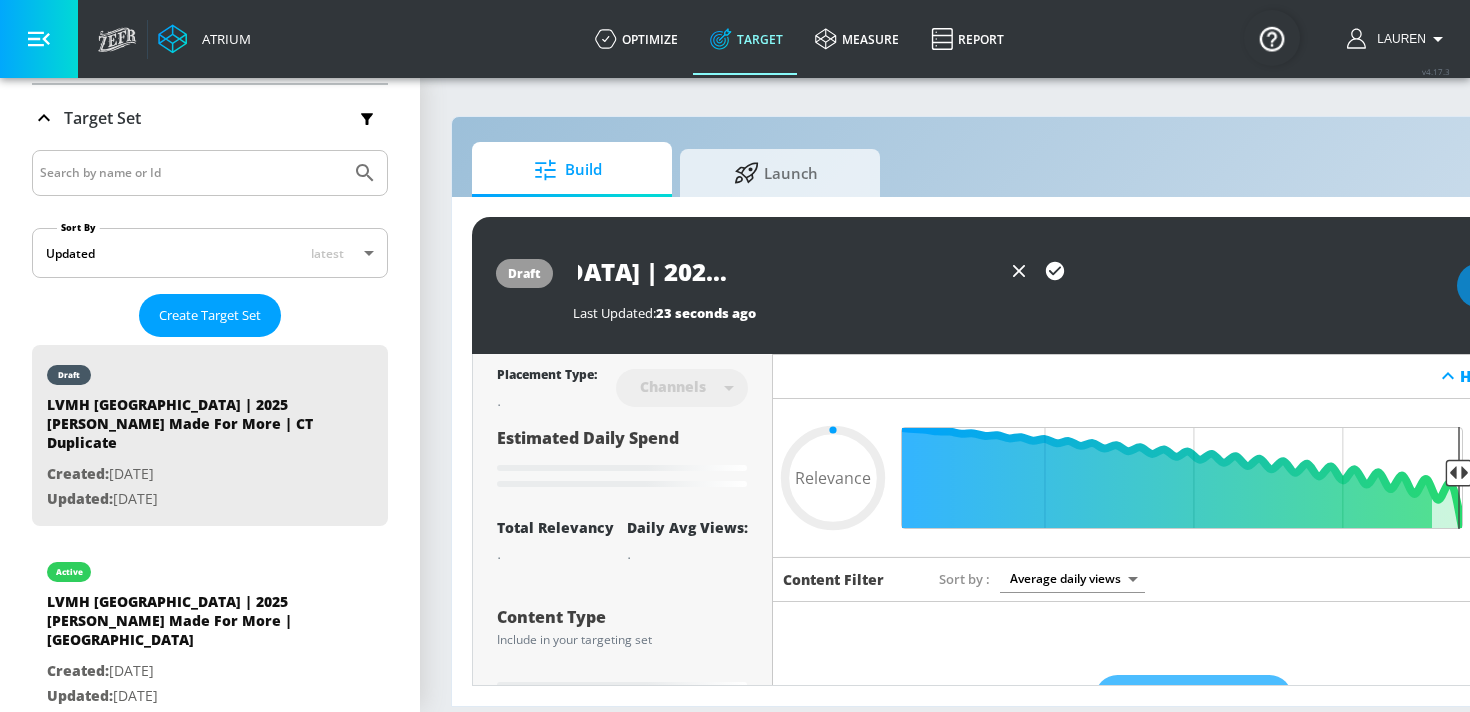 type on "LVMH Canada | 2025 Hennessy Made For More | CT | Fren" 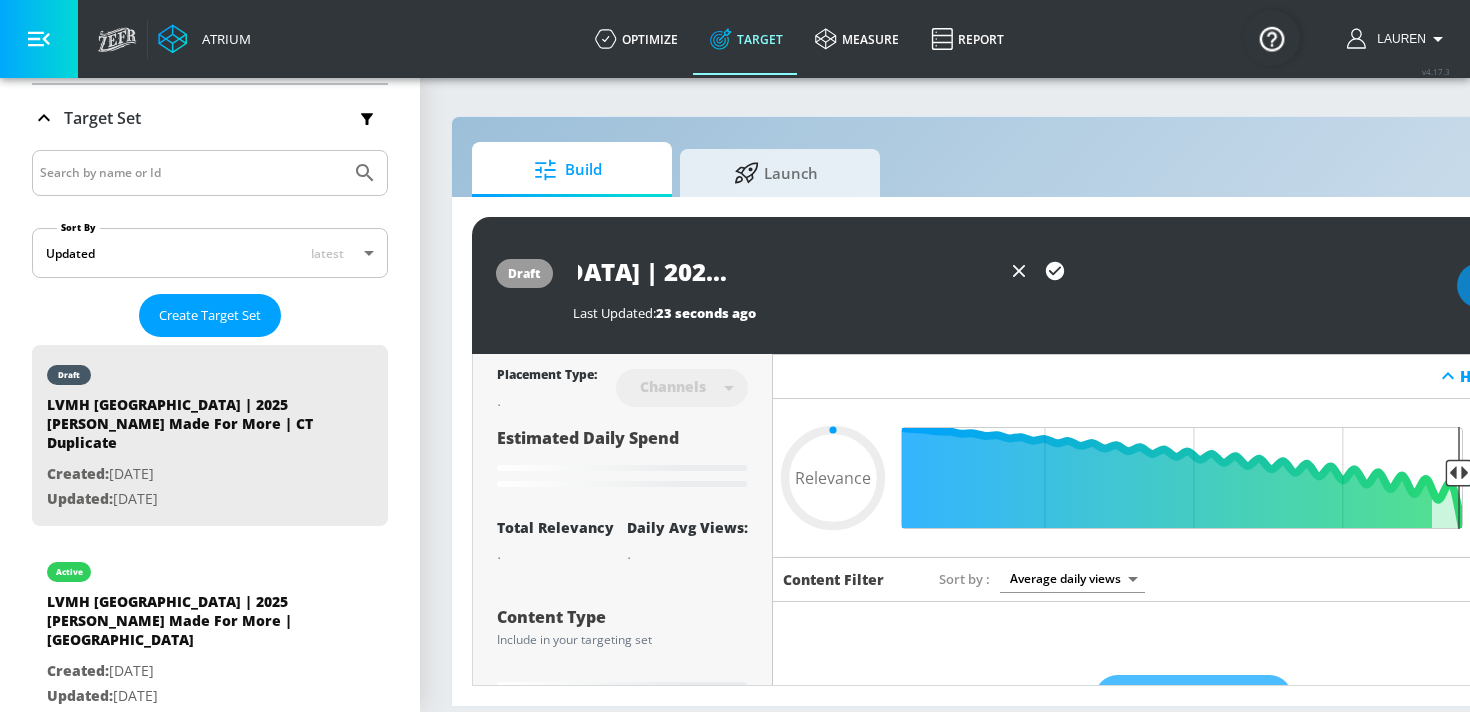 type on "0.05" 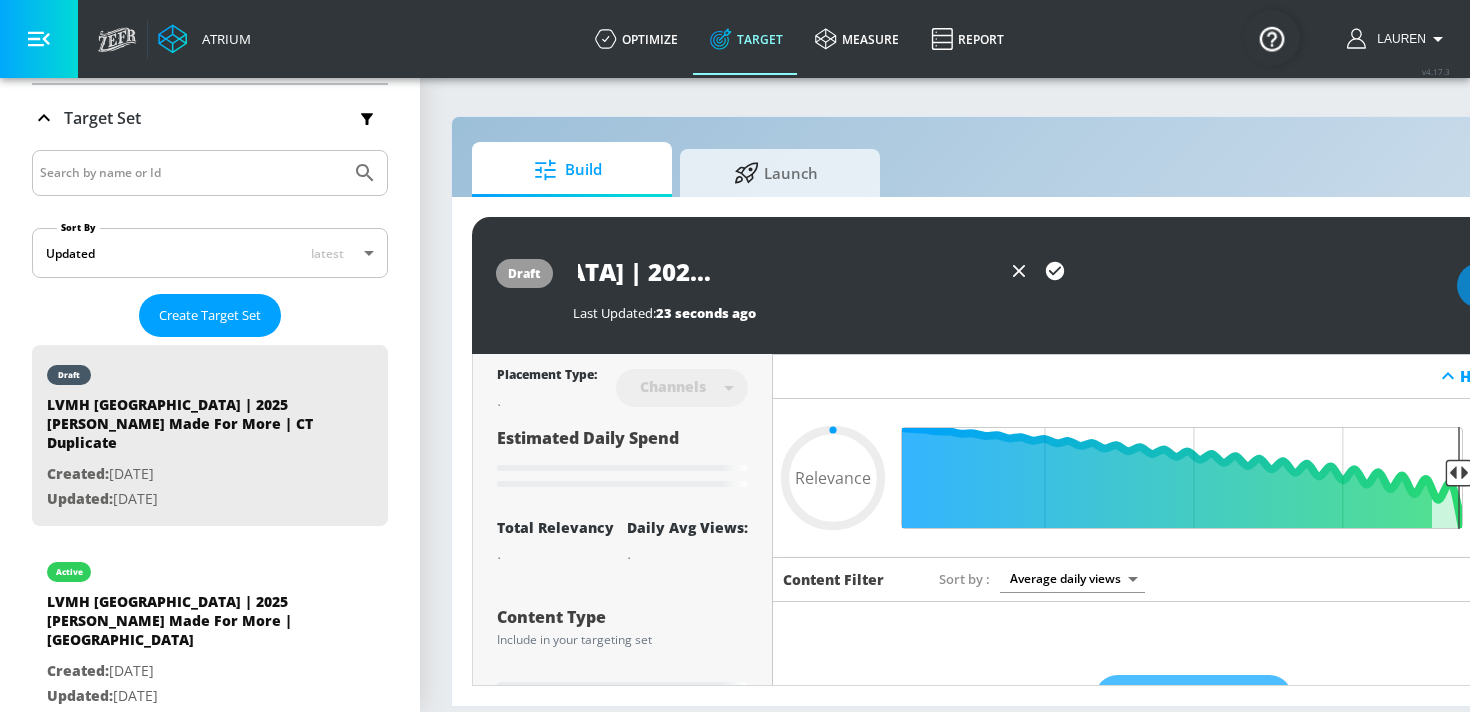 type on "LVMH Canada | 2025 Hennessy Made For More | CT | Frenc" 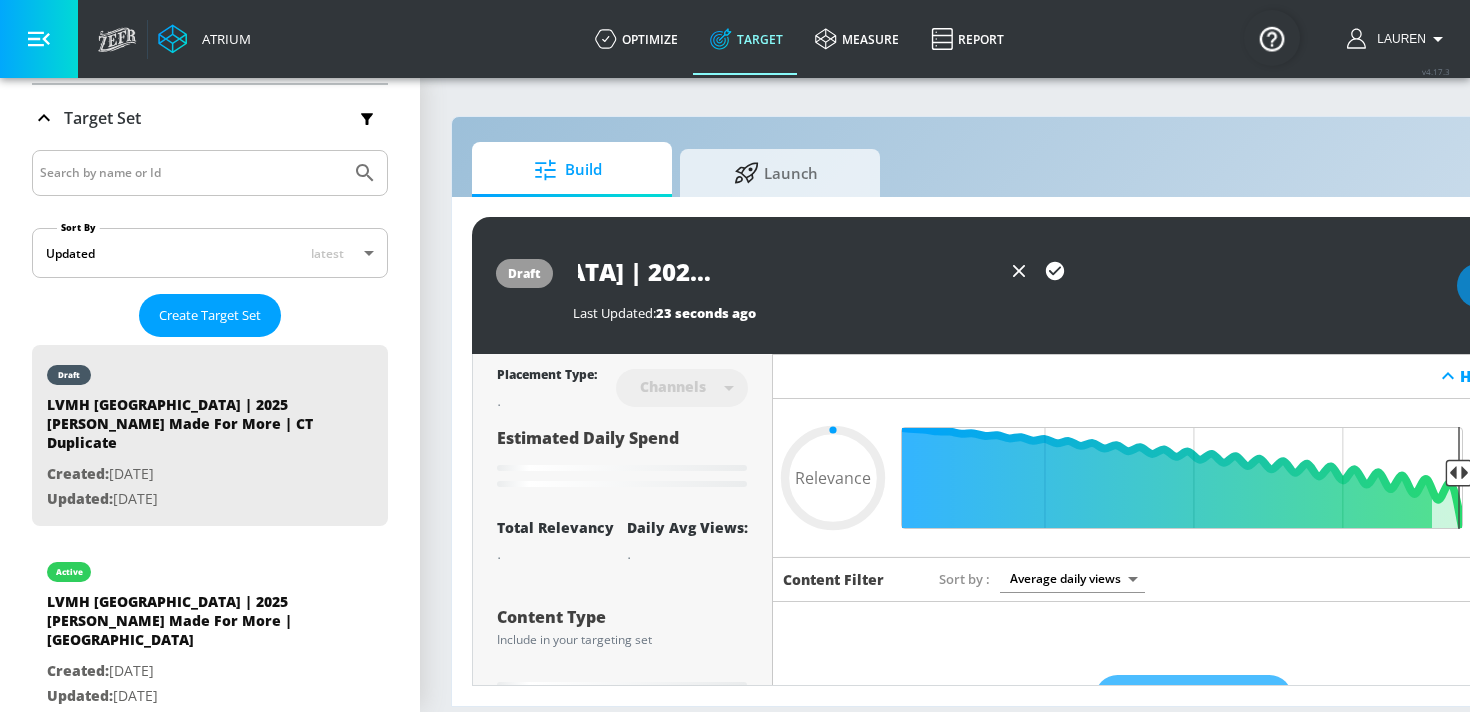 type on "0.05" 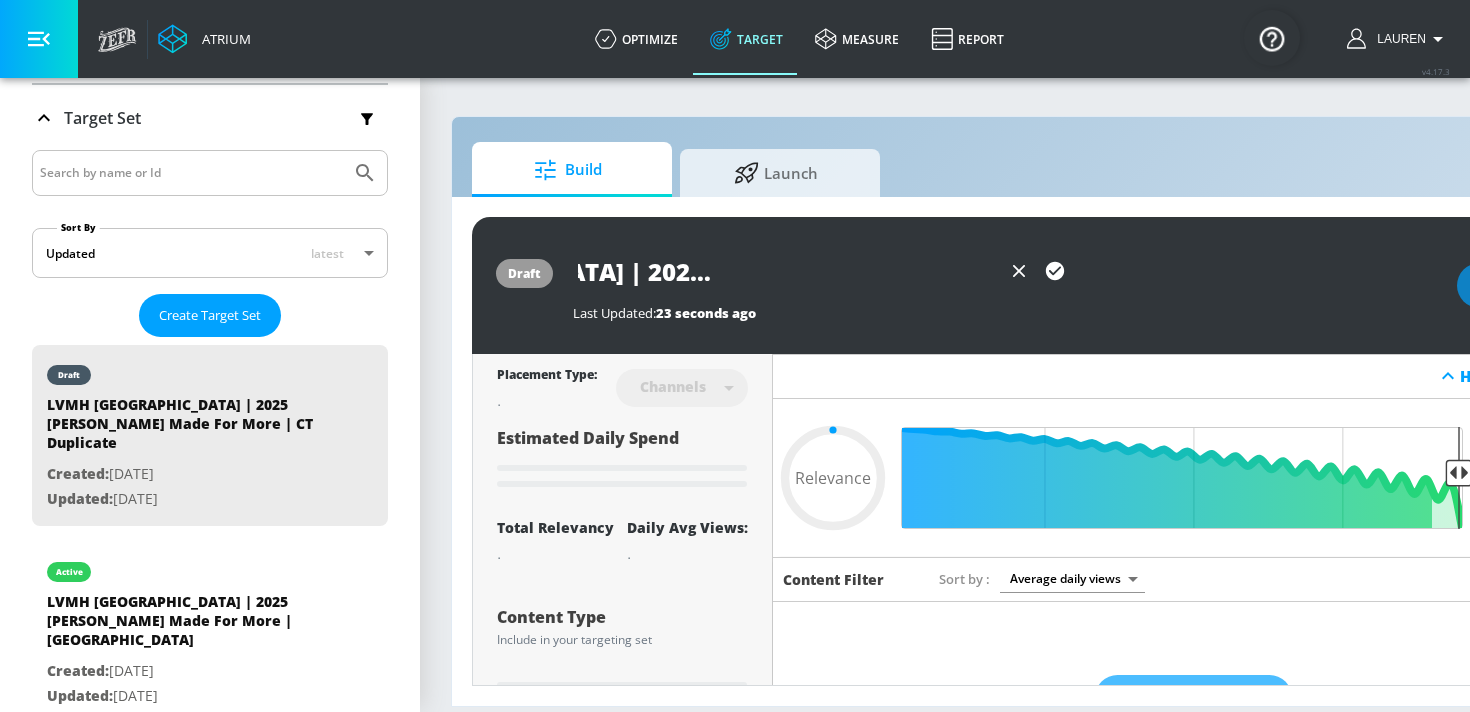 type on "LVMH [GEOGRAPHIC_DATA] | 2025 [PERSON_NAME] Made For More | [GEOGRAPHIC_DATA] | French" 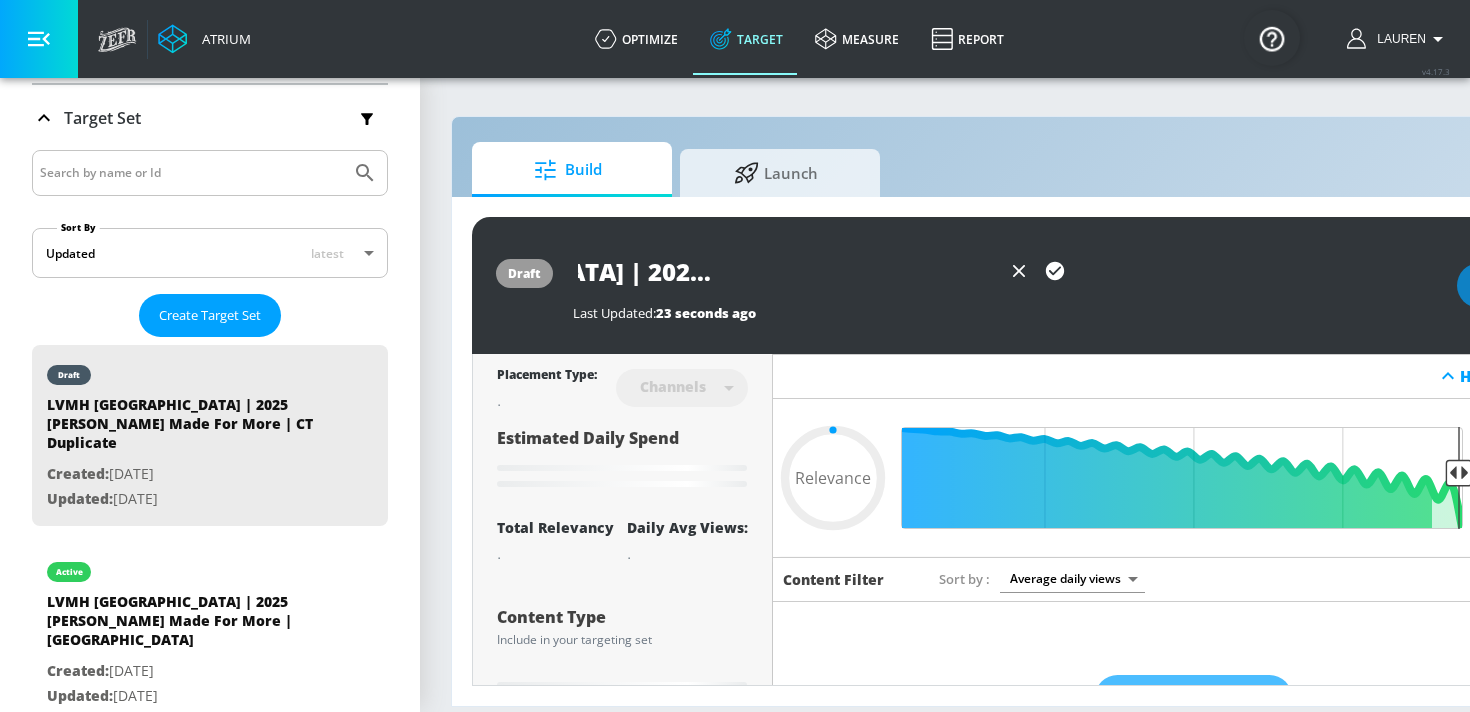 type on "0.05" 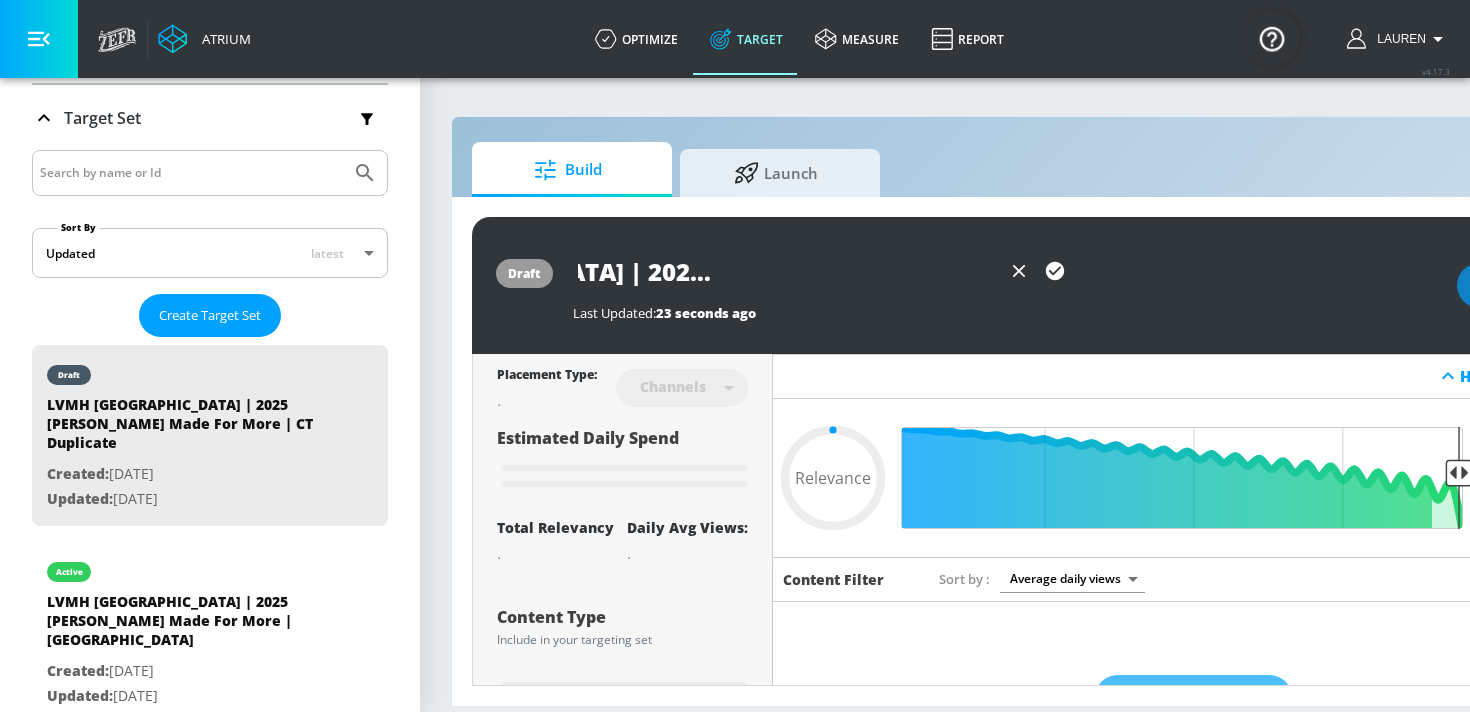 scroll, scrollTop: 0, scrollLeft: 313, axis: horizontal 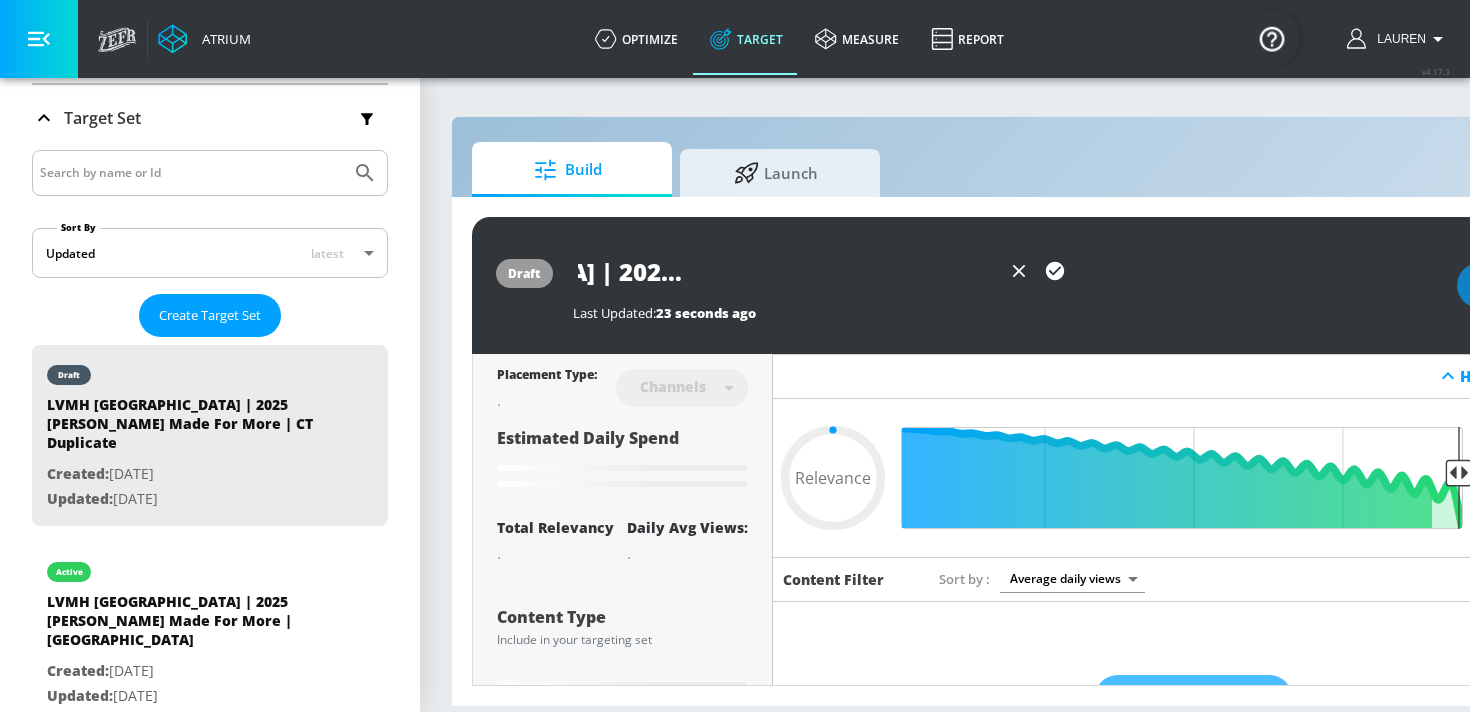 type on "LVMH [GEOGRAPHIC_DATA] | 2025 [PERSON_NAME] Made For More | [GEOGRAPHIC_DATA] | French" 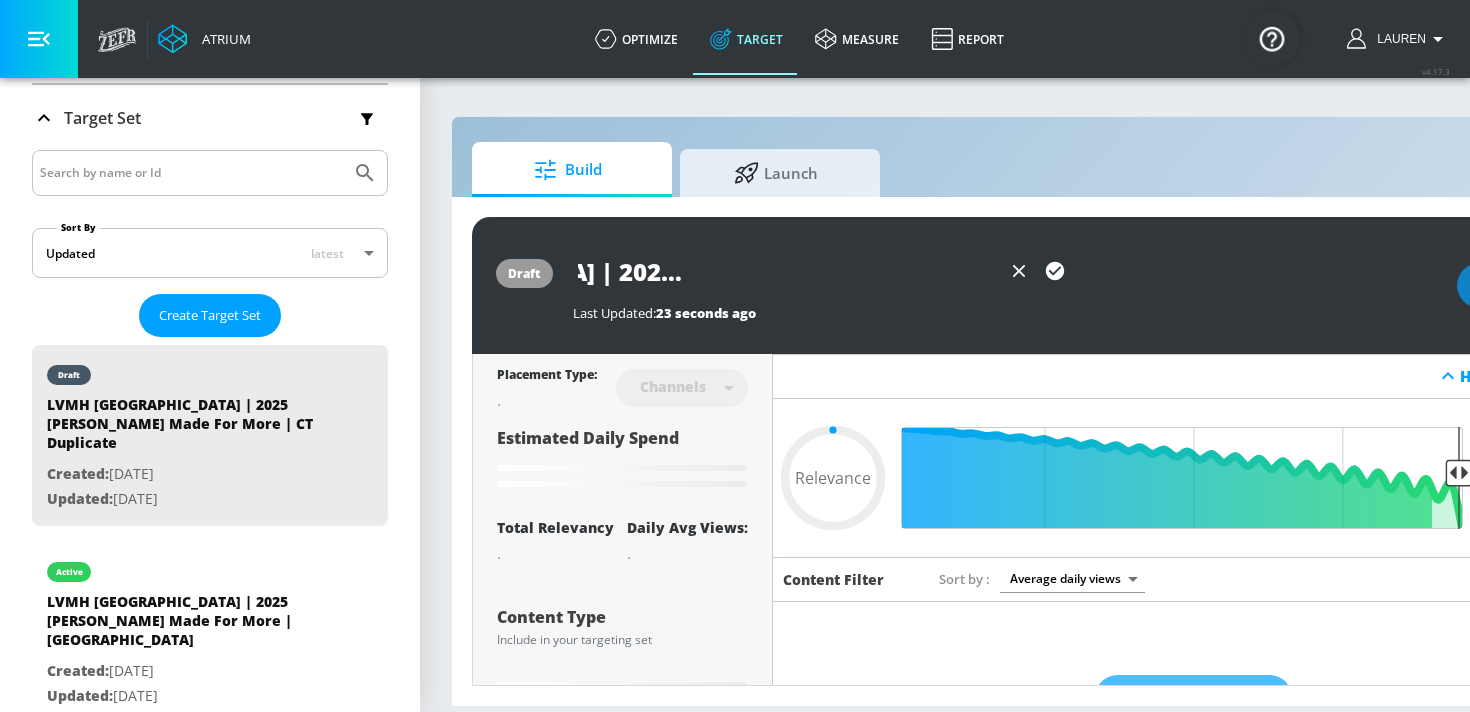 click on "Last Updated:  23 seconds ago" at bounding box center (1005, 313) 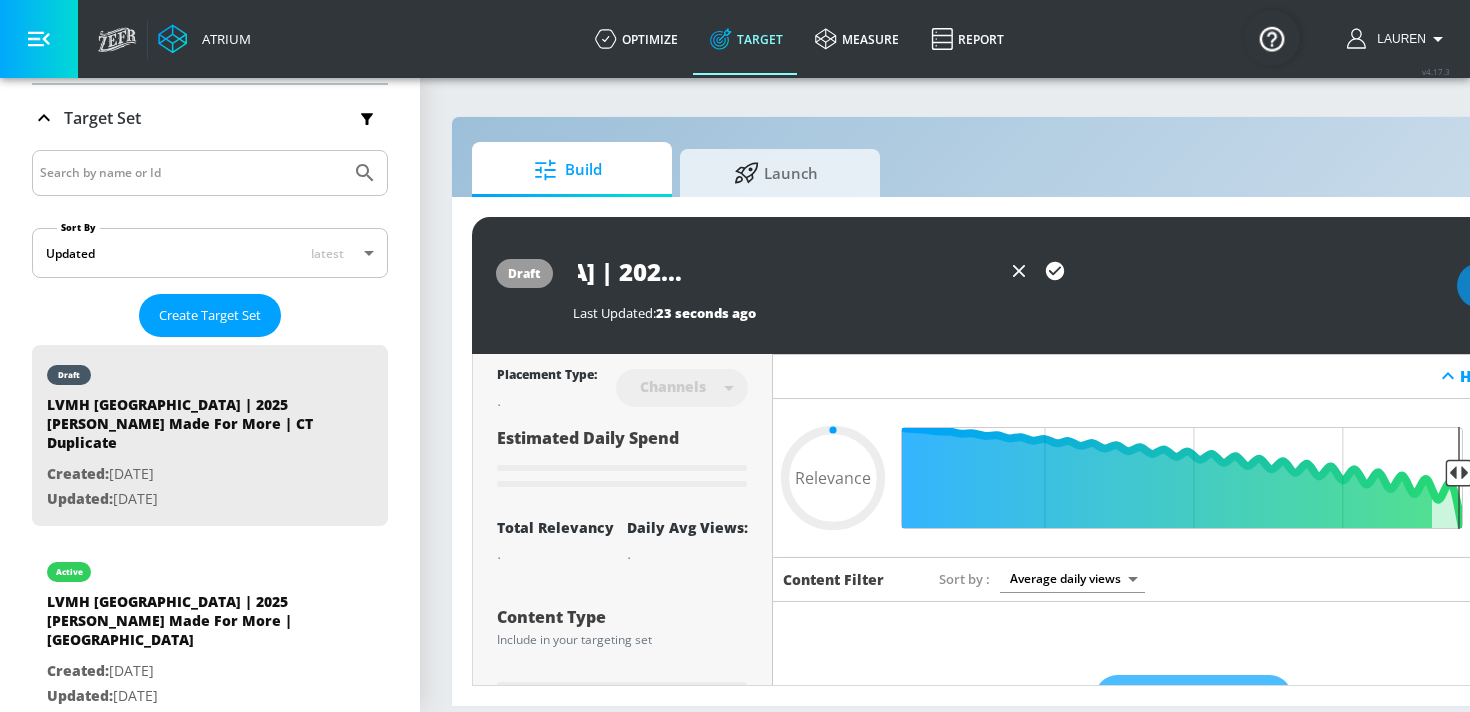 scroll, scrollTop: 0, scrollLeft: 0, axis: both 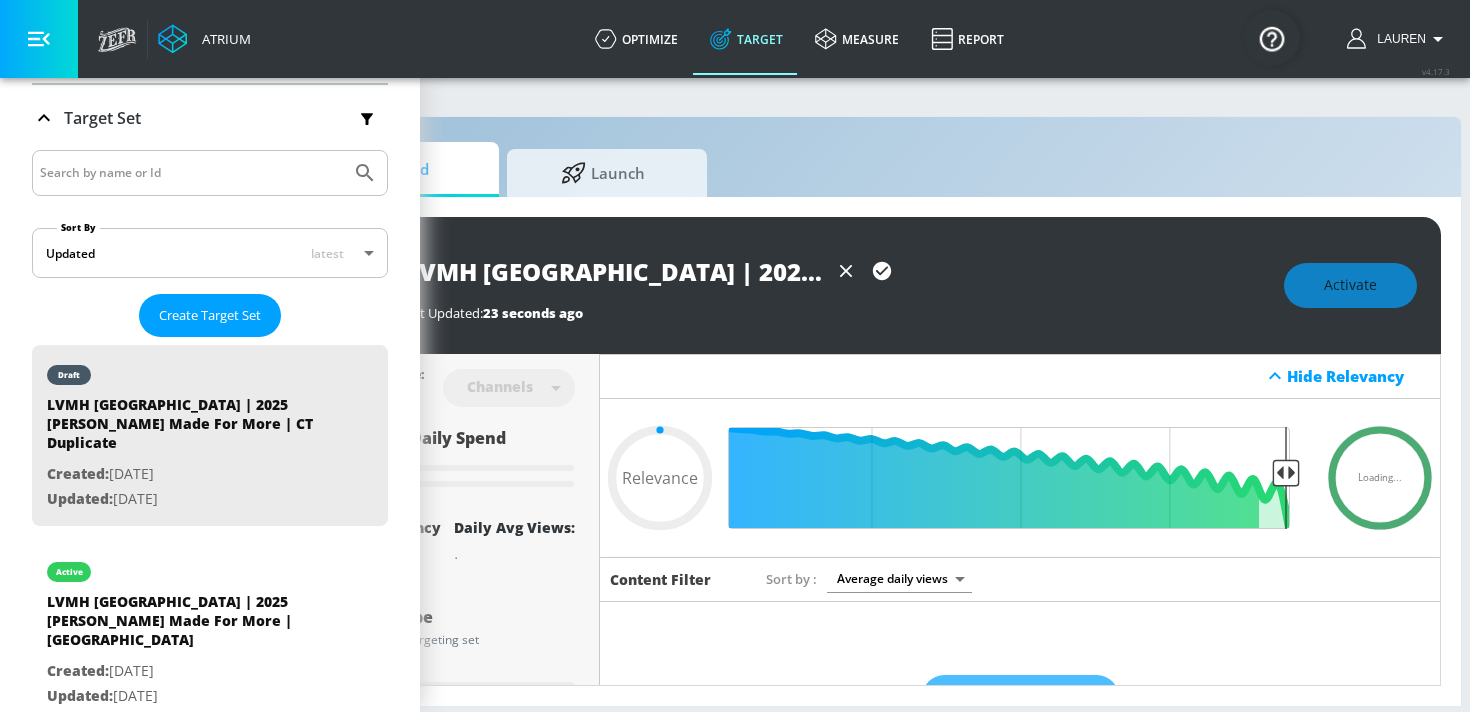 click on "draft LVMH Canada | 2025 Hennessy Made For More | CT | French Last Updated:  23 seconds ago Activate" at bounding box center [870, 285] 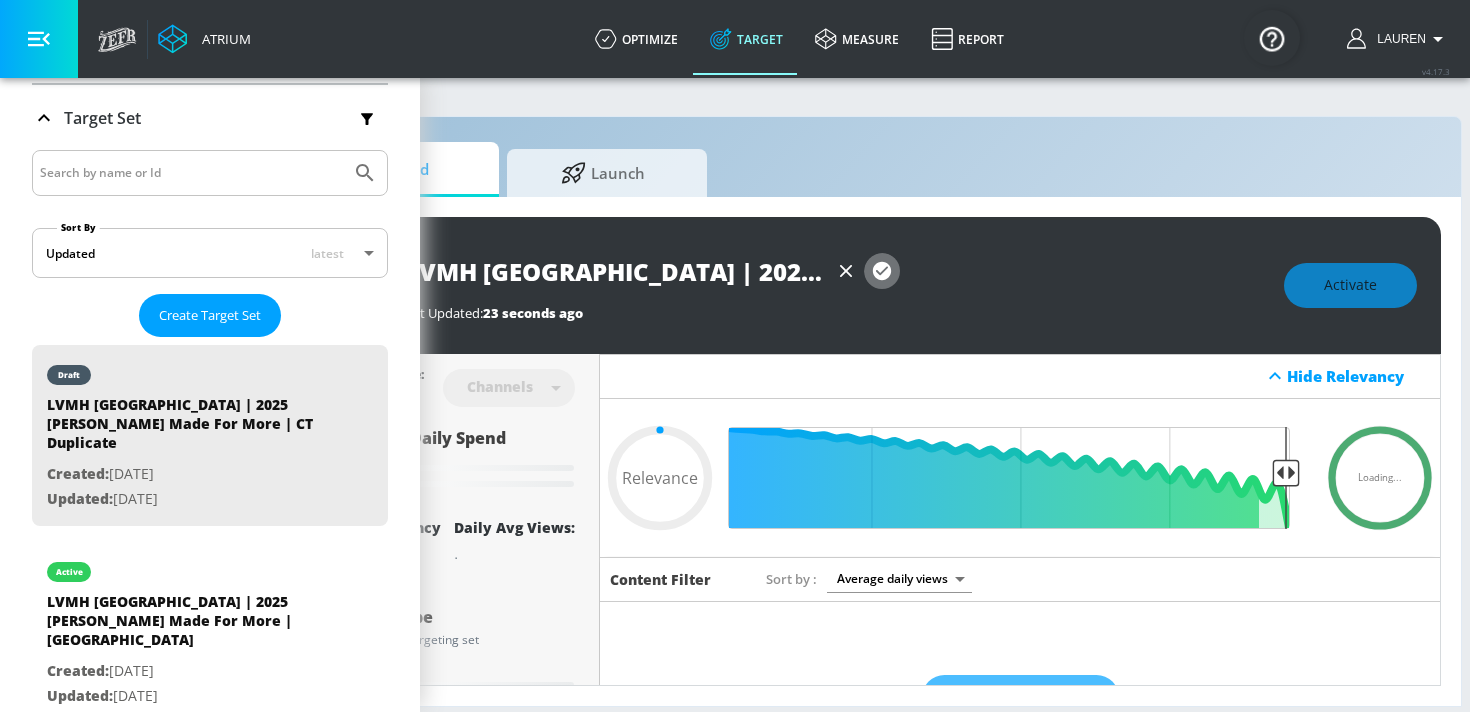 click at bounding box center (882, 271) 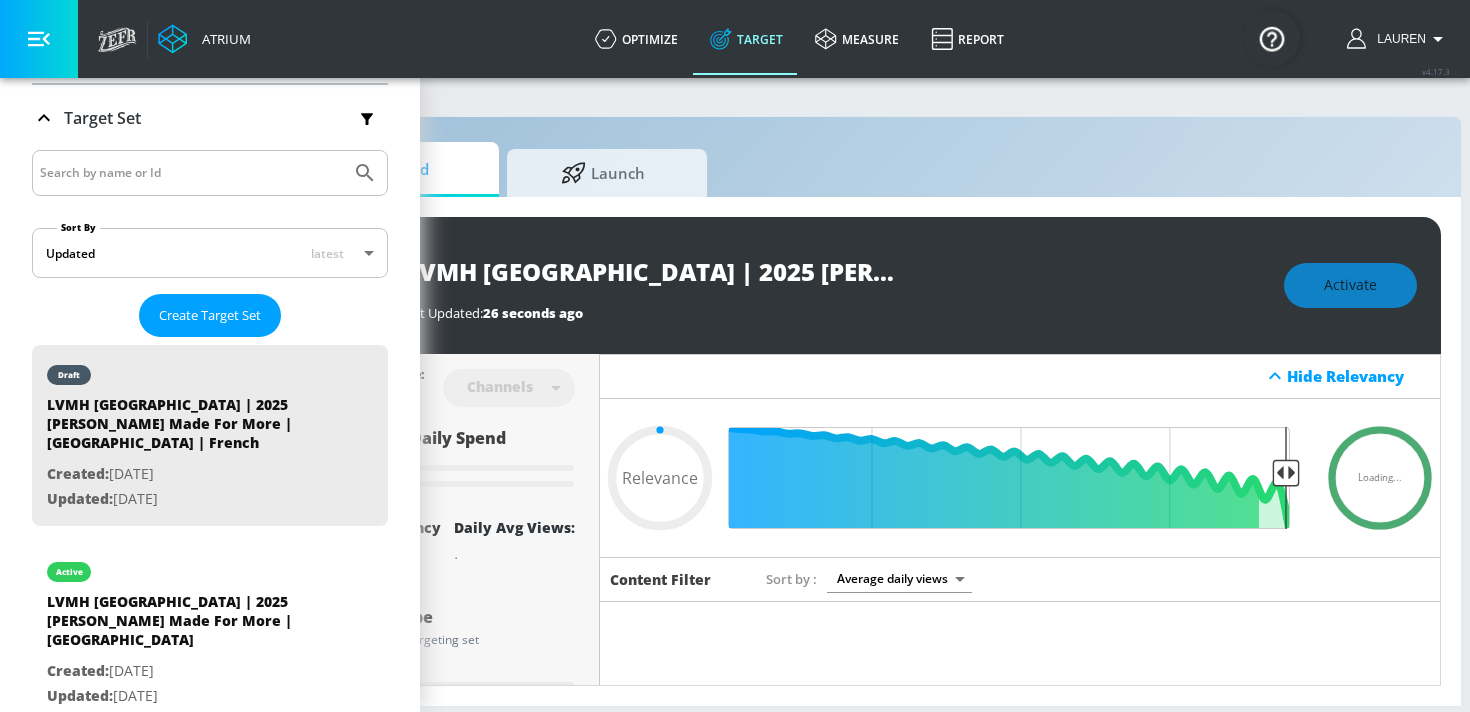 type on "0.05" 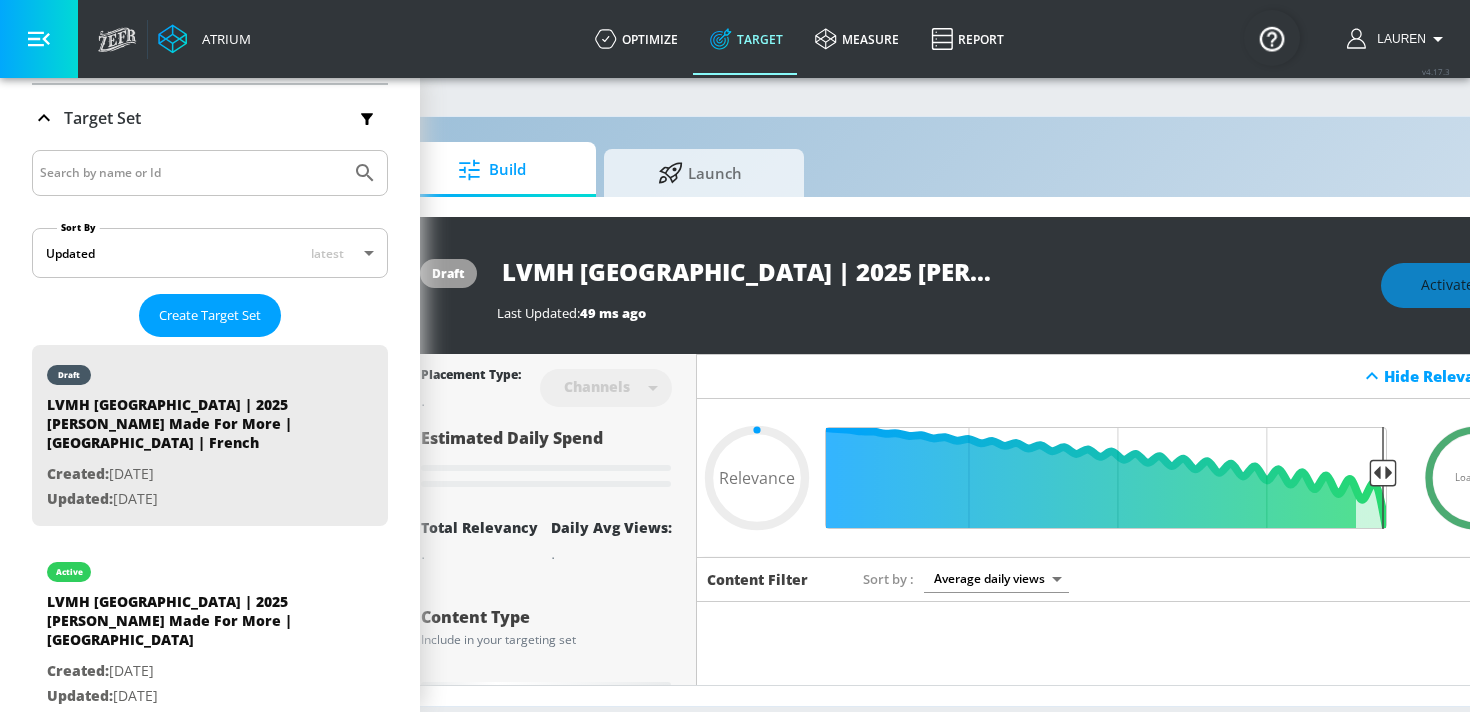 scroll, scrollTop: 0, scrollLeft: 0, axis: both 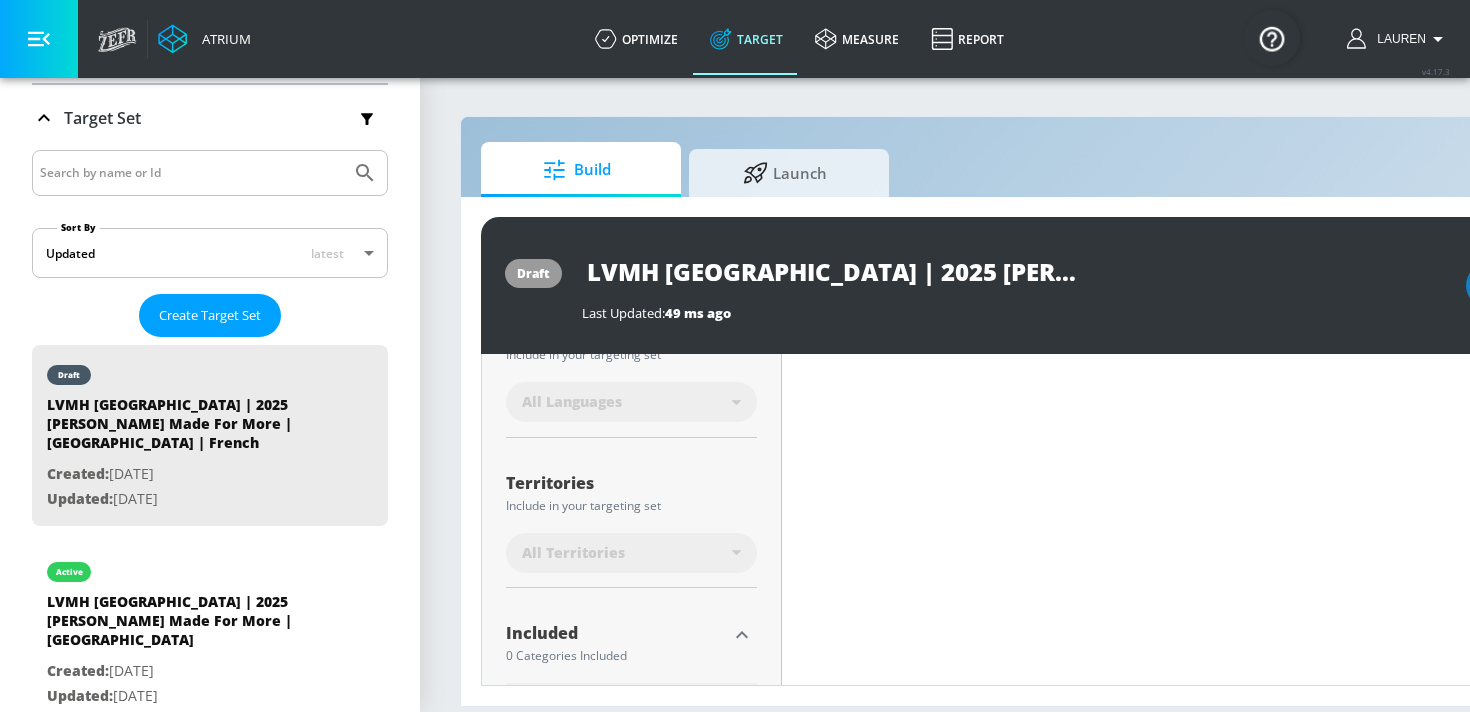 type on "LVMH Canada | 2025 Hennessy Made For More | CT Duplicate" 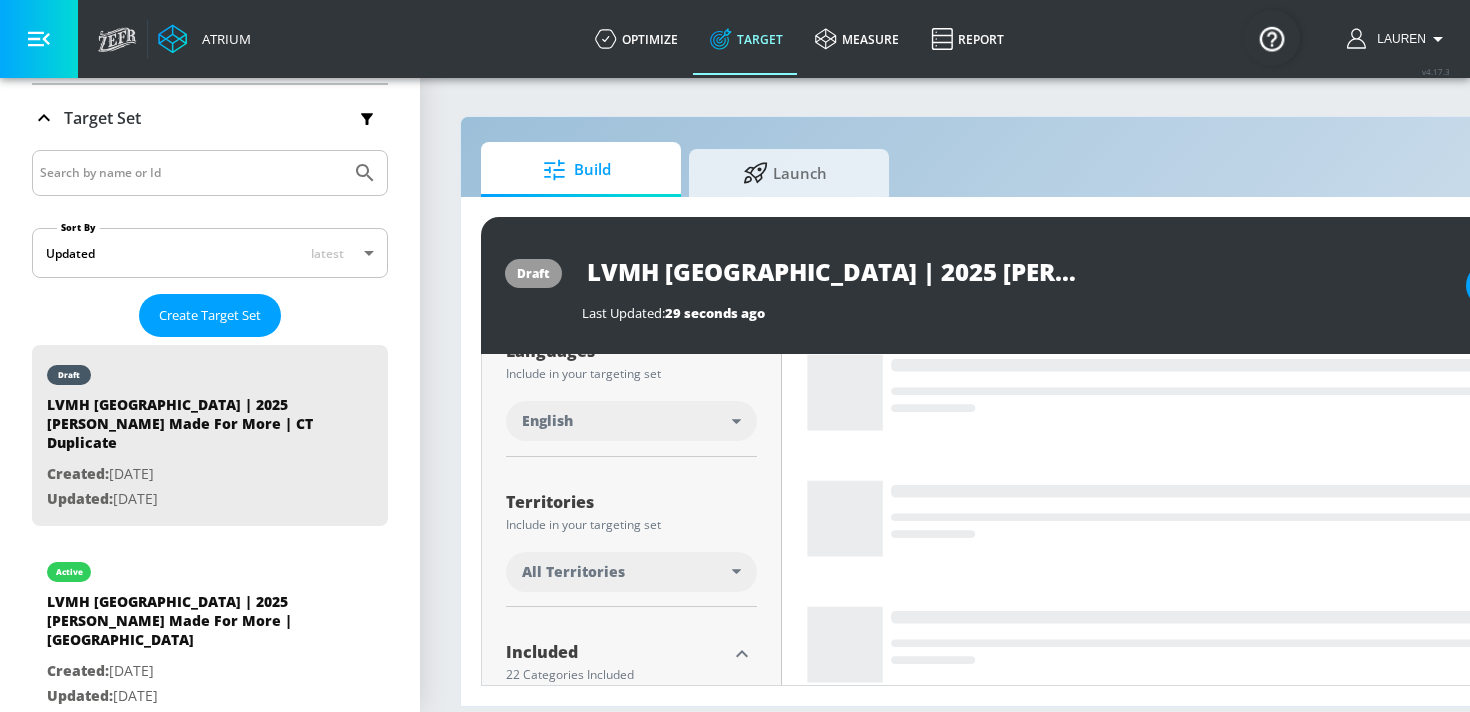 scroll, scrollTop: 379, scrollLeft: 0, axis: vertical 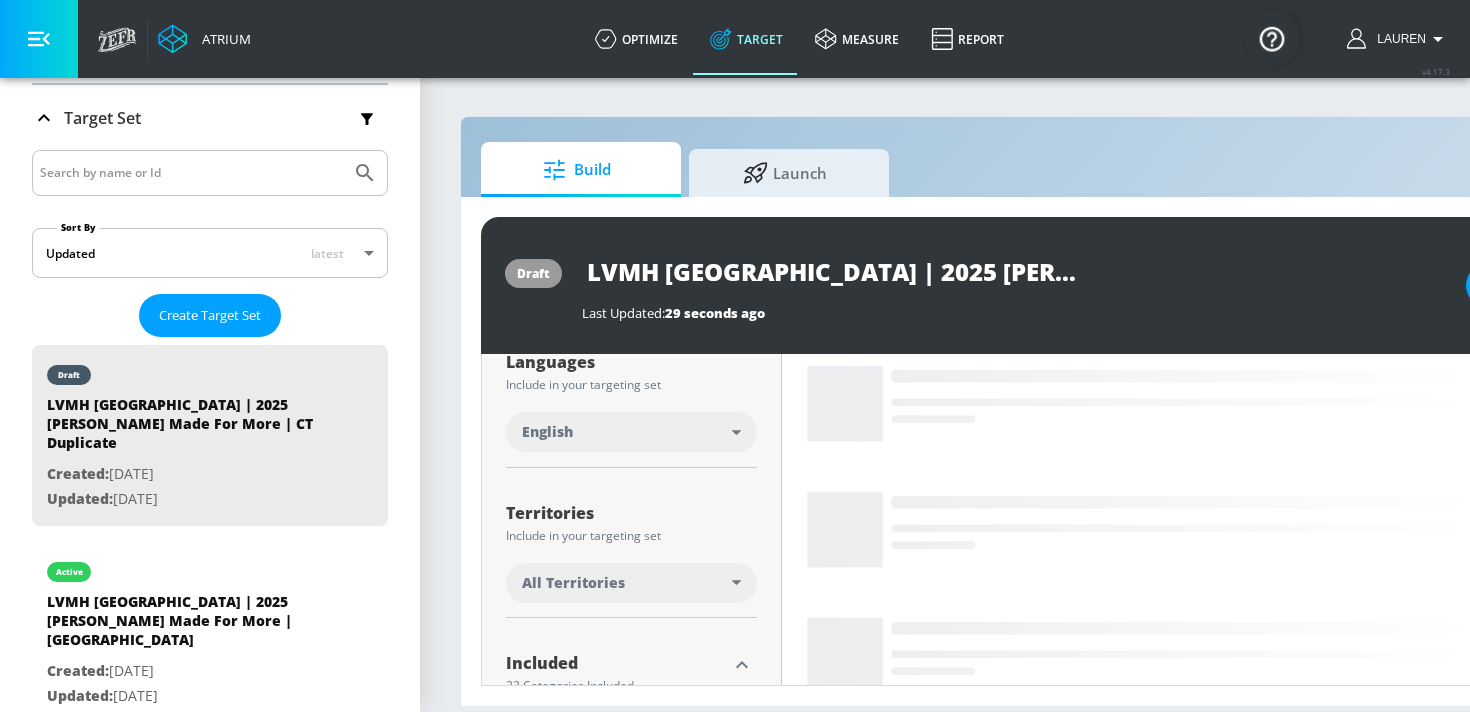 click on "English" at bounding box center [627, 432] 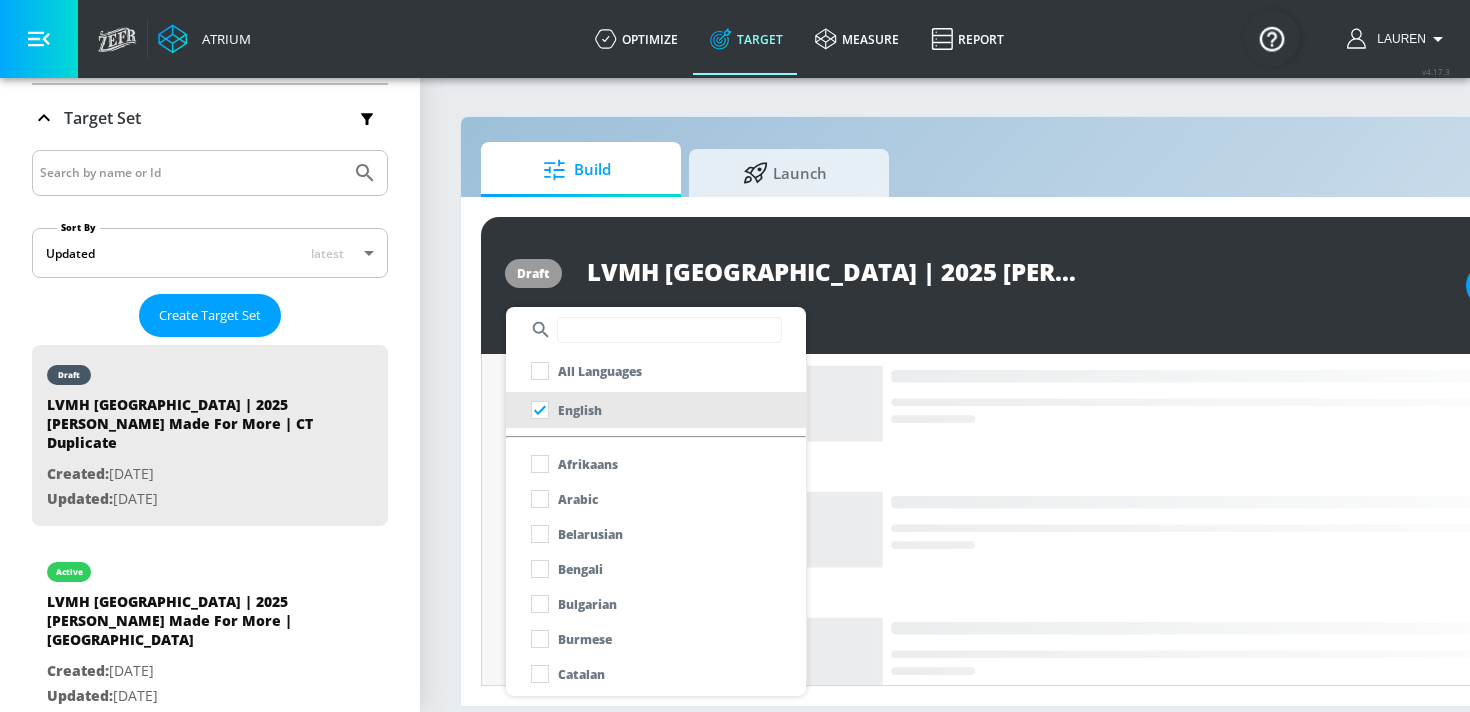 click at bounding box center (669, 330) 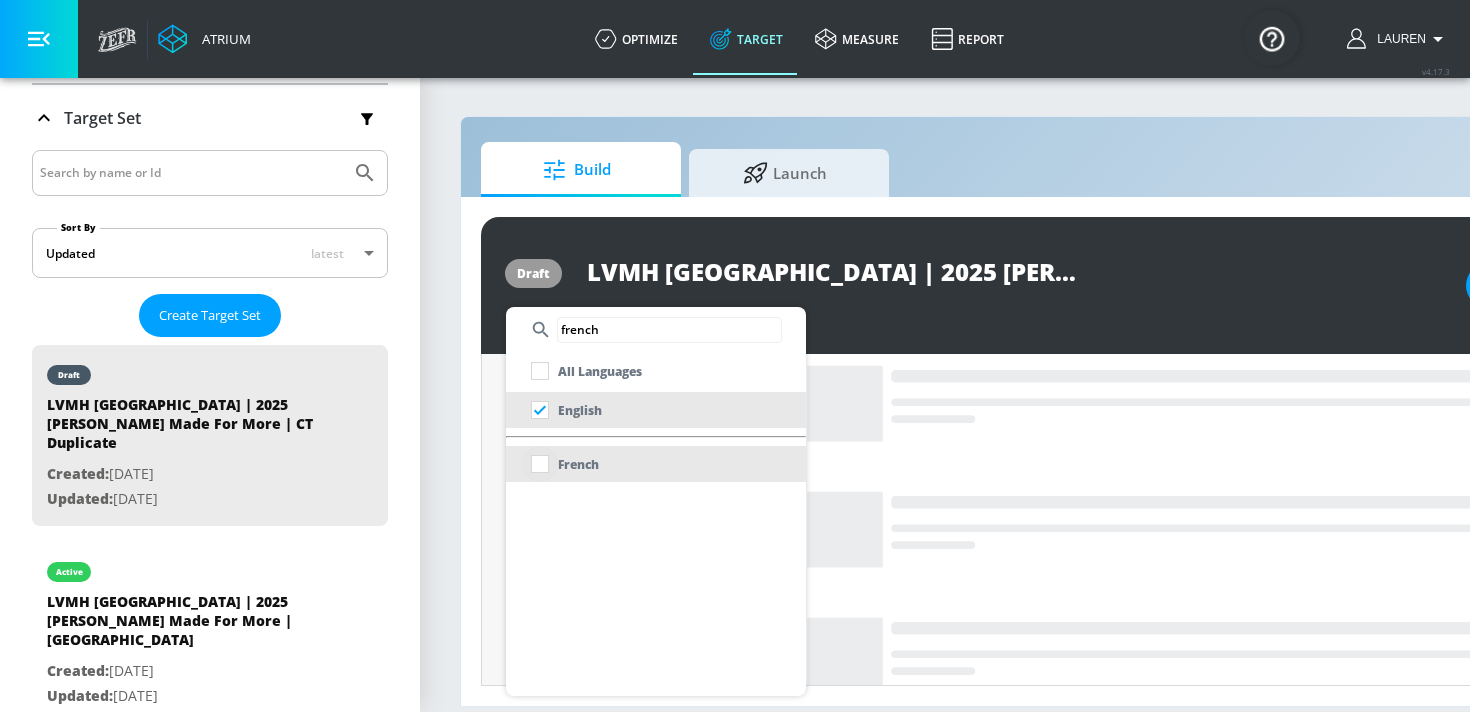 type on "french" 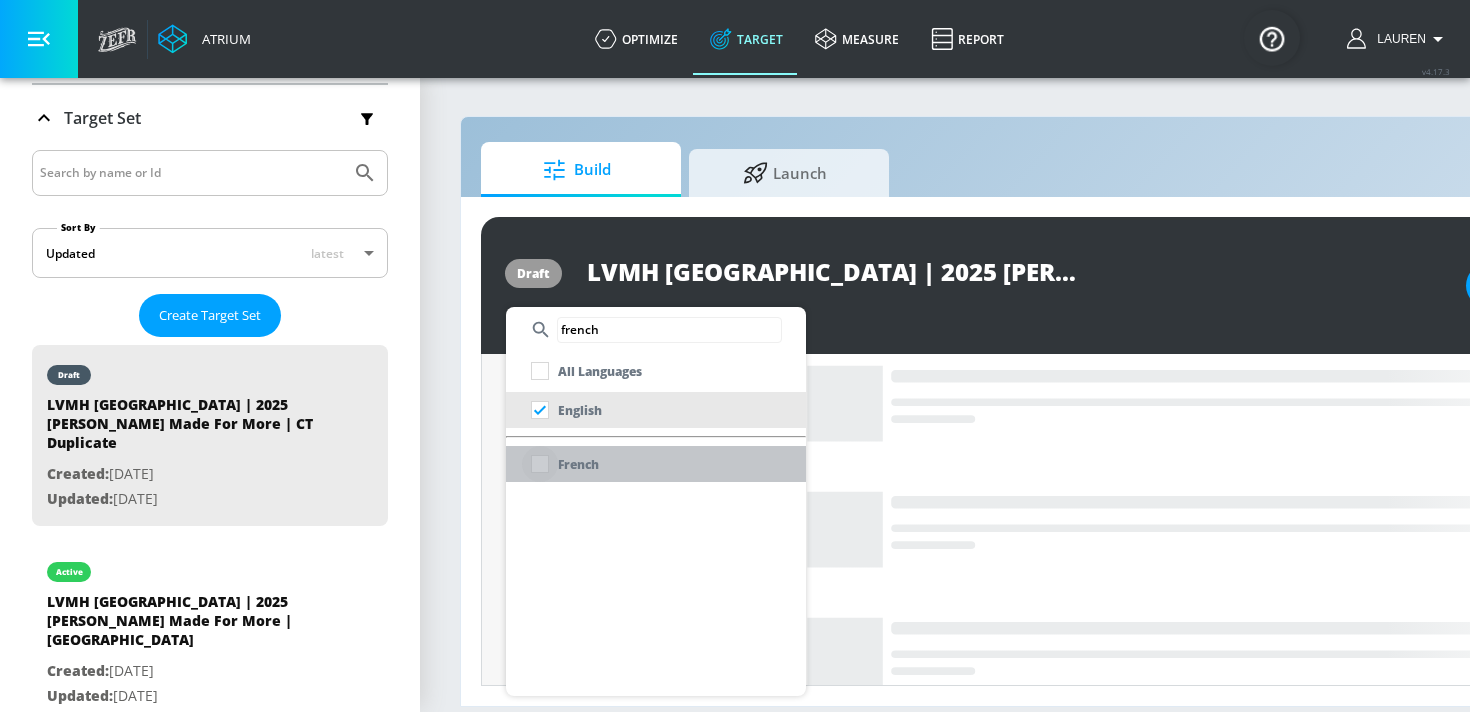 click at bounding box center (540, 464) 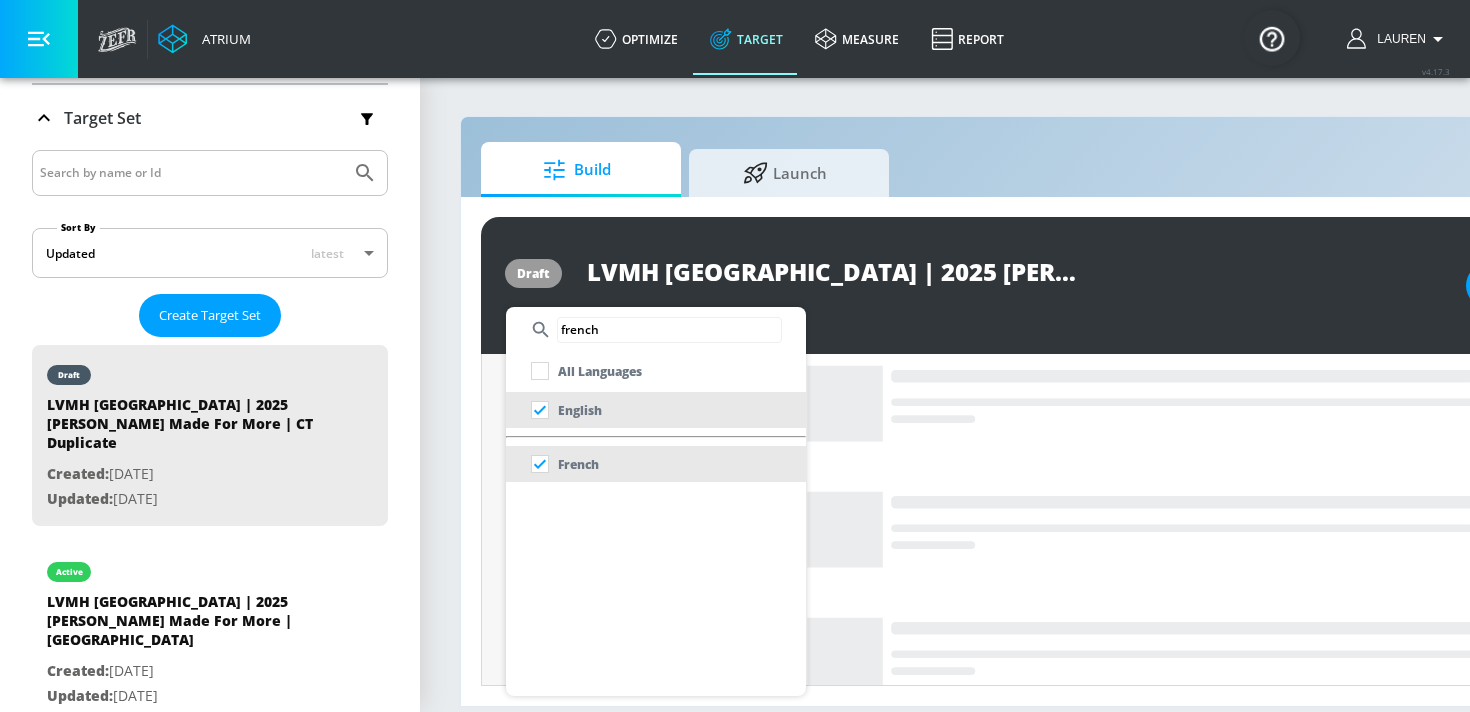 click at bounding box center (735, 356) 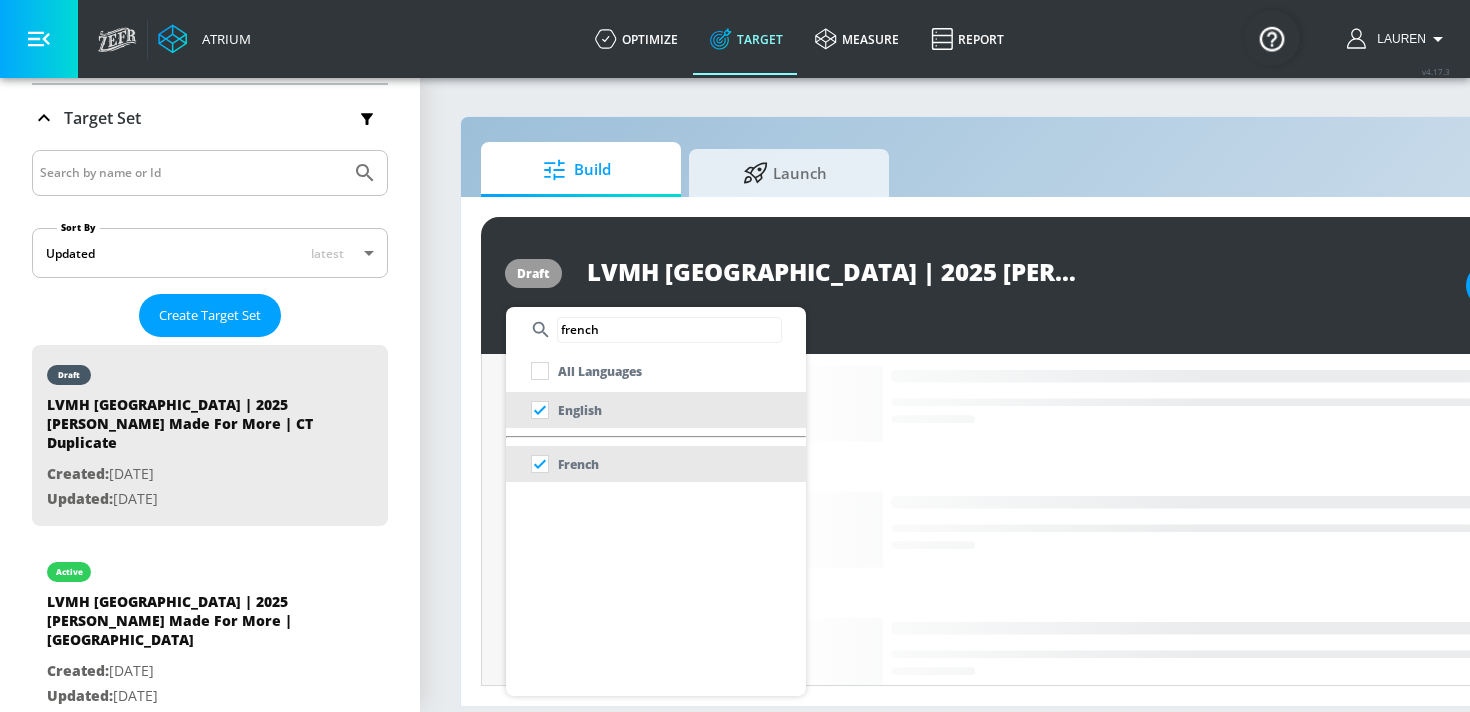 type 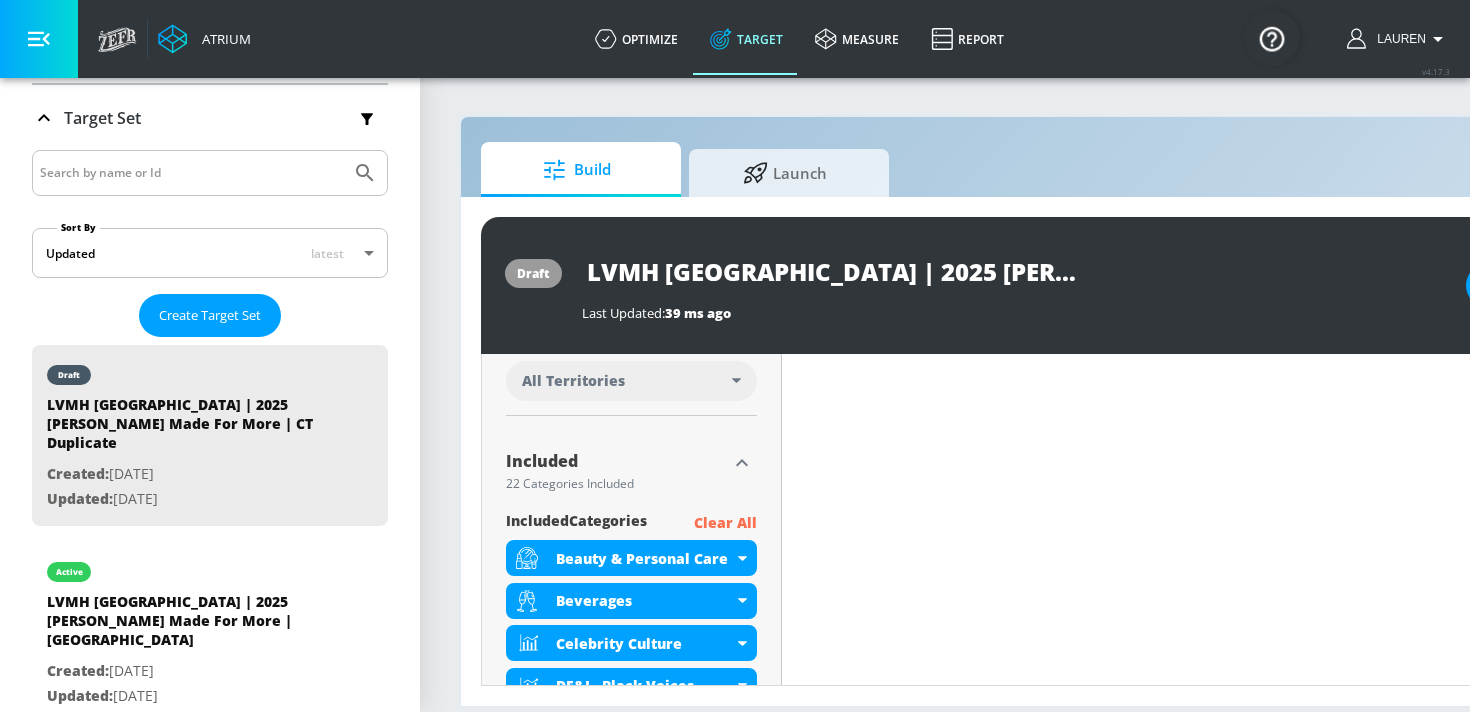 scroll, scrollTop: 577, scrollLeft: 0, axis: vertical 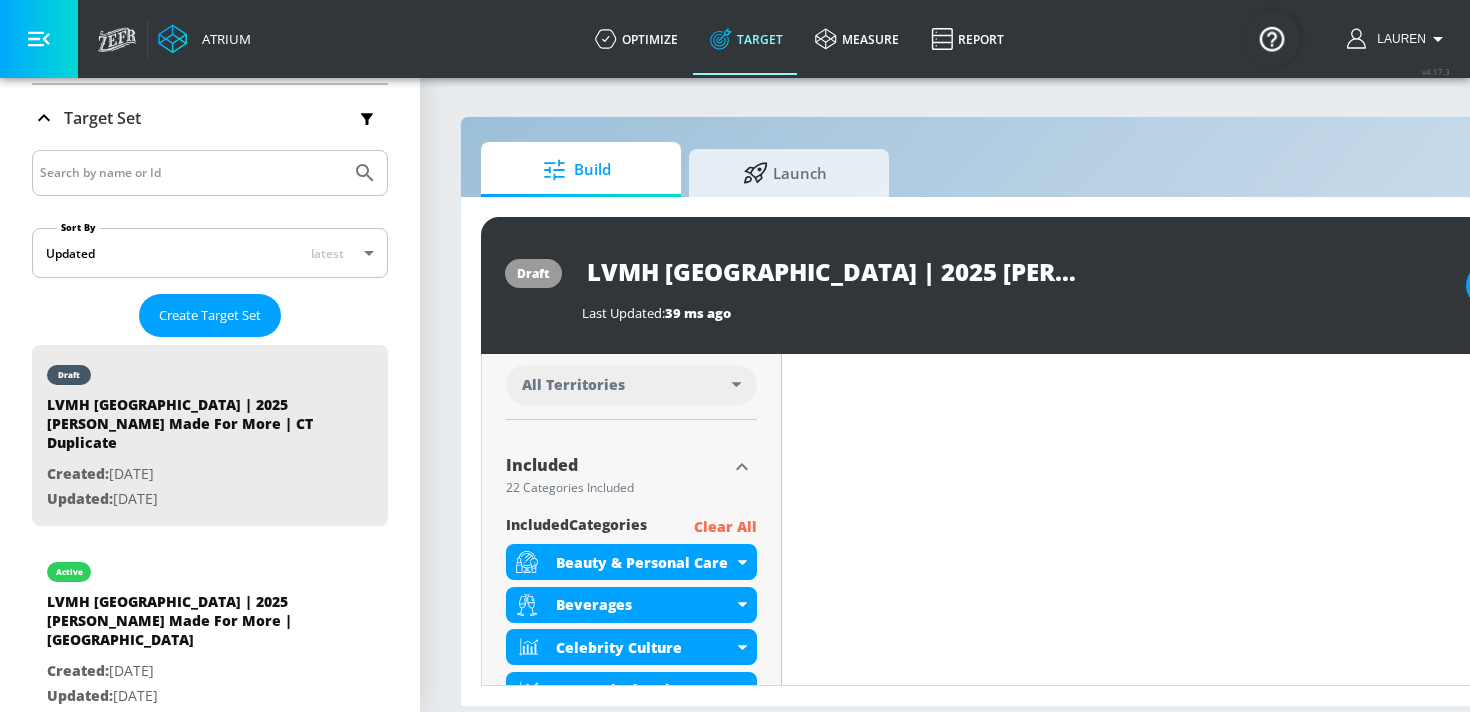 click on "All Territories" at bounding box center (627, 385) 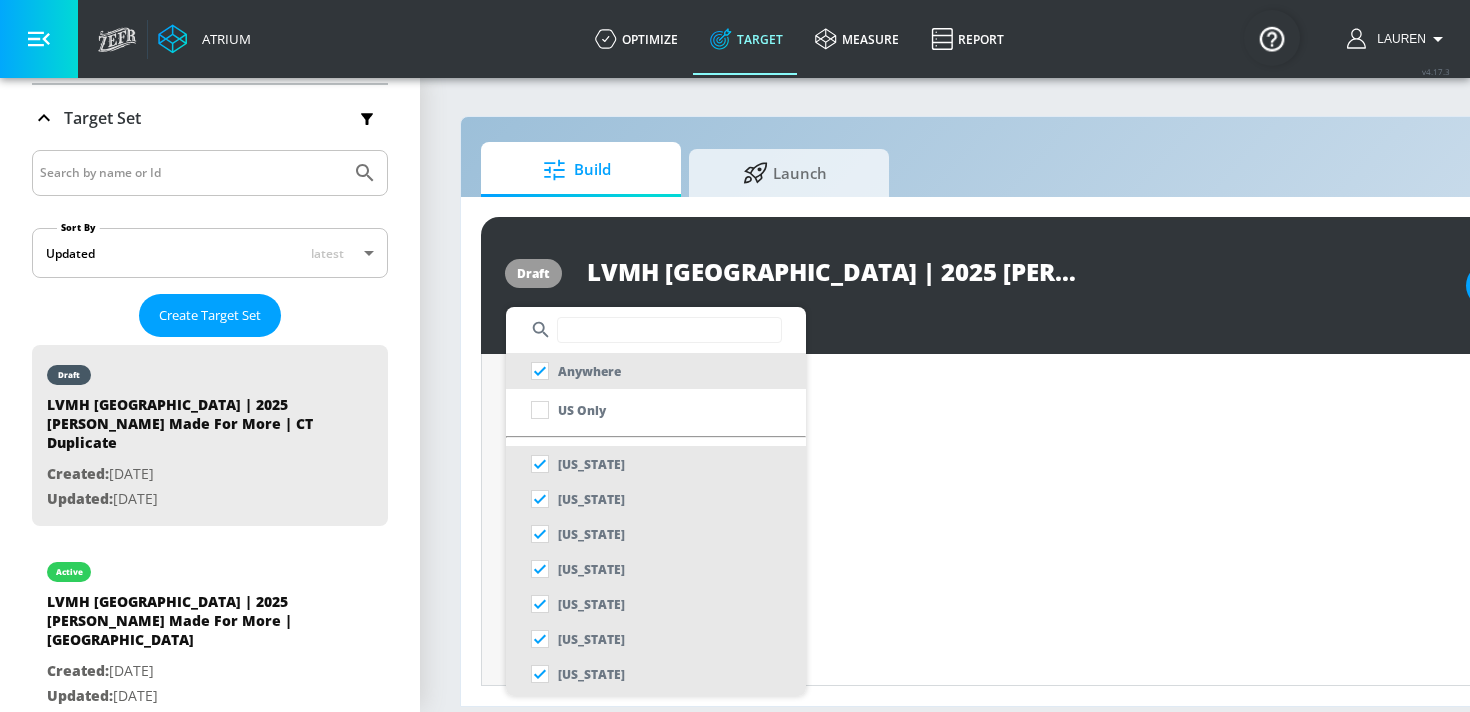 click at bounding box center (669, 330) 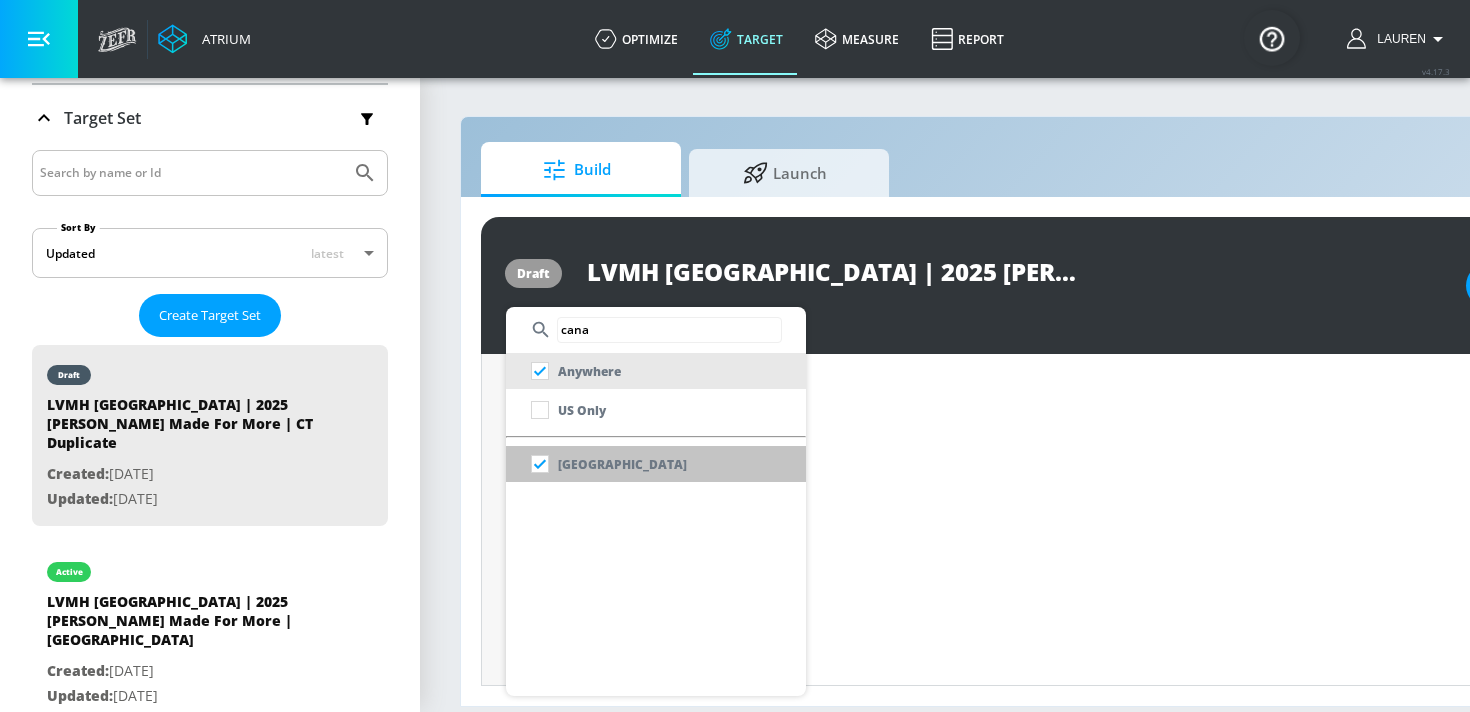 type on "cana" 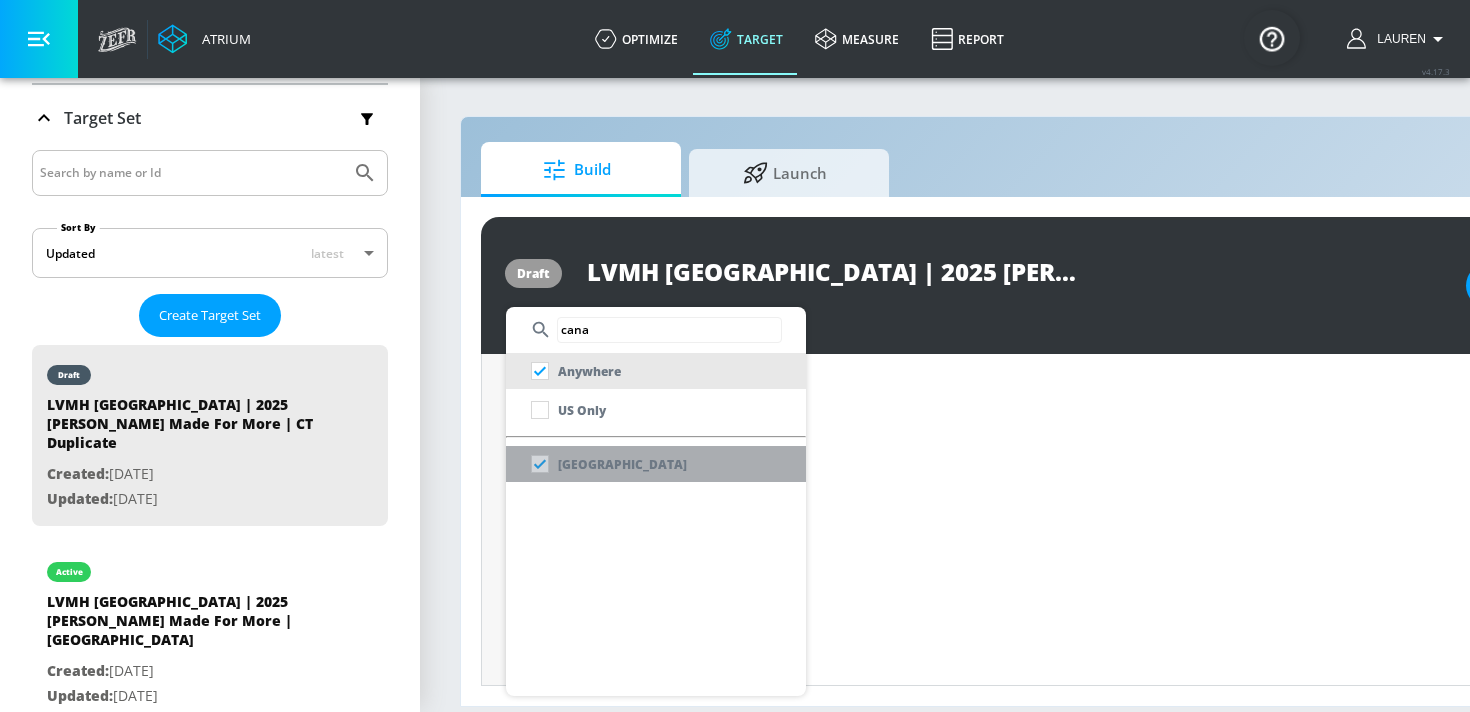 click on "[GEOGRAPHIC_DATA]" at bounding box center [604, 464] 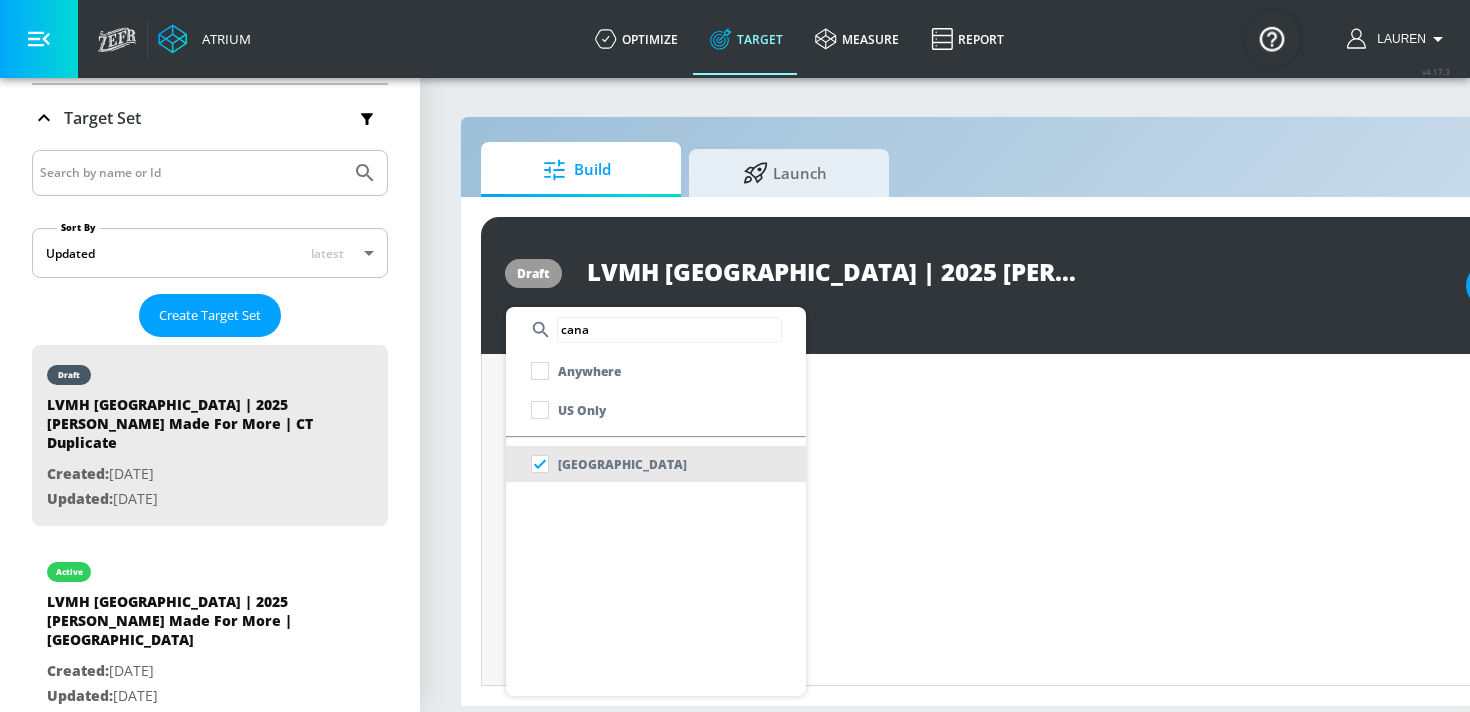 click at bounding box center (735, 356) 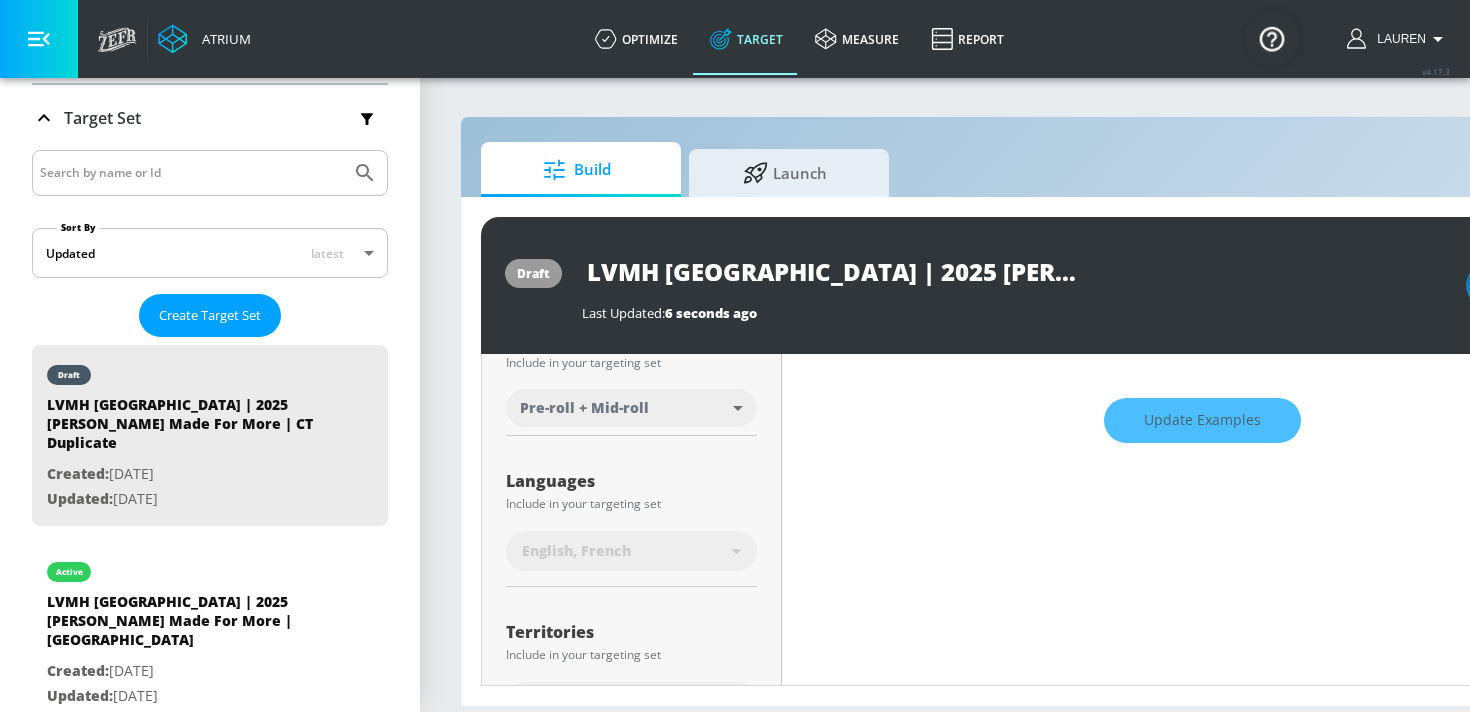 scroll, scrollTop: 0, scrollLeft: 0, axis: both 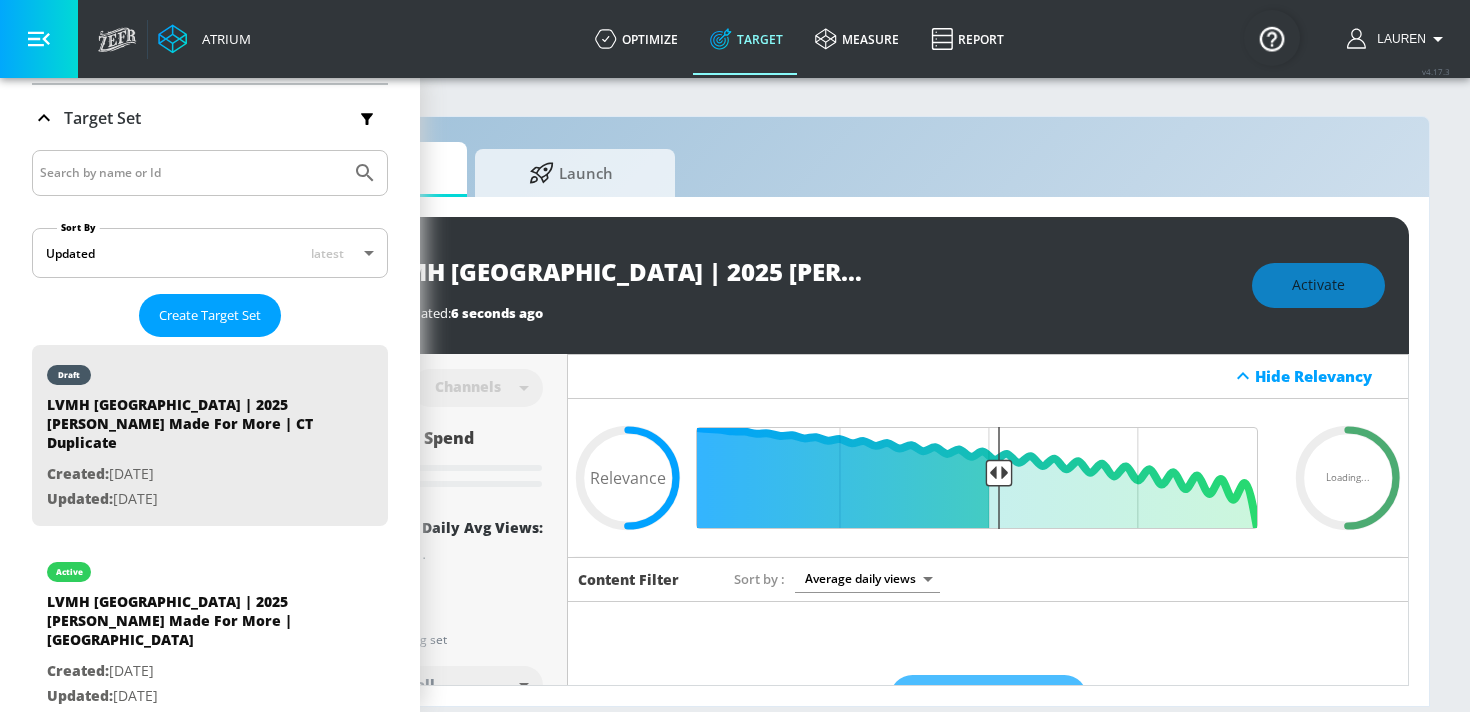 click on "draft LVMH Canada | 2025 Hennessy Made For More | CT Duplicate Last Updated:  6 seconds ago Activate" at bounding box center (838, 285) 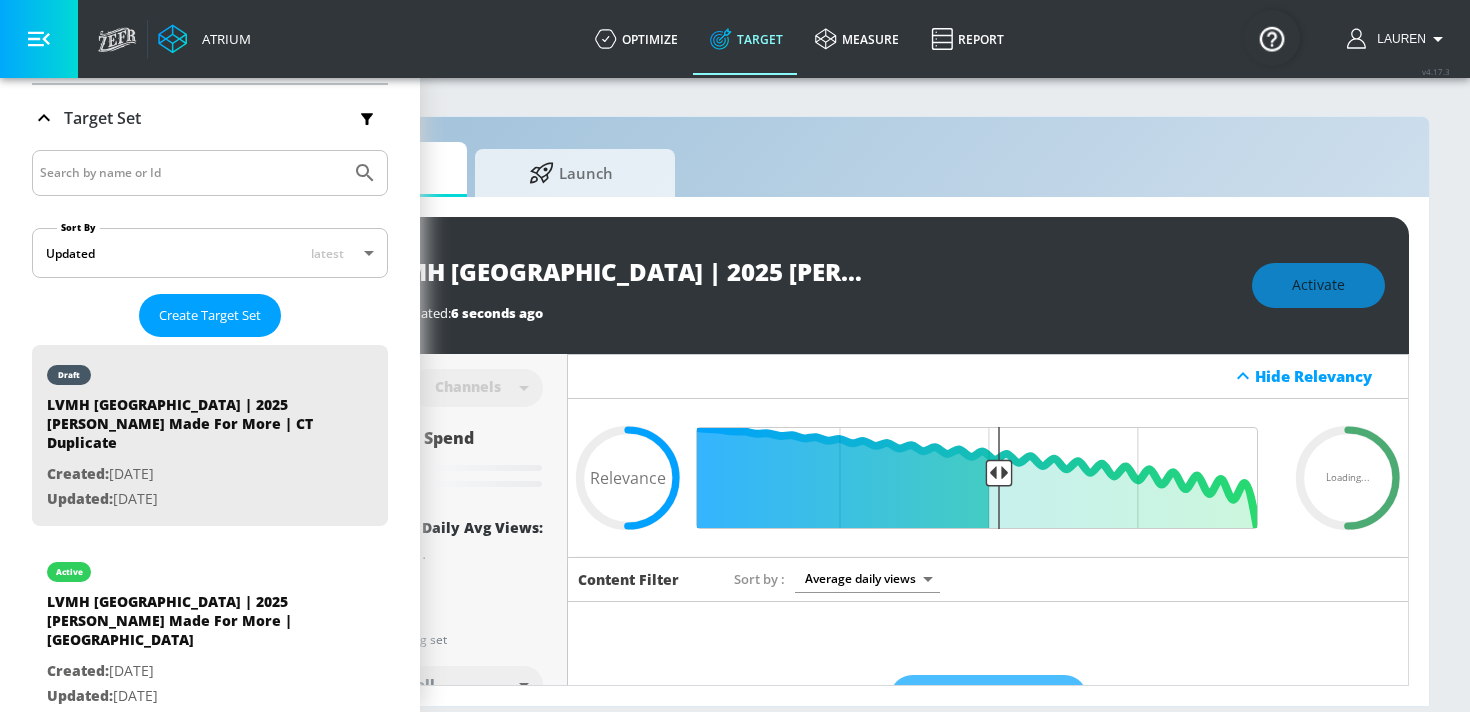 click at bounding box center (39, 39) 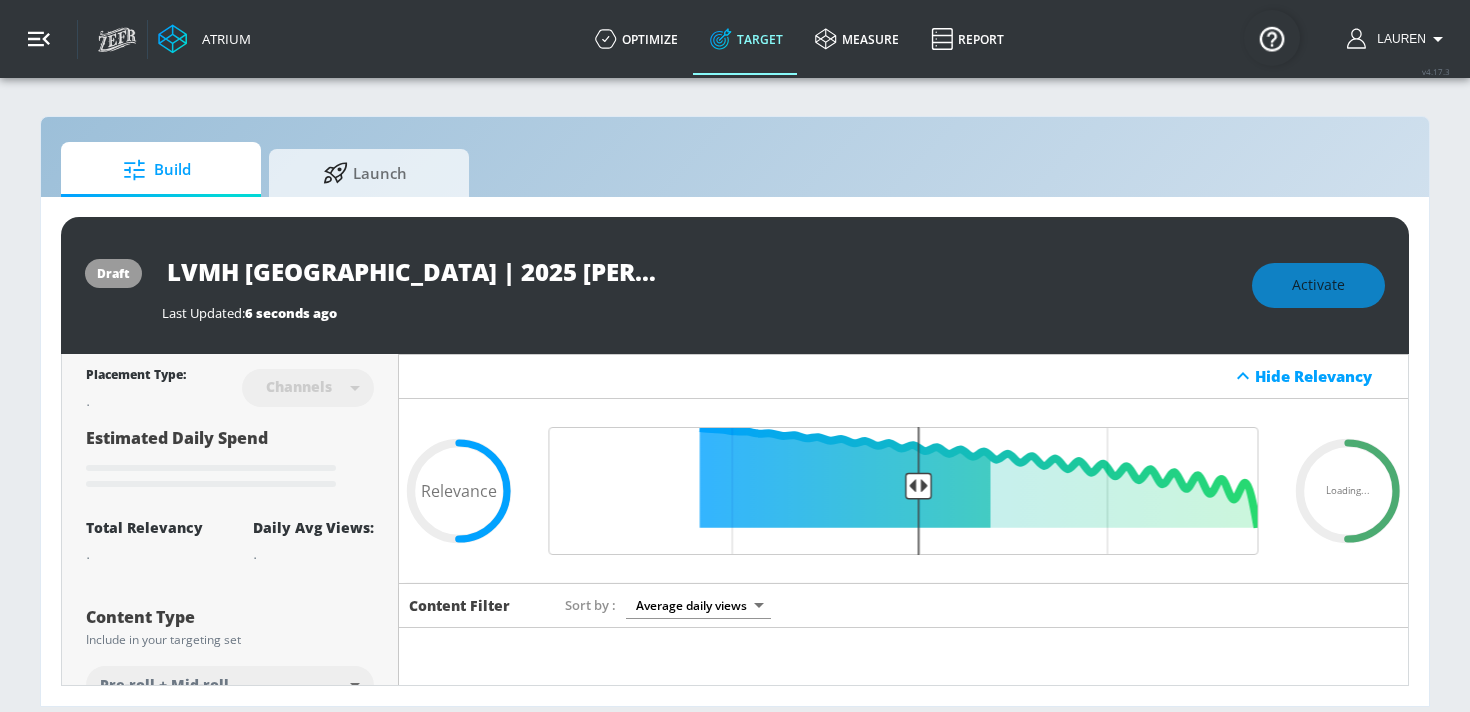 scroll, scrollTop: 0, scrollLeft: 0, axis: both 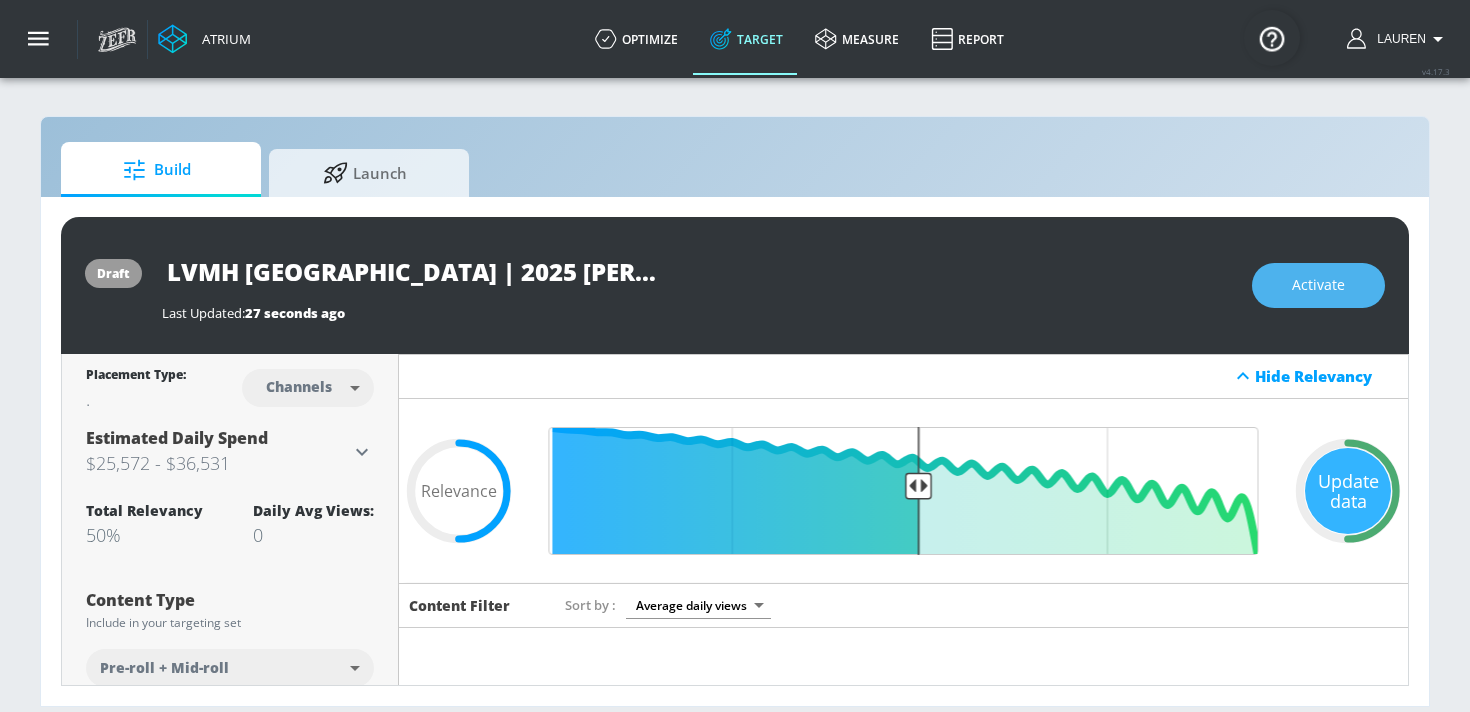 click on "Activate" at bounding box center (1318, 285) 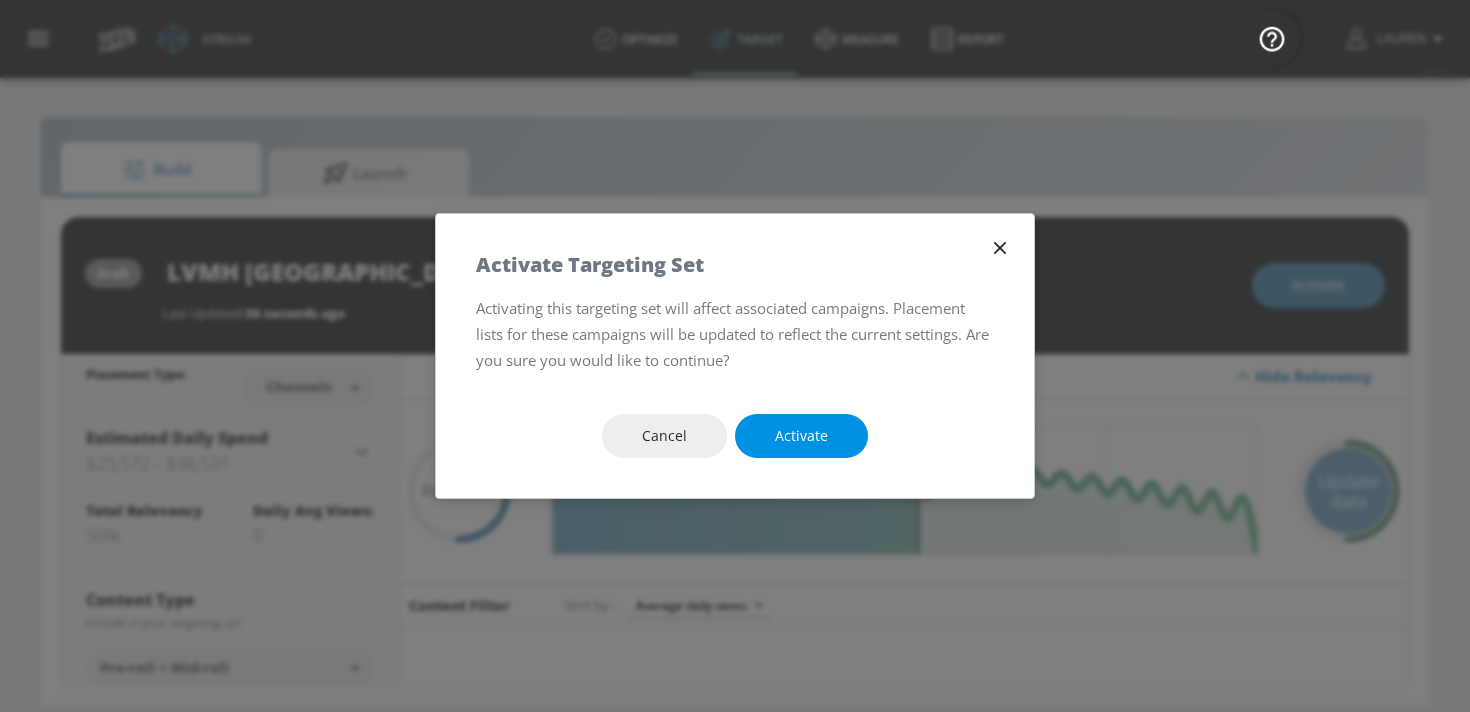 click on "Activate" at bounding box center (801, 436) 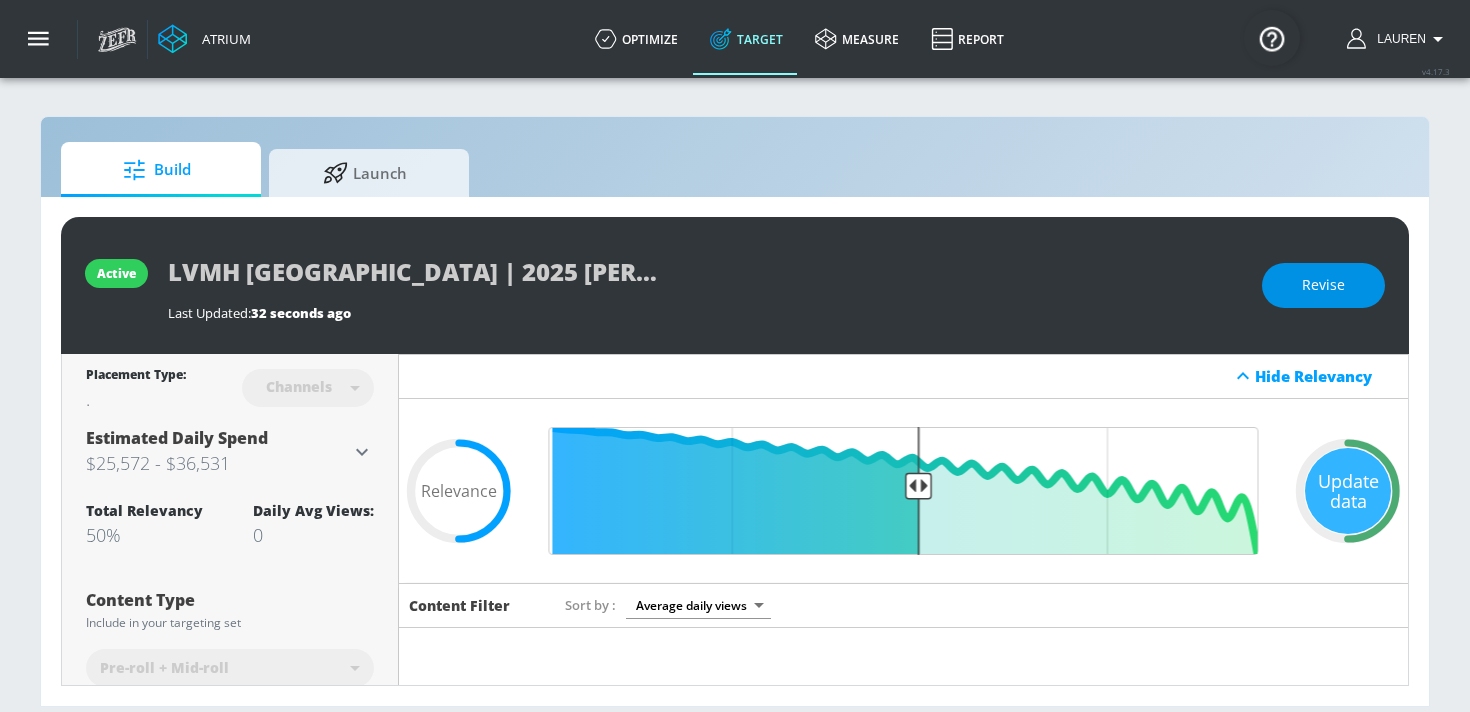 click on "Revise" at bounding box center (1323, 285) 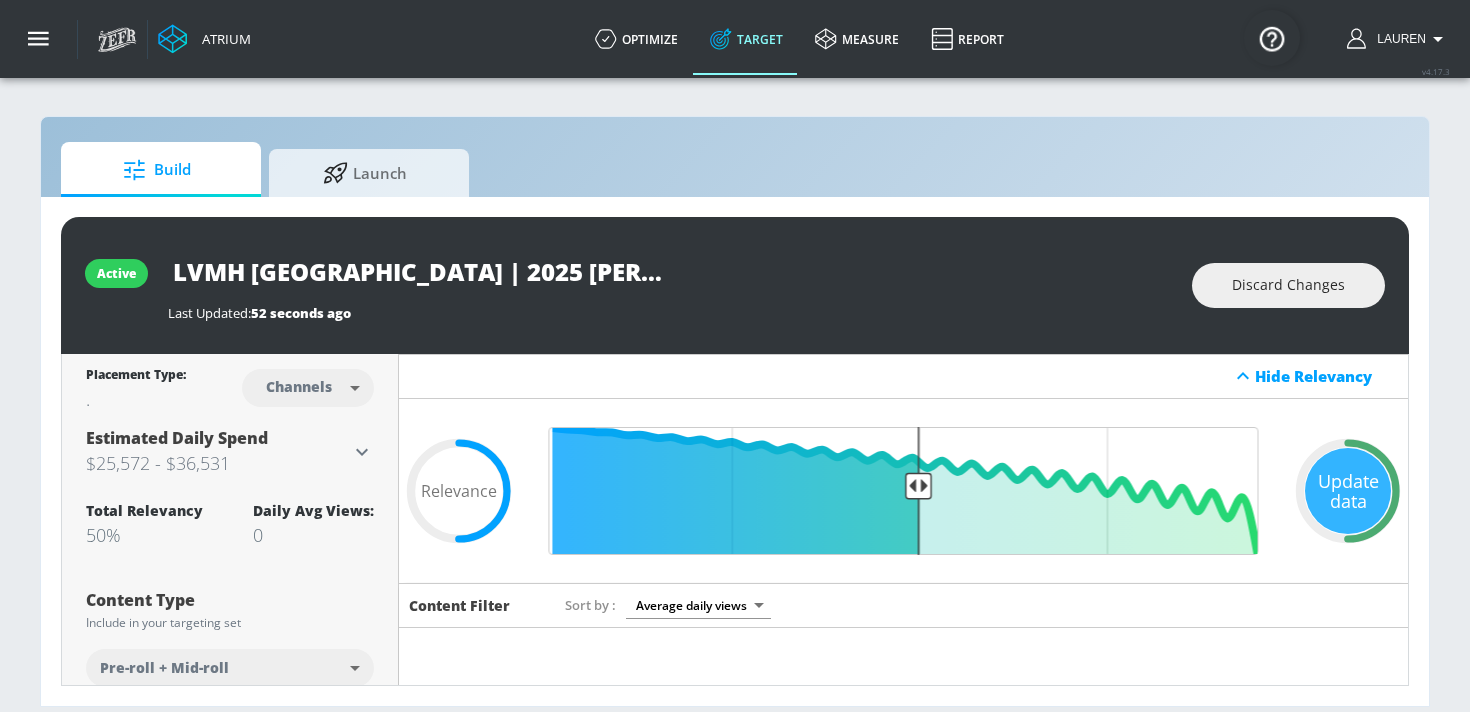 click on "Last Updated:  52 seconds ago" at bounding box center (670, 308) 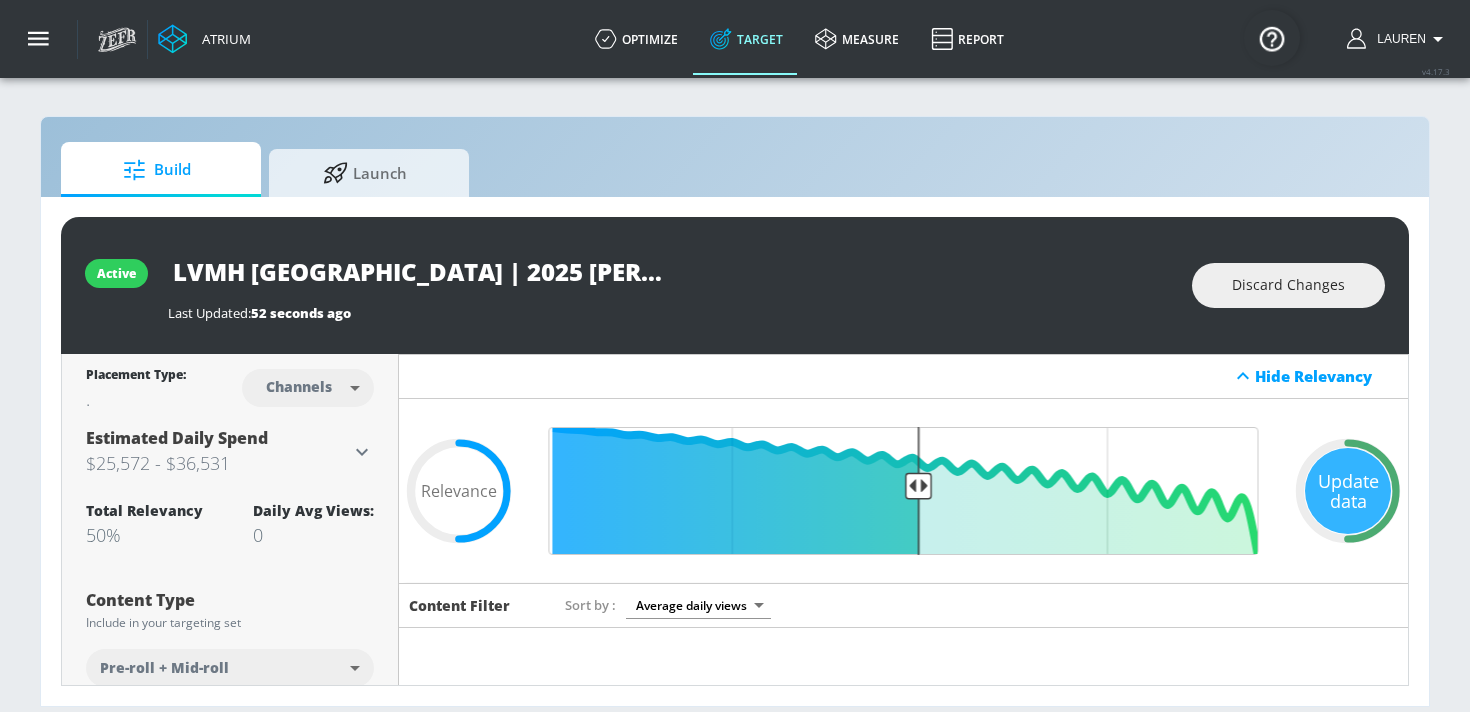 click on "LVMH Canada | 2025 Hennessy Made For More | CT Duplicate" at bounding box center (418, 271) 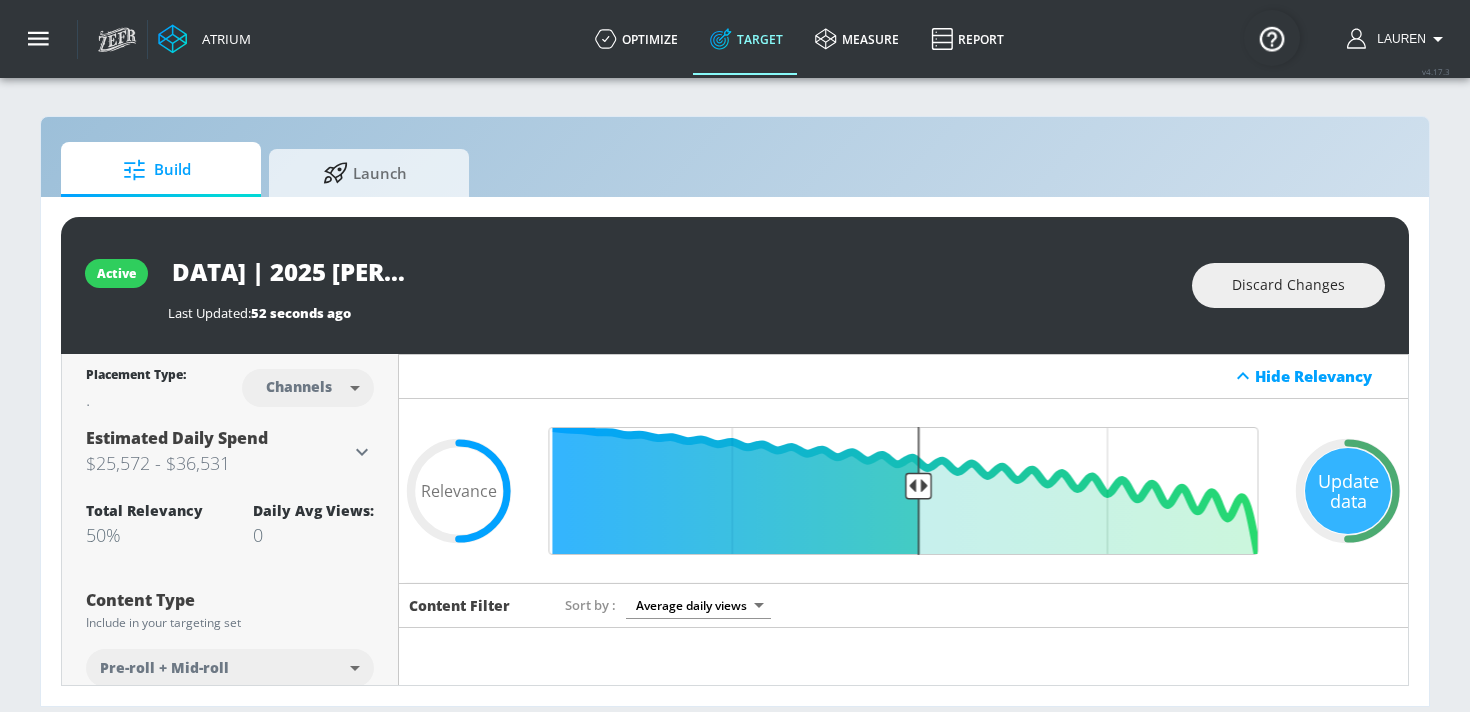 drag, startPoint x: 537, startPoint y: 274, endPoint x: 764, endPoint y: 272, distance: 227.0088 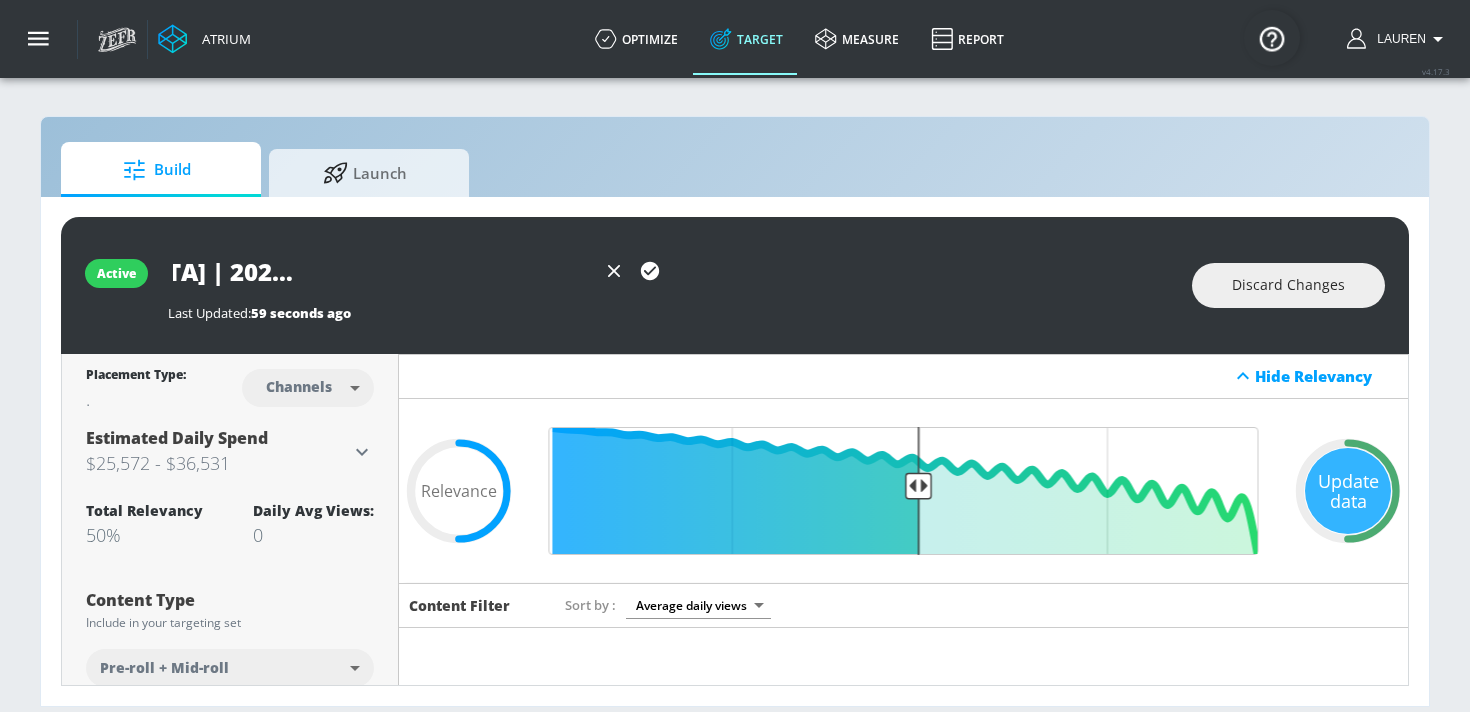 scroll, scrollTop: 0, scrollLeft: 313, axis: horizontal 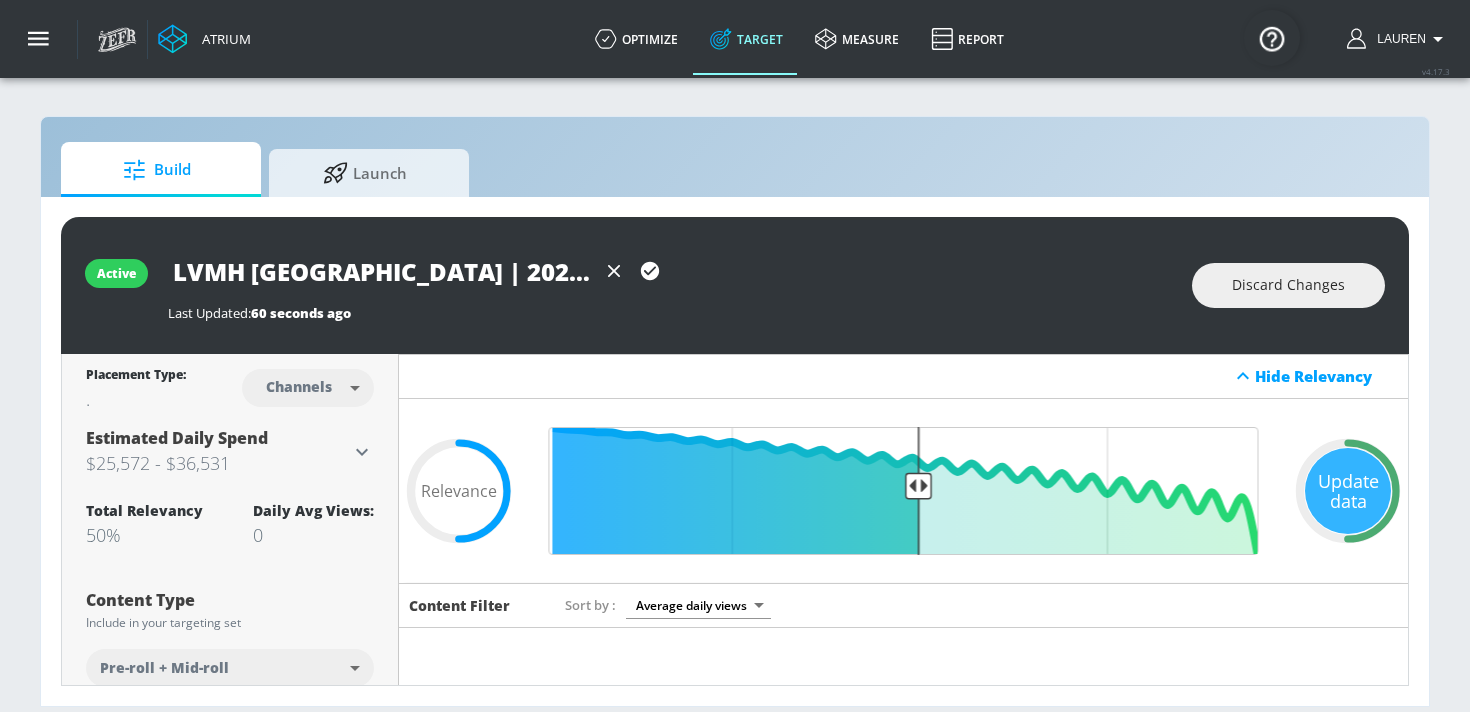 click 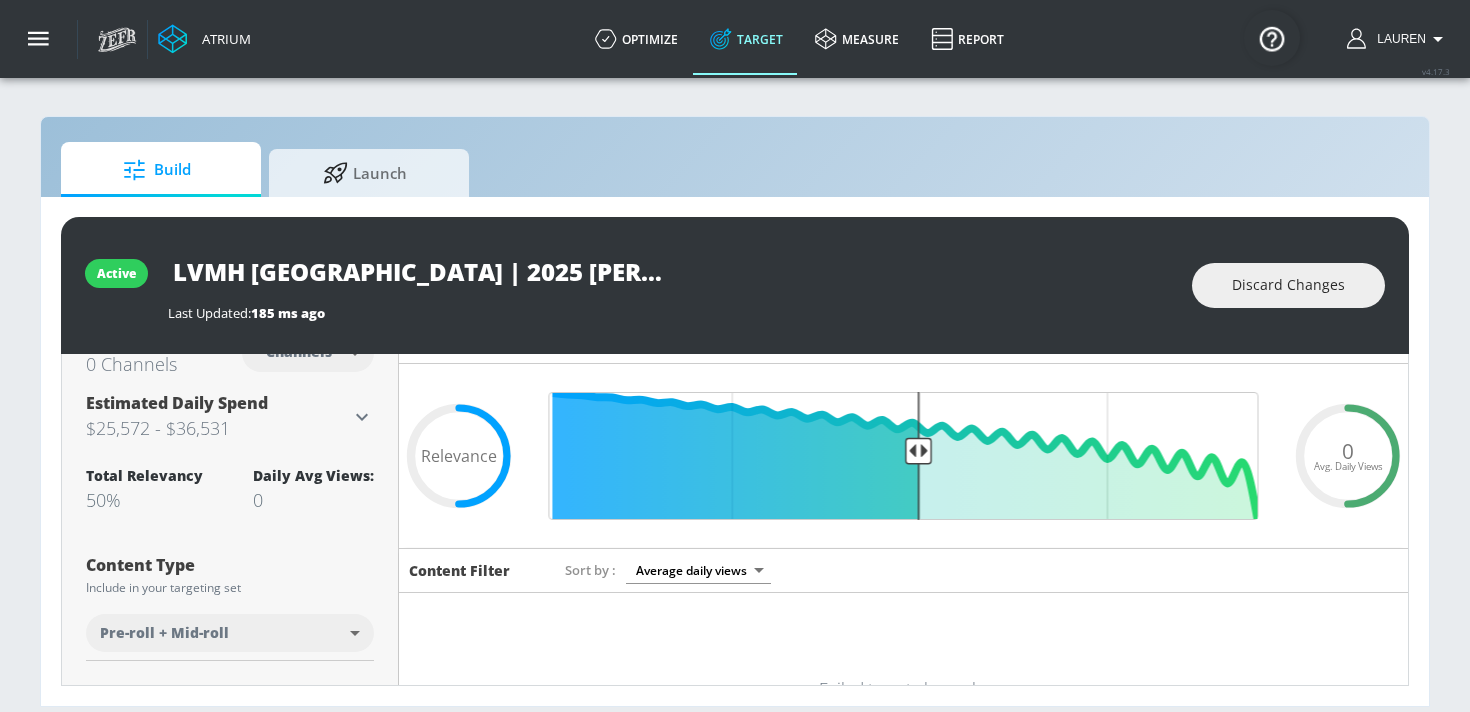 scroll, scrollTop: 0, scrollLeft: 0, axis: both 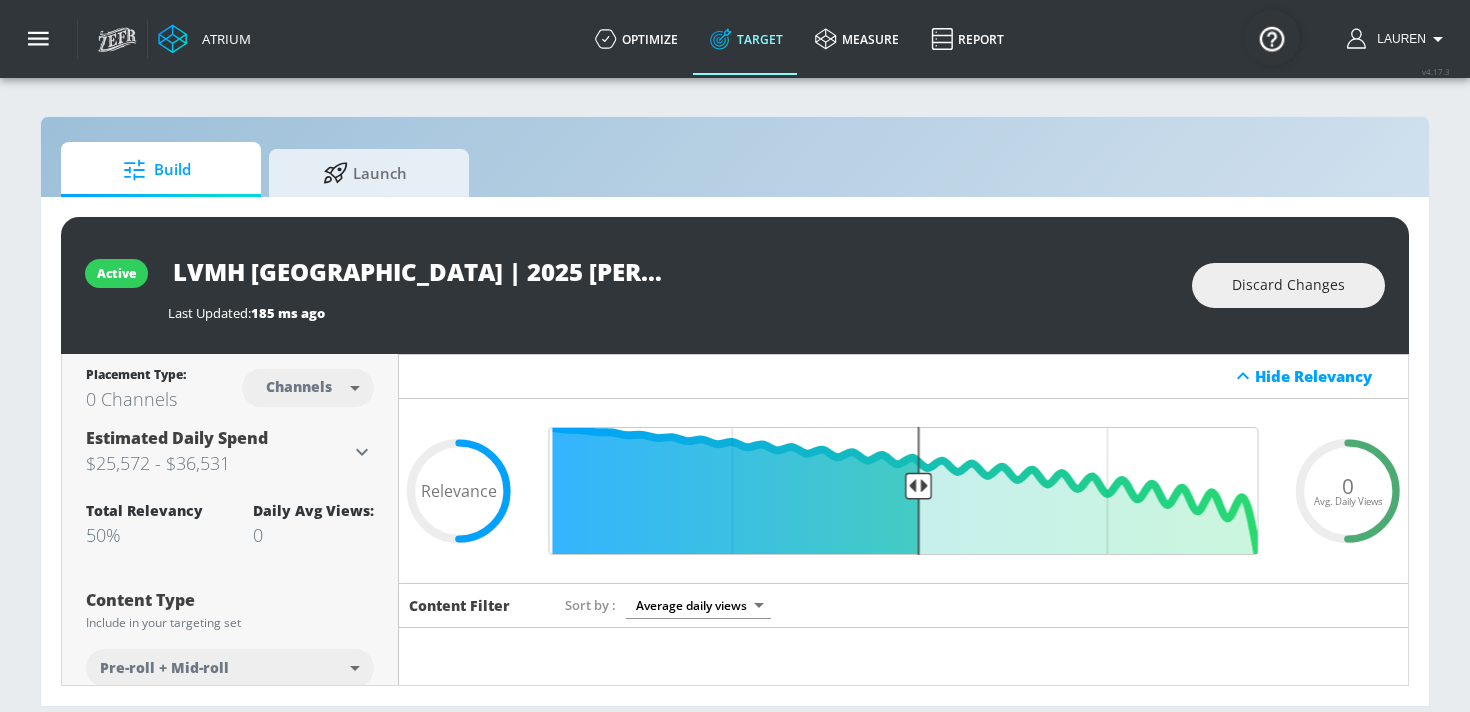 click on "LVMH [GEOGRAPHIC_DATA] | 2025 [PERSON_NAME] Made For More | [GEOGRAPHIC_DATA] | French" at bounding box center (418, 271) 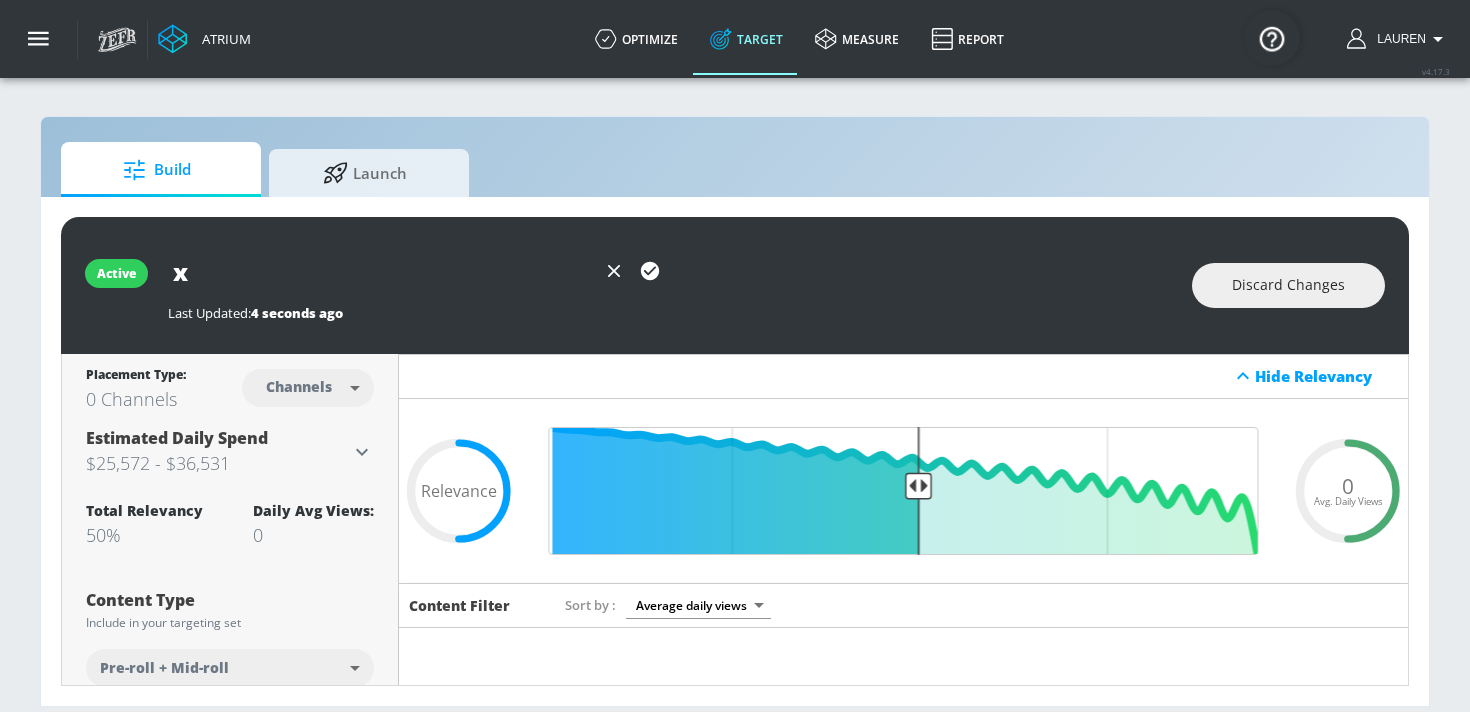 click 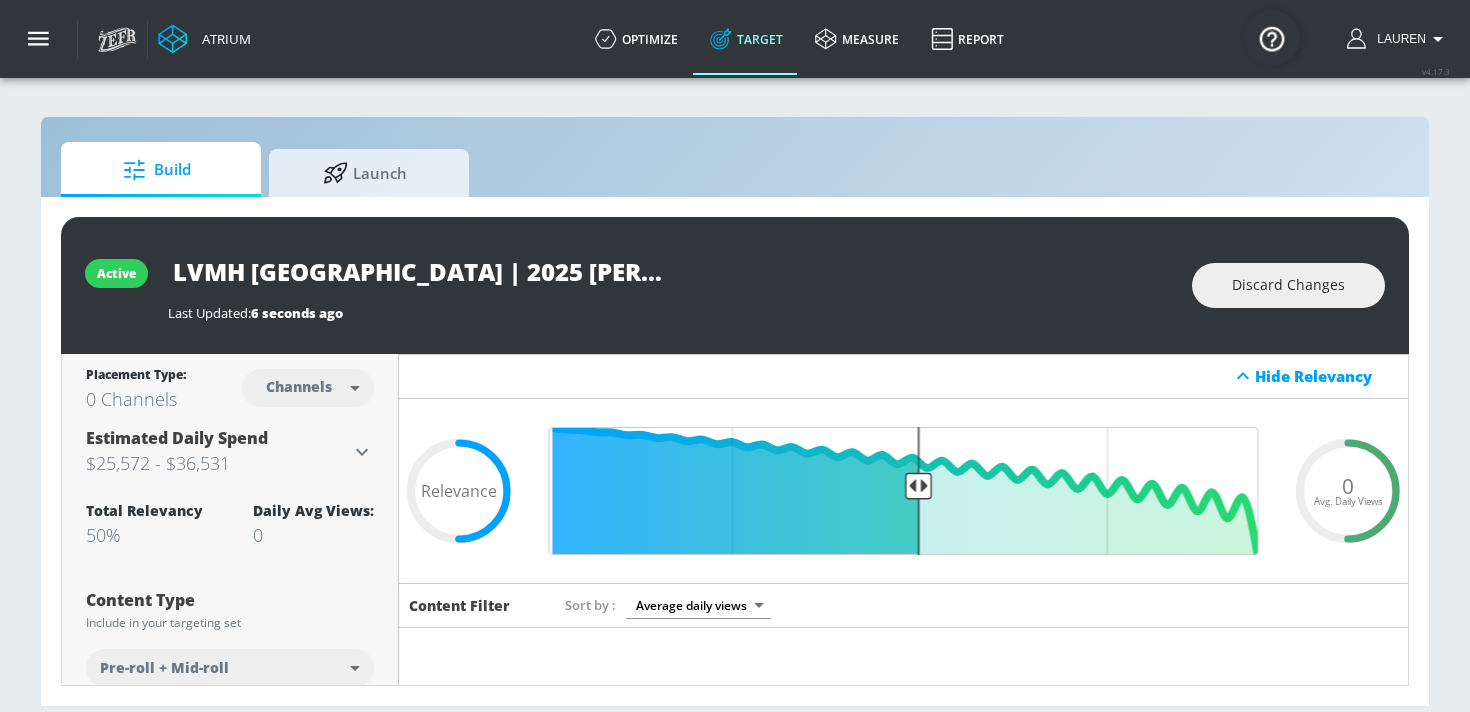 click on "LVMH [GEOGRAPHIC_DATA] | 2025 [PERSON_NAME] Made For More | [GEOGRAPHIC_DATA] | French" at bounding box center (418, 271) 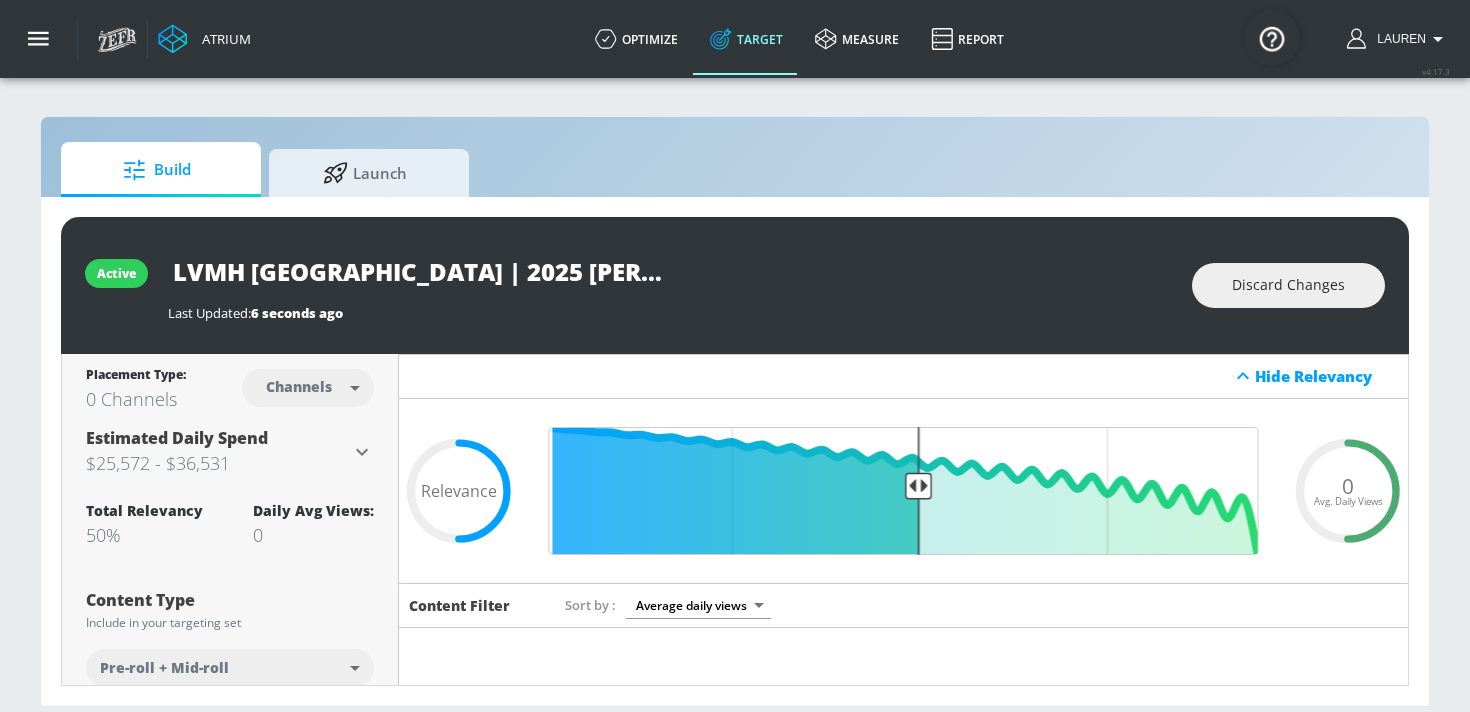 click on "active LVMH Canada | 2025 Hennessy Made For More | CT | French Last Updated:  6 seconds ago Discard Changes Placement Type: 0 Channels Channels channels ​ Estimated Daily Spend $25,572 - $36,531 Activation Platform Google Ads Age Any Devices Any Gender Any Ad Type No Preference Number of Ad Groups 0 Edit Total Relevancy 50% Daily Avg Views: 0 Content Type Include in your targeting set Pre-roll + Mid-roll standard ​ Languages Include in your targeting set English, French Territories Include in your targeting set Canada Included 22 Categories Included included  Categories Clear All
Beauty & Personal Care
Beverages
Celebrity Culture
DE&I - Black Voices
Desserts
Fashion
Fine Arts
Food & Cooking
Luxury
Movies & TV - Action & Adventure
Movies & TV - Comedy
Movies & TV - Drama
Movies & TV - Family-Friendly" at bounding box center (735, 451) 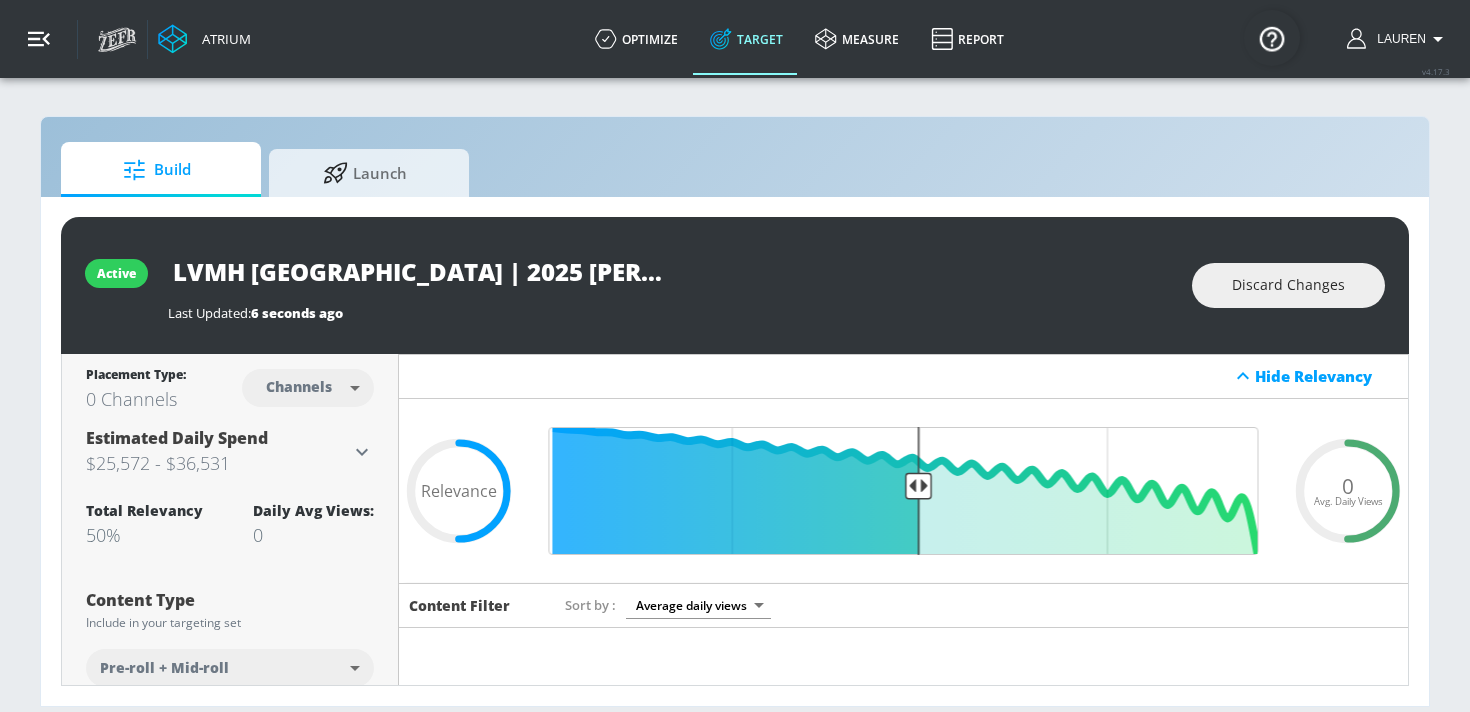 click at bounding box center [39, 39] 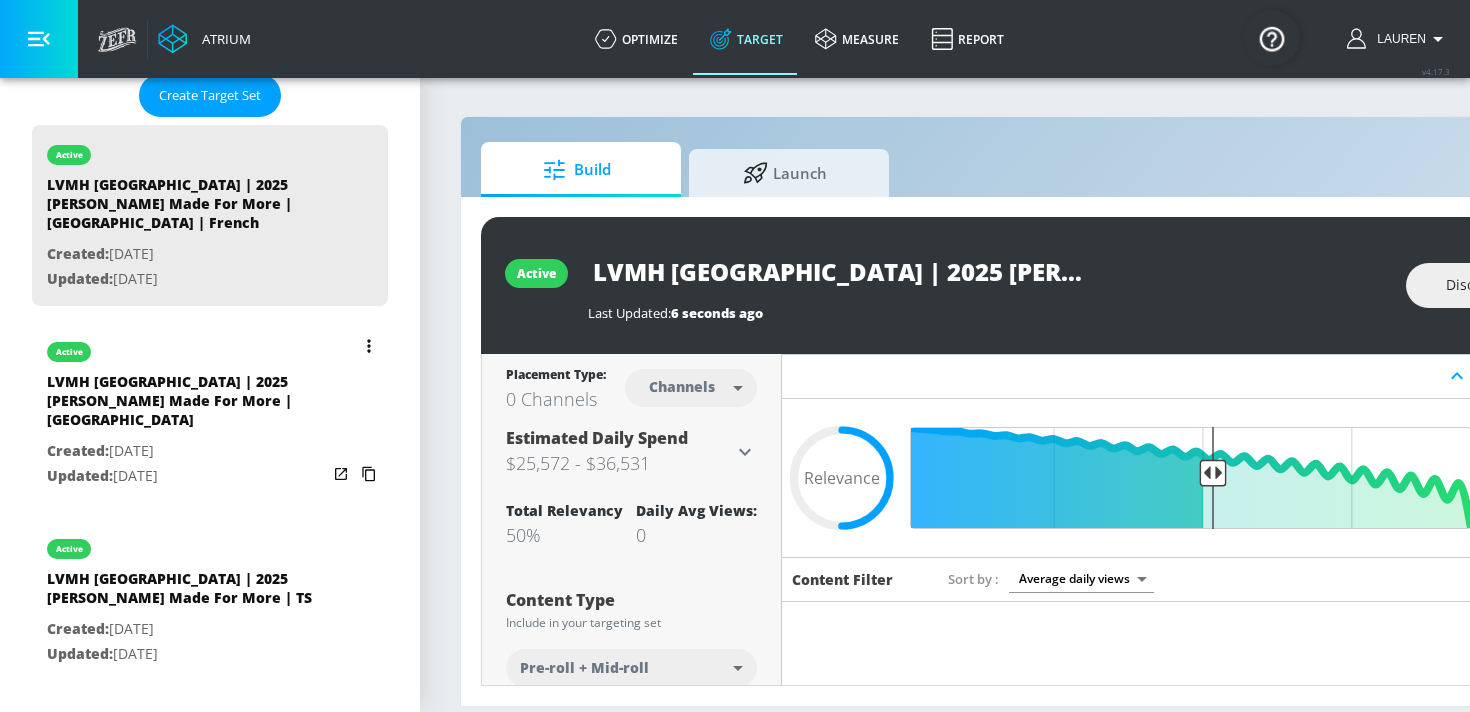 scroll, scrollTop: 562, scrollLeft: 0, axis: vertical 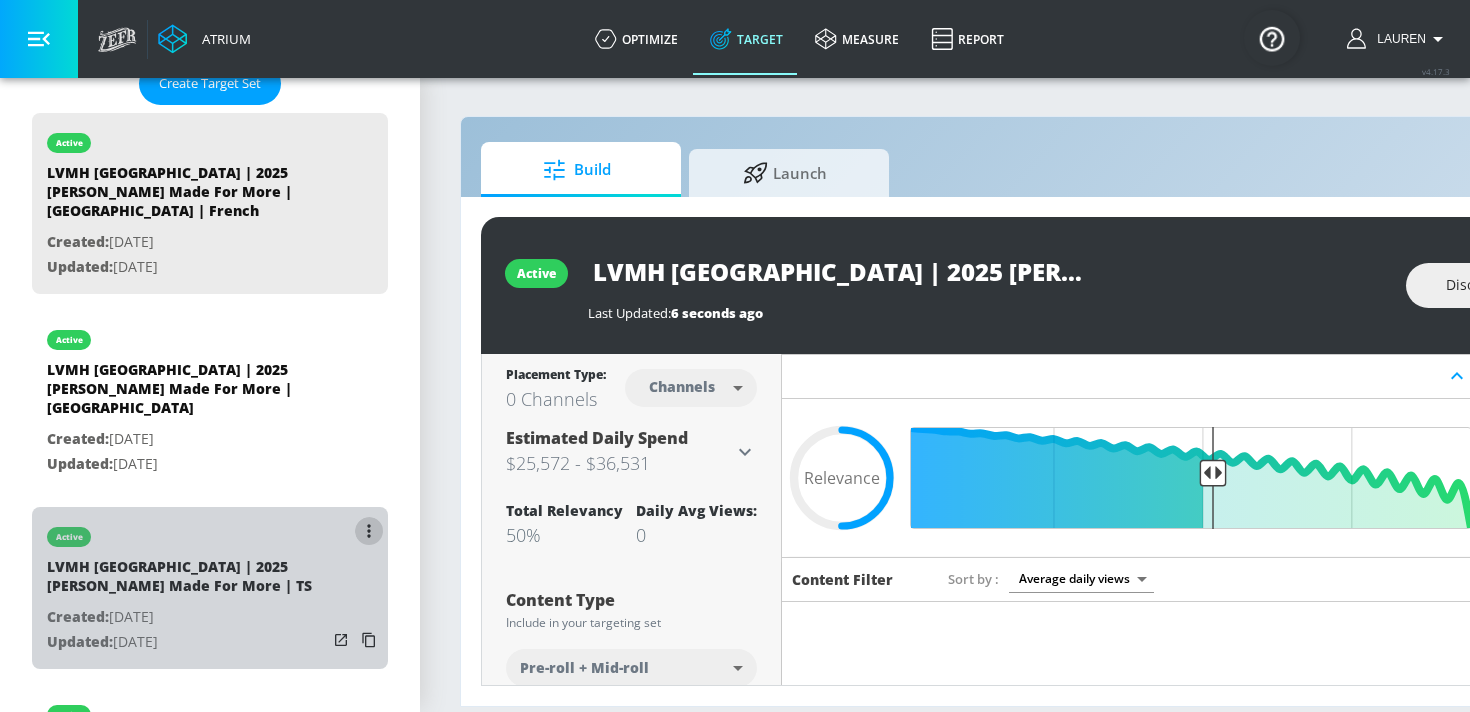 click at bounding box center (369, 531) 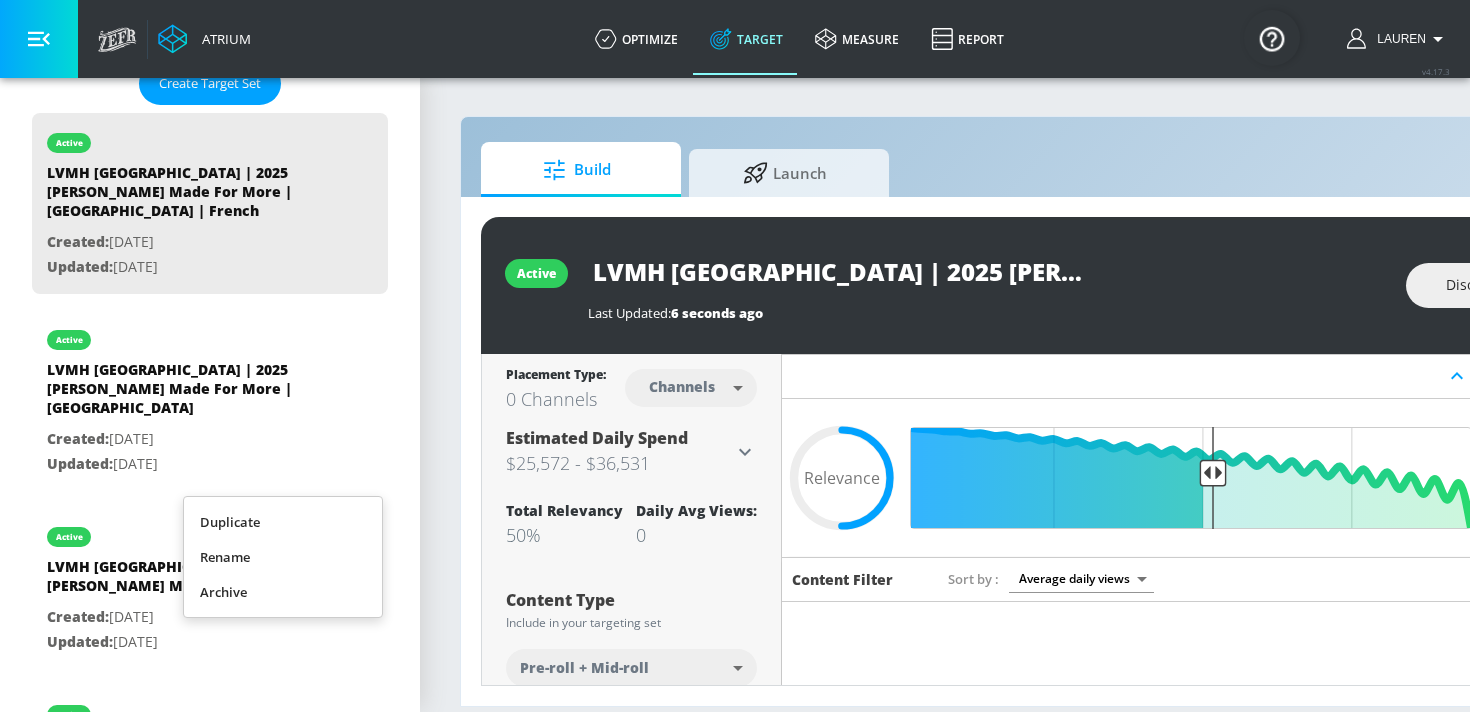 click on "Duplicate" at bounding box center (283, 522) 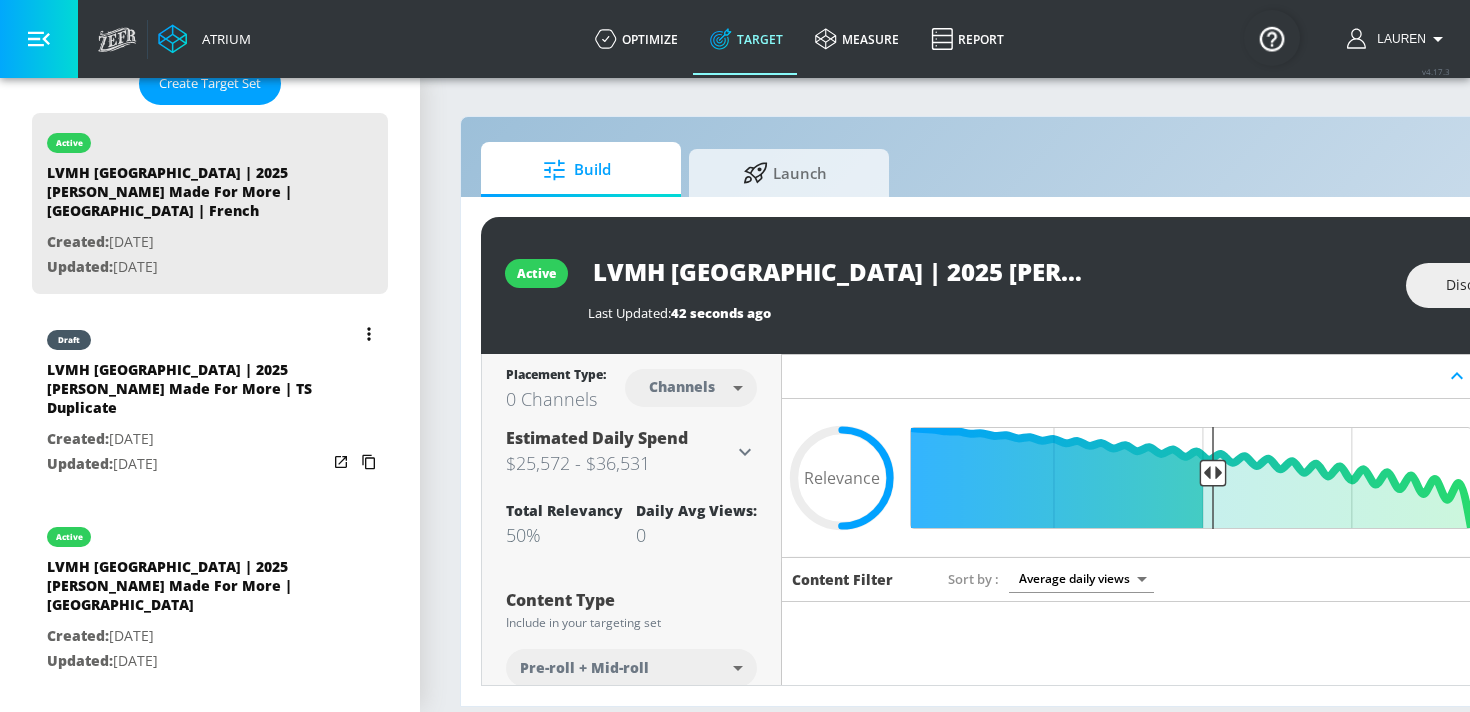 click on "LVMH Canada | 2025 Hennessy Made For More | TS Duplicate" at bounding box center (187, 393) 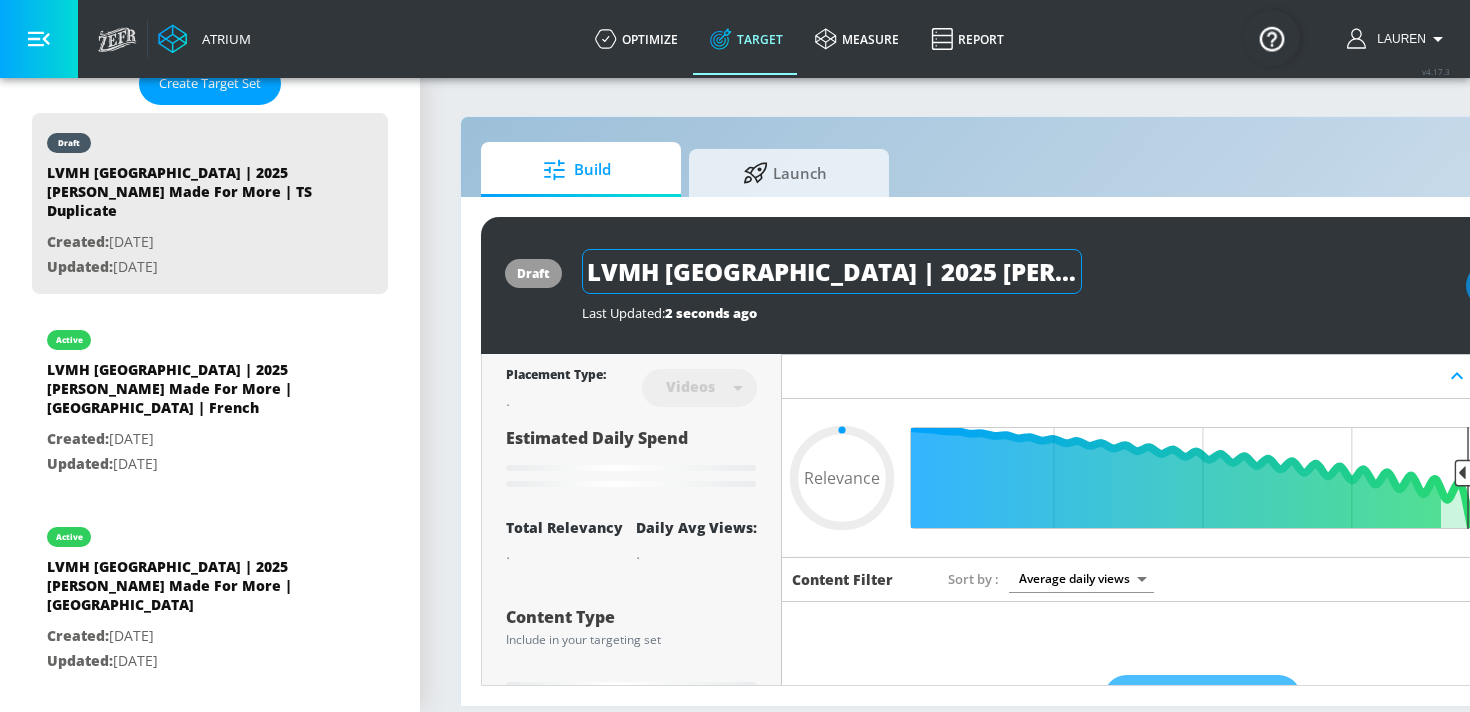 click on "LVMH Canada | 2025 Hennessy Made For More | TS Duplicate" at bounding box center [832, 271] 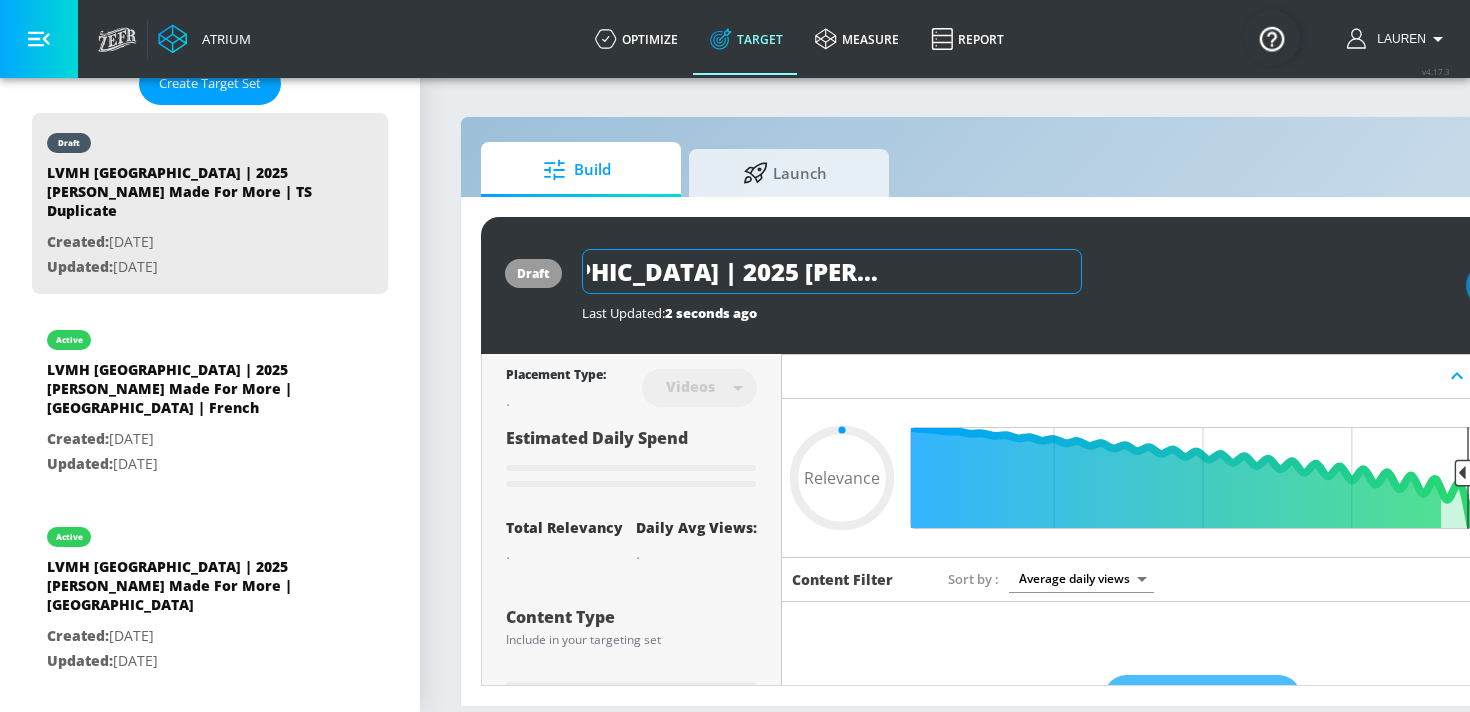 scroll, scrollTop: 0, scrollLeft: 255, axis: horizontal 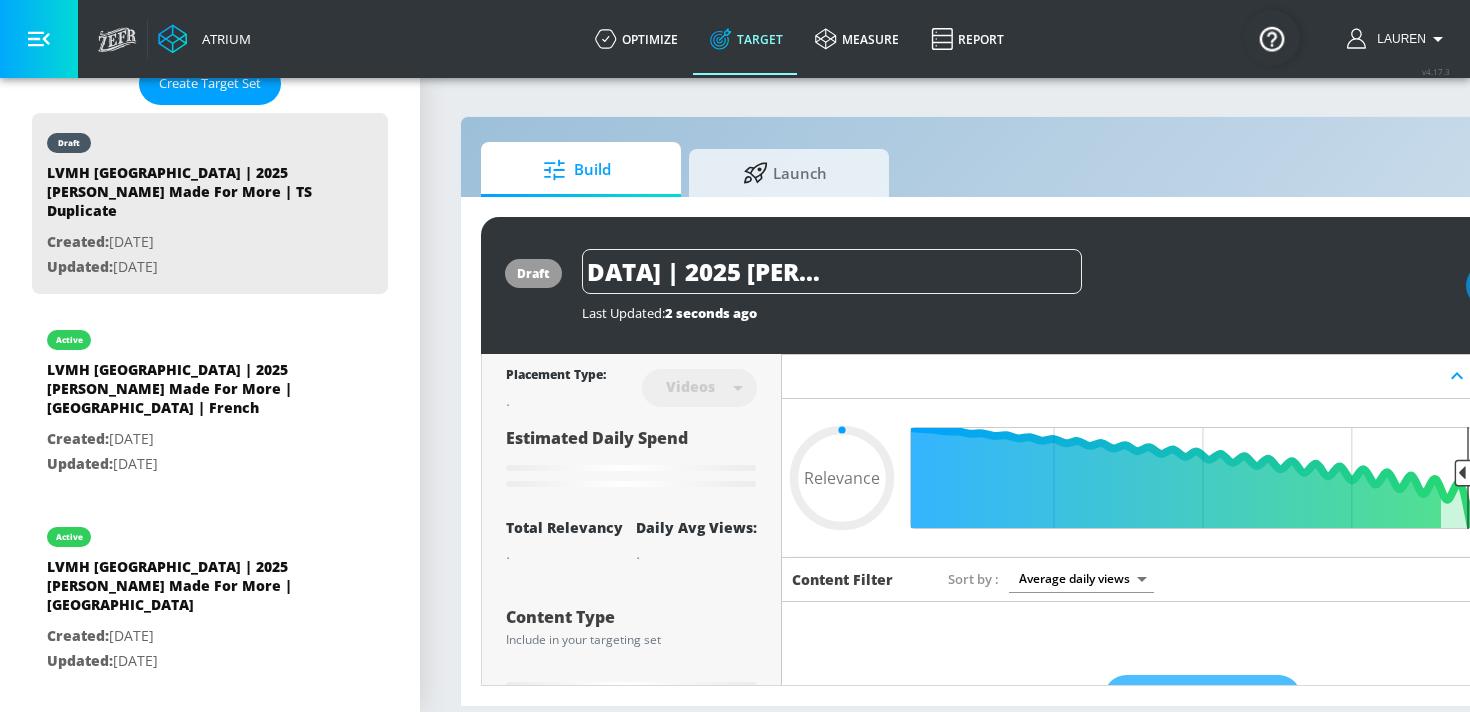 drag, startPoint x: 955, startPoint y: 274, endPoint x: 1207, endPoint y: 268, distance: 252.07141 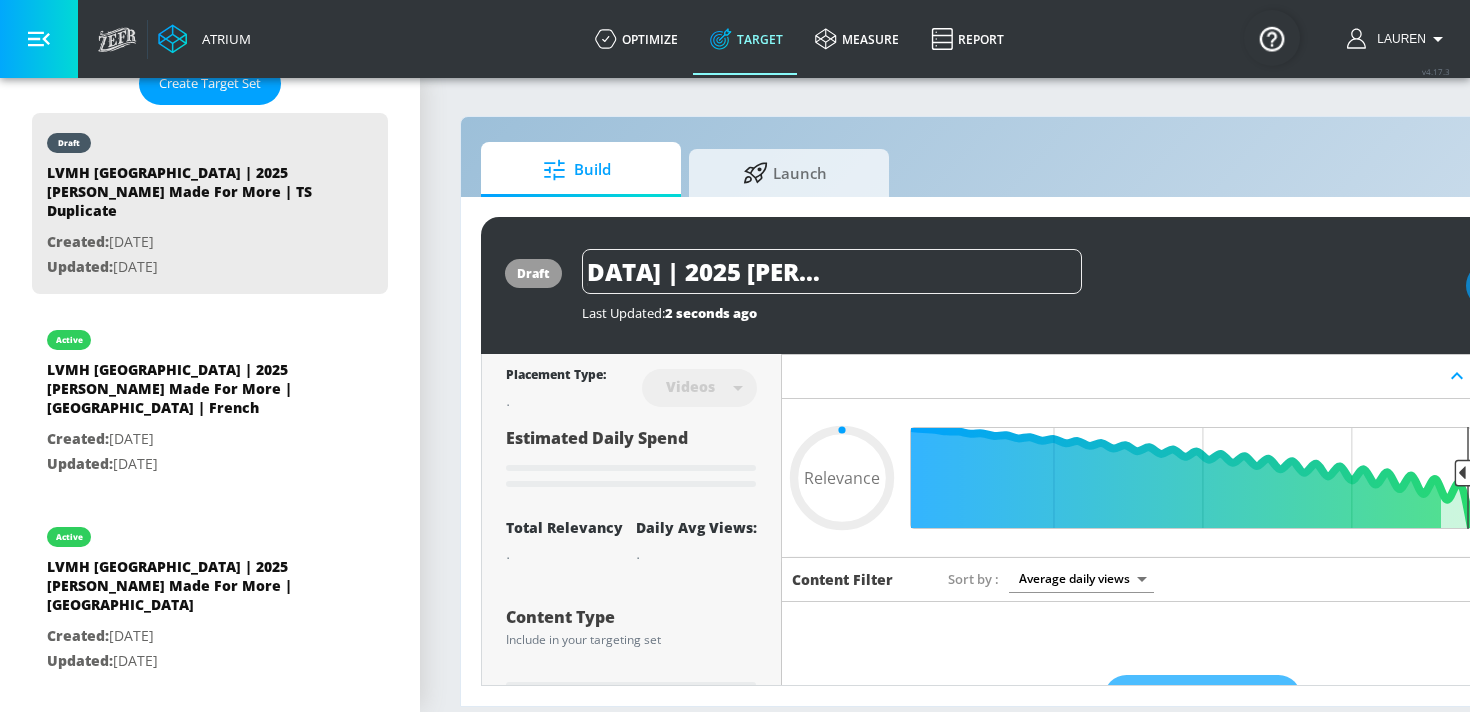 click on "LVMH Canada | 2025 Hennessy Made For More | TS Duplicate" at bounding box center (1014, 271) 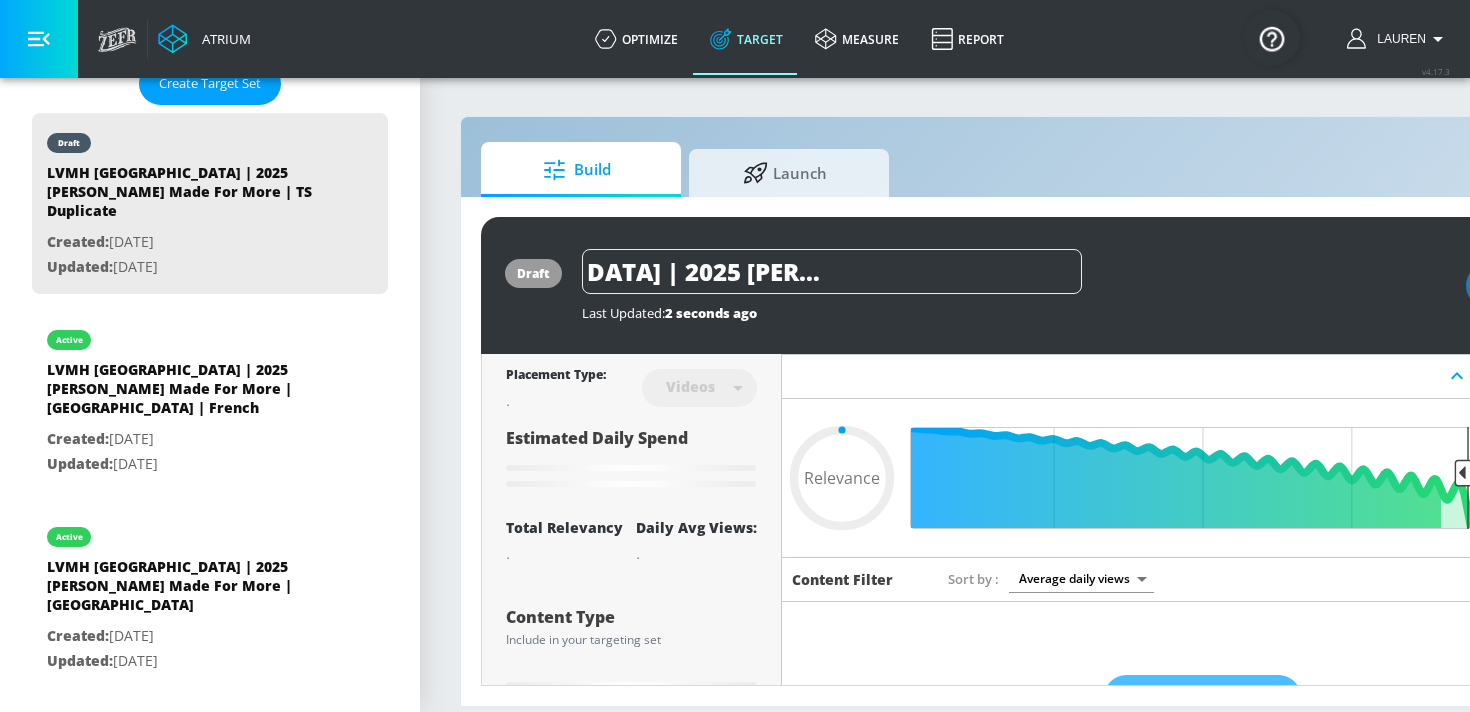 type on "LVMH [GEOGRAPHIC_DATA] | 2025 [PERSON_NAME] Made For More | TS" 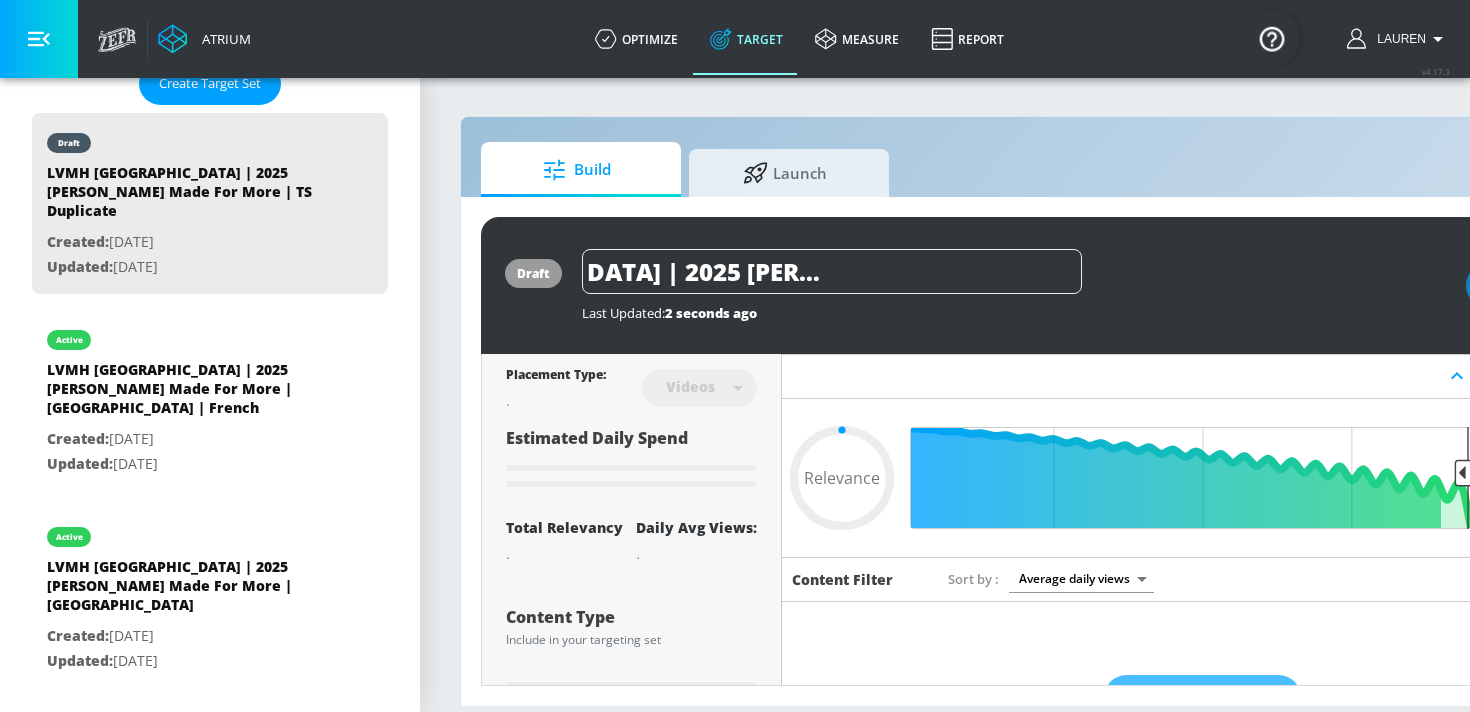 type on "0.05" 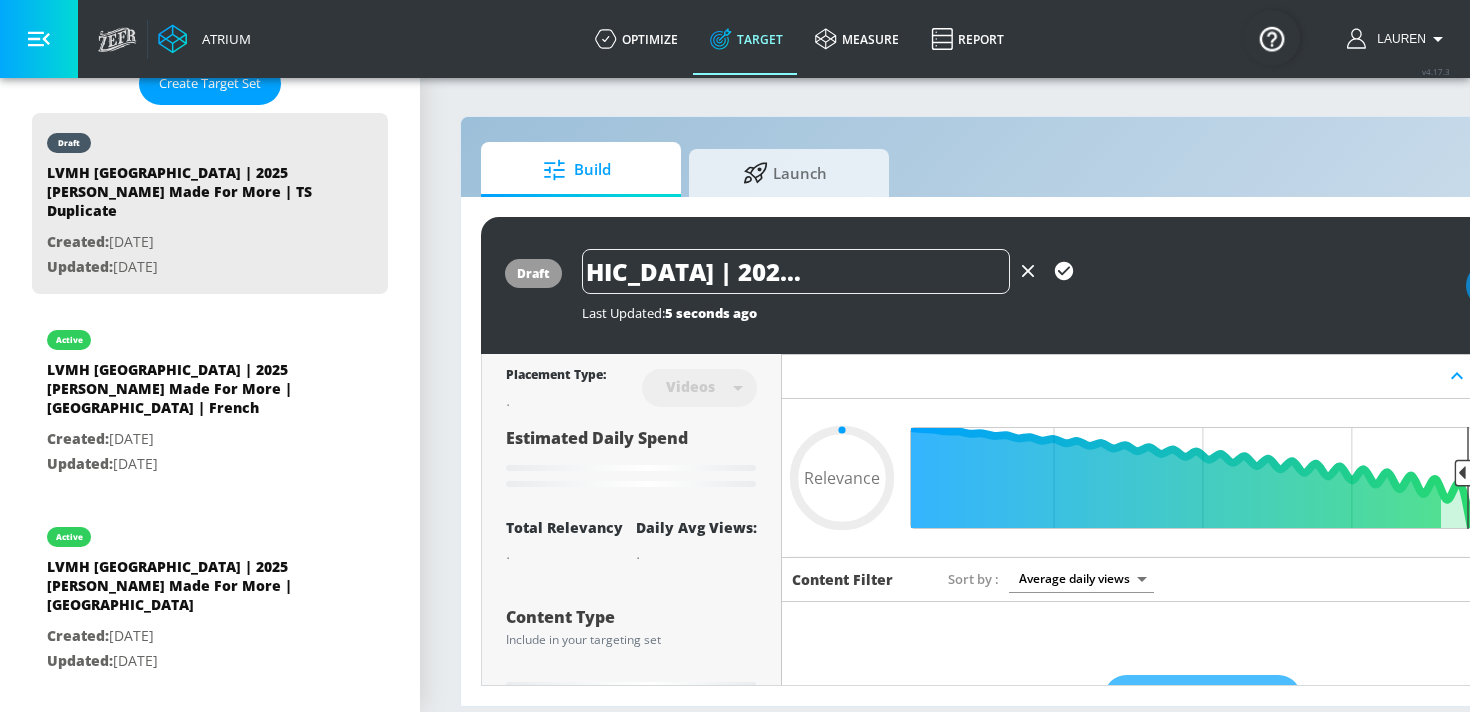 type on "LVMH [GEOGRAPHIC_DATA] | 2025 [PERSON_NAME] Made For More | TS" 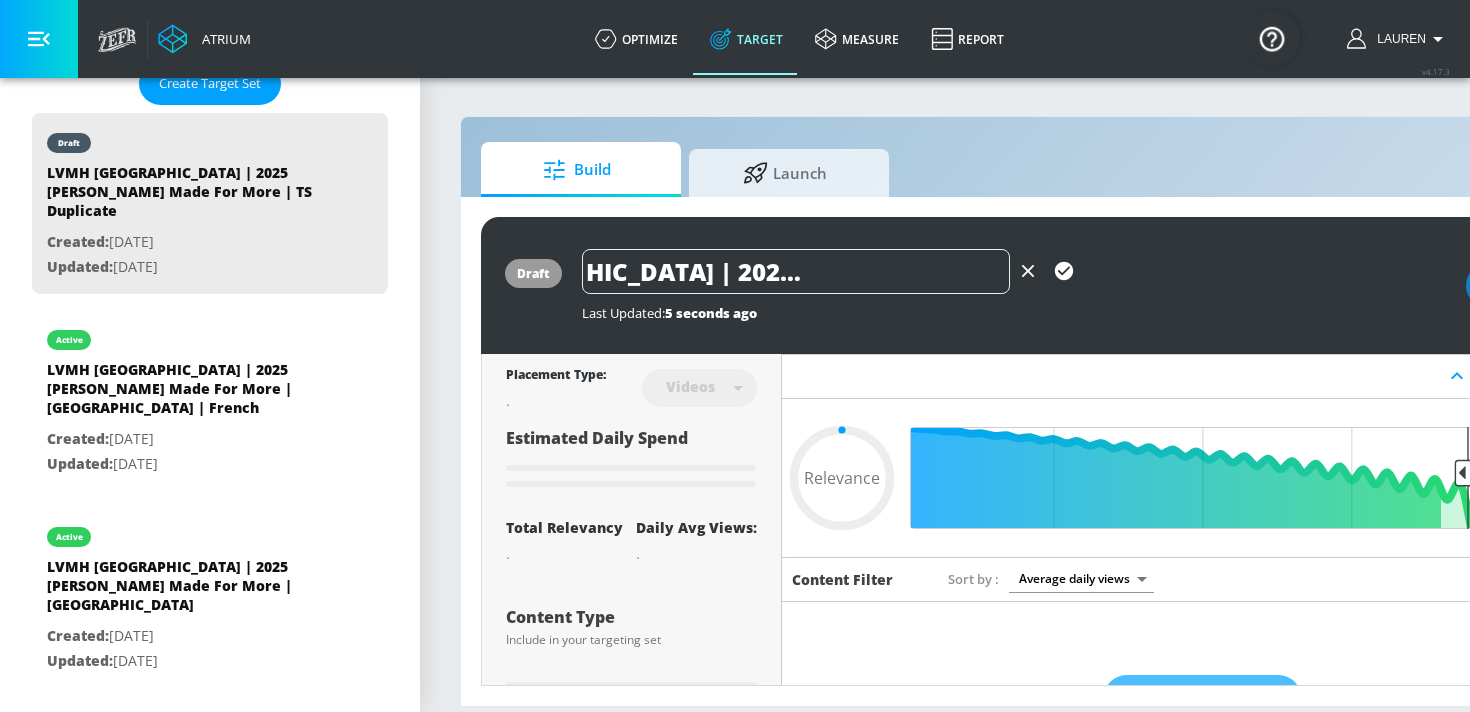 type on "0.05" 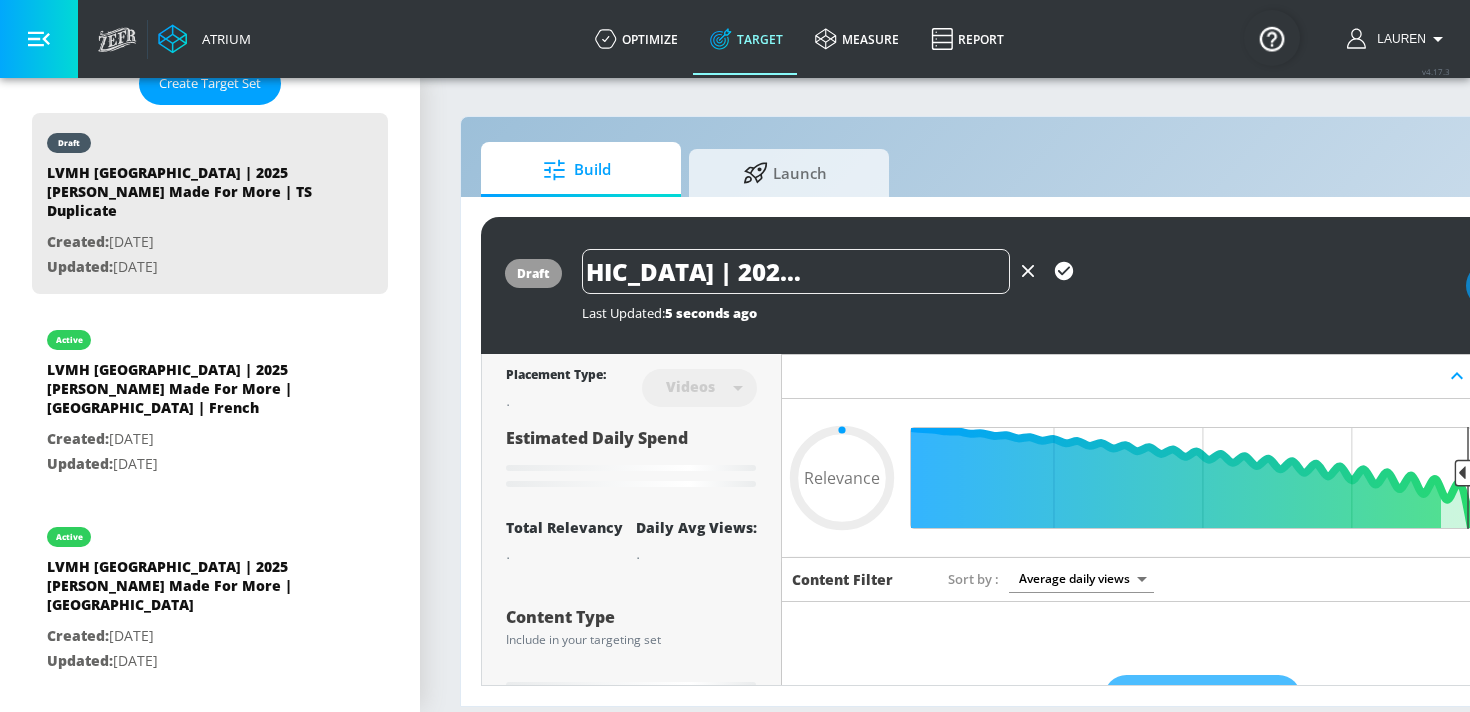 scroll, scrollTop: 0, scrollLeft: 209, axis: horizontal 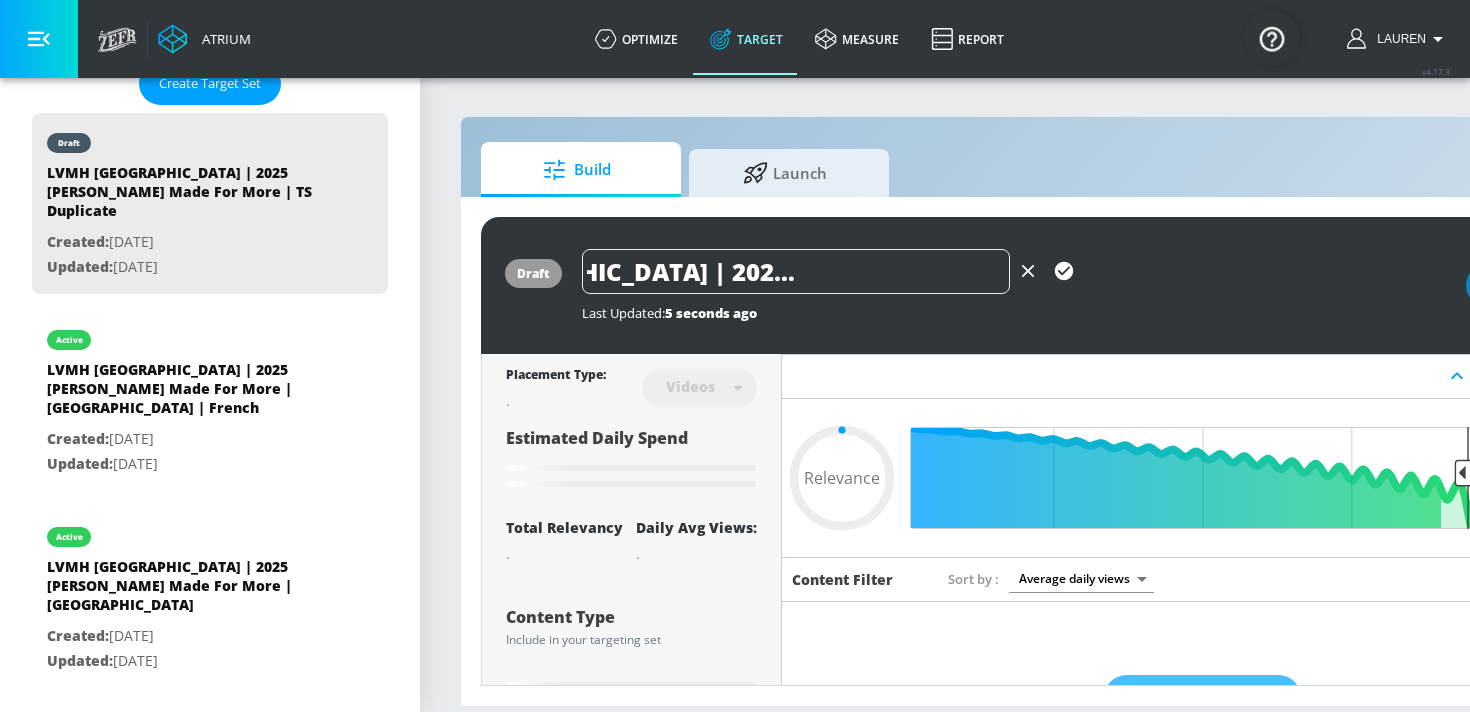 type on "LVMH Canada | 2025 Hennessy Made For More | TS |" 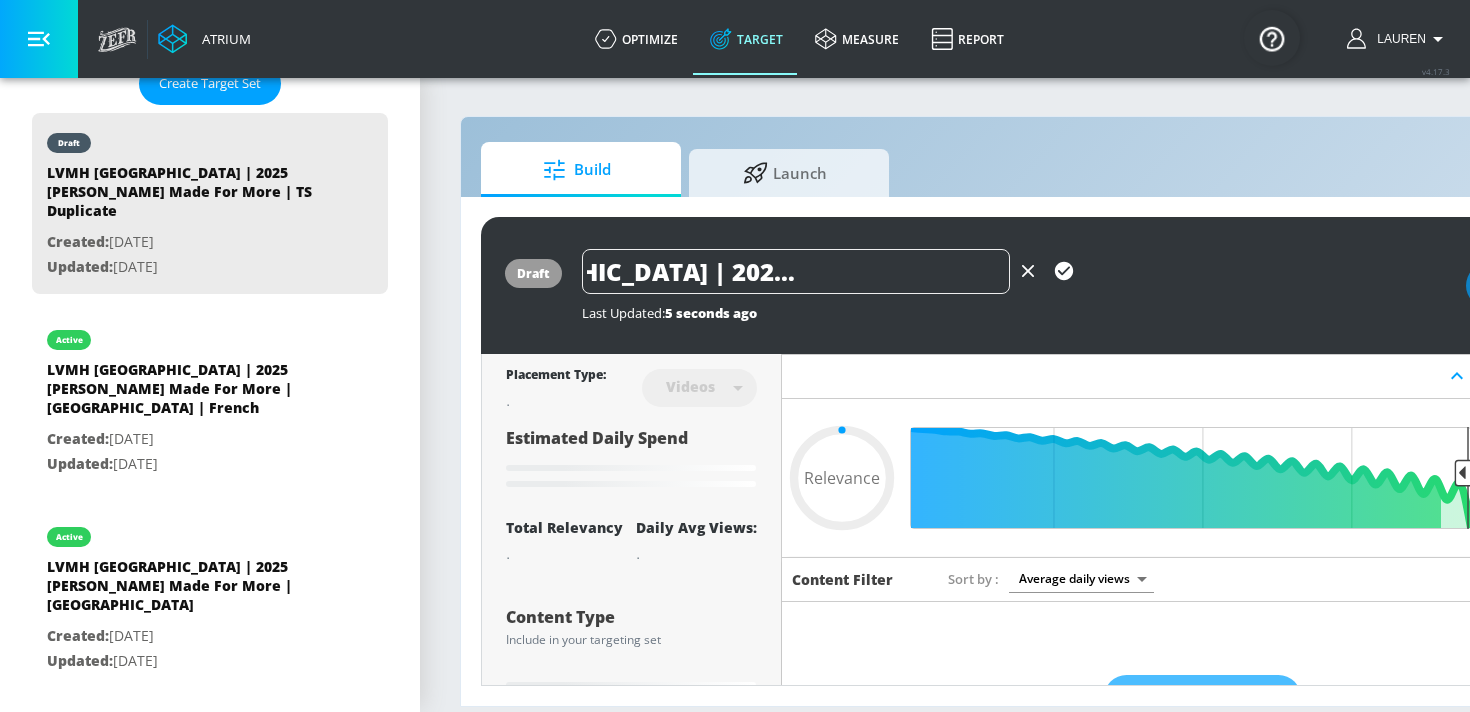 type on "0.05" 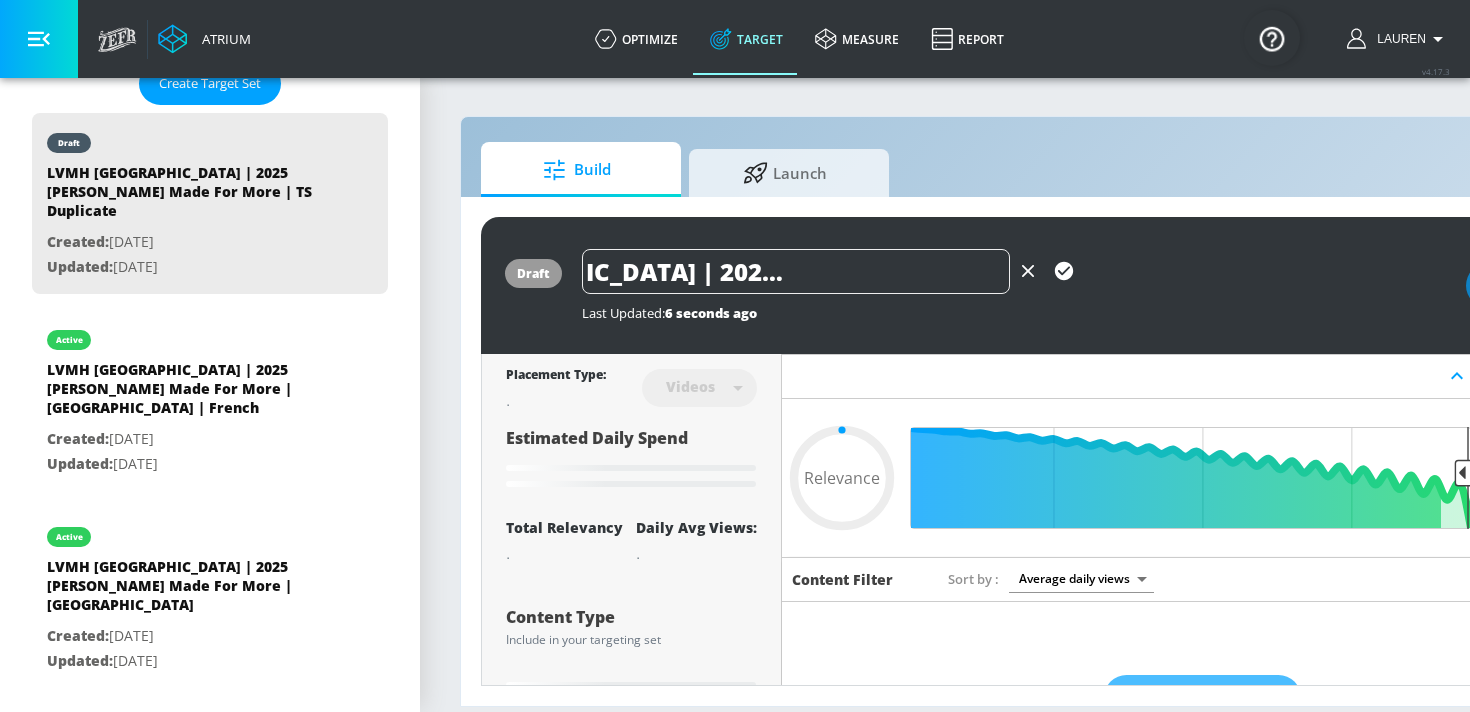 type on "LVMH Canada | 2025 Hennessy Made For More | TS |" 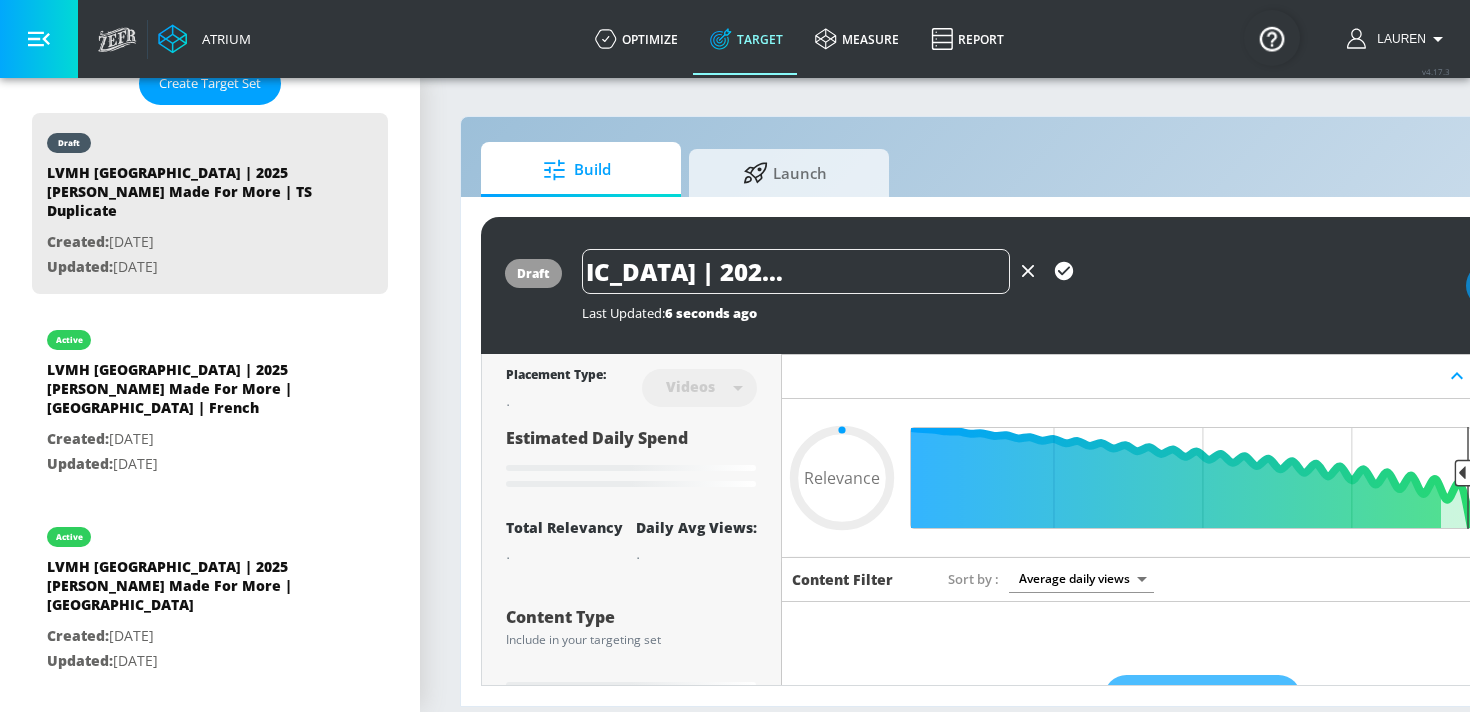 type on "0.05" 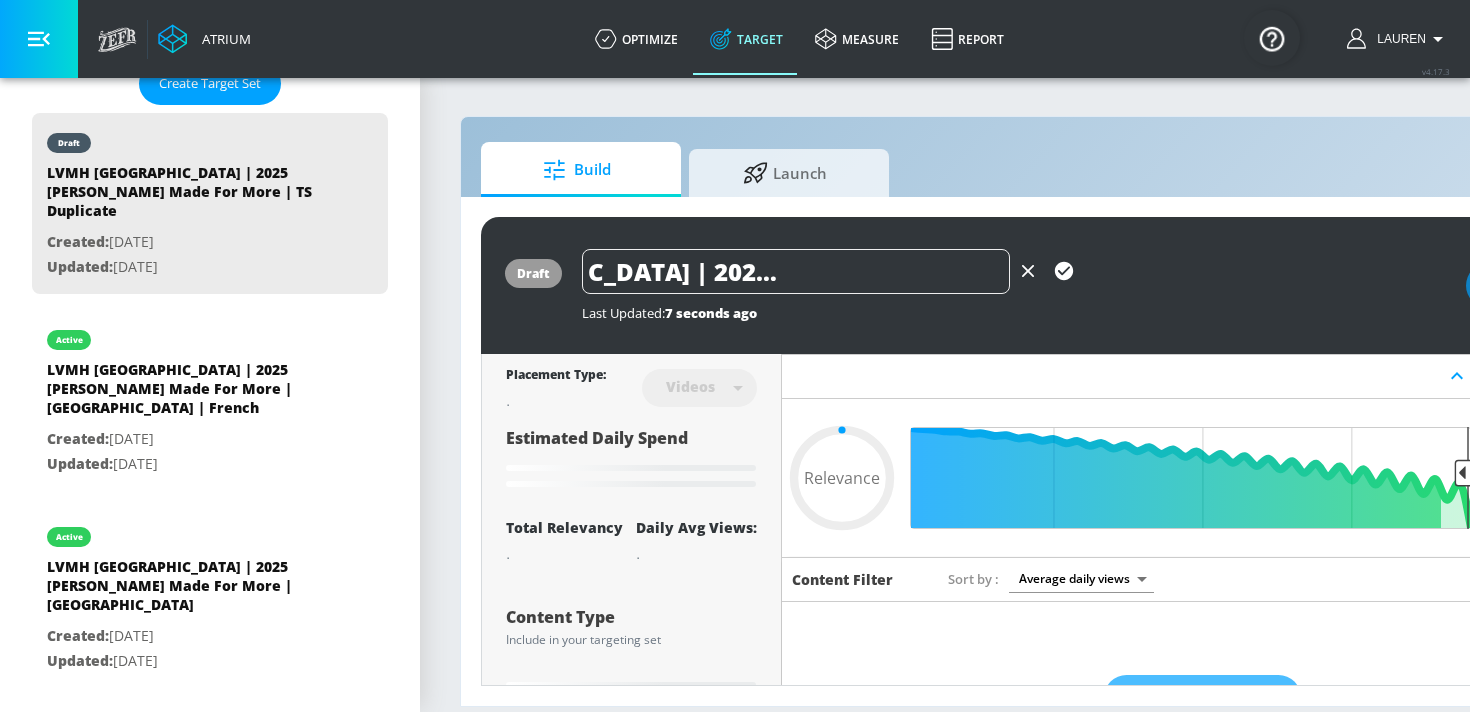 type on "LVMH Canada | 2025 Hennessy Made For More | TS | F" 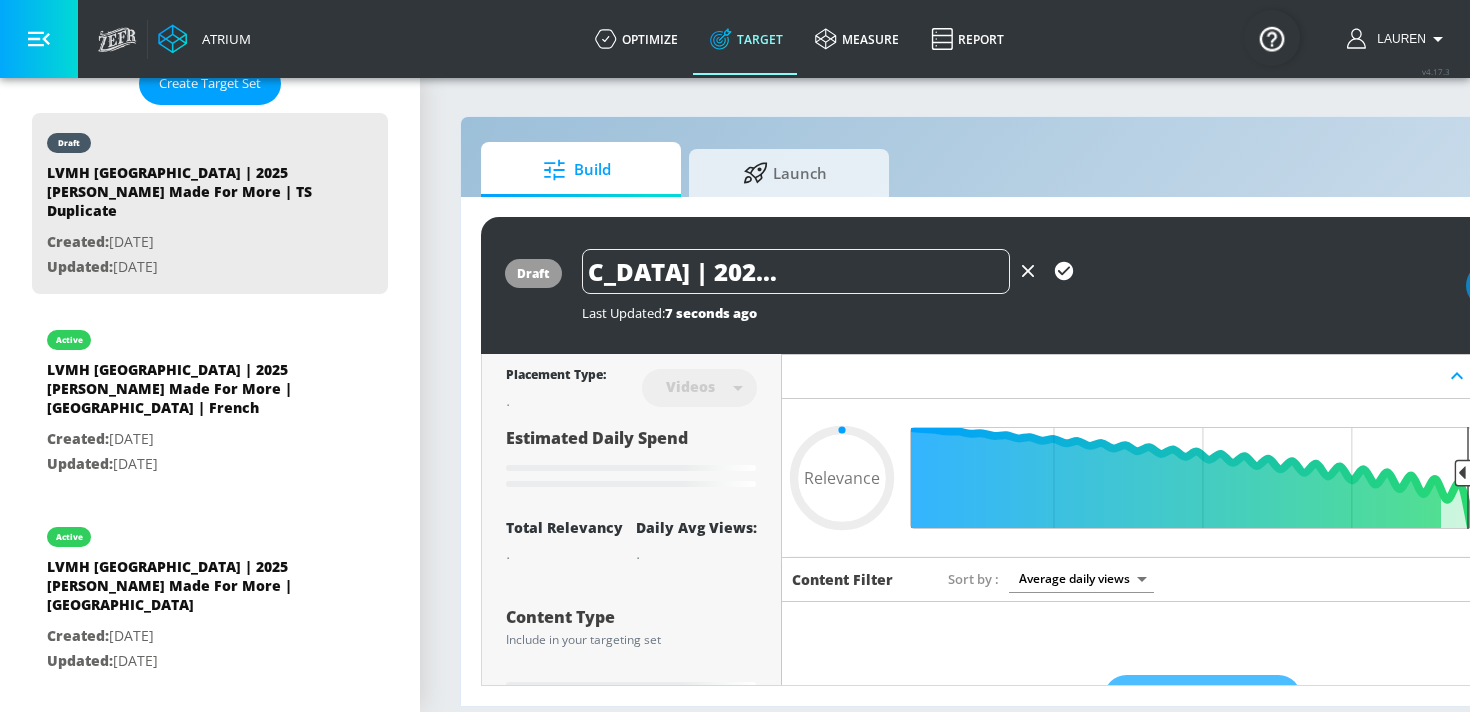 type on "0.05" 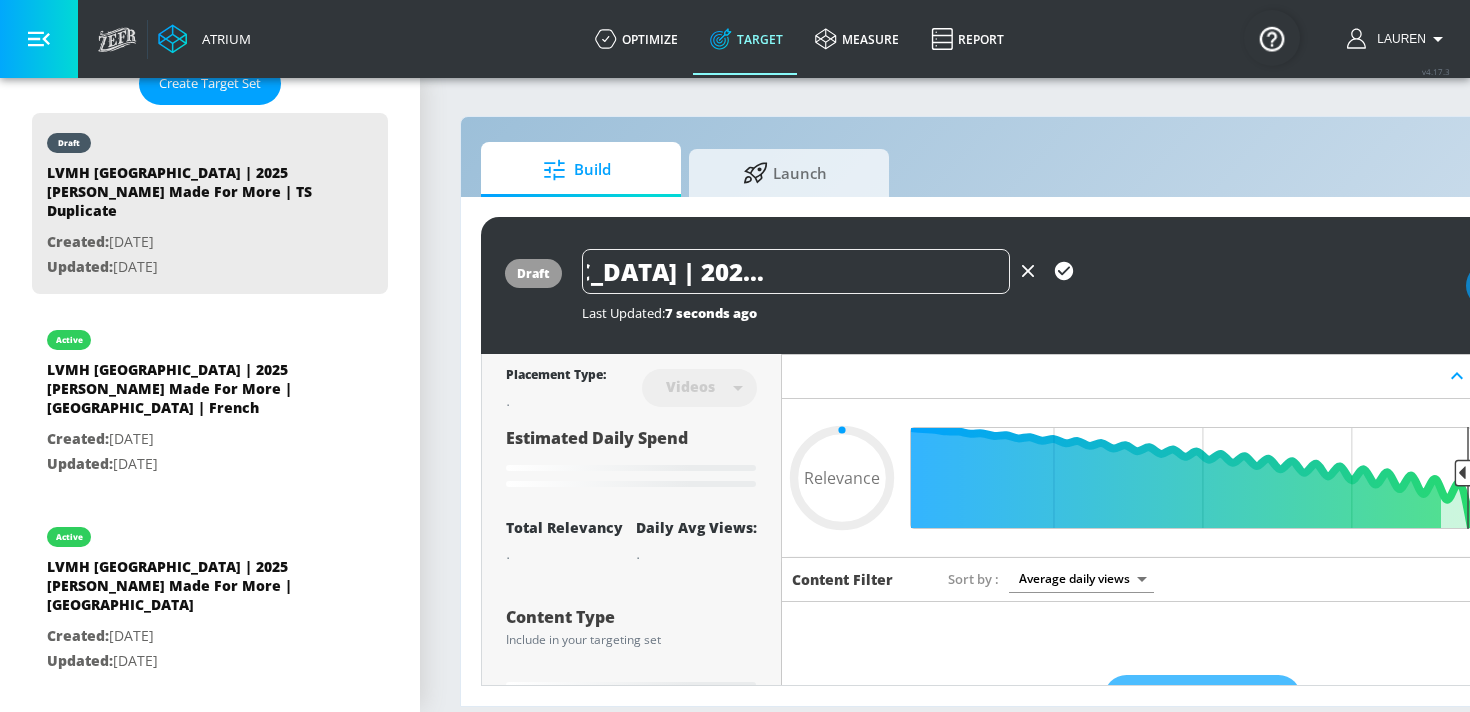 type on "LVMH Canada | 2025 Hennessy Made For More | TS | Fr" 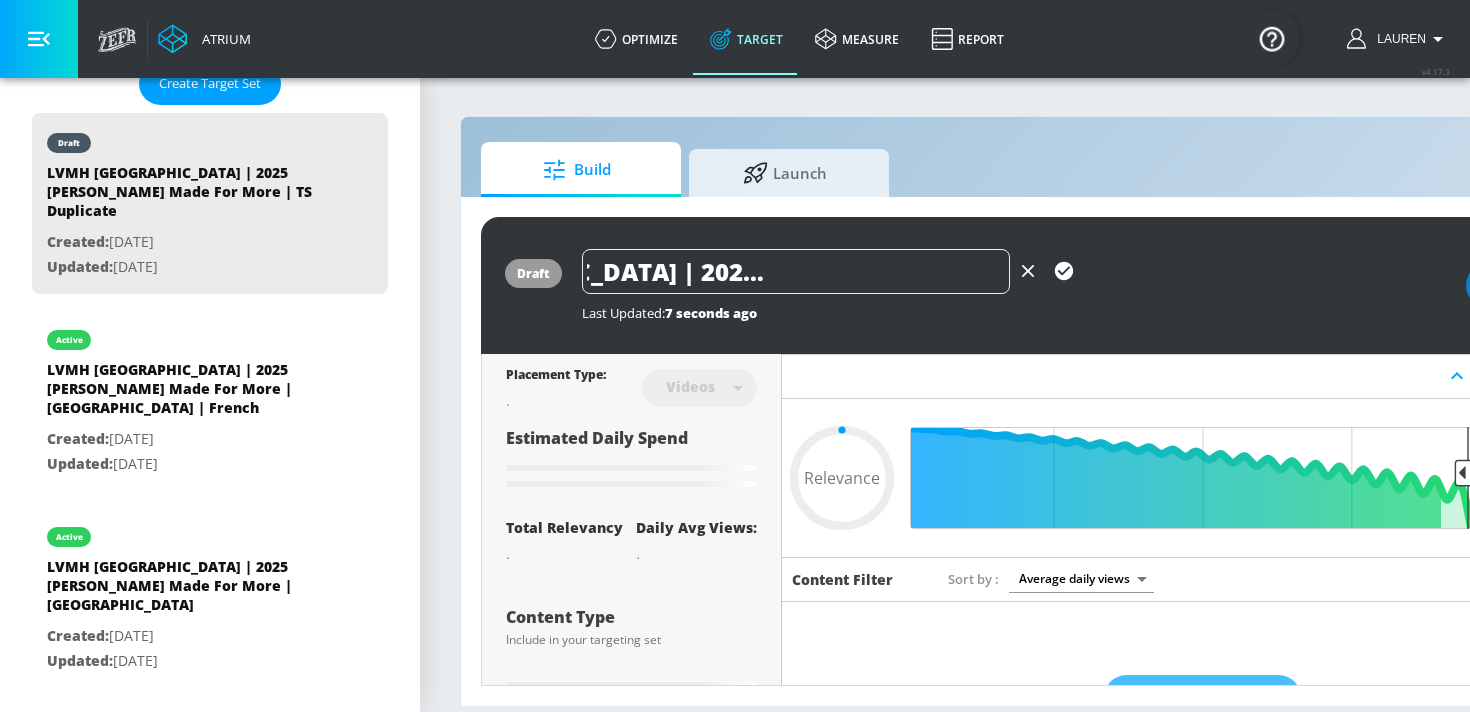 type on "0.05" 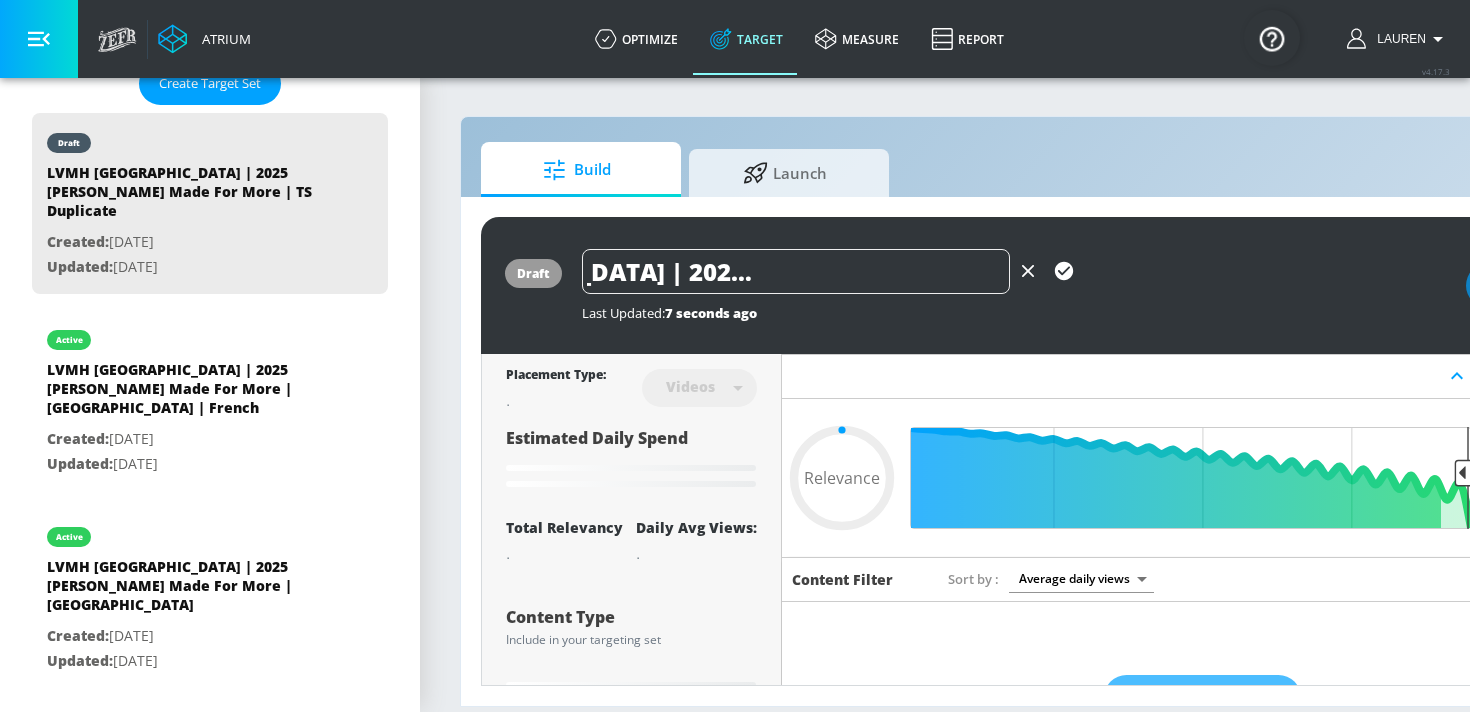 type on "LVMH Canada | 2025 Hennessy Made For More | TS | Fre" 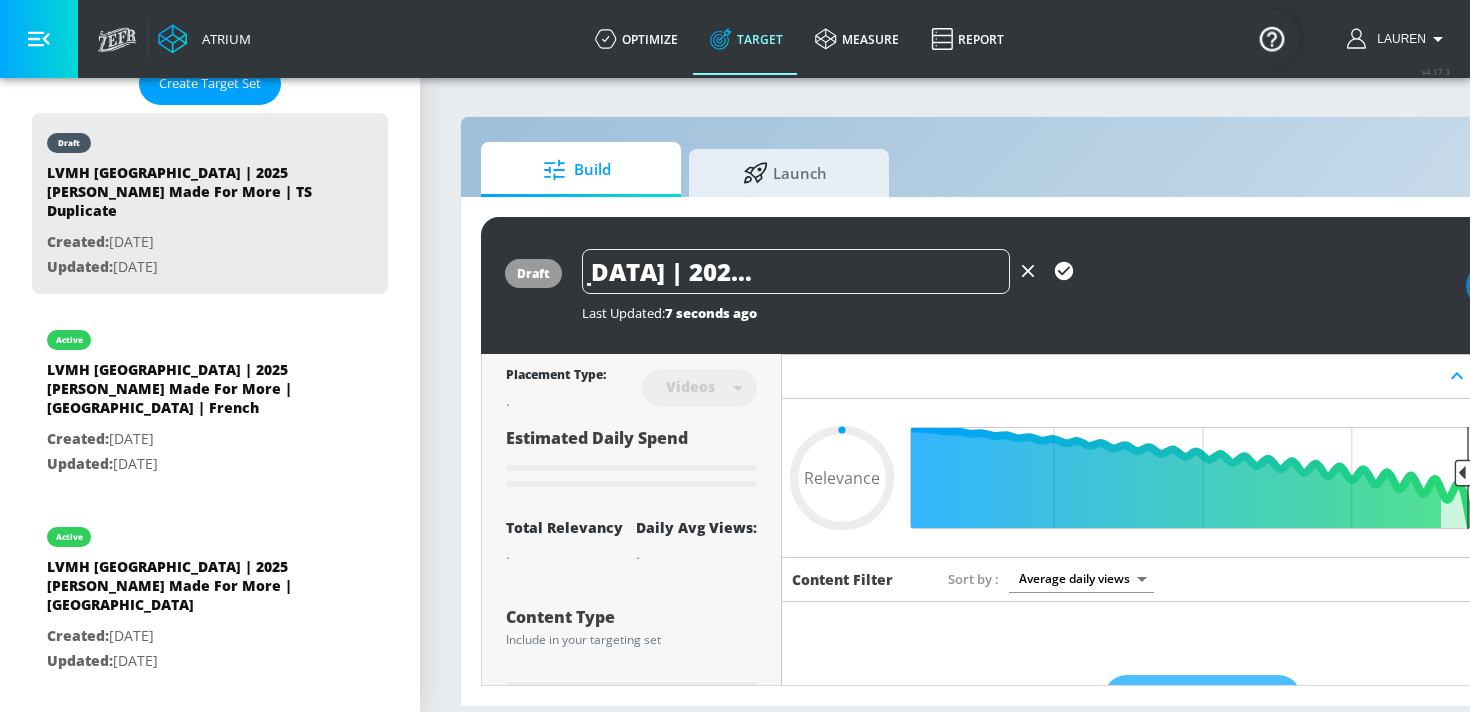 type on "0.05" 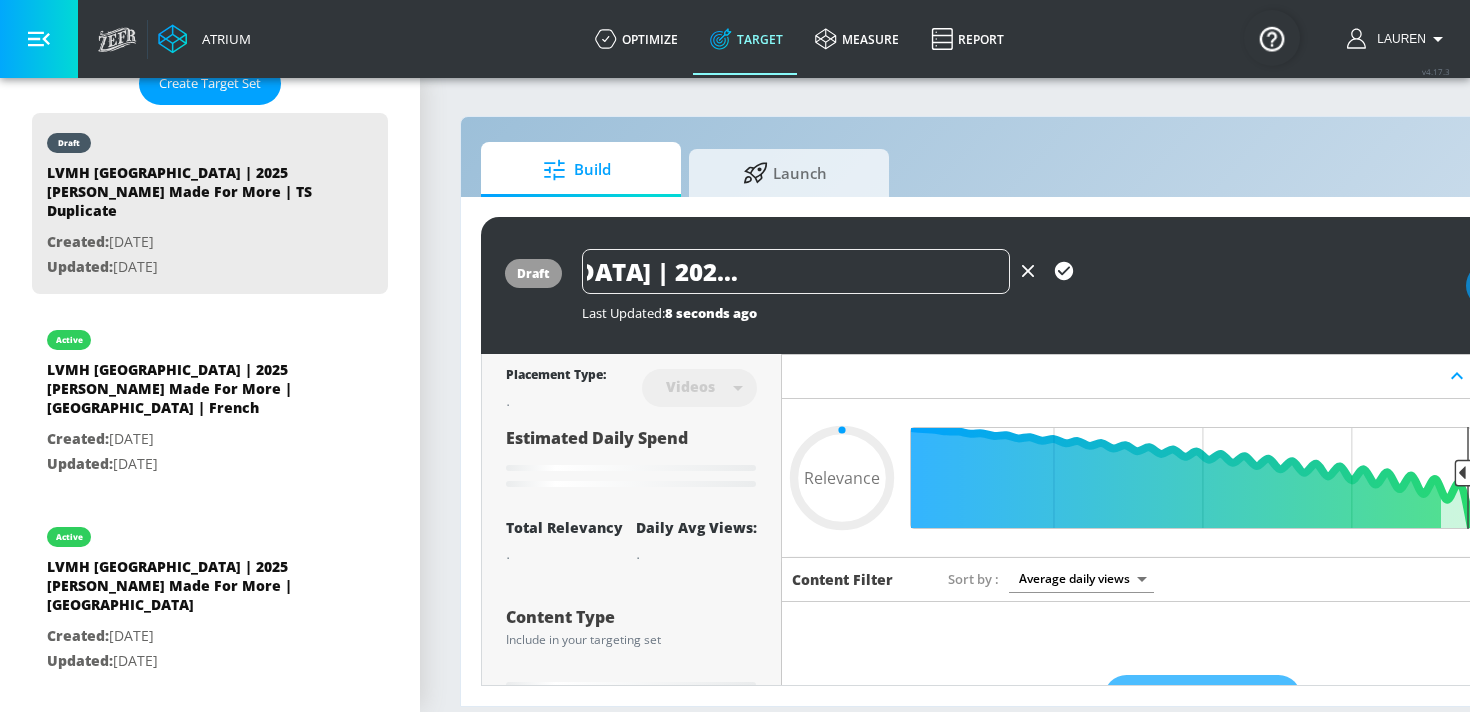 type on "LVMH Canada | 2025 Hennessy Made For More | TS | Fren" 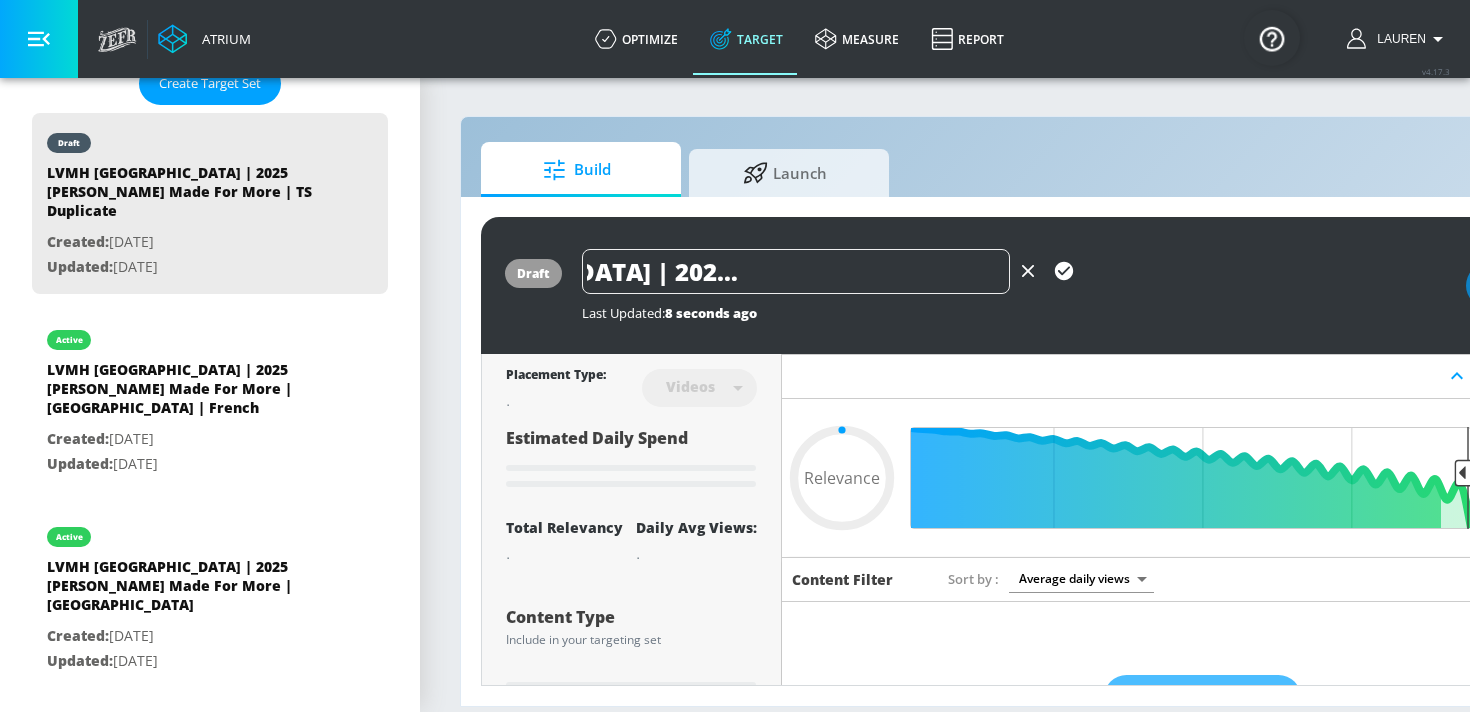 type on "0.05" 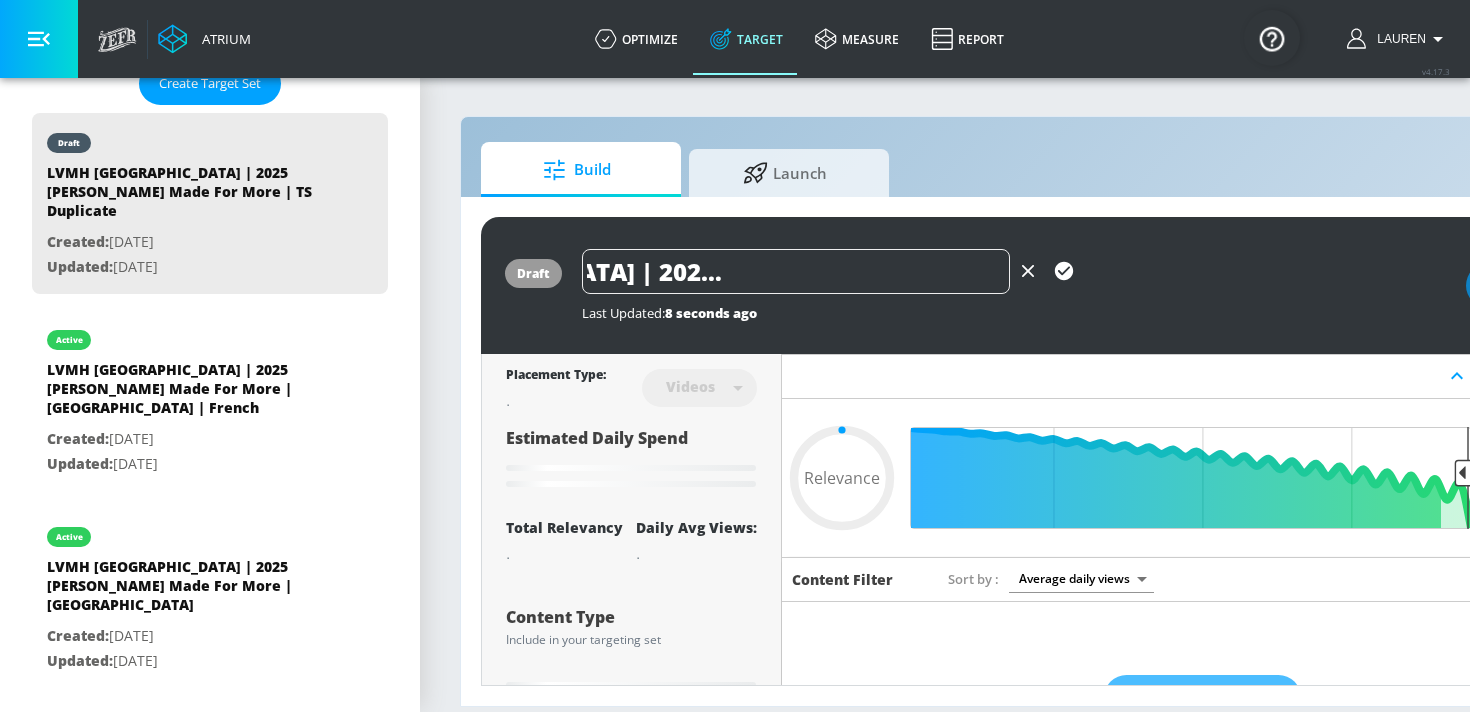 type on "LVMH Canada | 2025 Hennessy Made For More | TS | Frenc" 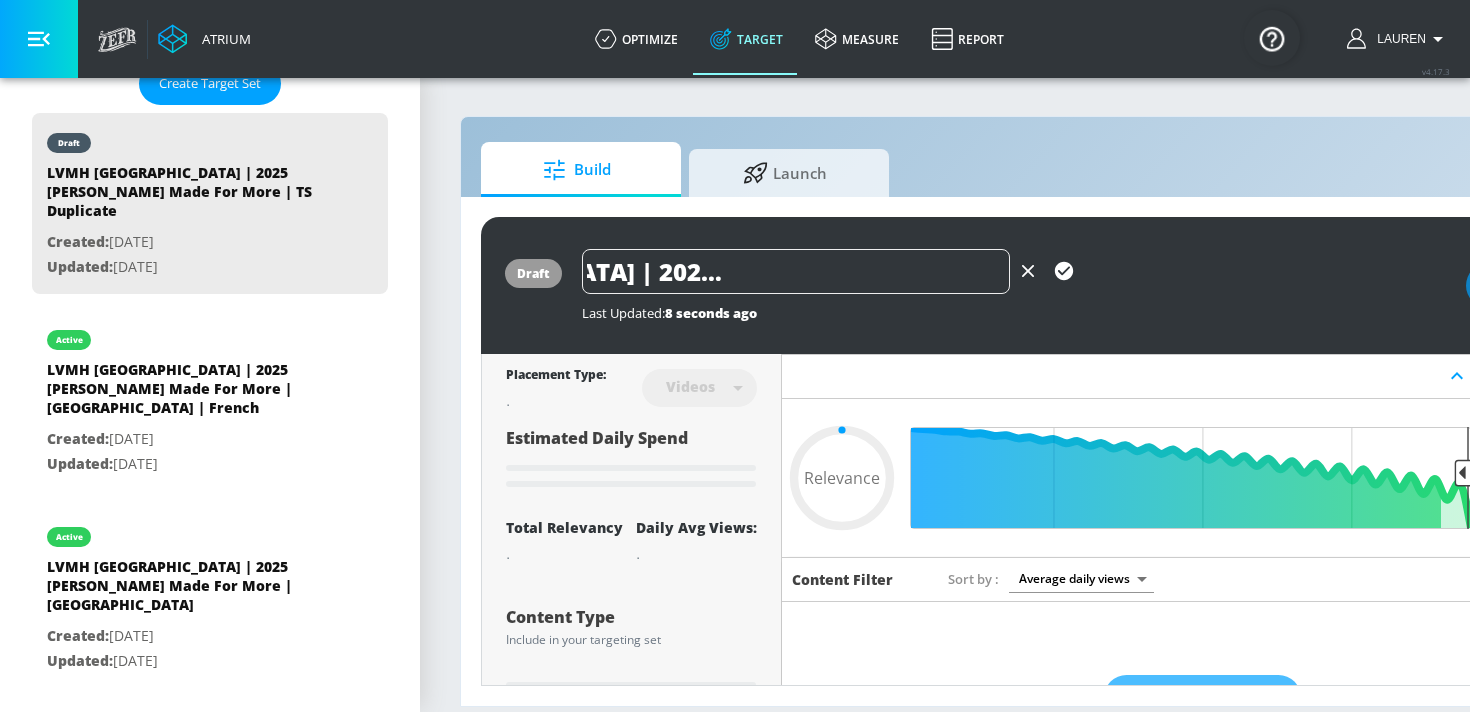 type on "0.05" 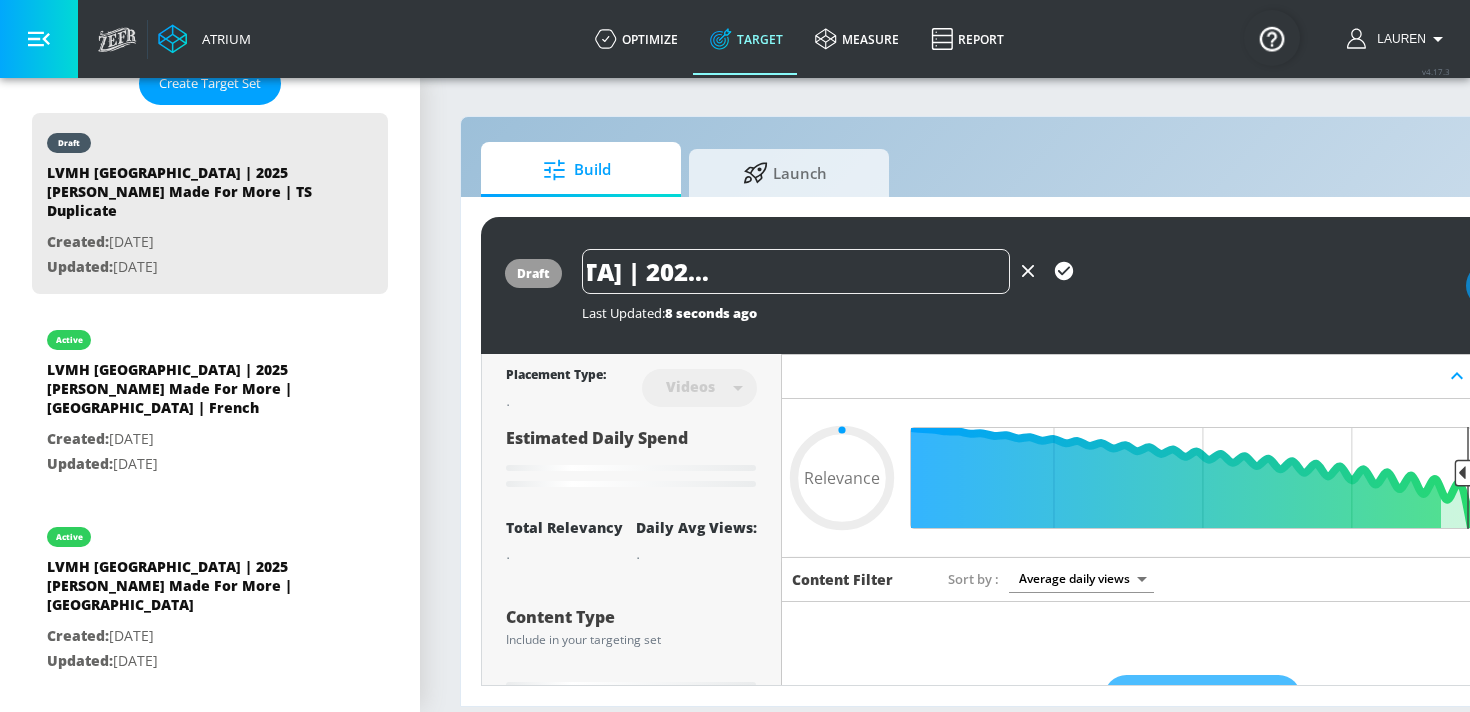 type on "LVMH [GEOGRAPHIC_DATA] | 2025 [PERSON_NAME] Made For More | TS | French" 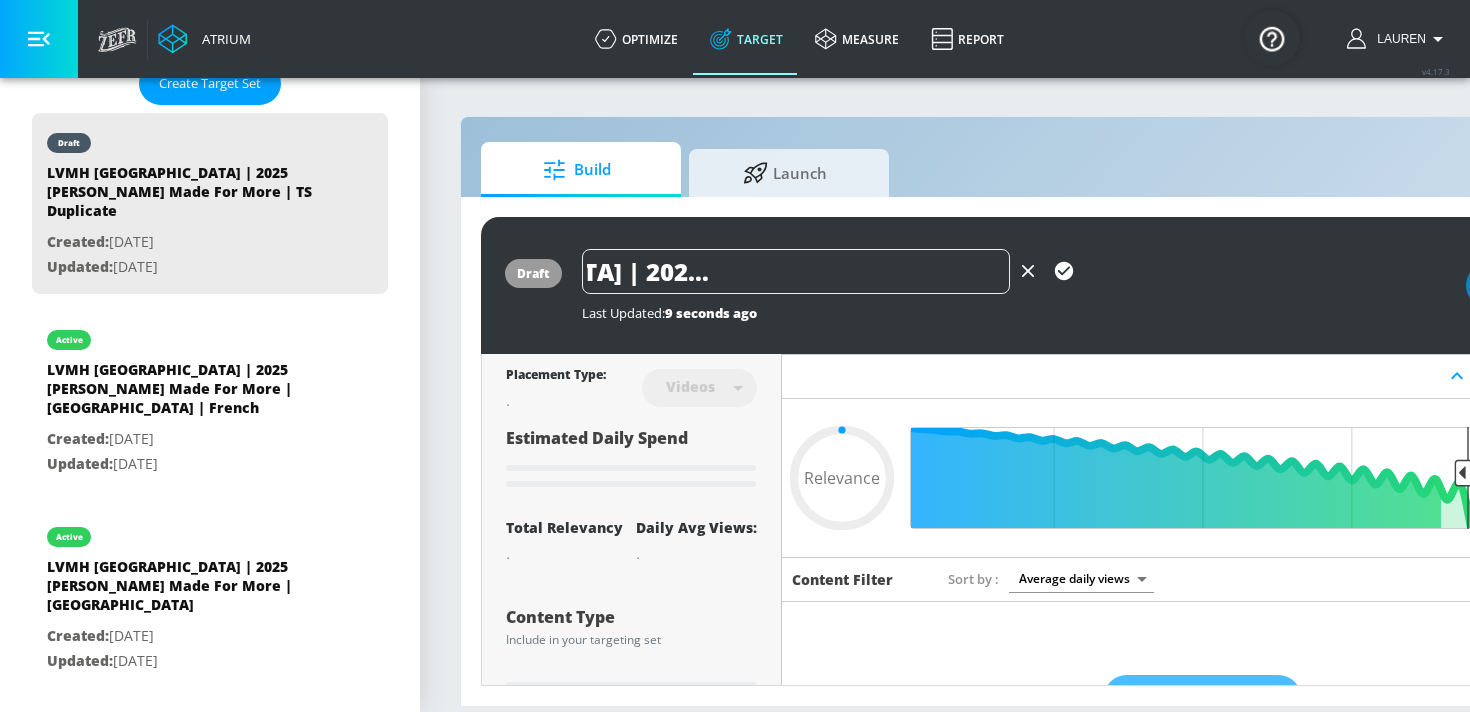 scroll, scrollTop: 0, scrollLeft: 311, axis: horizontal 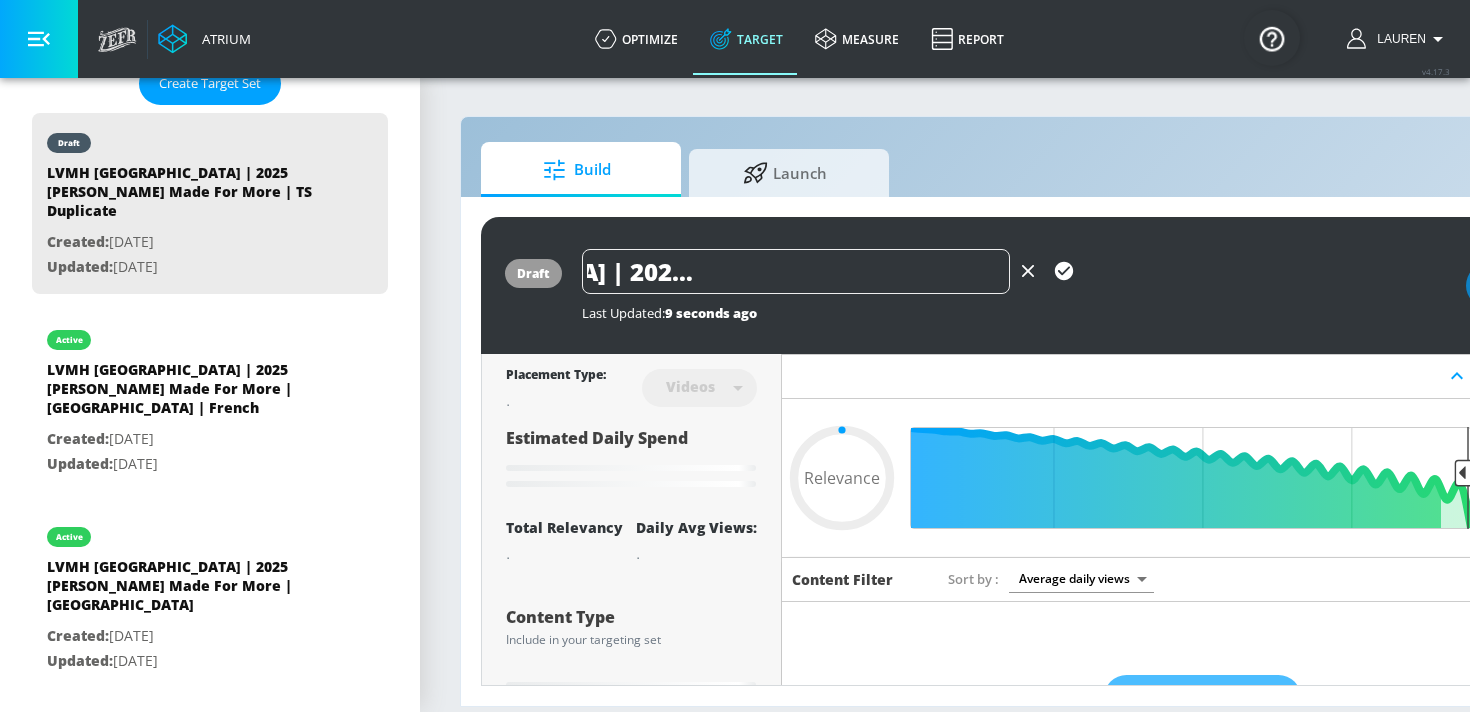 type on "0.5" 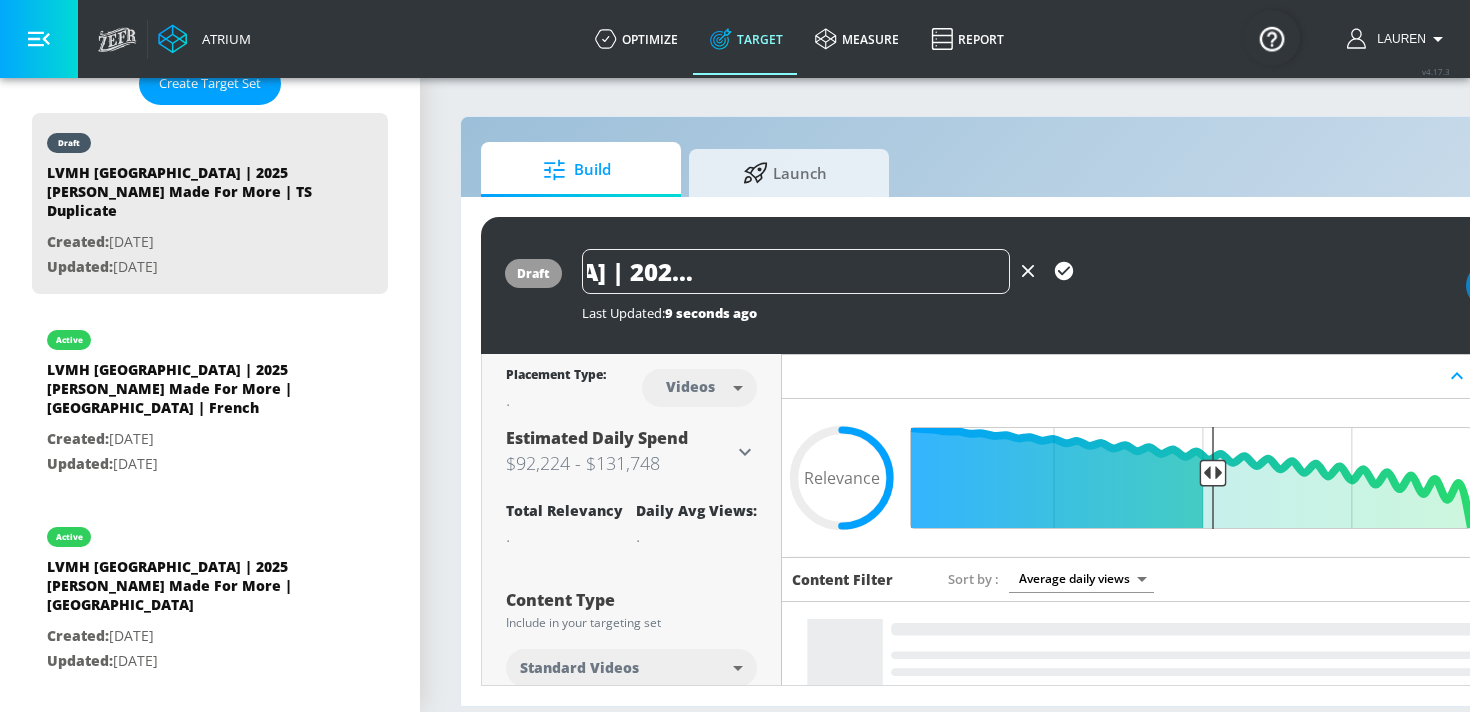 type on "LVMH [GEOGRAPHIC_DATA] | 2025 [PERSON_NAME] Made For More | TS | French" 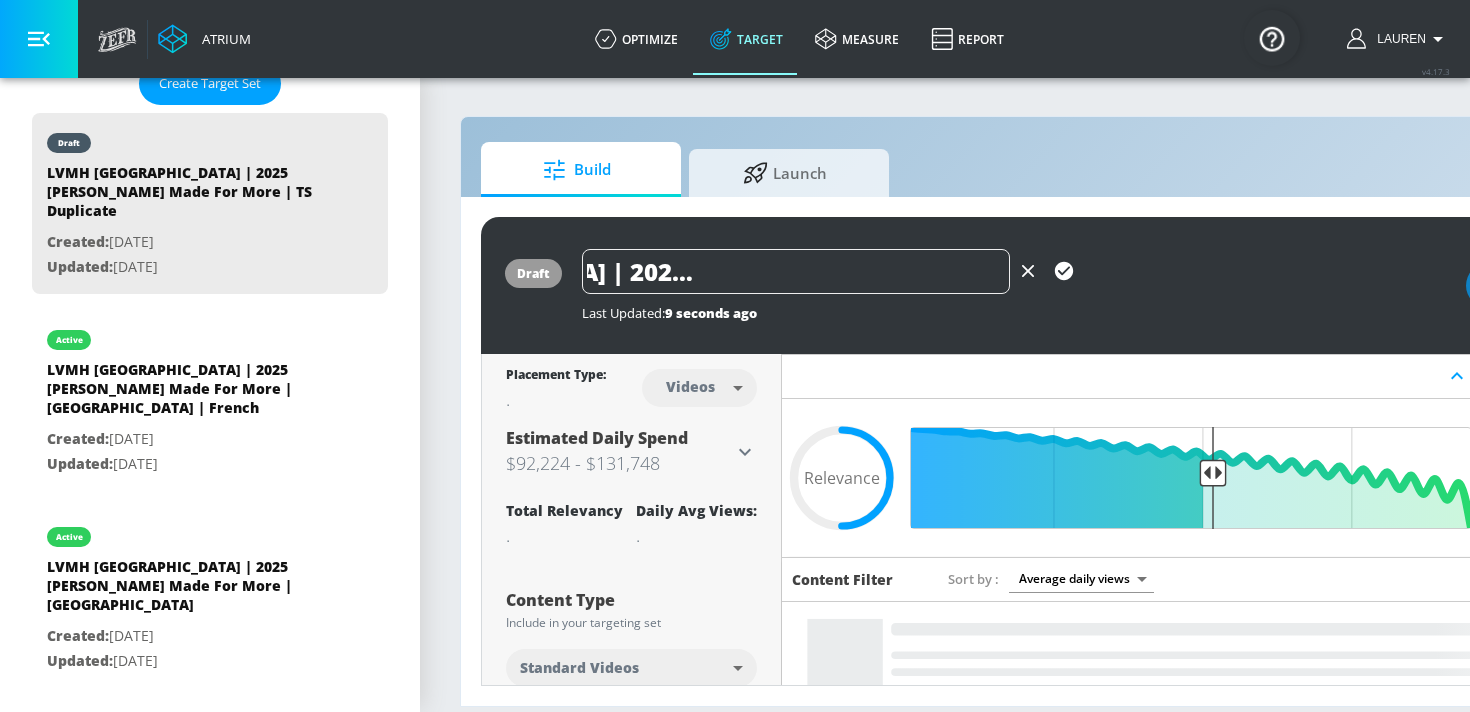 scroll, scrollTop: 0, scrollLeft: 0, axis: both 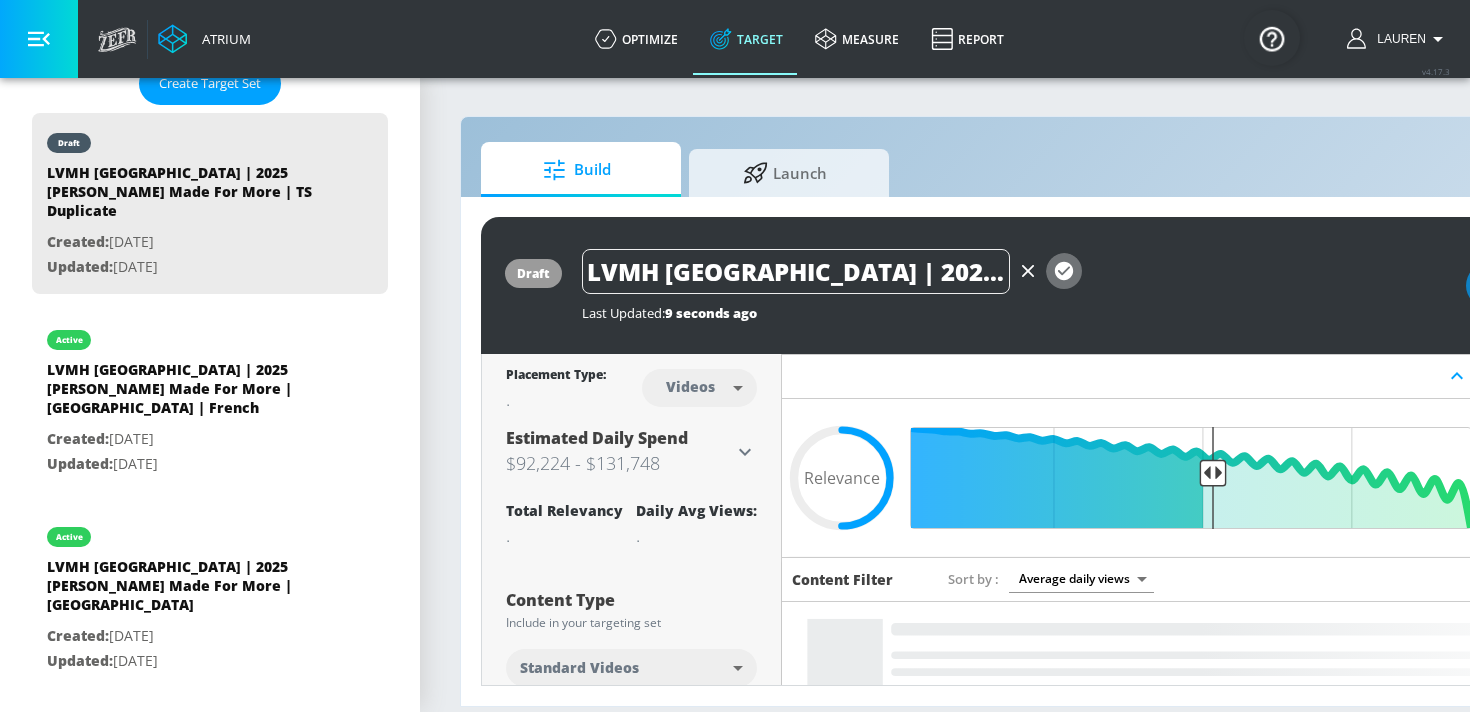 click 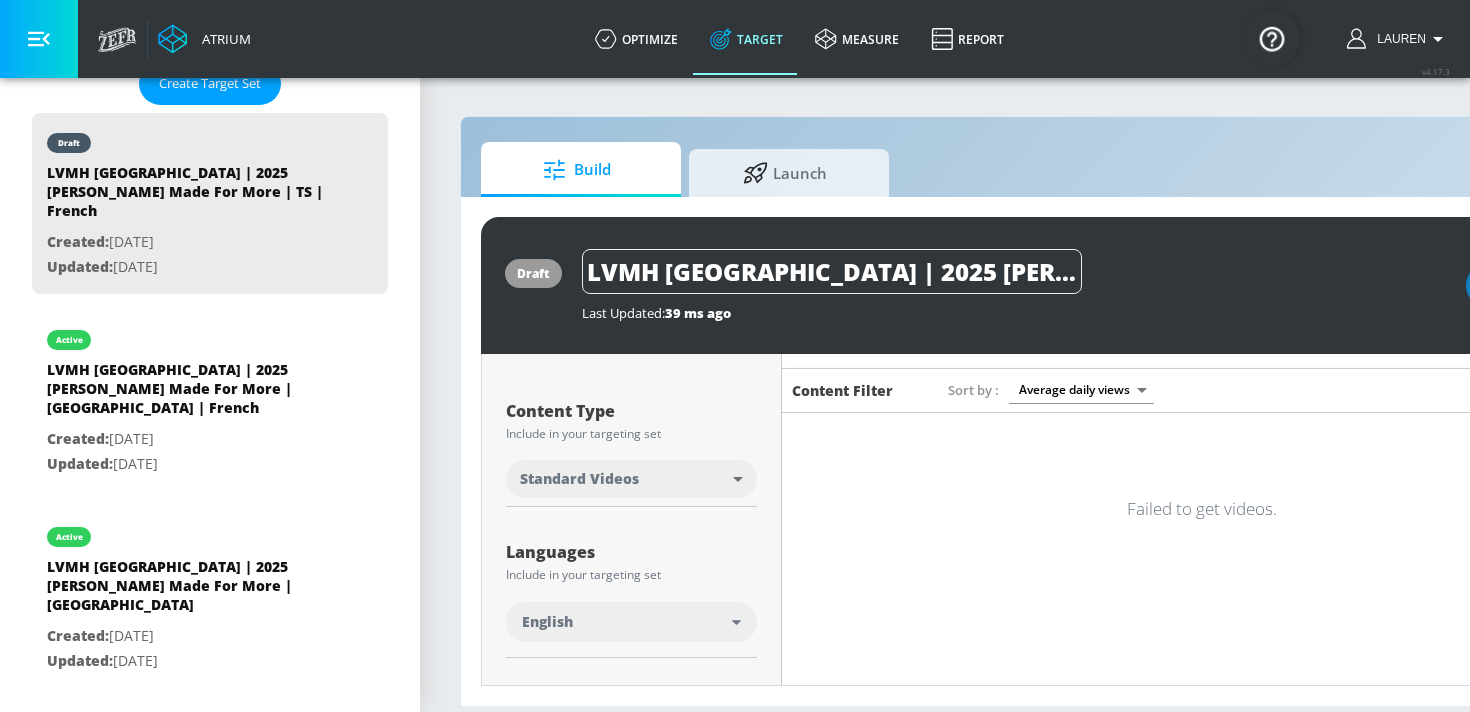 scroll, scrollTop: 206, scrollLeft: 0, axis: vertical 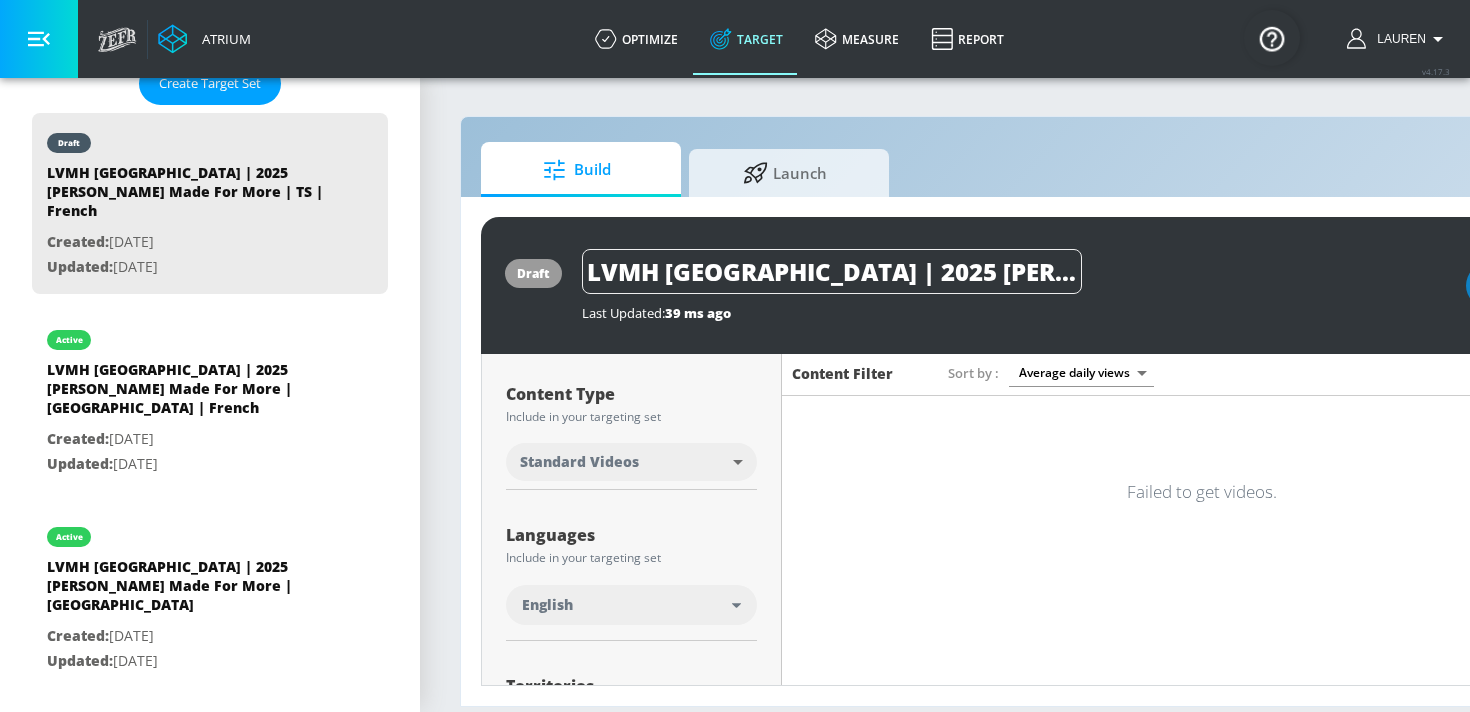 click on "English" at bounding box center [631, 605] 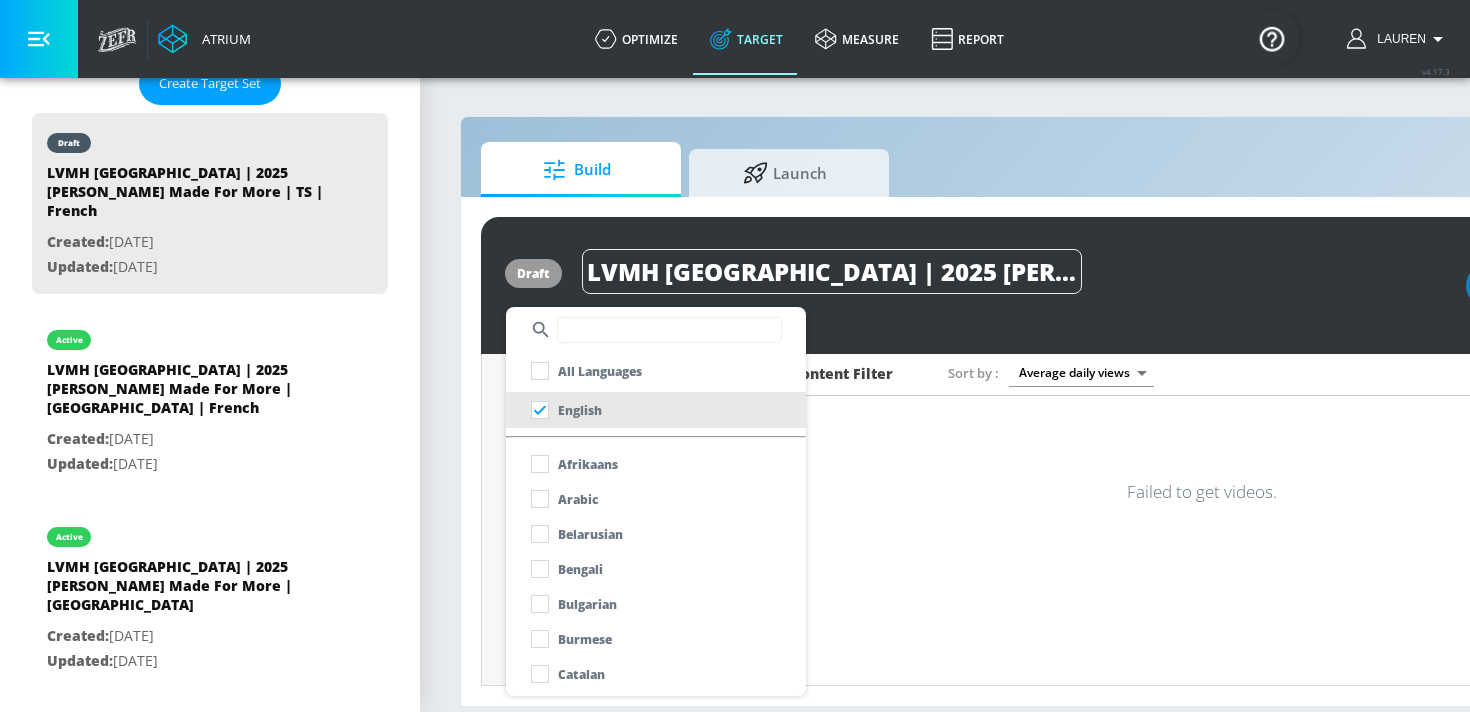 click at bounding box center (669, 330) 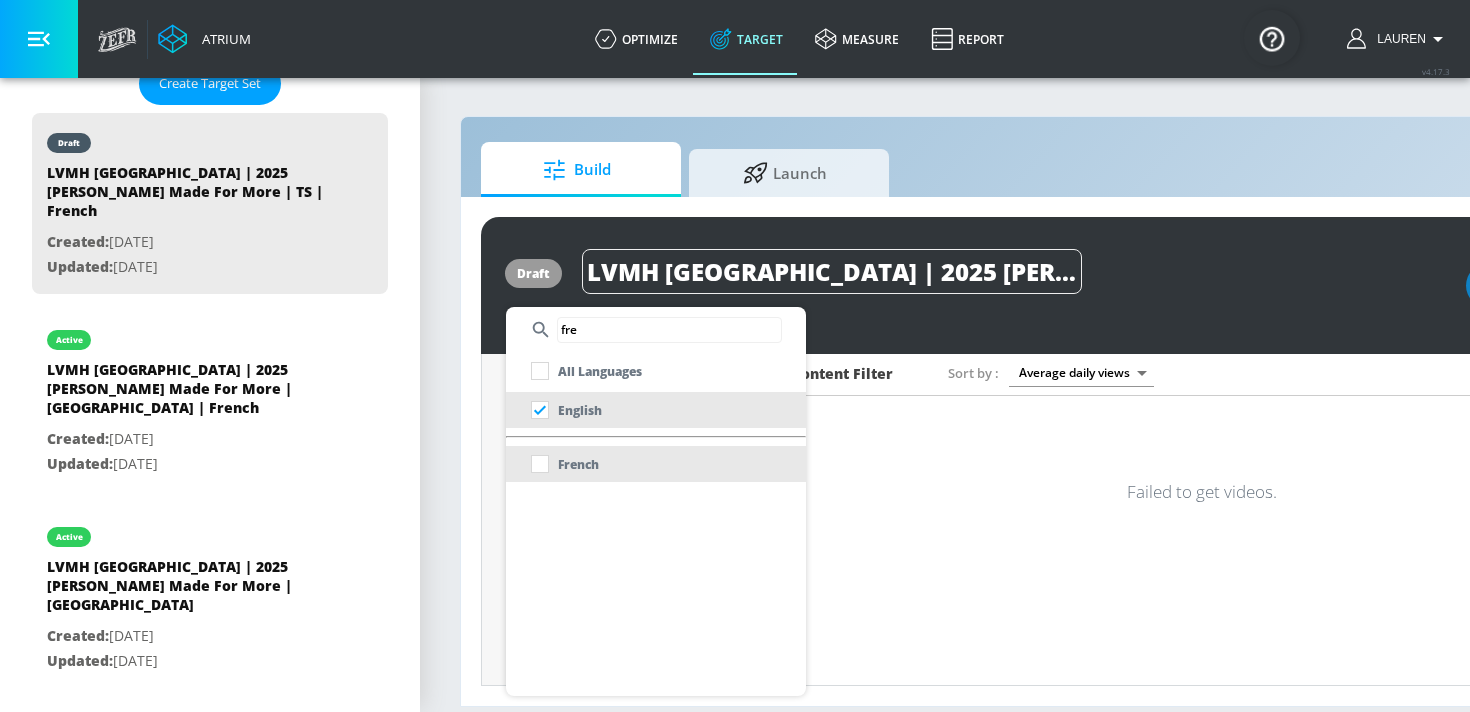 type on "fre" 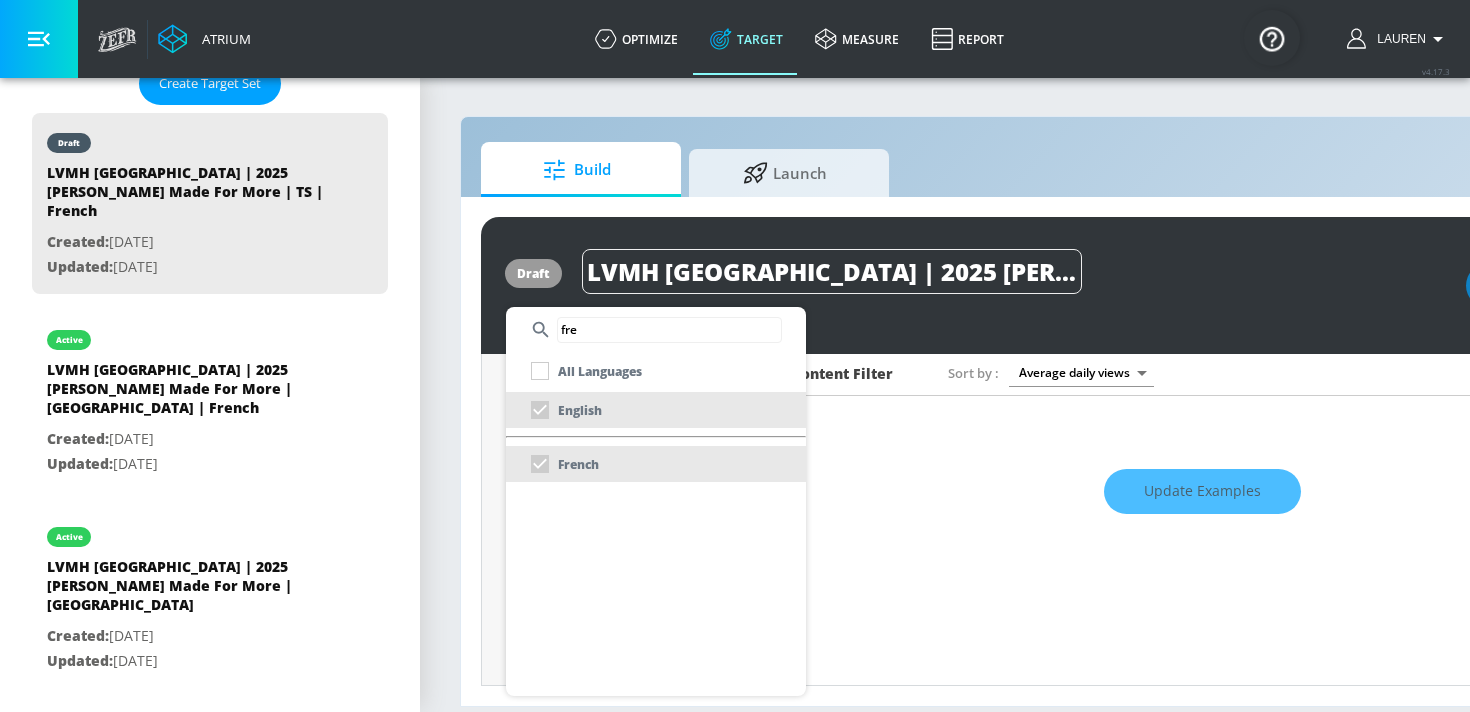 scroll, scrollTop: 222, scrollLeft: 0, axis: vertical 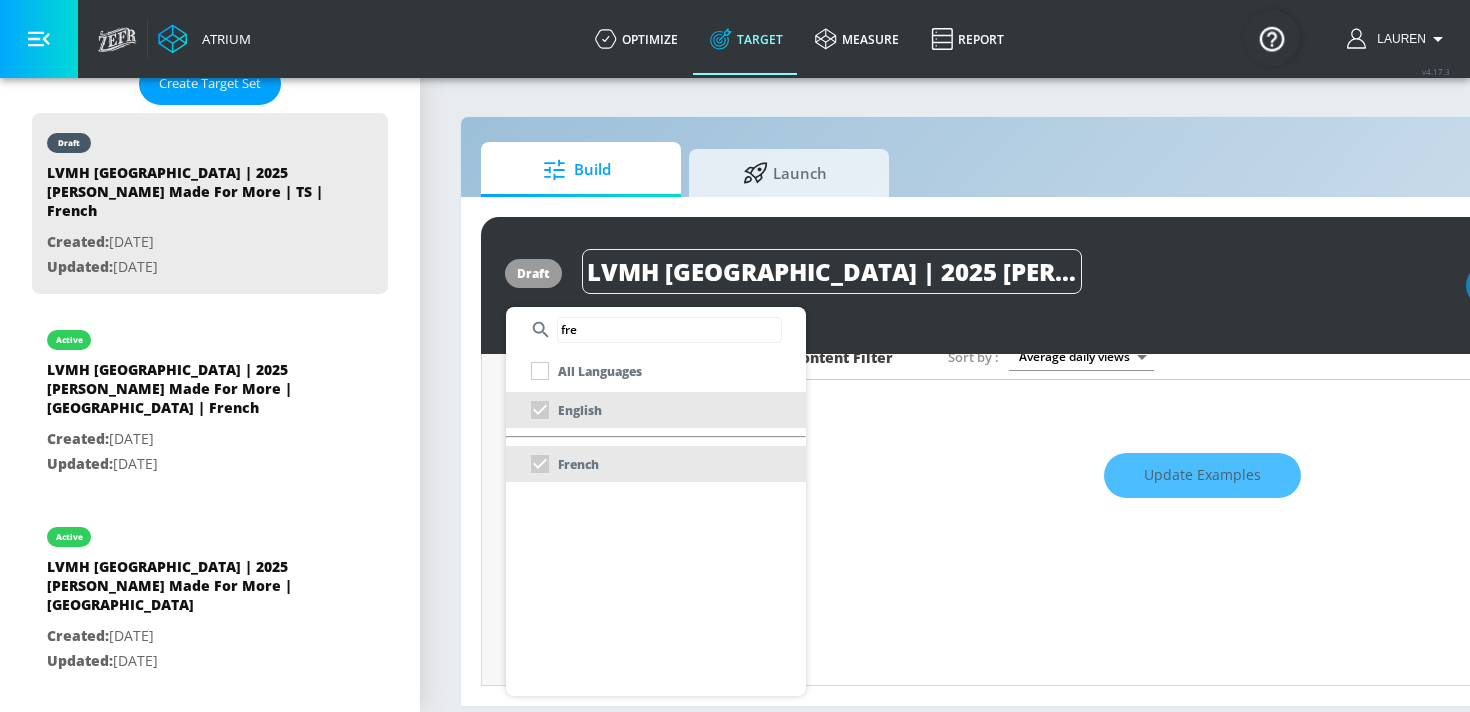 click at bounding box center (735, 356) 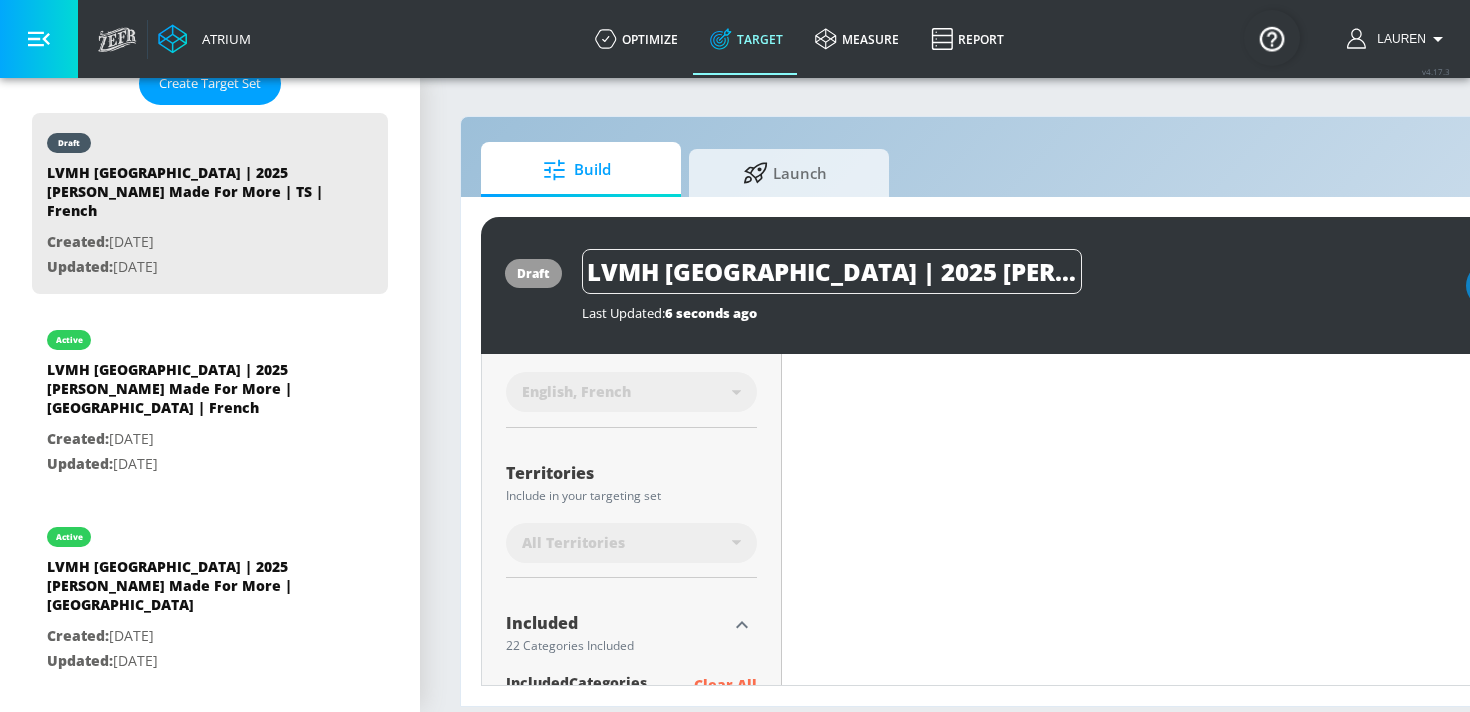 scroll, scrollTop: 437, scrollLeft: 0, axis: vertical 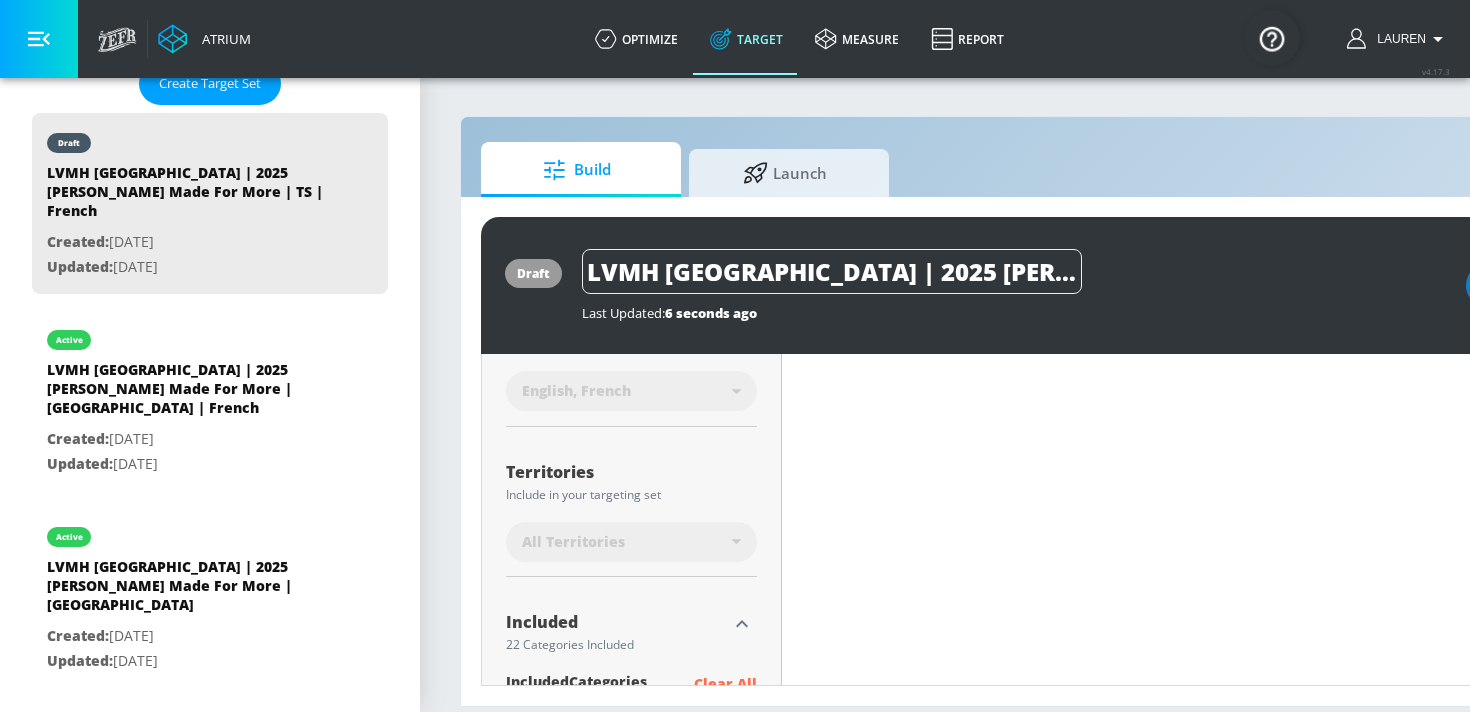 click on "All Territories" at bounding box center [631, 542] 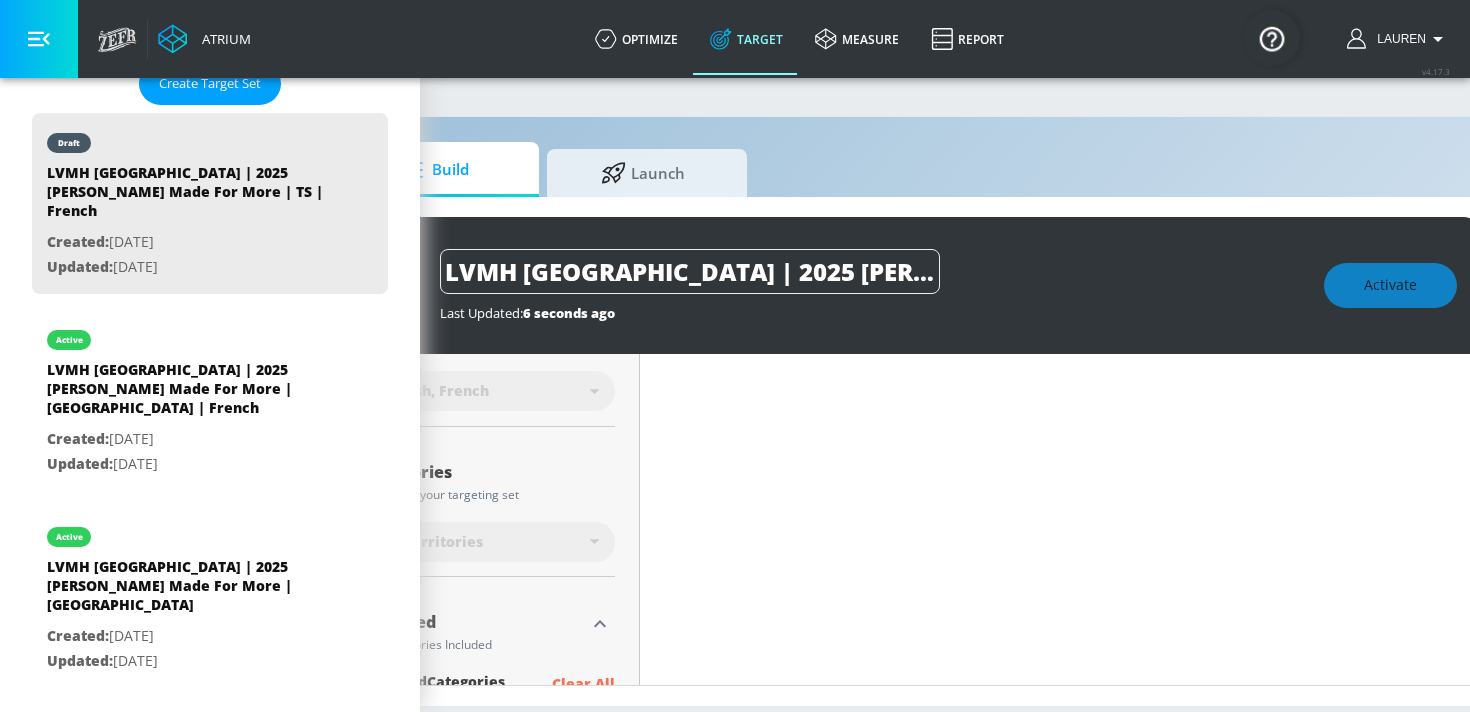 scroll, scrollTop: 0, scrollLeft: 149, axis: horizontal 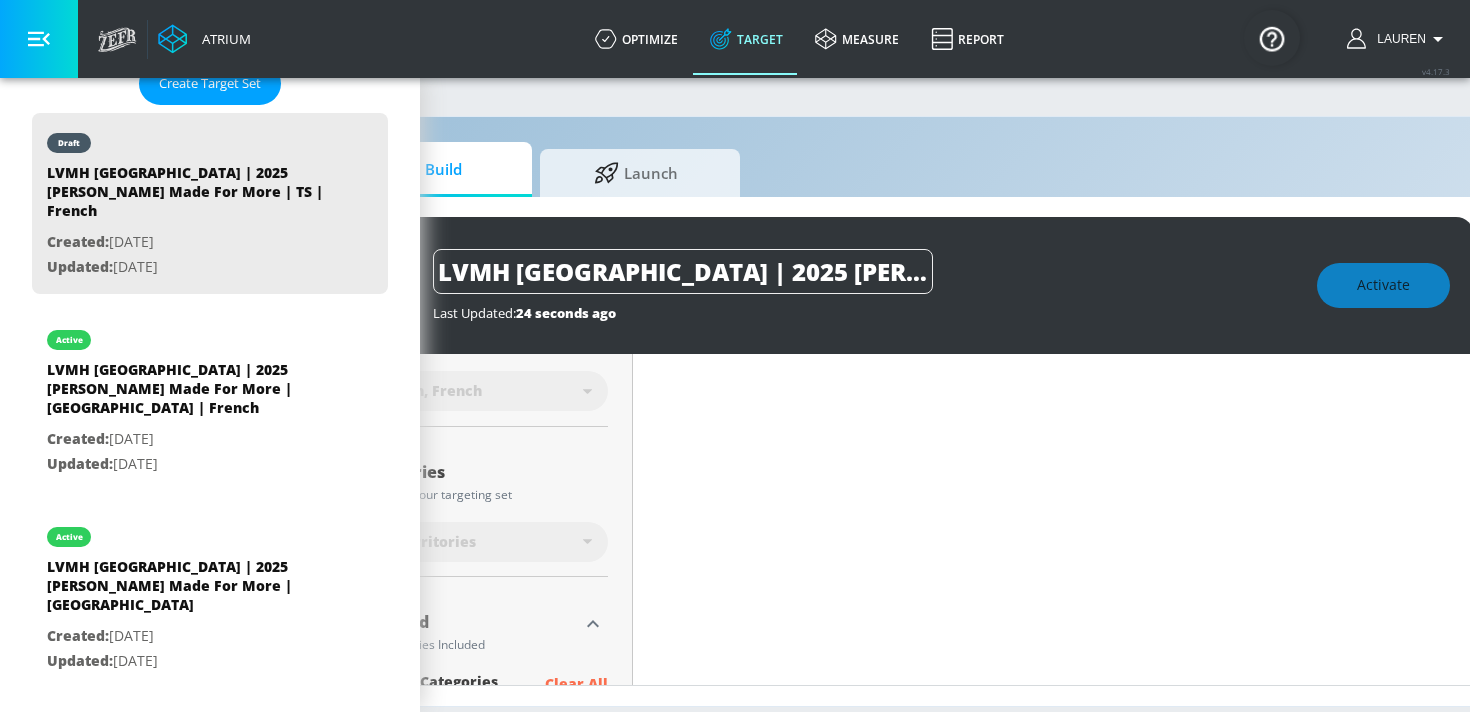 click on "Include in your targeting set" at bounding box center (482, 495) 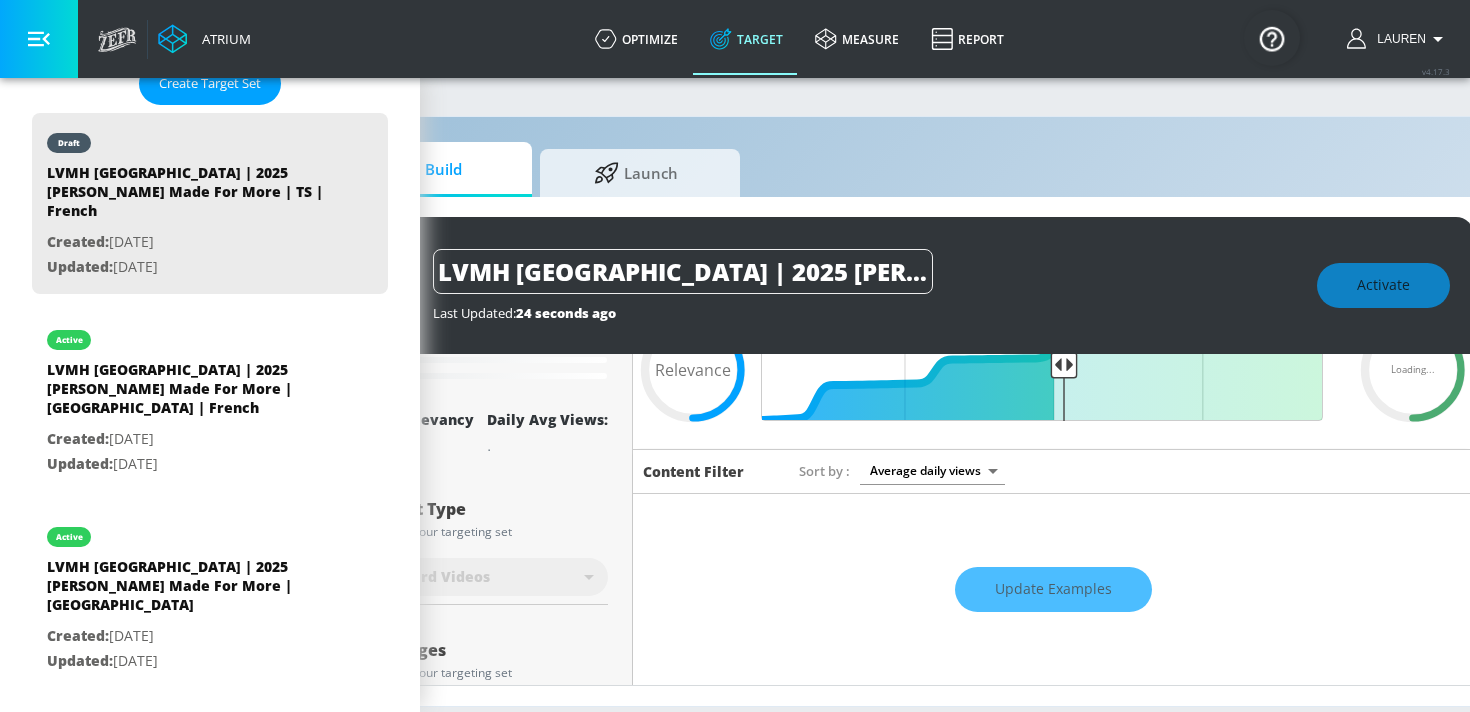scroll, scrollTop: 0, scrollLeft: 0, axis: both 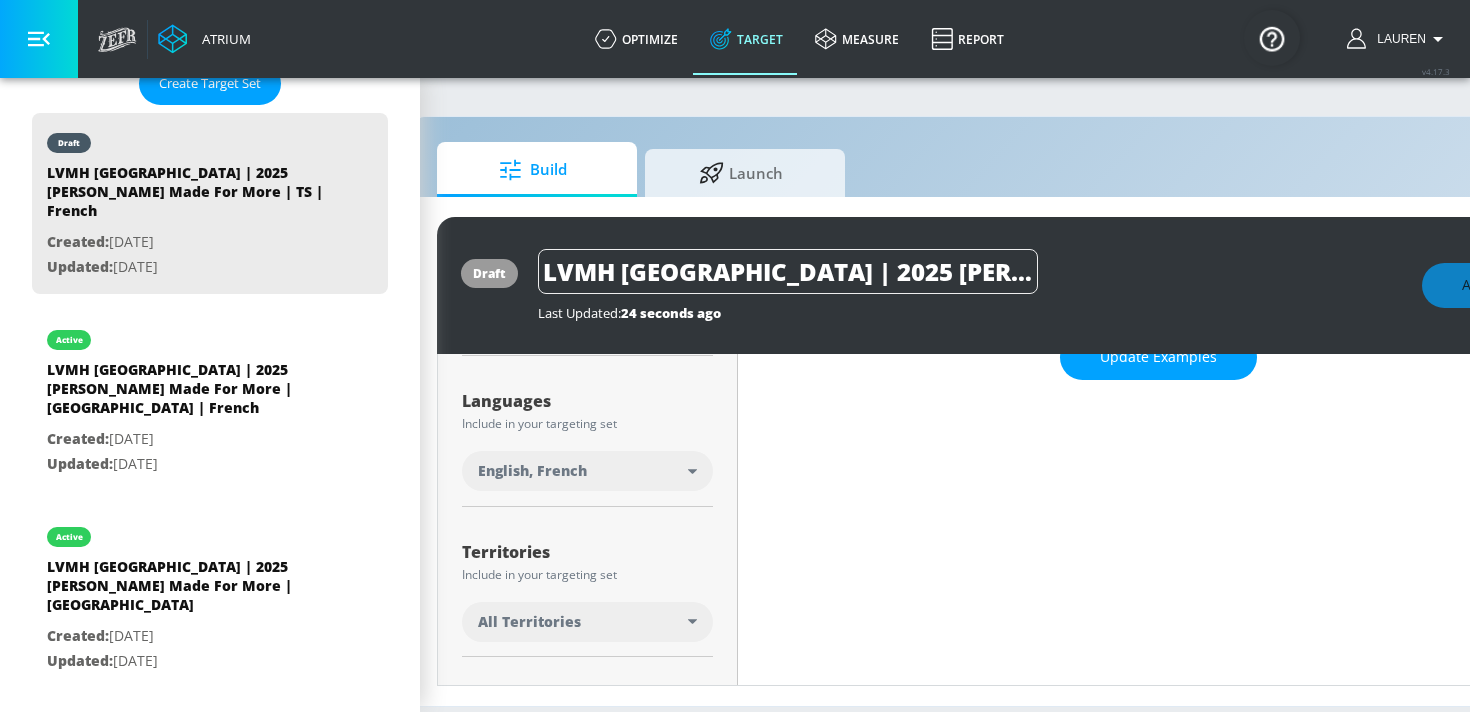 click on "All Territories" at bounding box center [587, 622] 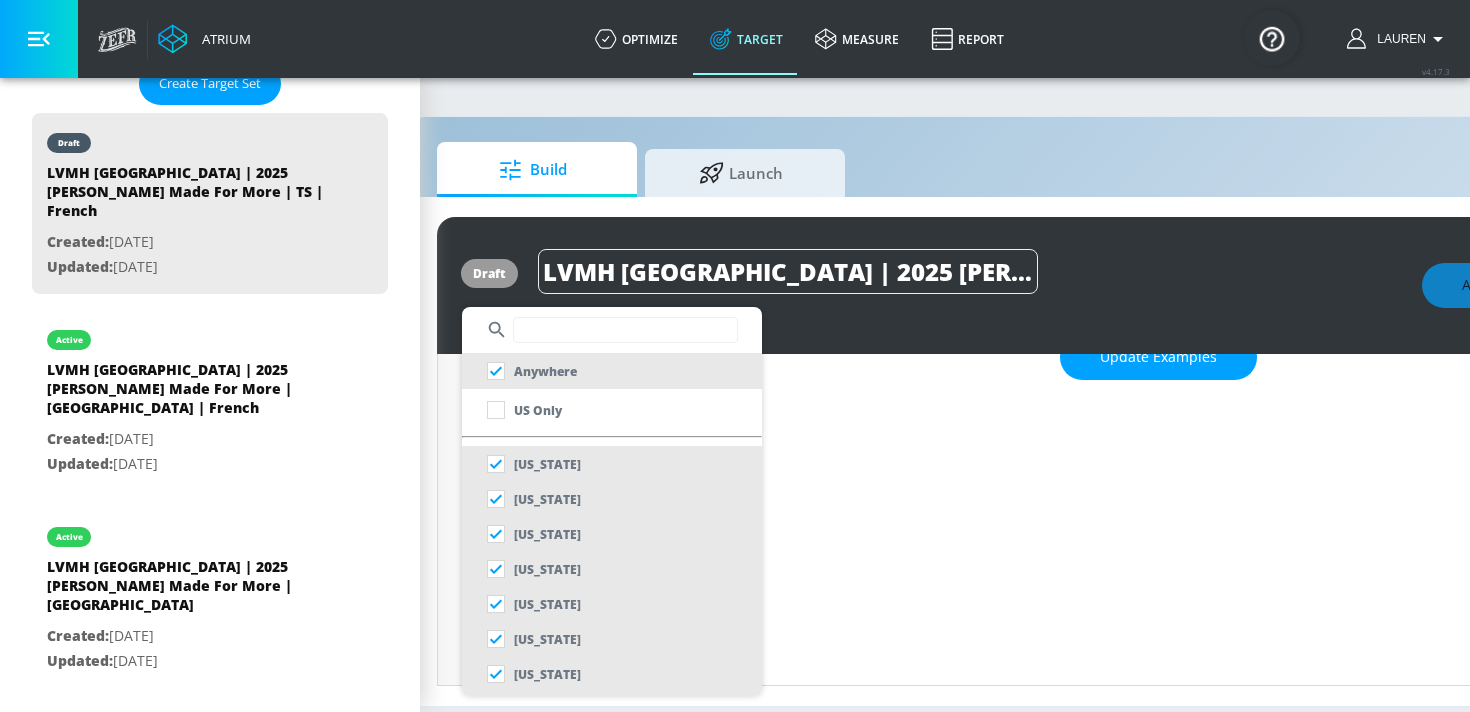 click at bounding box center (625, 330) 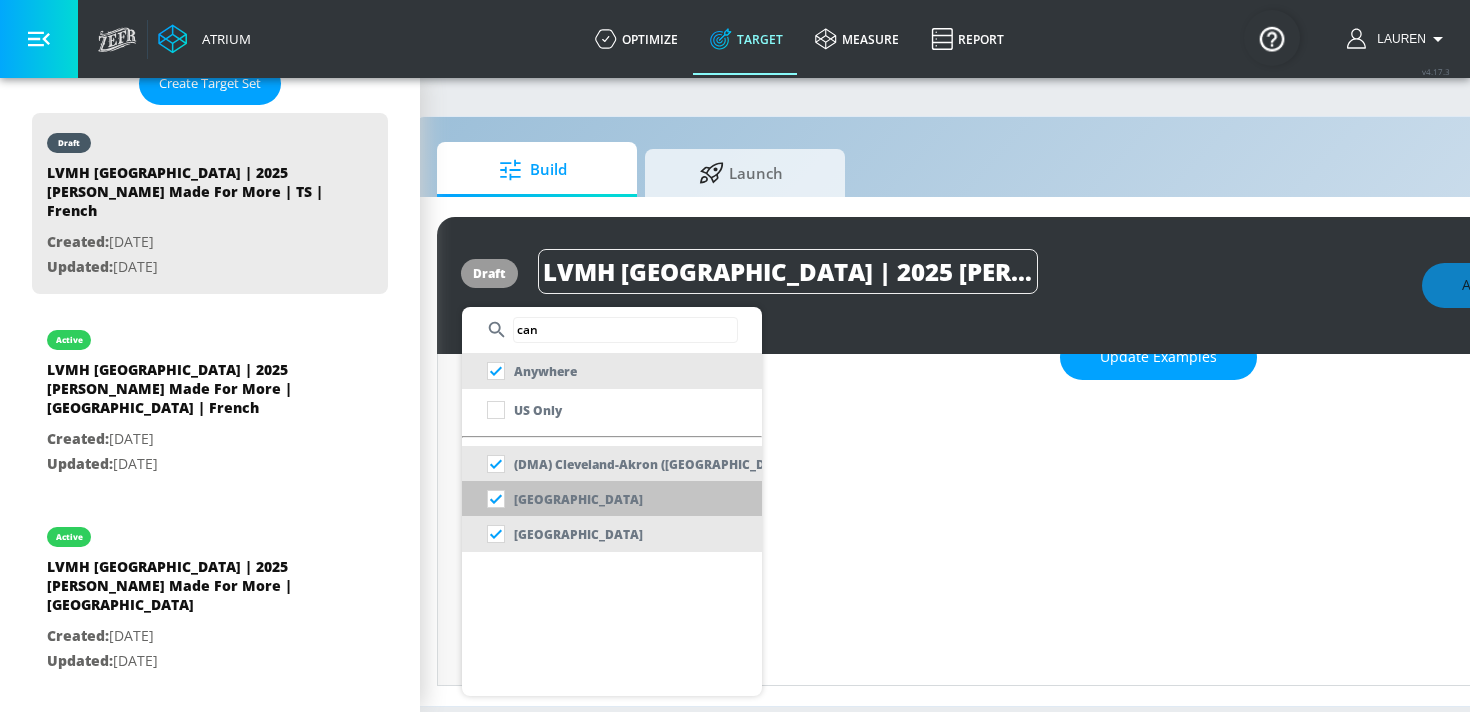 type on "can" 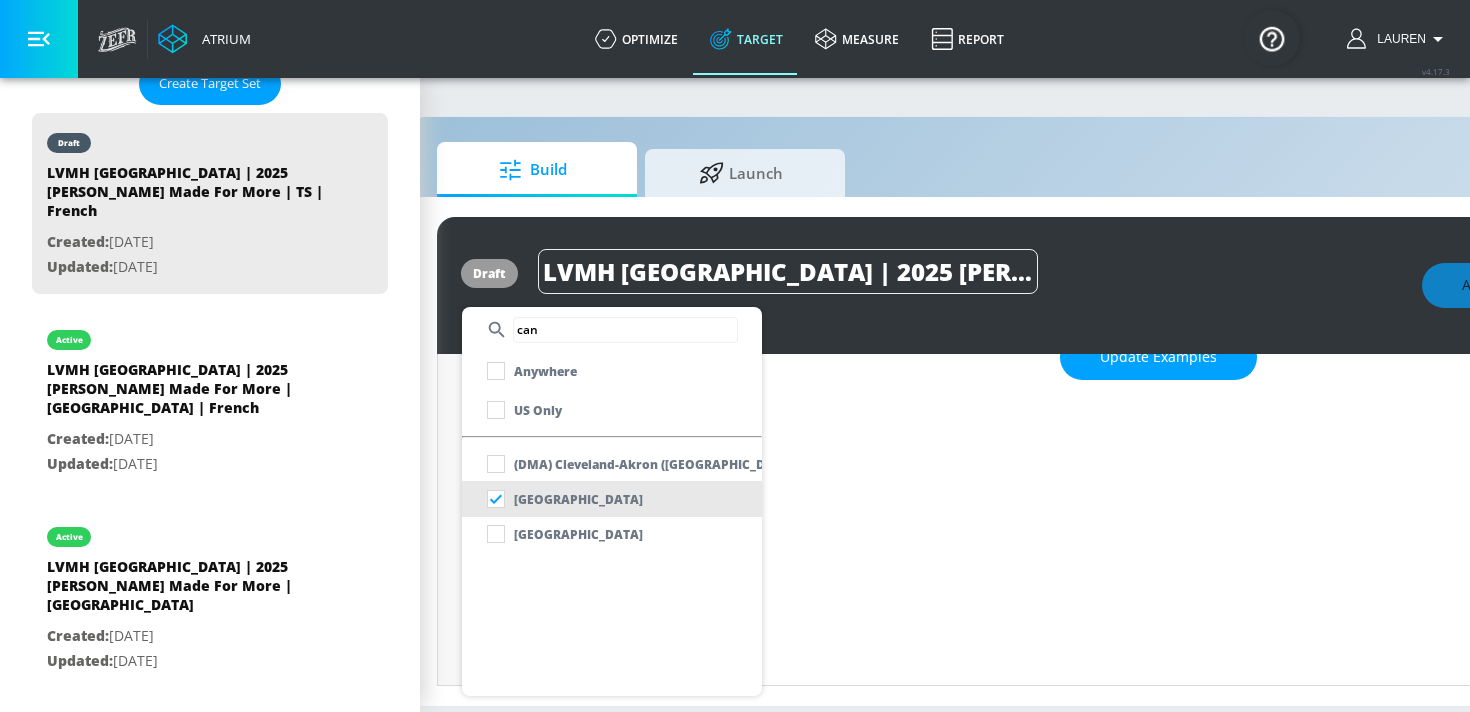click at bounding box center (735, 356) 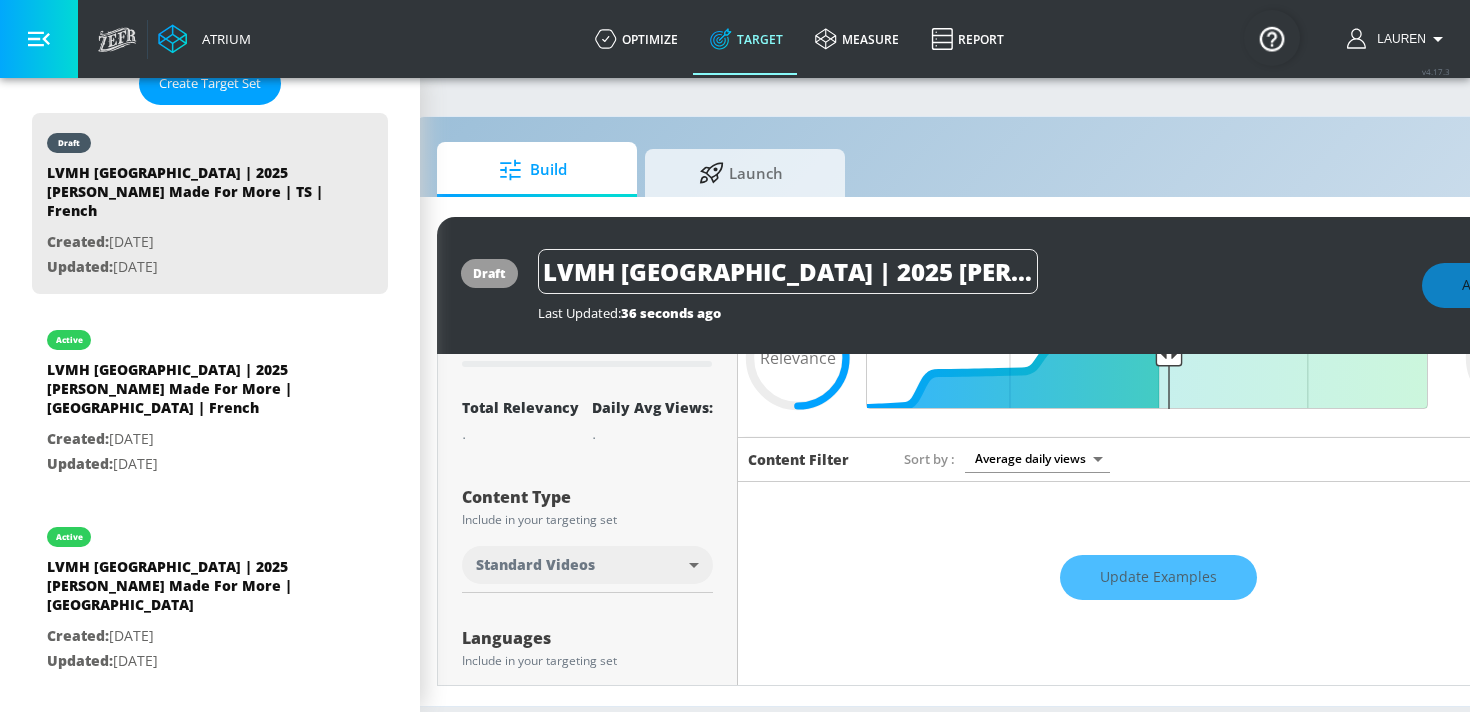 scroll, scrollTop: 0, scrollLeft: 0, axis: both 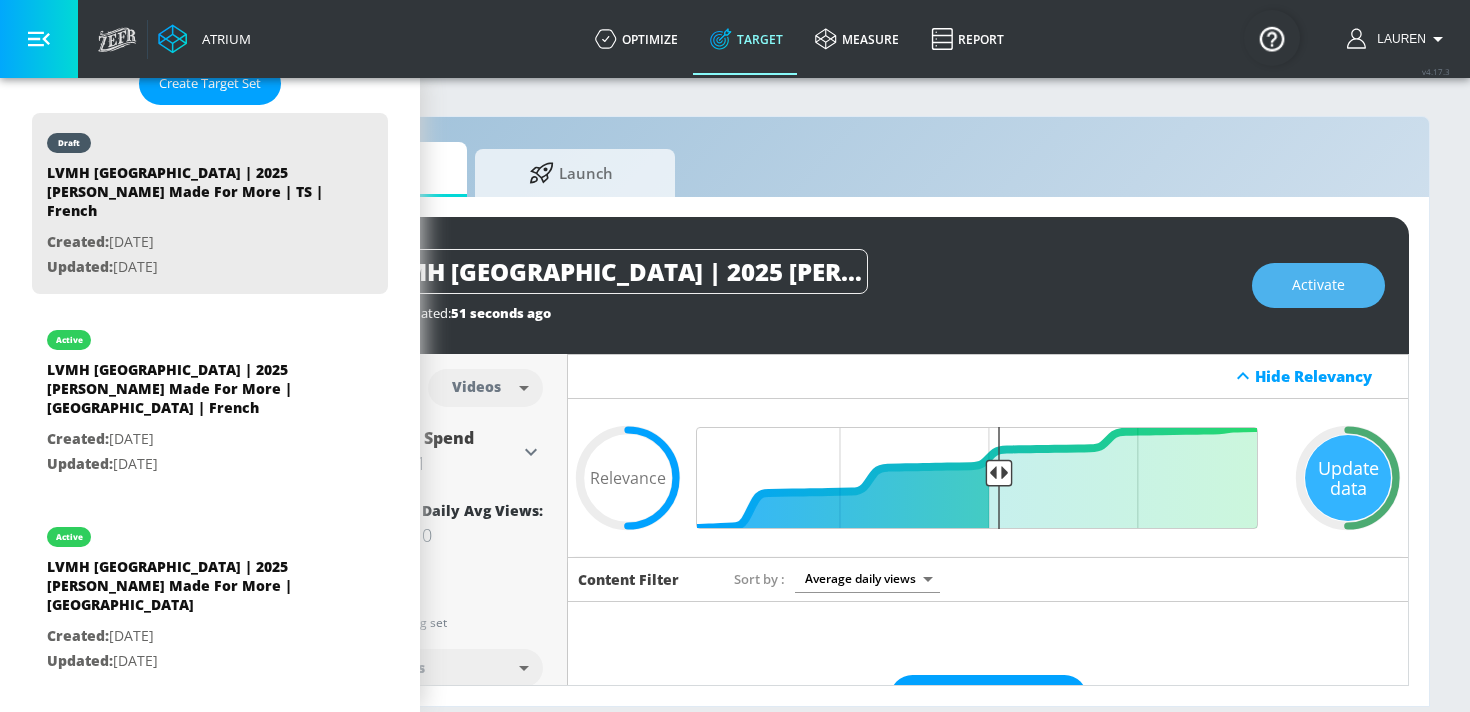 click on "Activate" at bounding box center [1318, 285] 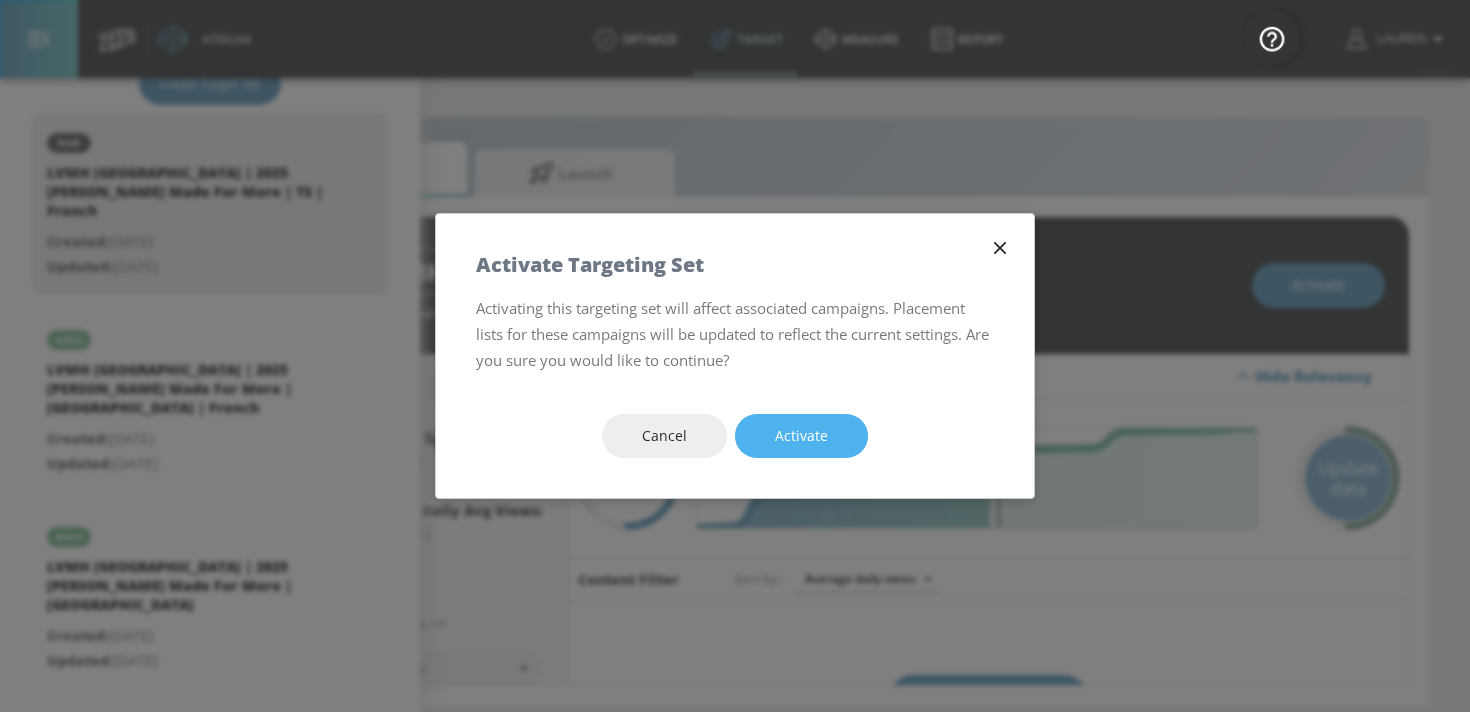 click on "Activate" at bounding box center (801, 436) 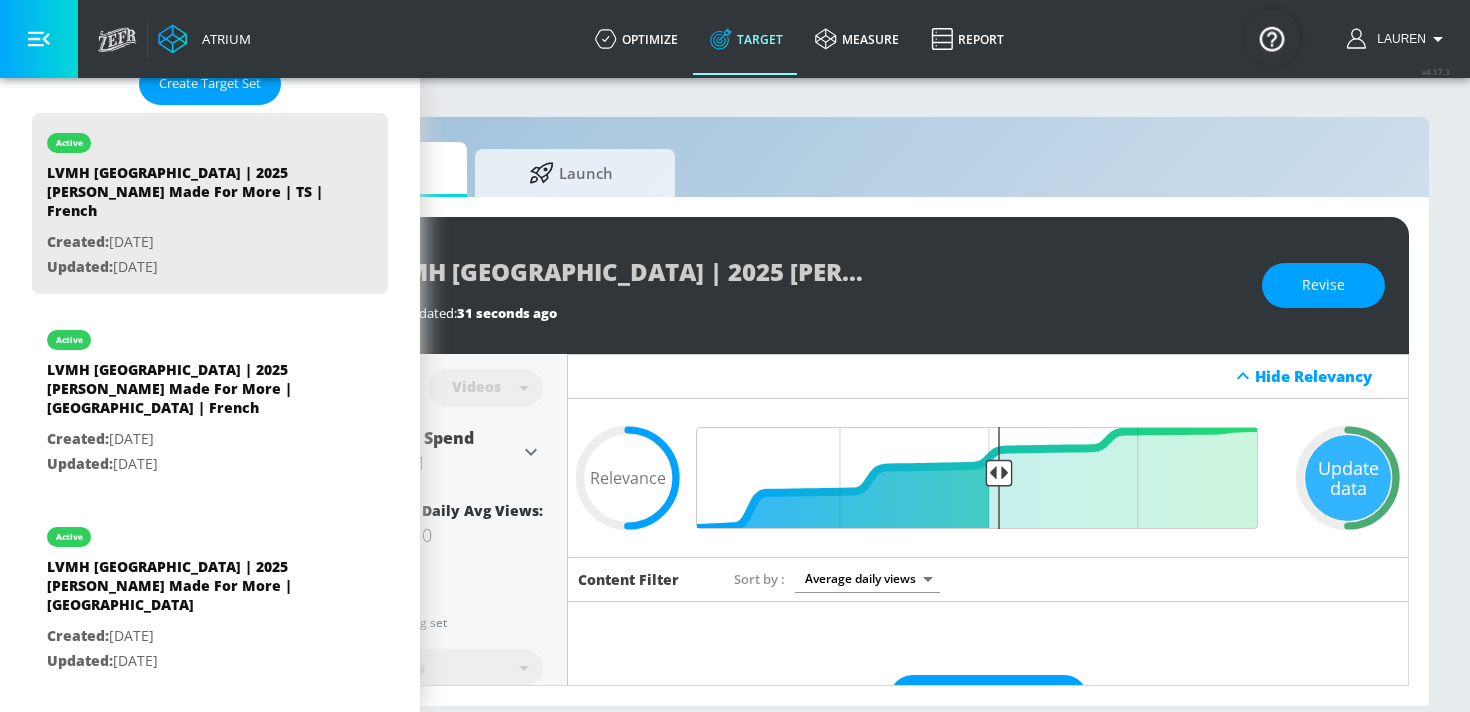click 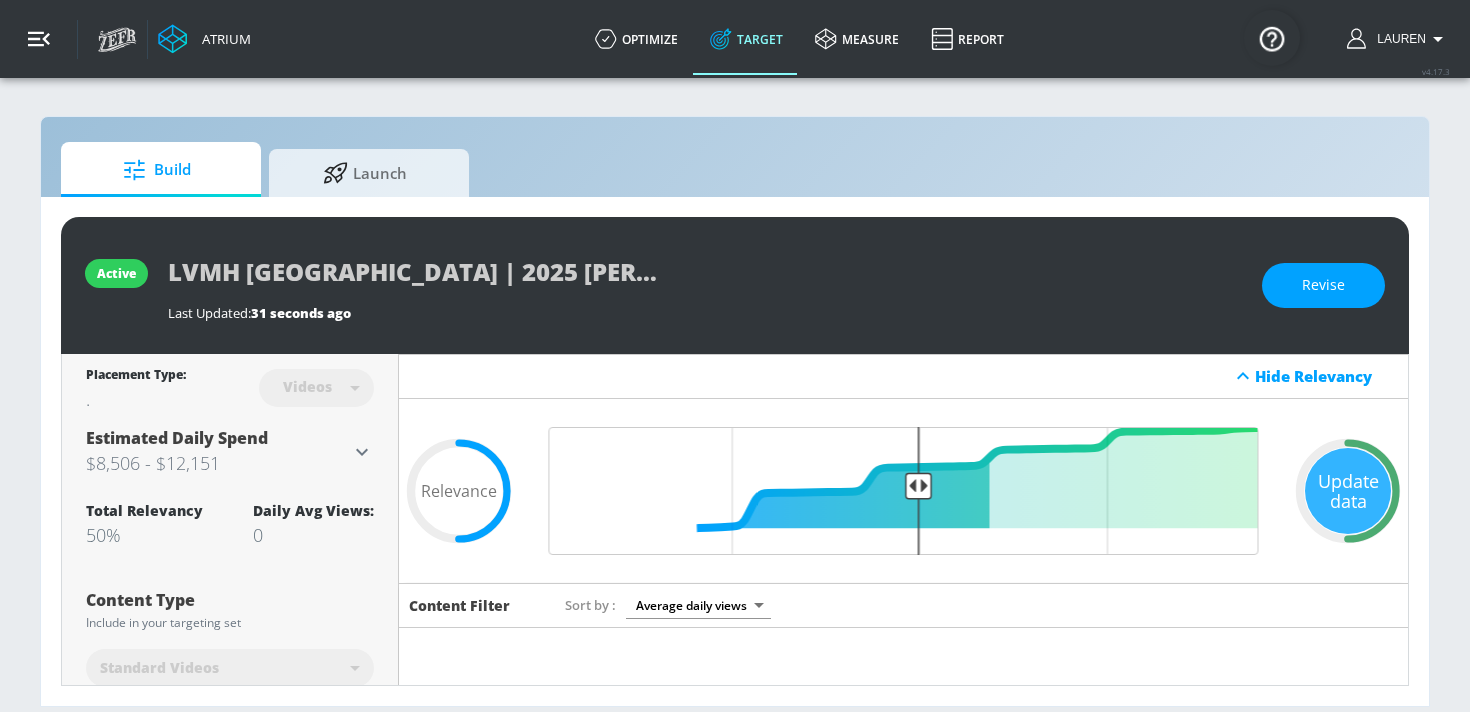 scroll, scrollTop: 0, scrollLeft: 0, axis: both 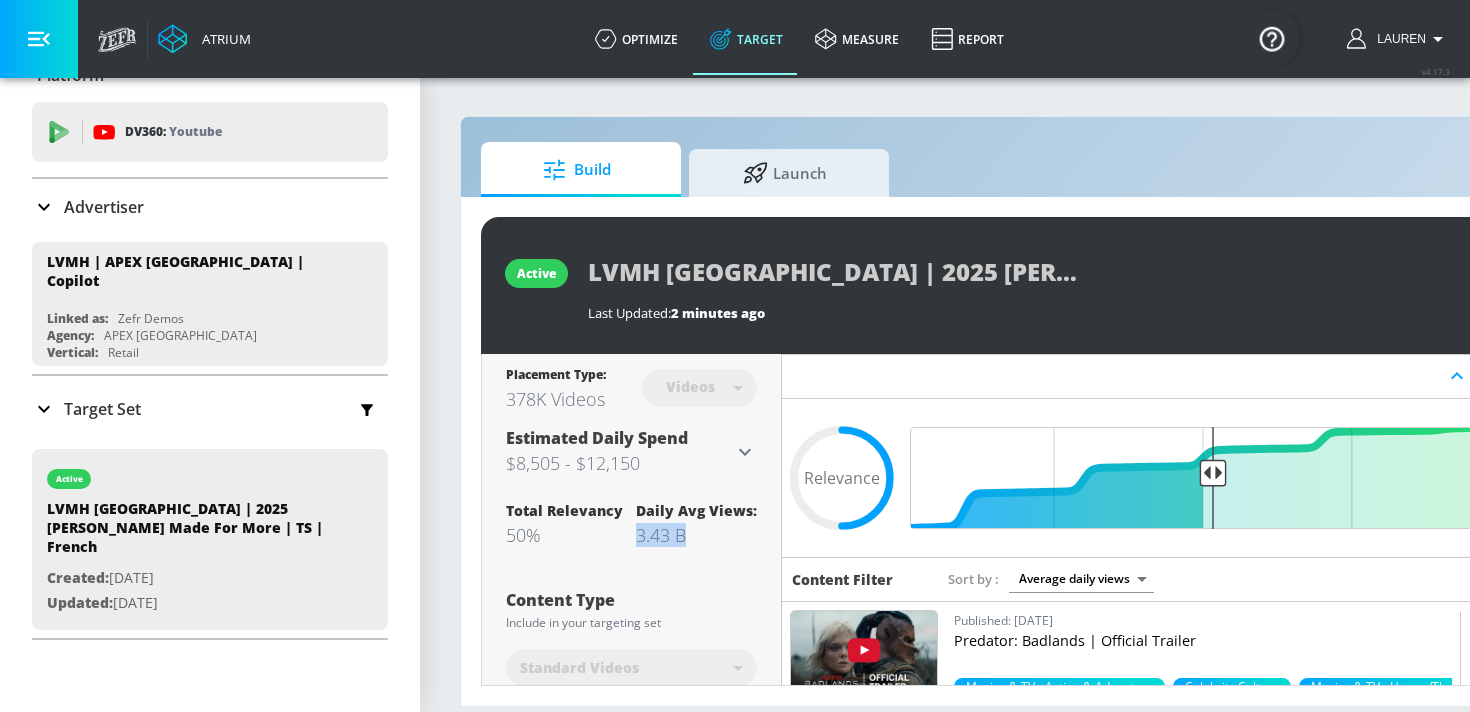 drag, startPoint x: 635, startPoint y: 534, endPoint x: 714, endPoint y: 534, distance: 79 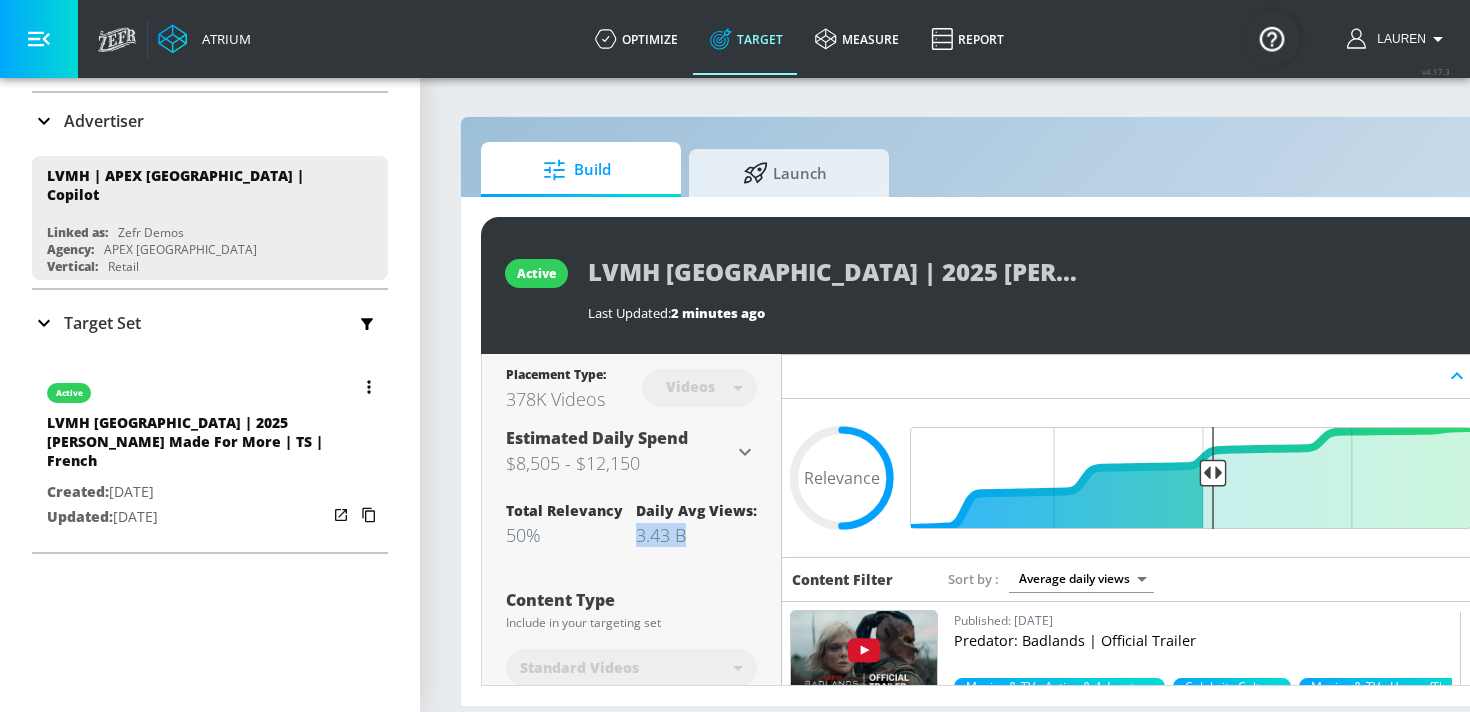 scroll, scrollTop: 141, scrollLeft: 0, axis: vertical 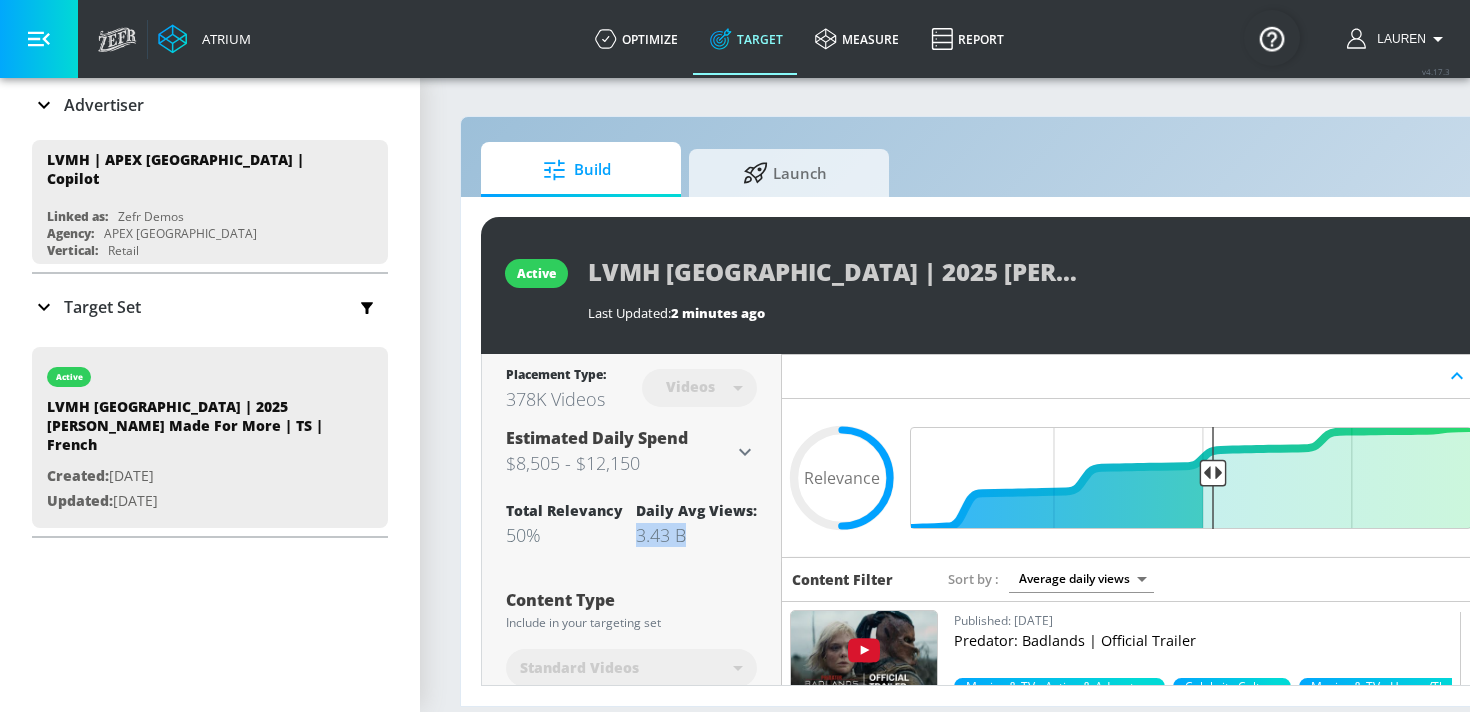 click 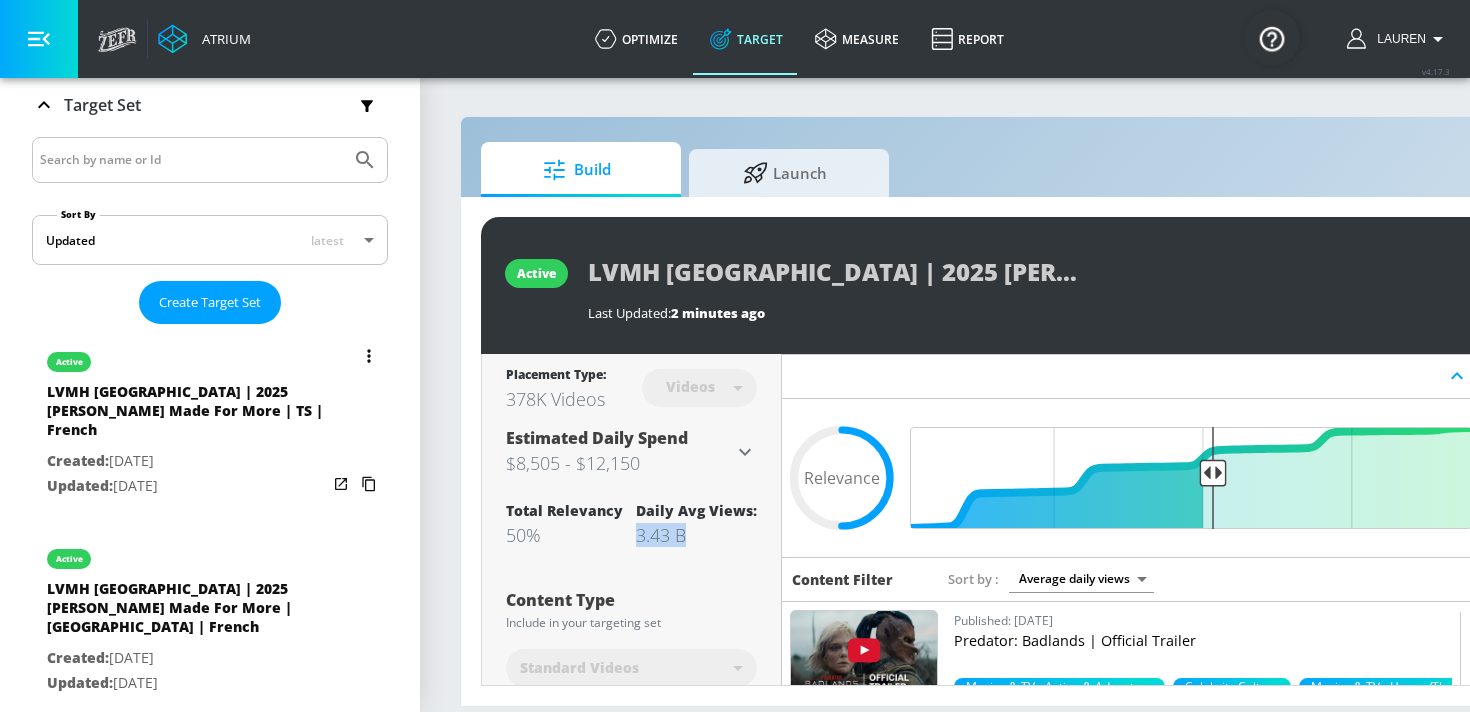 scroll, scrollTop: 350, scrollLeft: 0, axis: vertical 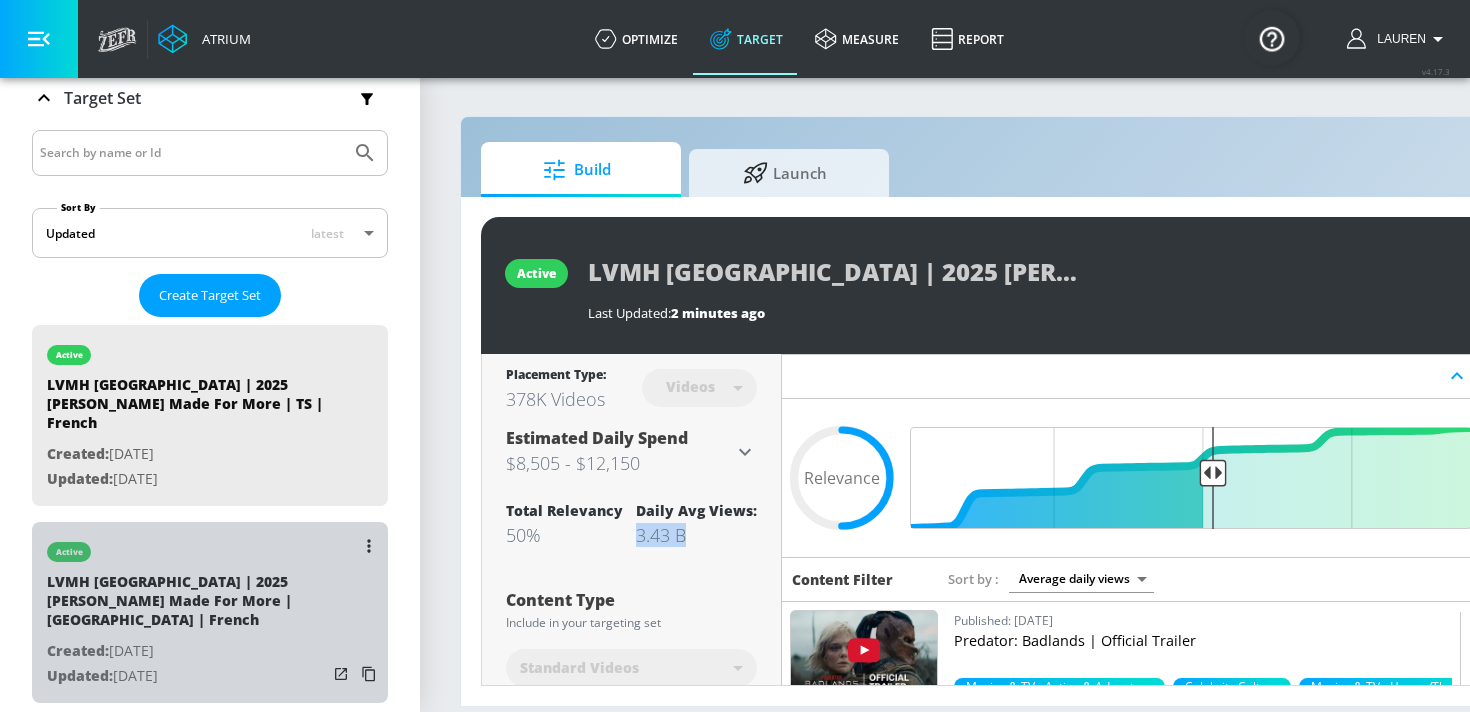click on "LVMH Canada | 2025 Hennessy Made For More | CT | French" at bounding box center [187, 605] 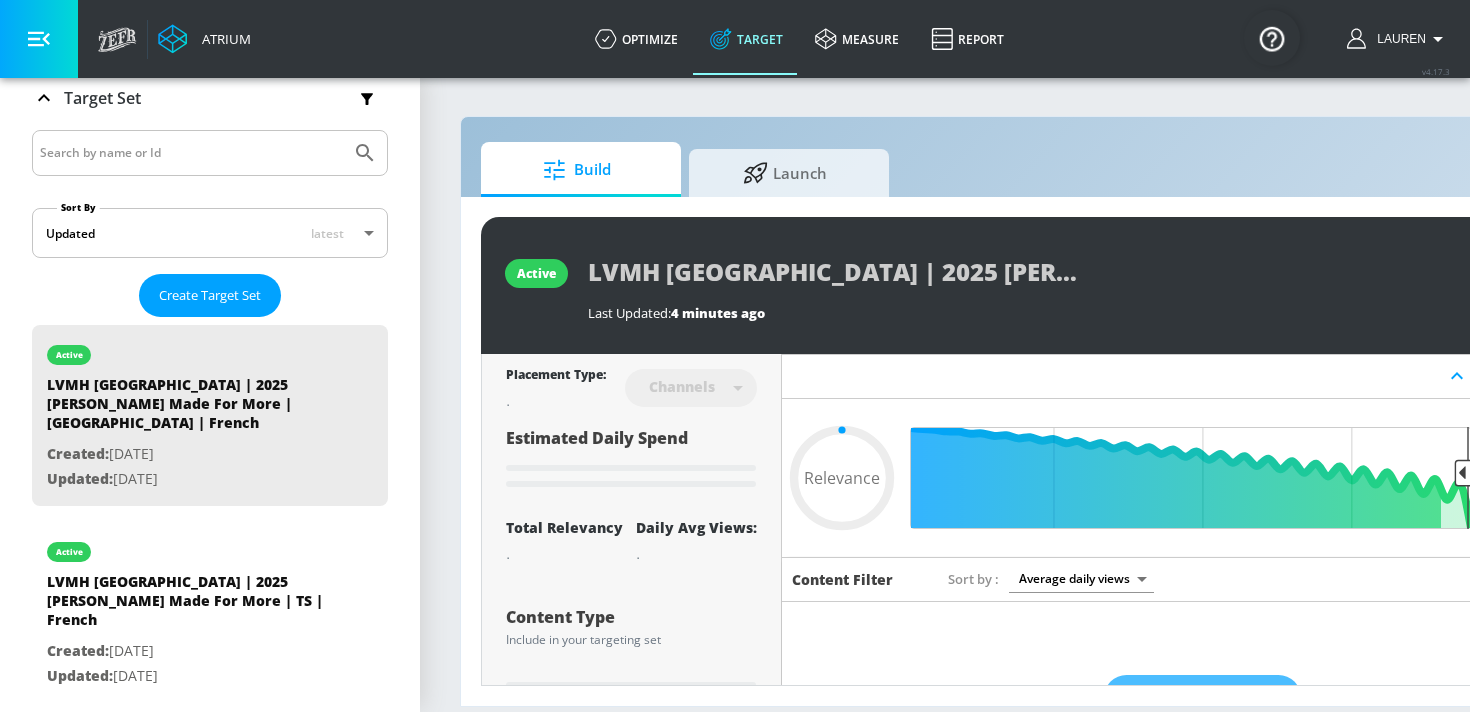 type on "0.5" 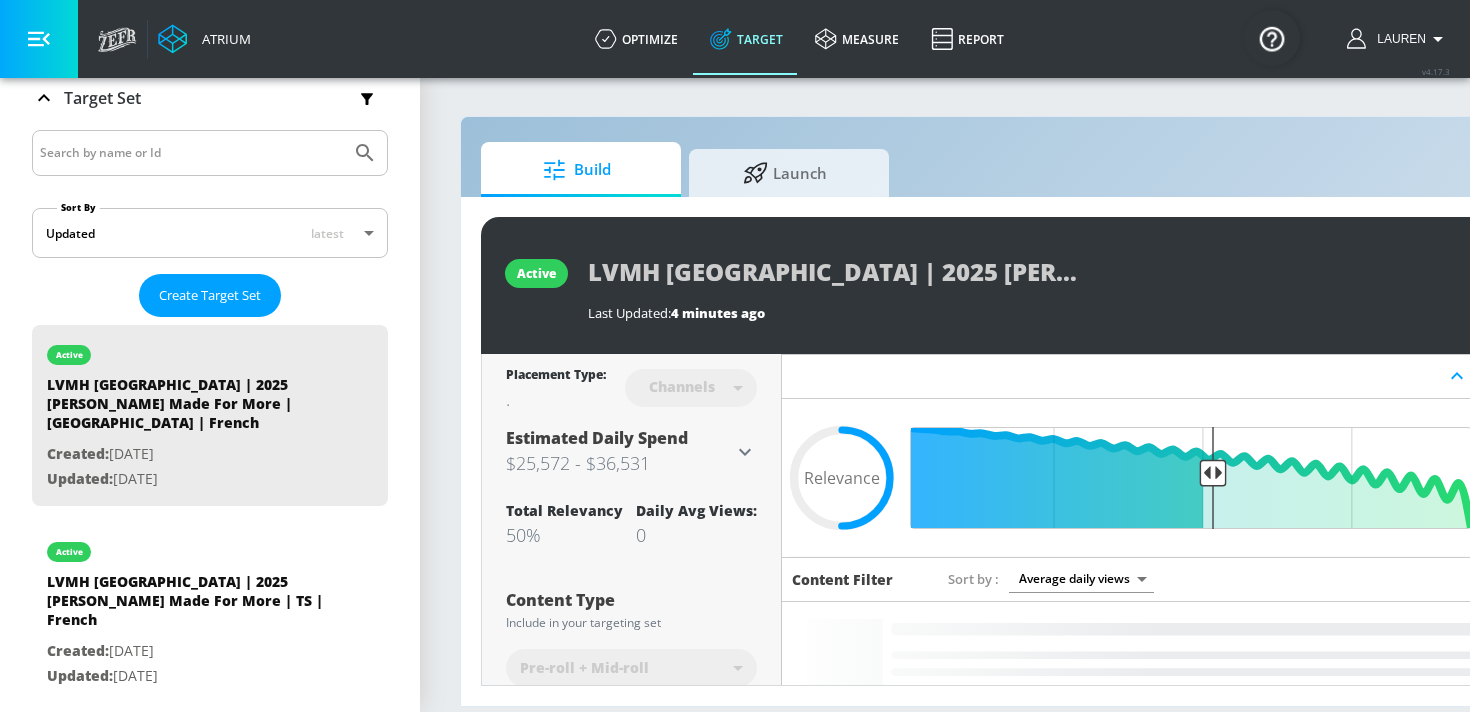 click 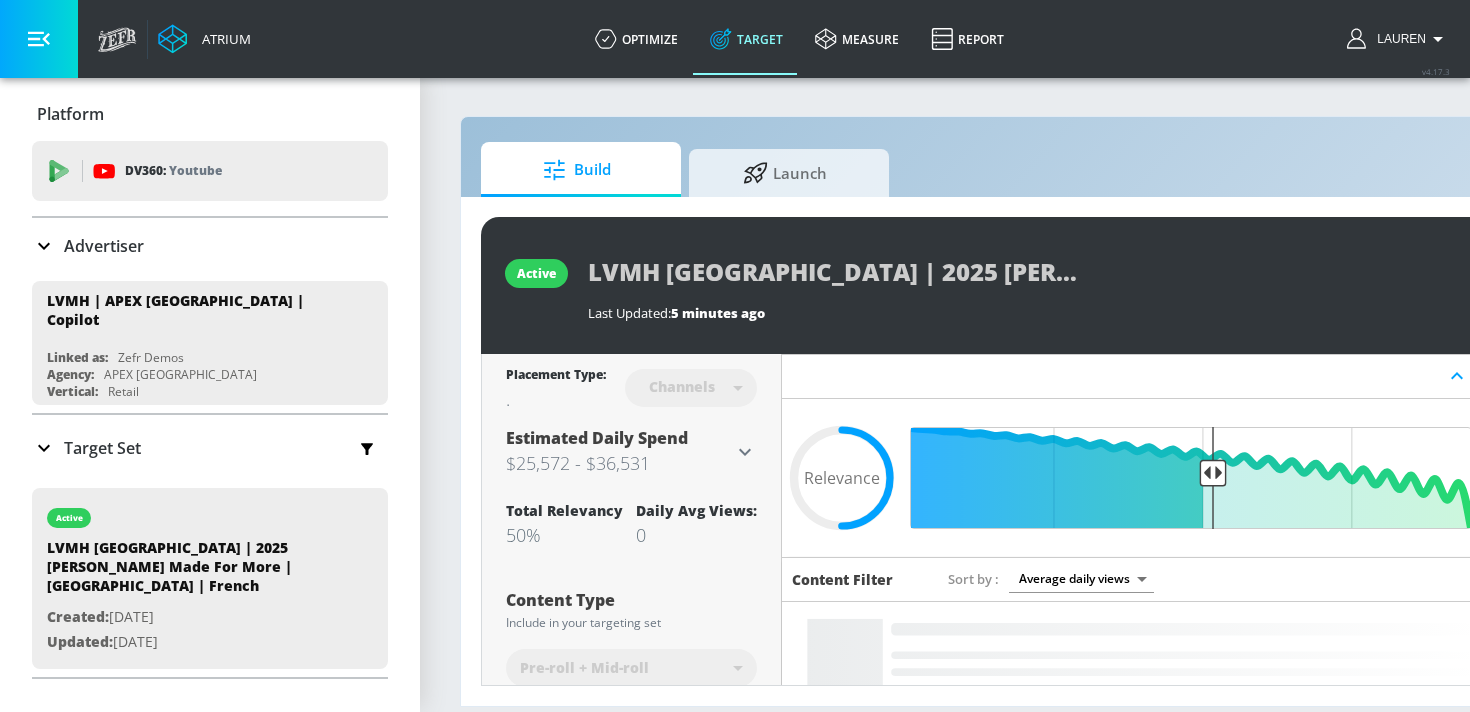 scroll, scrollTop: 0, scrollLeft: 0, axis: both 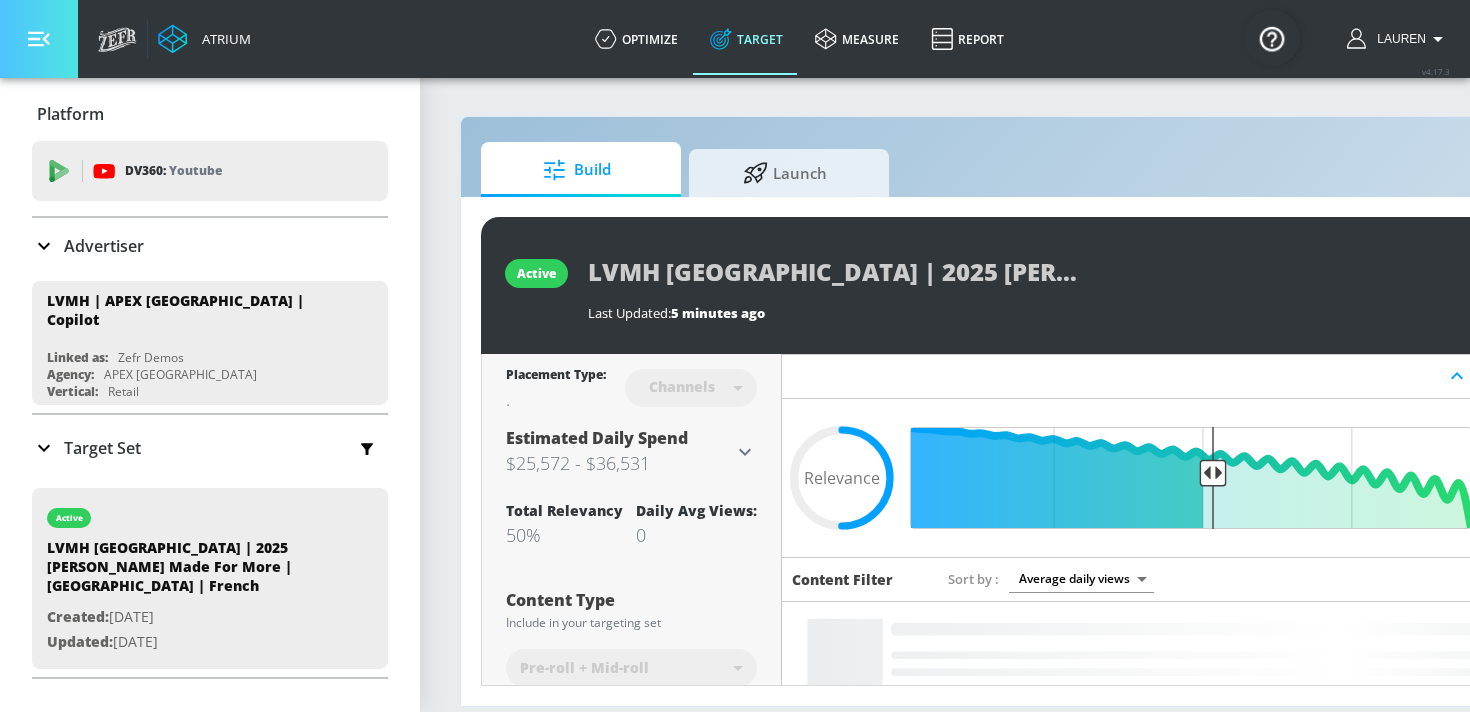 click 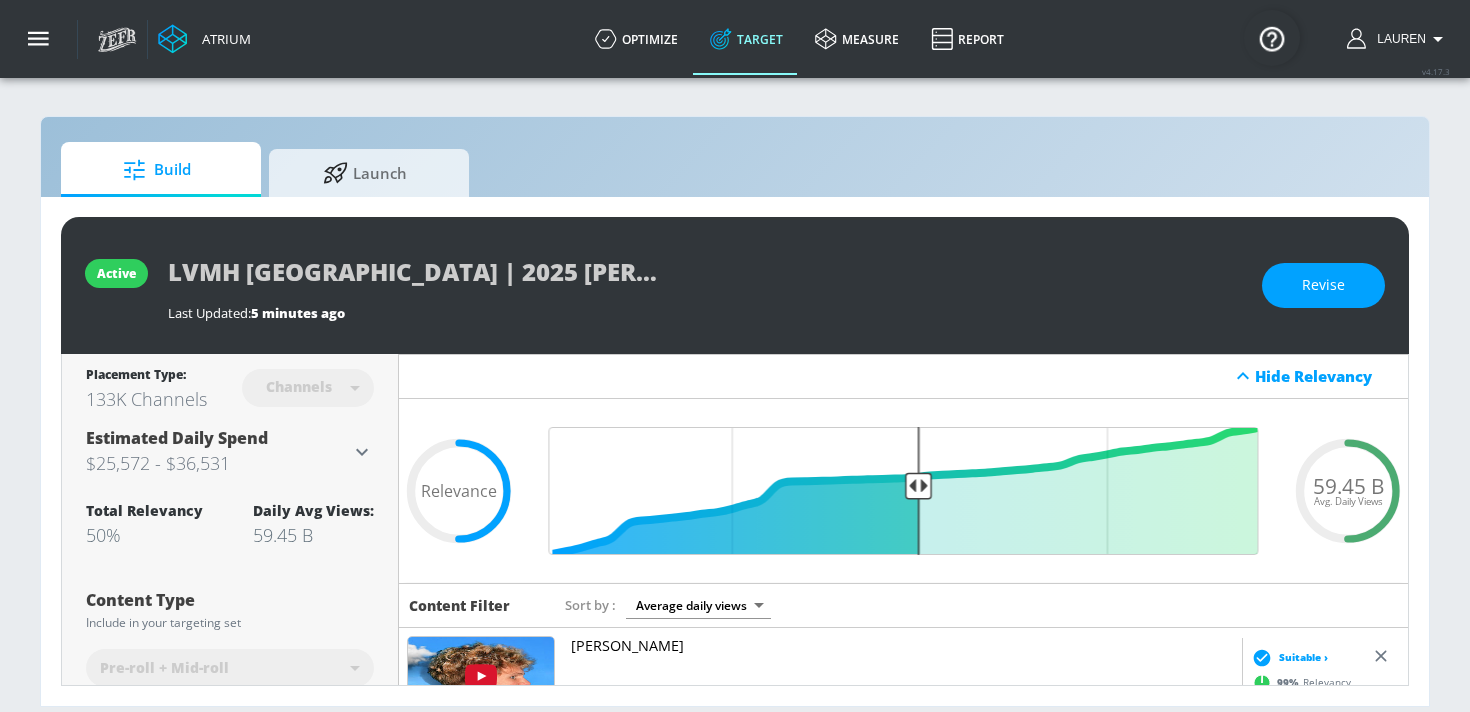 click on "Total Relevancy 50% Daily Avg Views: 59.45 B" at bounding box center [230, 524] 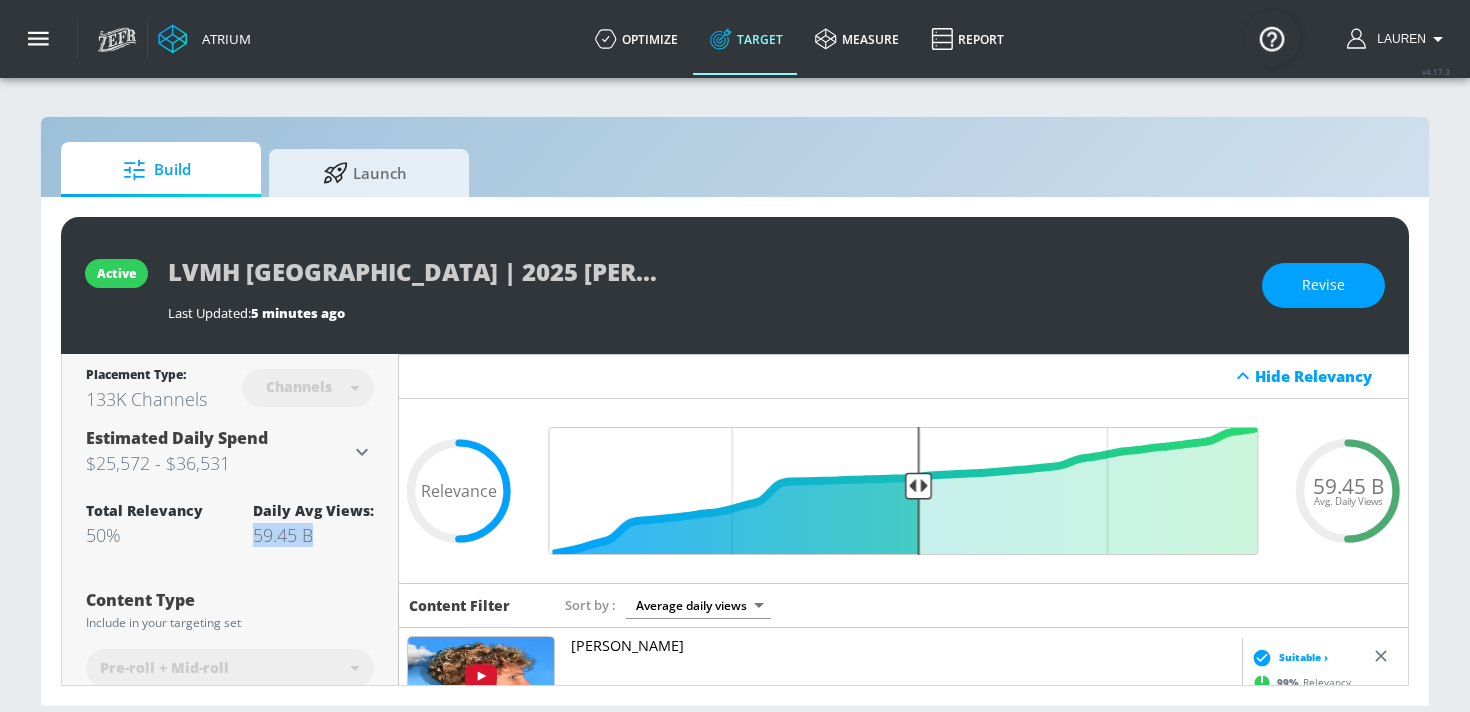 drag, startPoint x: 253, startPoint y: 534, endPoint x: 348, endPoint y: 535, distance: 95.005264 